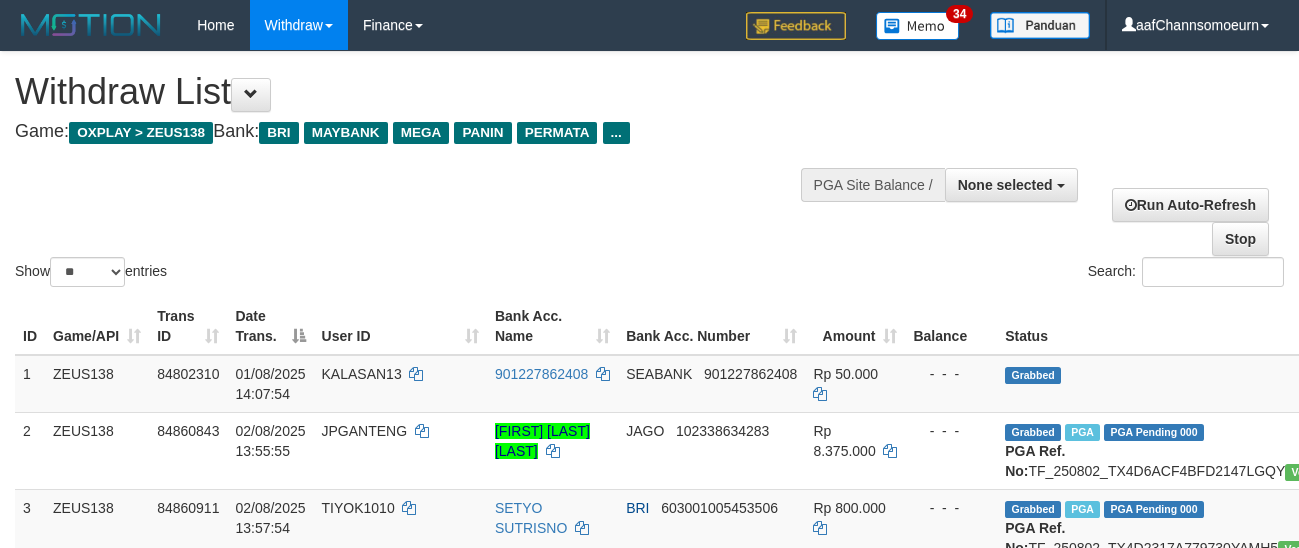 select 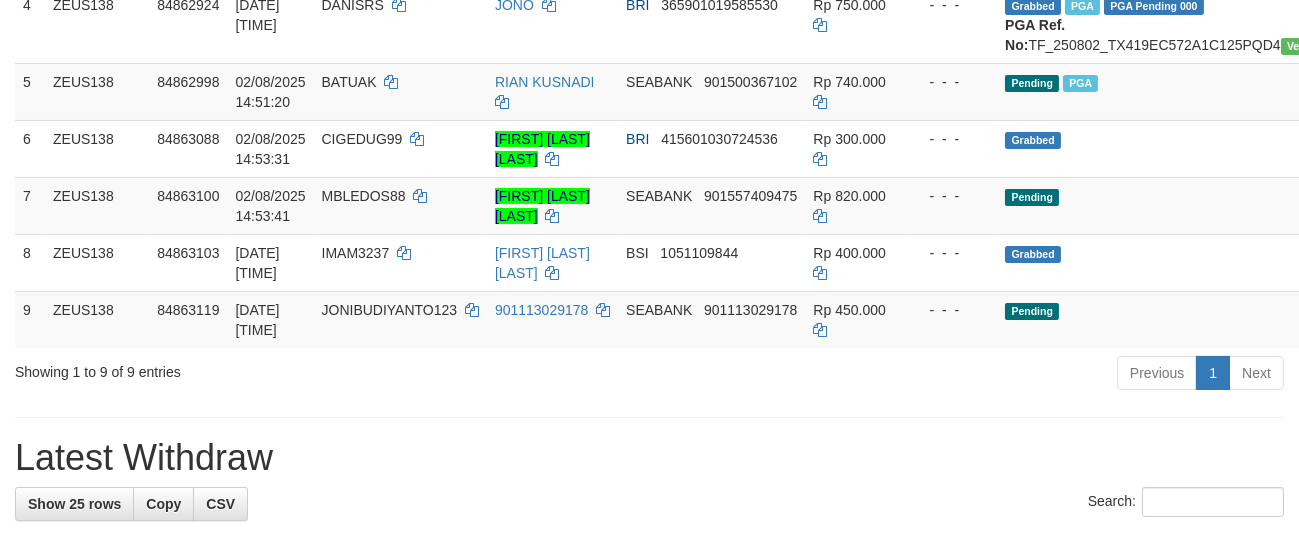 scroll, scrollTop: 525, scrollLeft: 0, axis: vertical 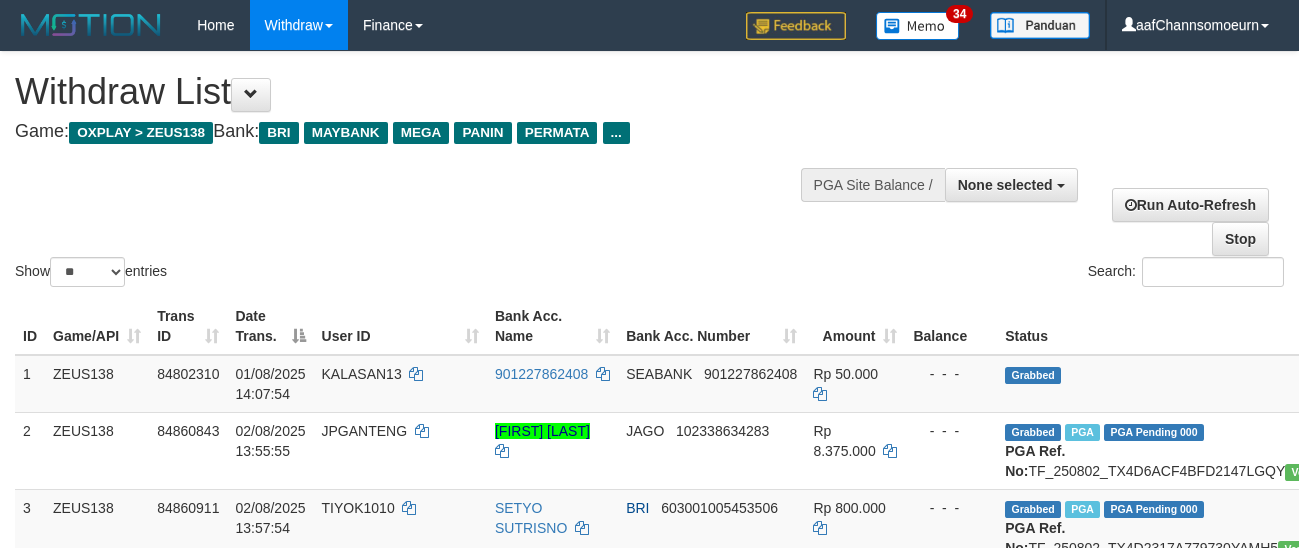 select 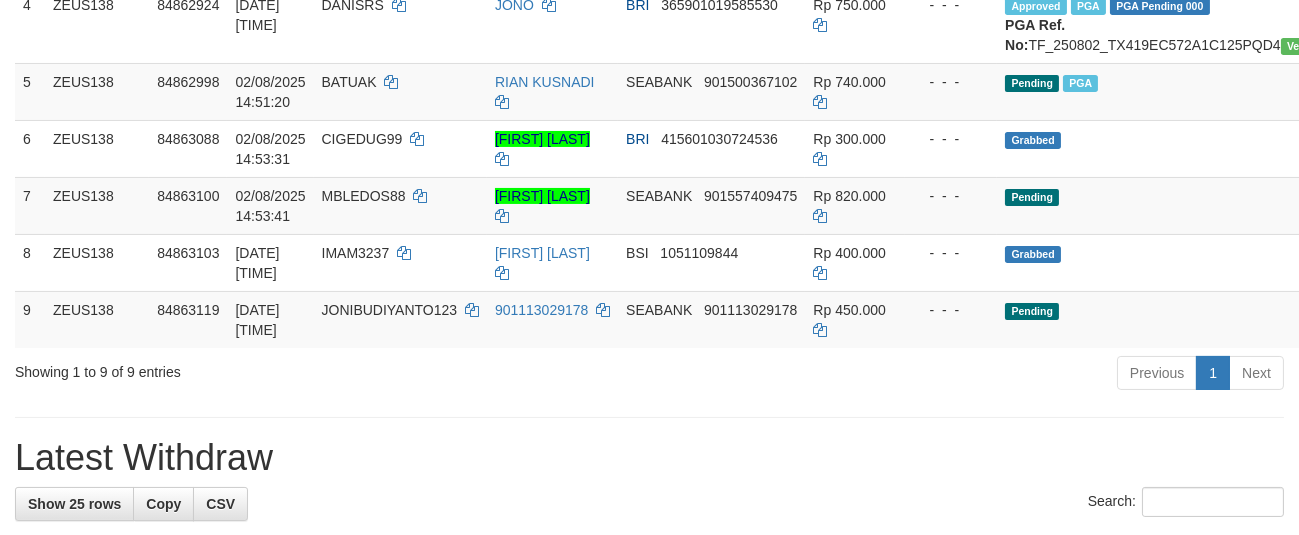scroll, scrollTop: 525, scrollLeft: 0, axis: vertical 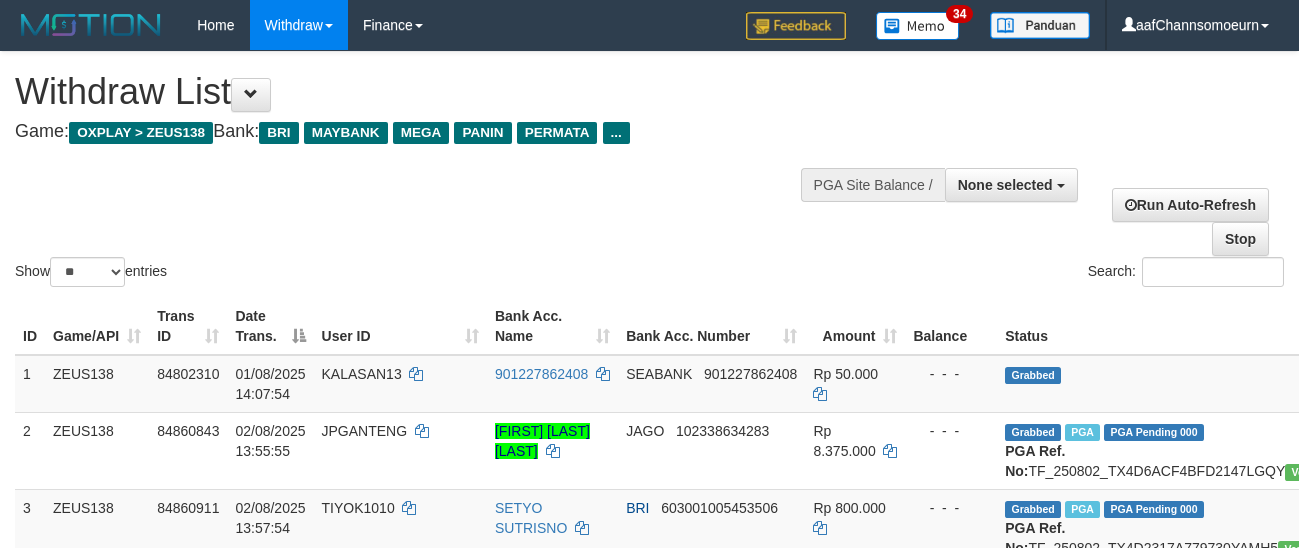 select 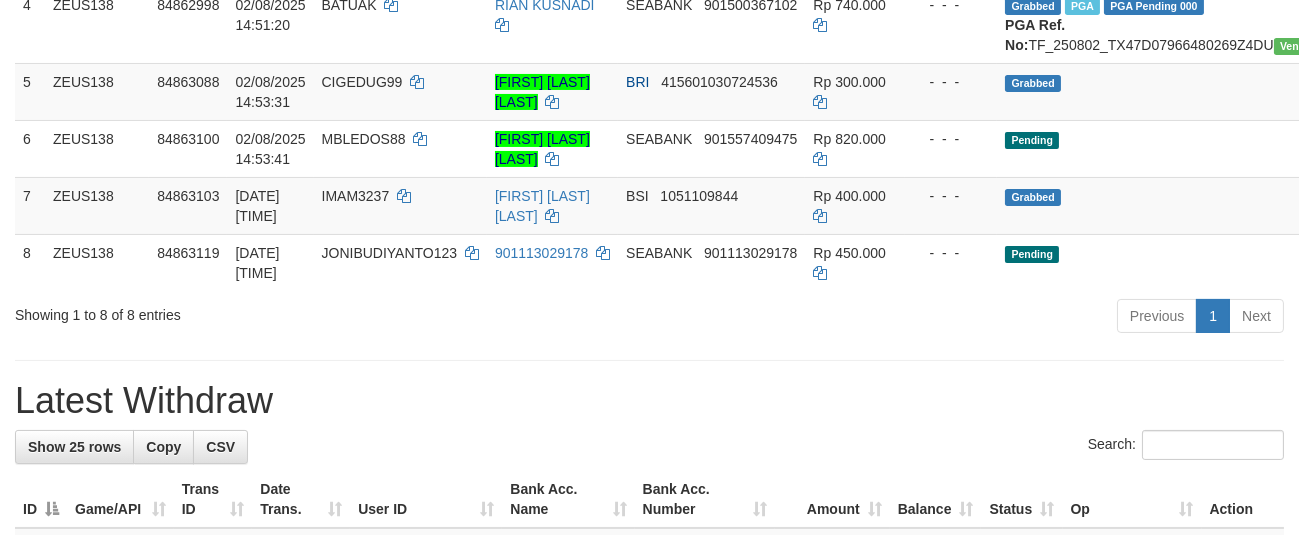 scroll, scrollTop: 525, scrollLeft: 0, axis: vertical 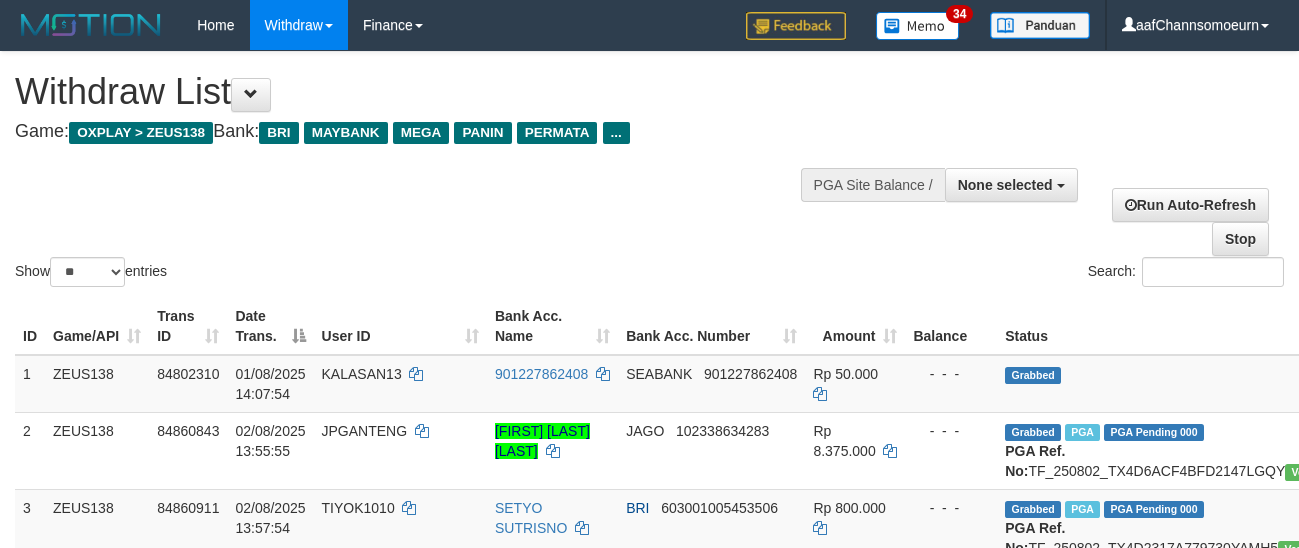 select 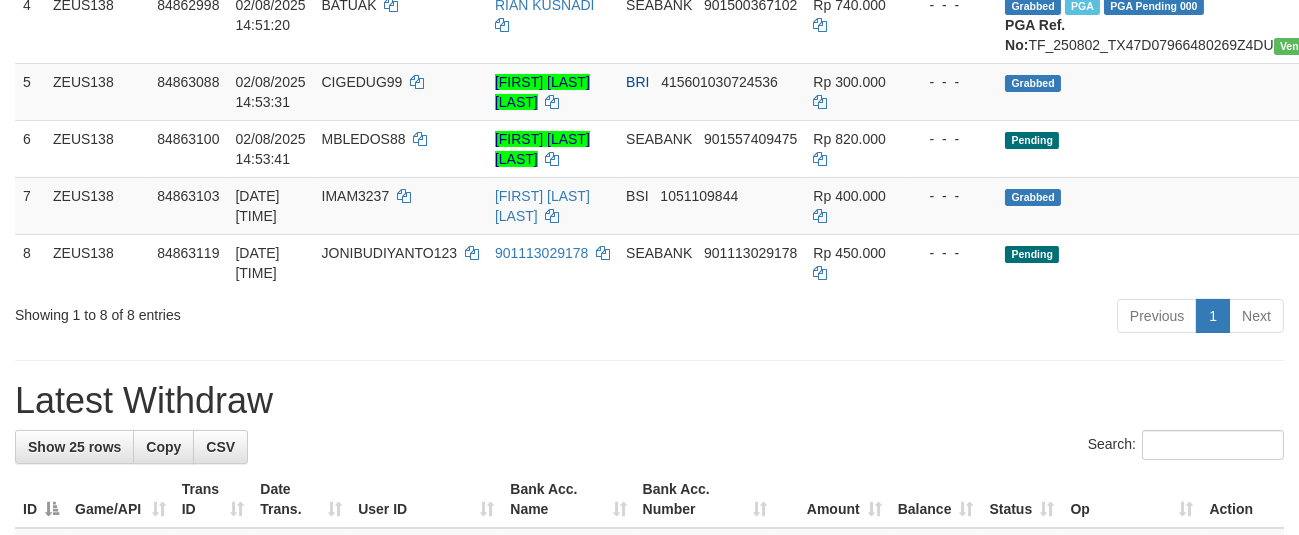 scroll, scrollTop: 525, scrollLeft: 0, axis: vertical 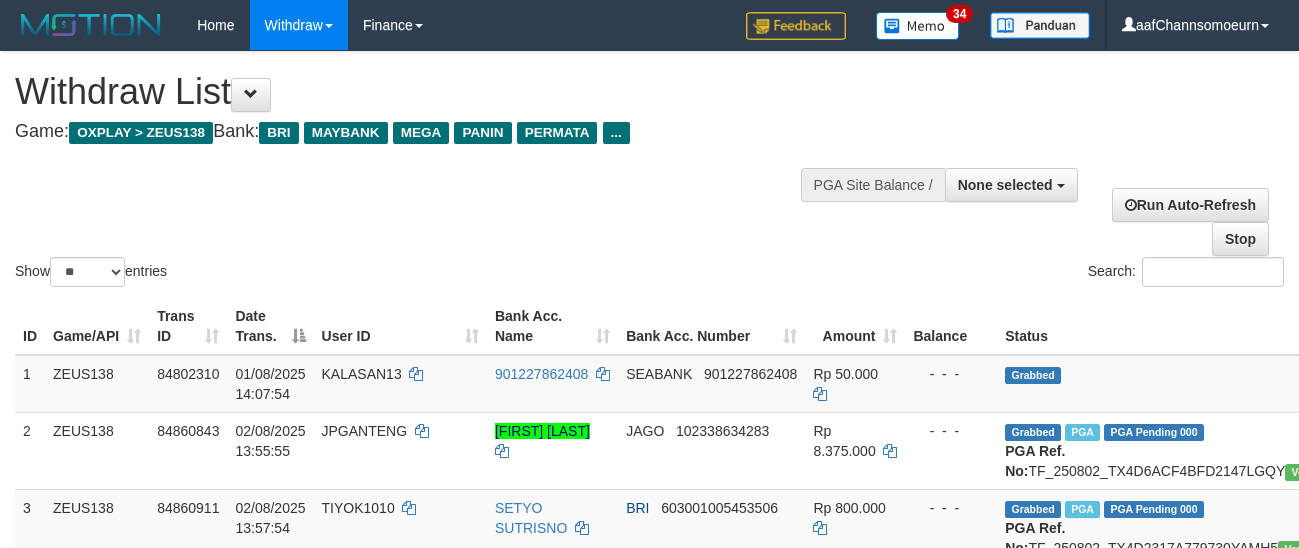 select 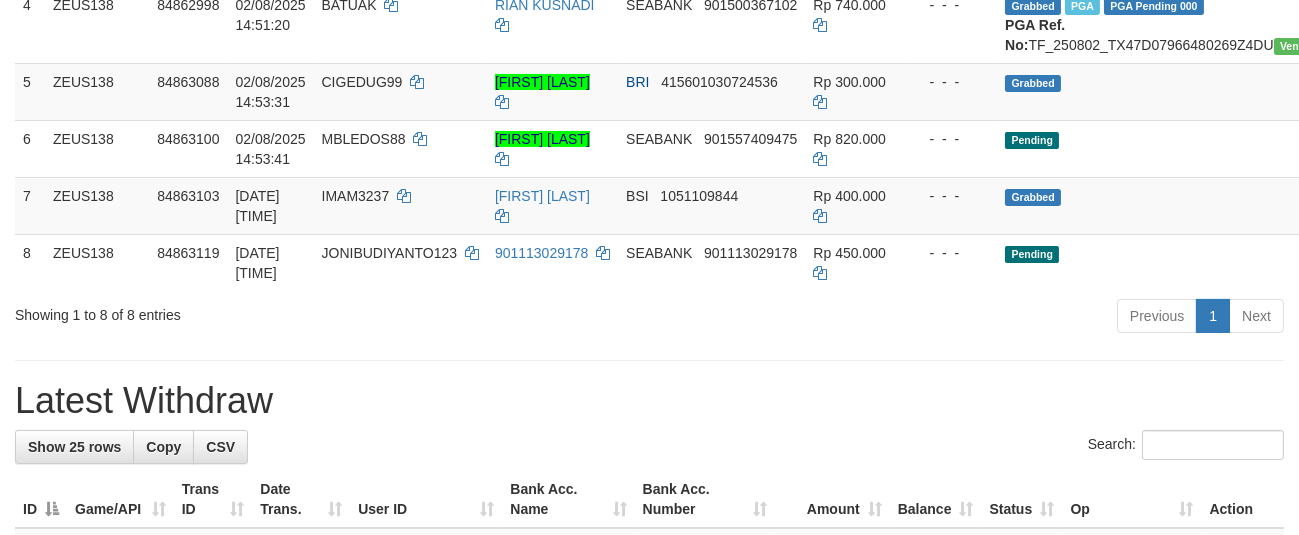 scroll, scrollTop: 525, scrollLeft: 0, axis: vertical 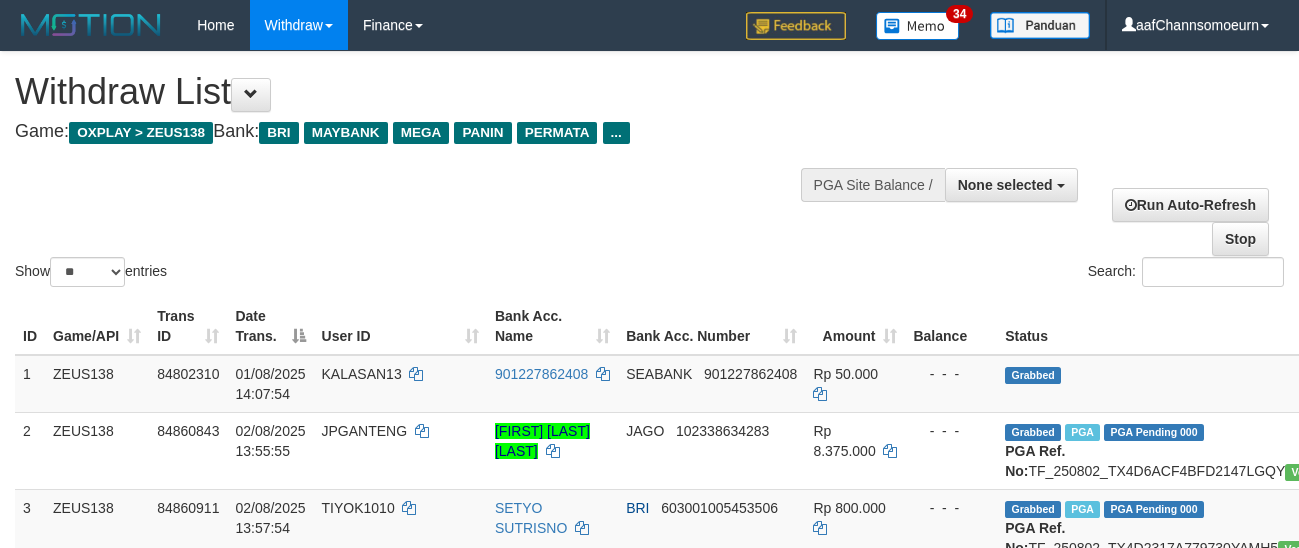 select 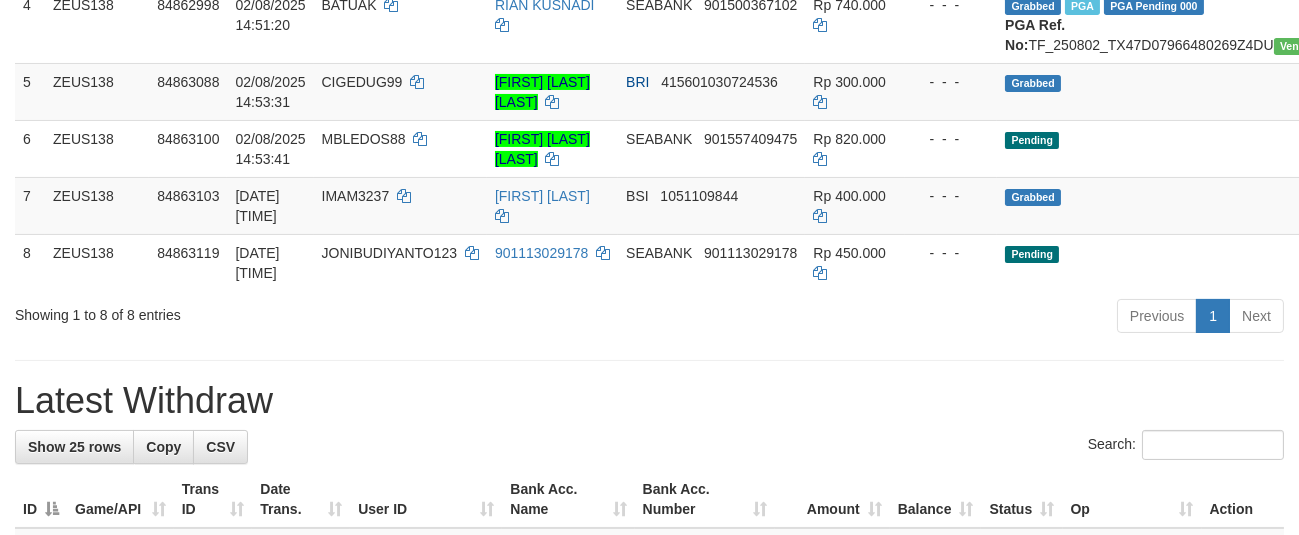 scroll, scrollTop: 525, scrollLeft: 0, axis: vertical 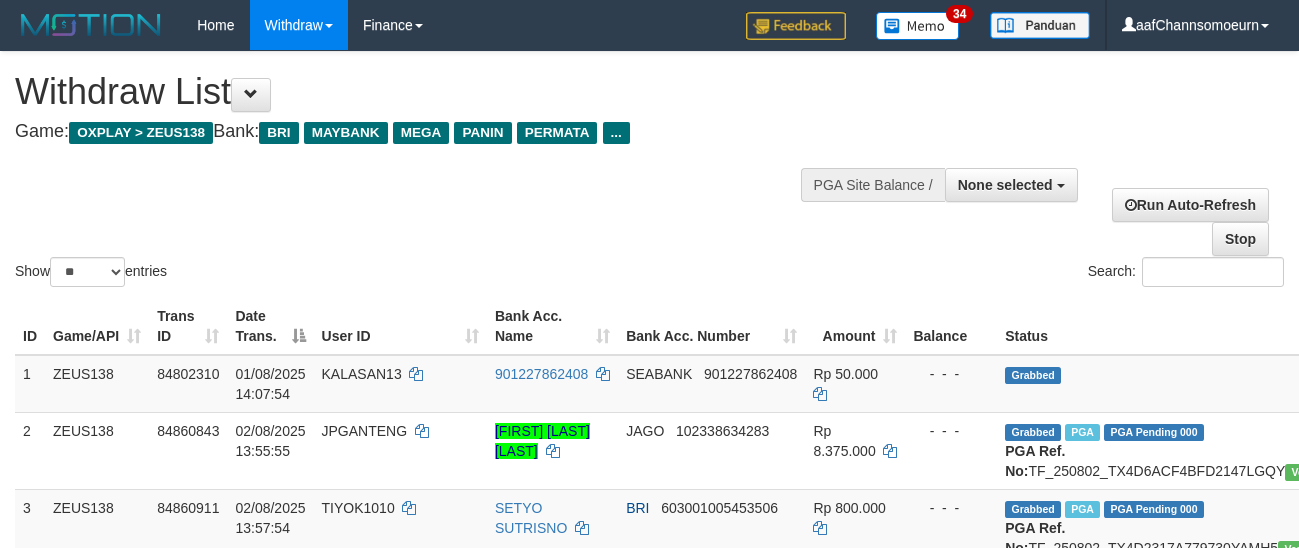 select 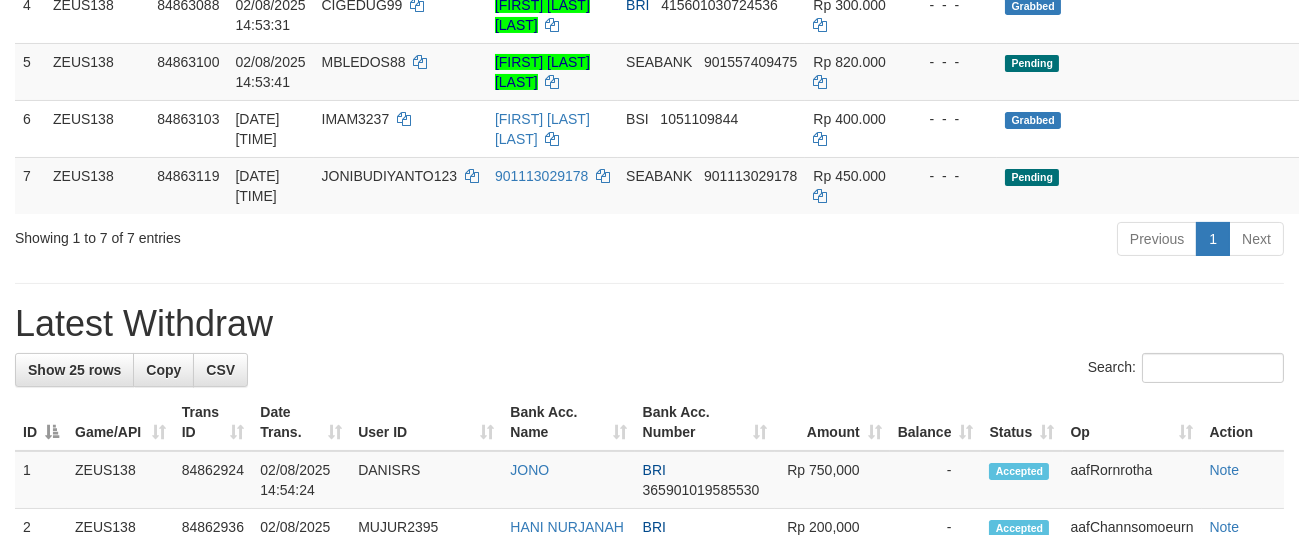 scroll, scrollTop: 525, scrollLeft: 0, axis: vertical 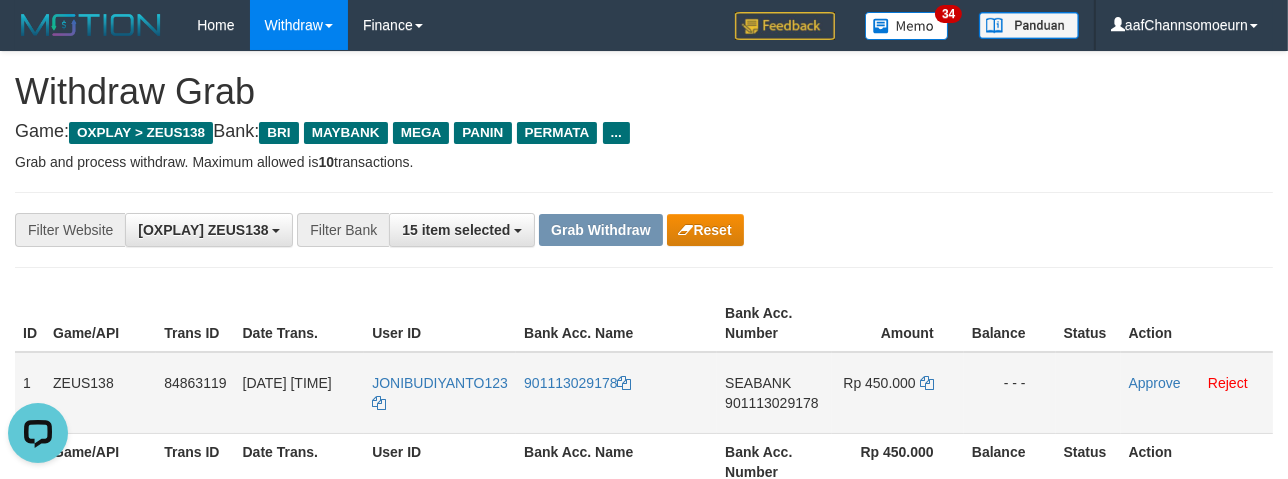 click on "JONIBUDIYANTO123" at bounding box center [440, 393] 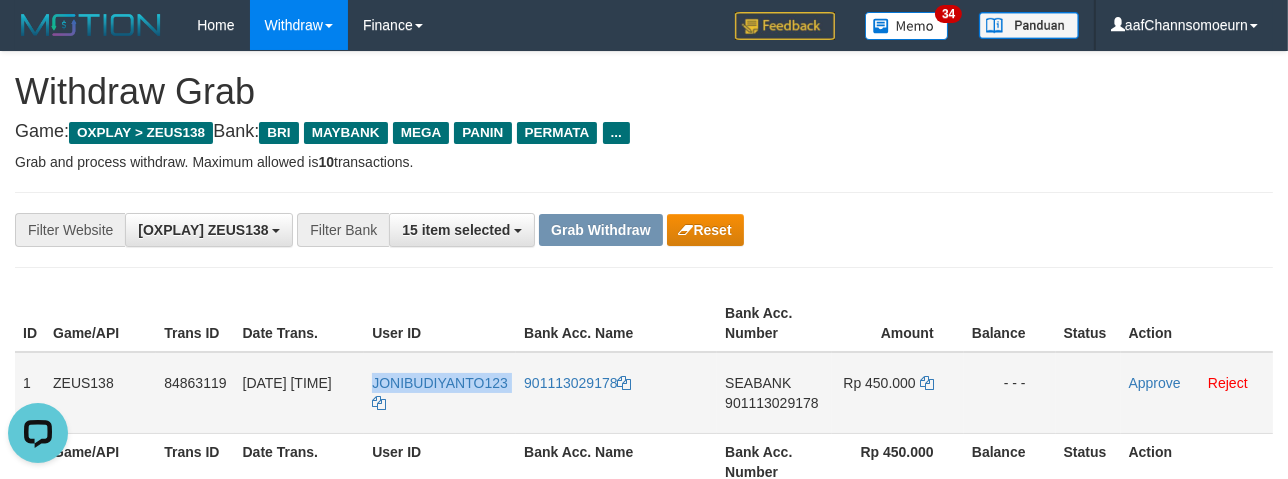 click on "JONIBUDIYANTO123" at bounding box center (440, 393) 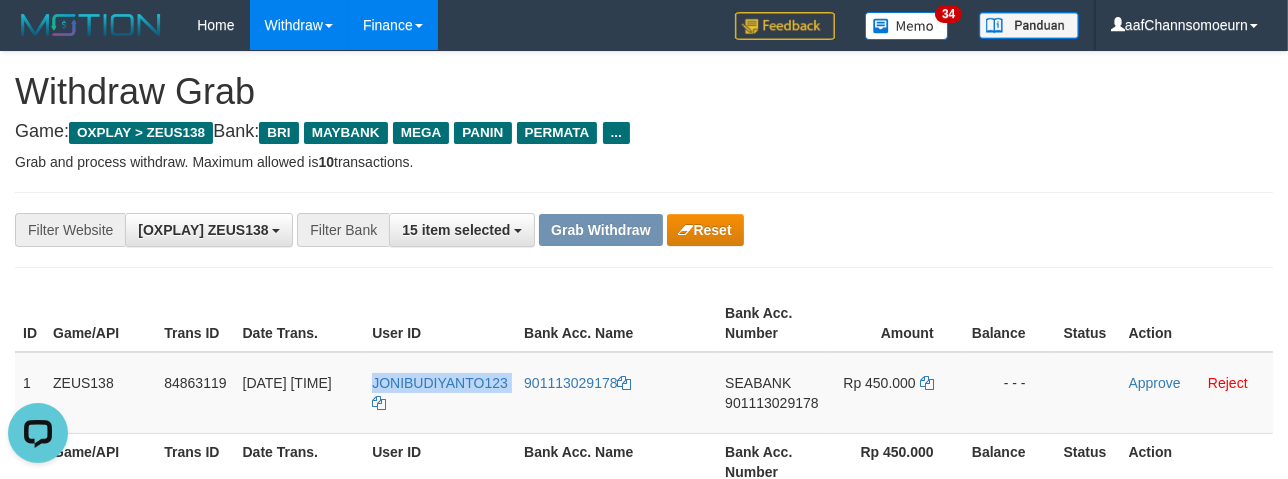 copy on "JONIBUDIYANTO123" 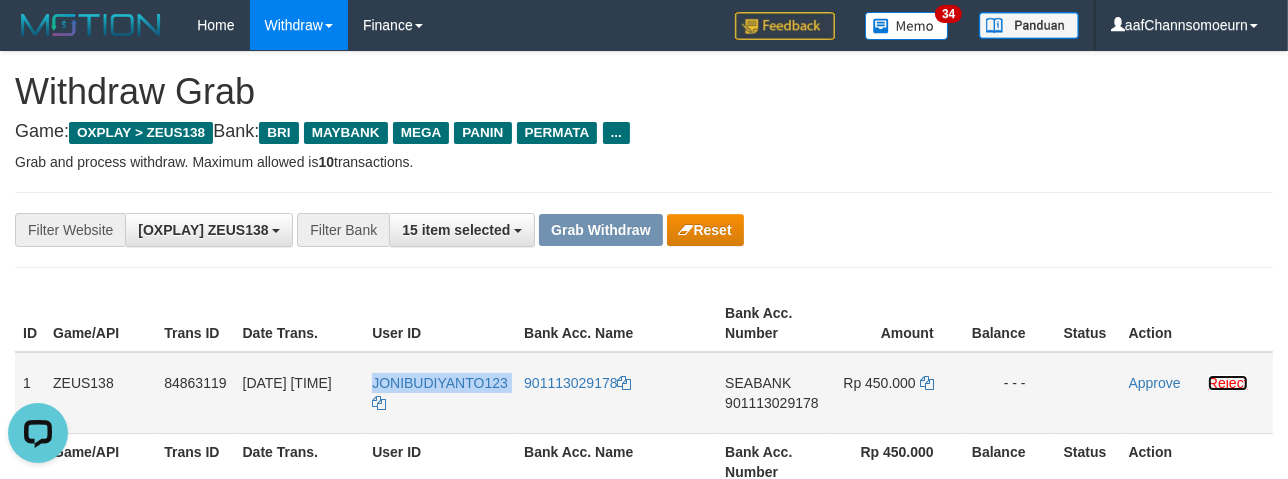 click on "Reject" at bounding box center (1228, 383) 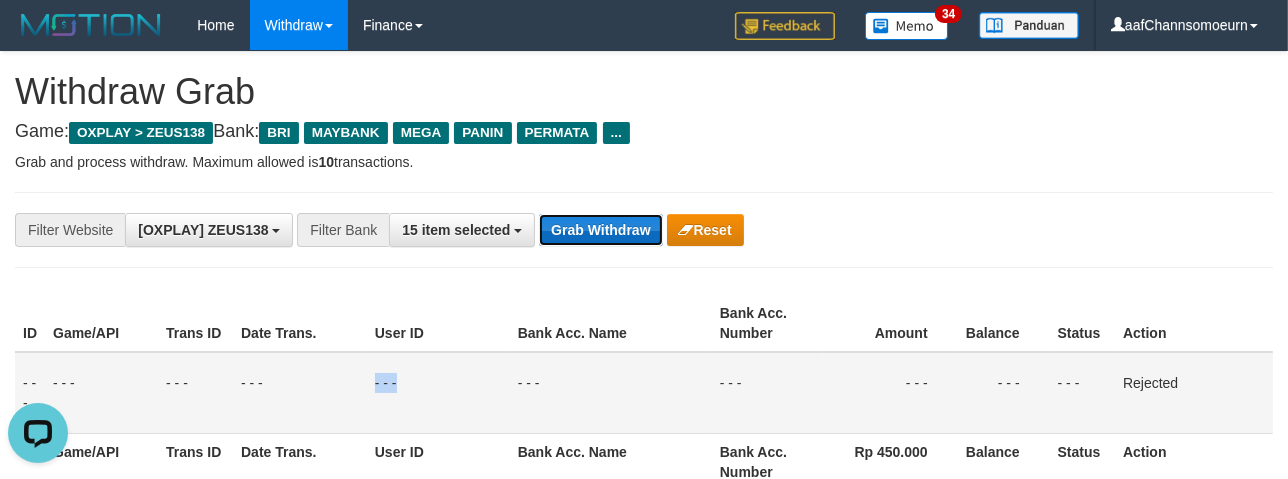 click on "Grab Withdraw" at bounding box center [600, 230] 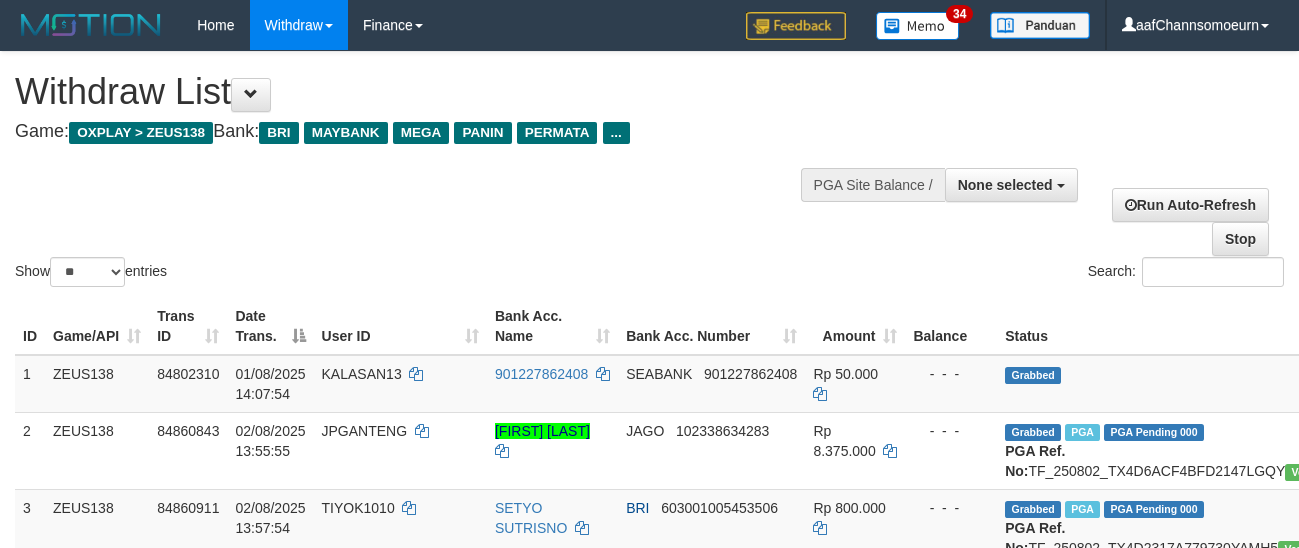 select 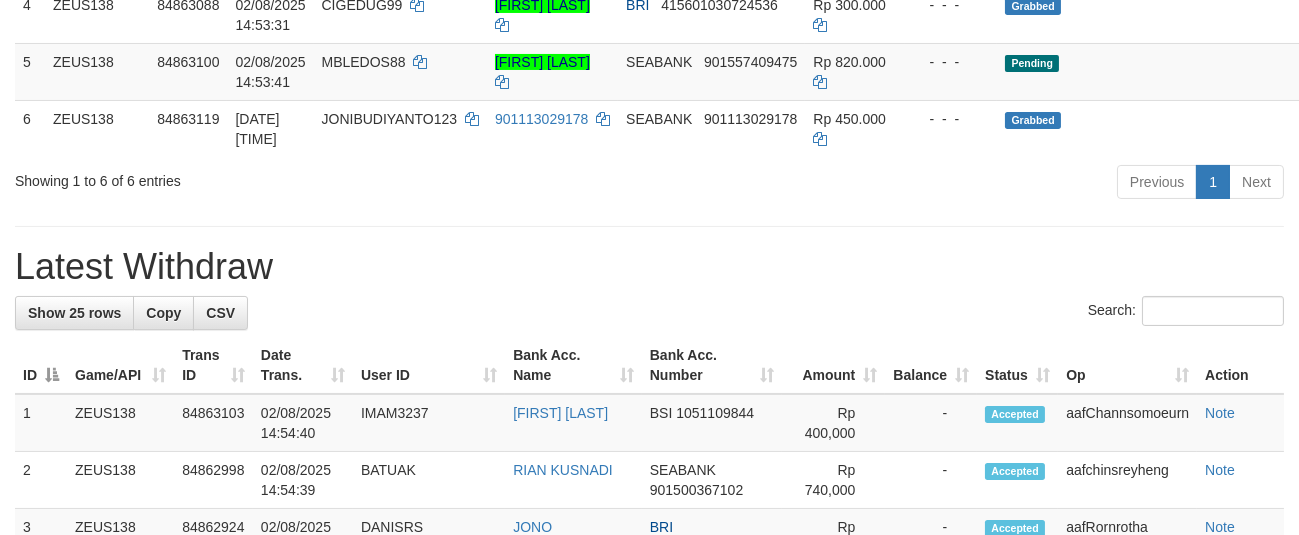 scroll, scrollTop: 525, scrollLeft: 0, axis: vertical 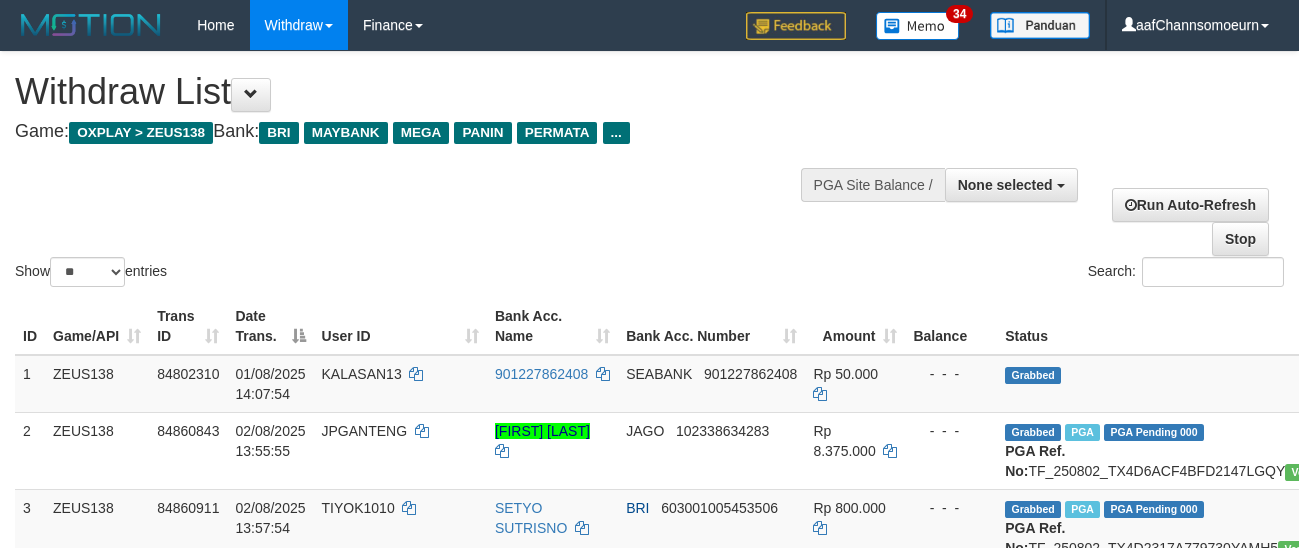select 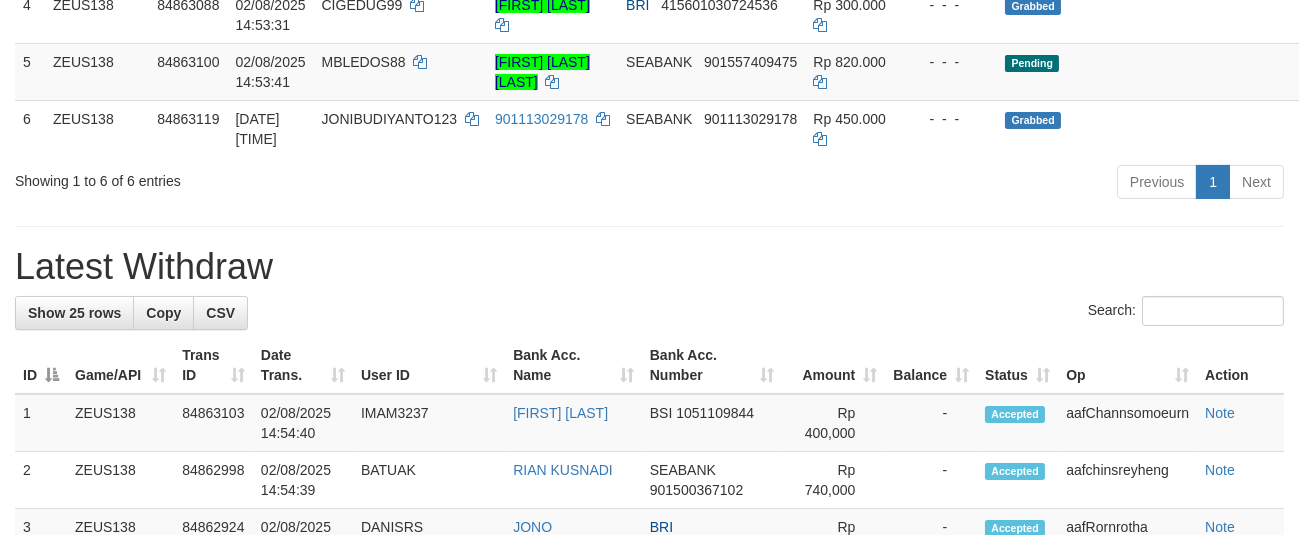scroll, scrollTop: 525, scrollLeft: 0, axis: vertical 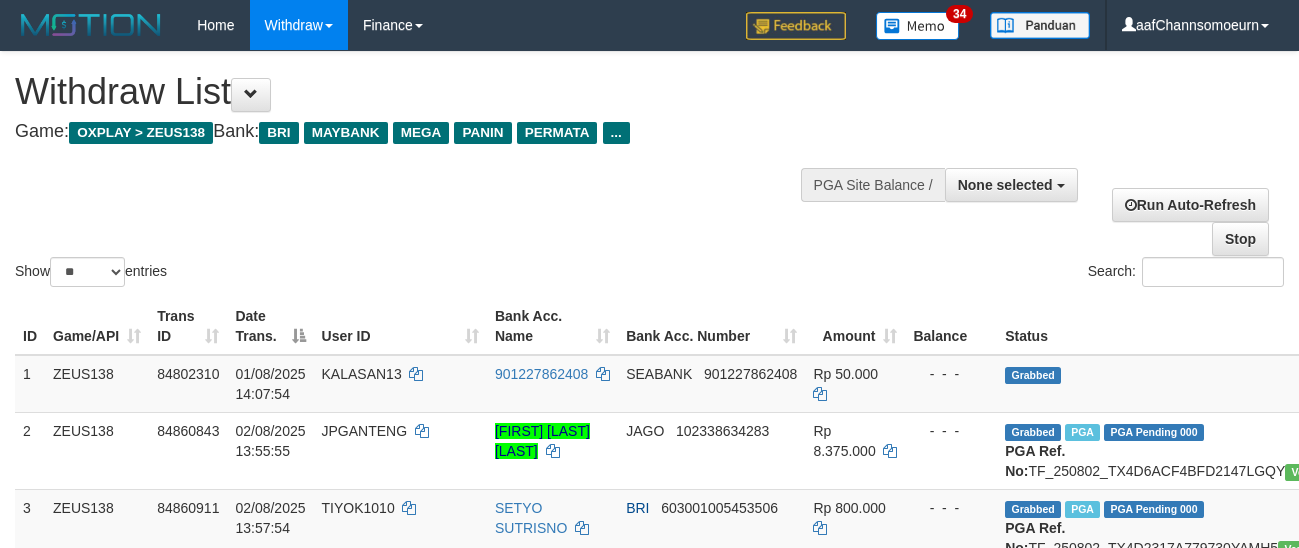 select 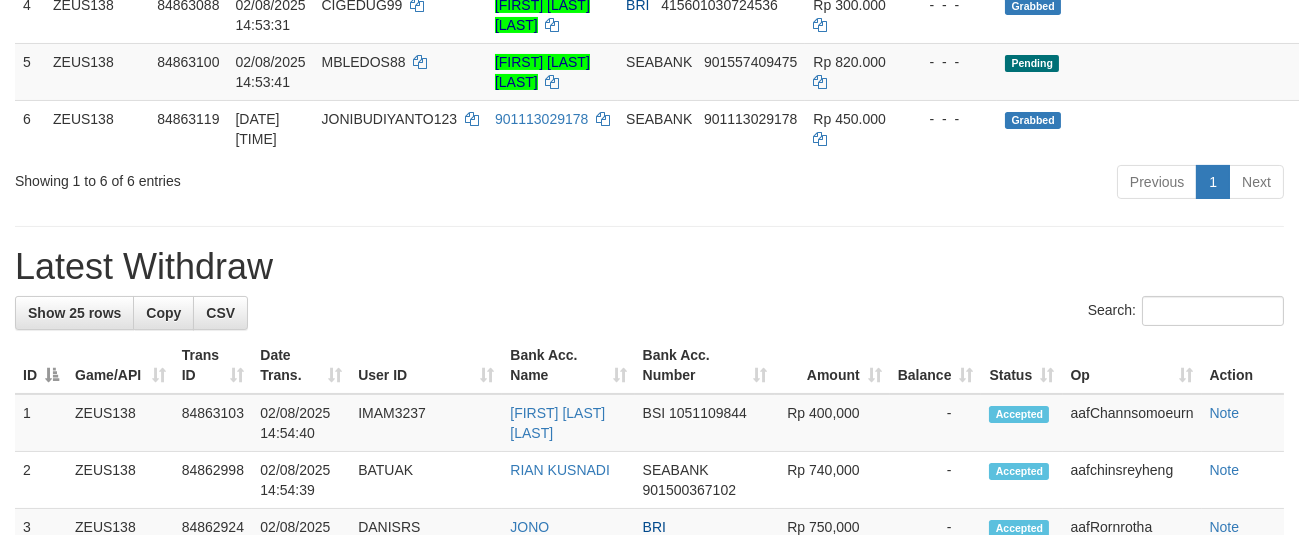 scroll, scrollTop: 525, scrollLeft: 0, axis: vertical 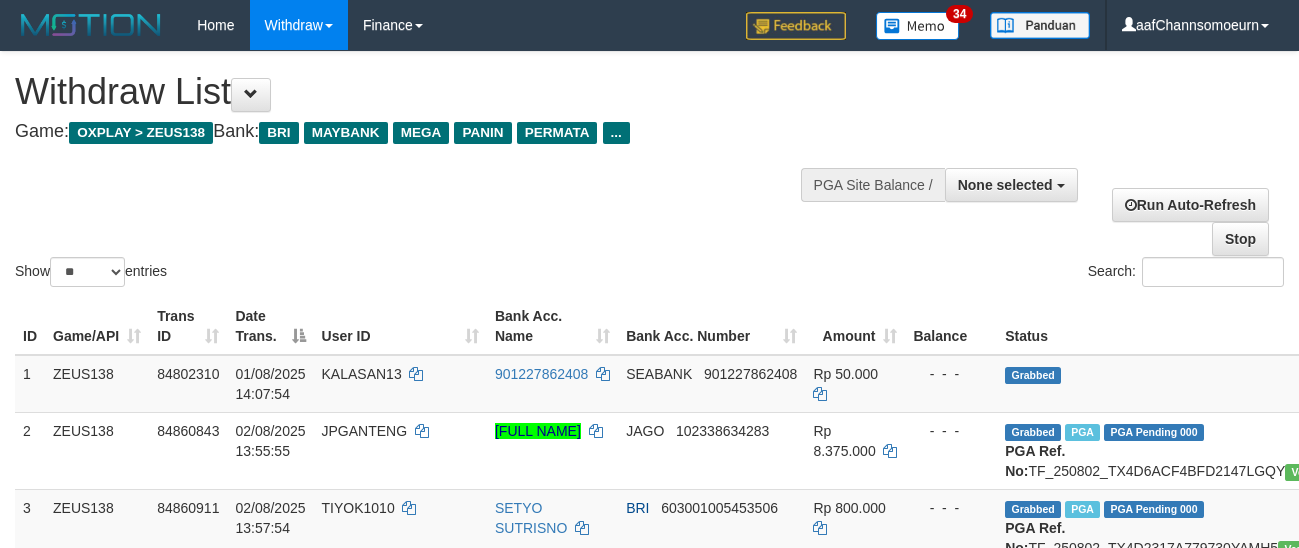 select 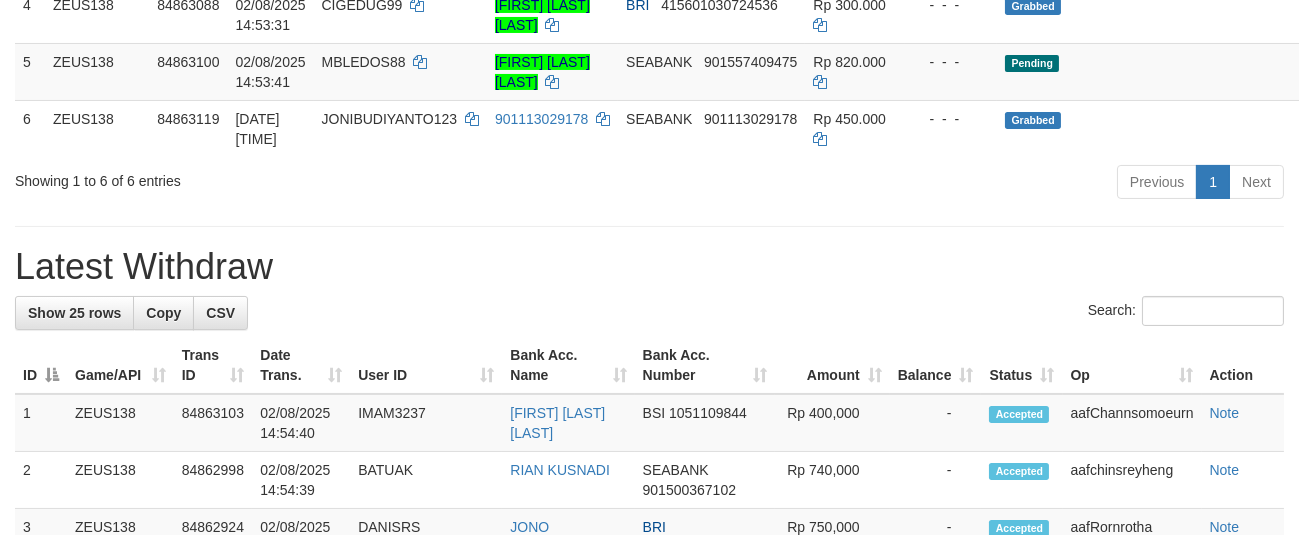 scroll, scrollTop: 525, scrollLeft: 0, axis: vertical 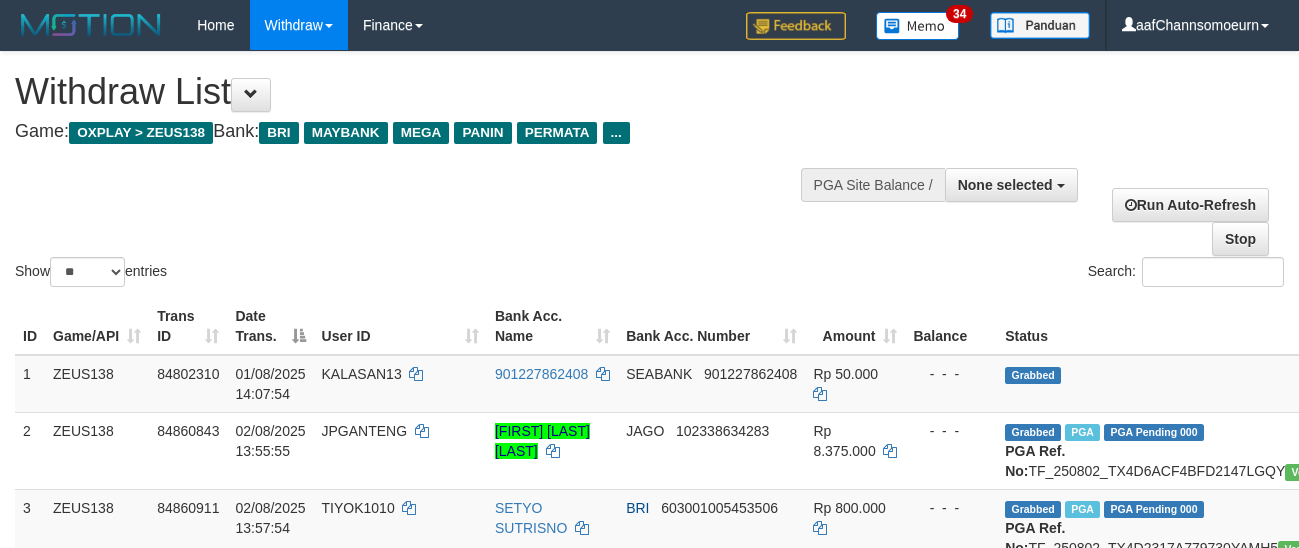 select 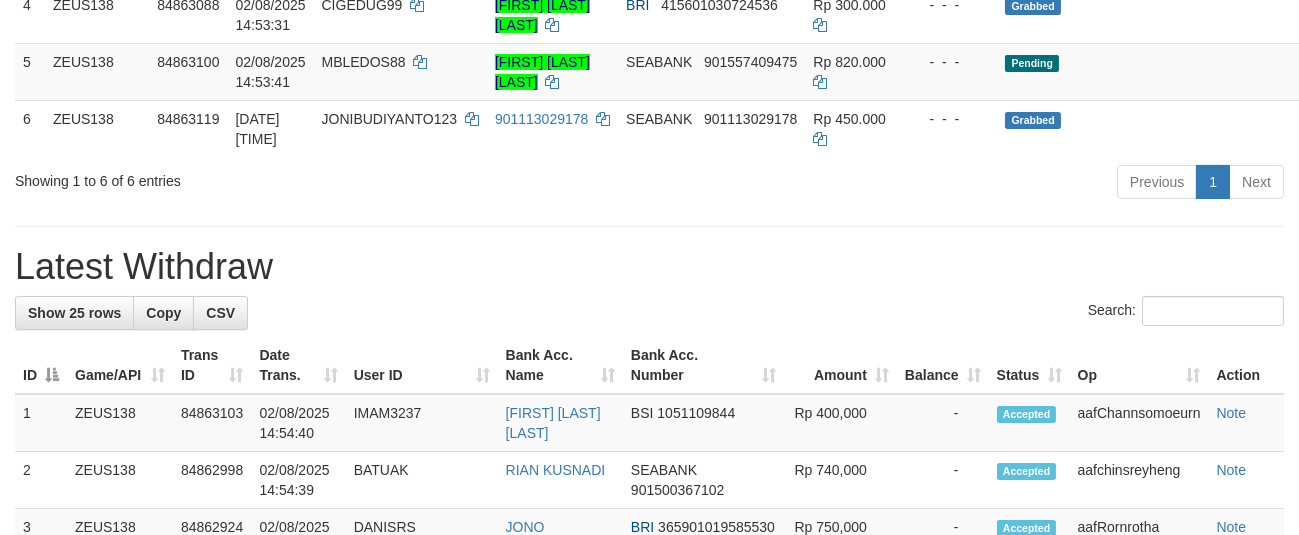 scroll, scrollTop: 525, scrollLeft: 0, axis: vertical 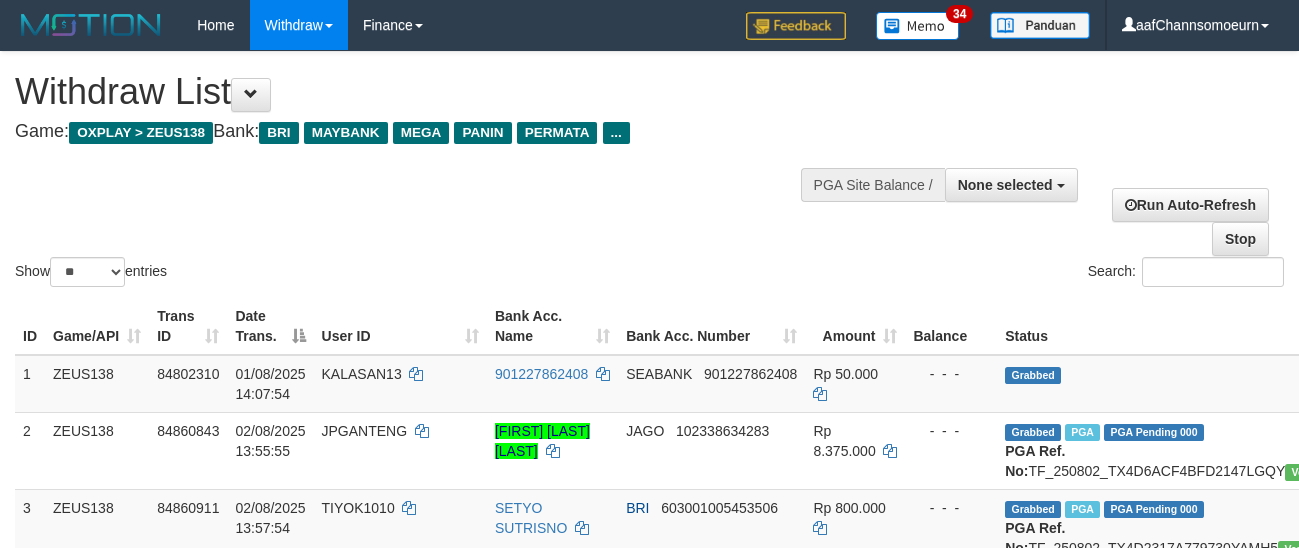 select 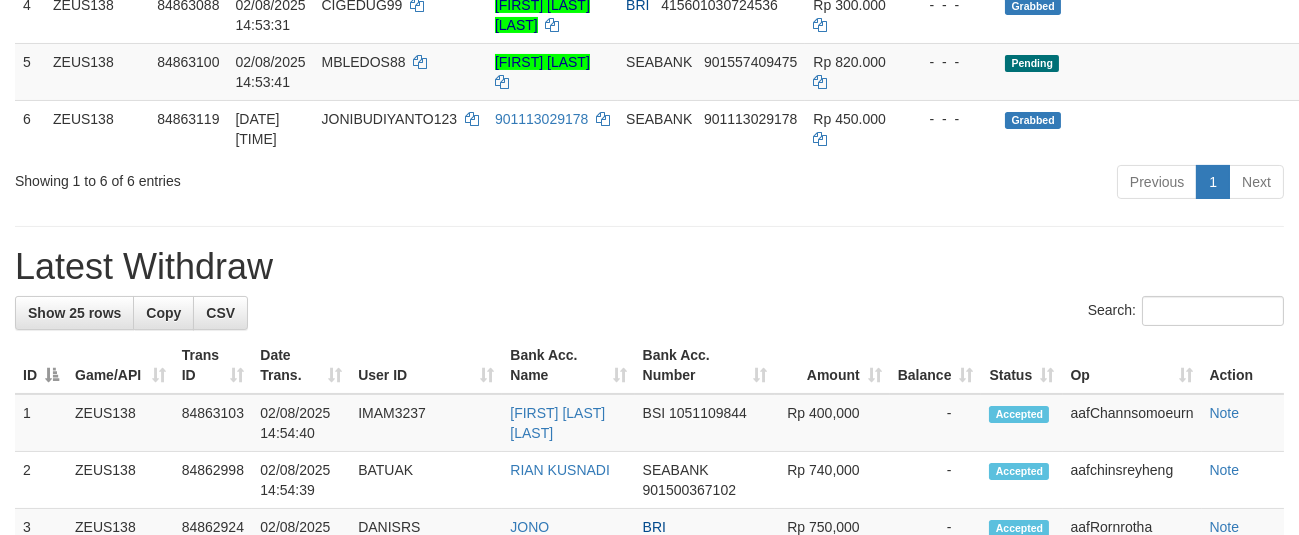 scroll, scrollTop: 525, scrollLeft: 0, axis: vertical 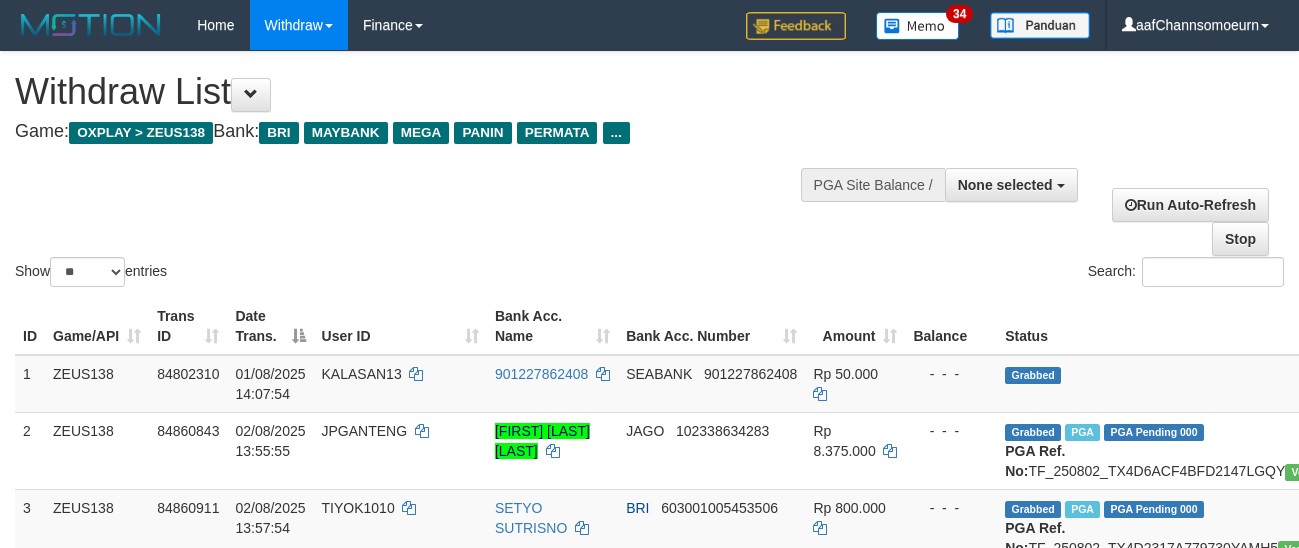 select 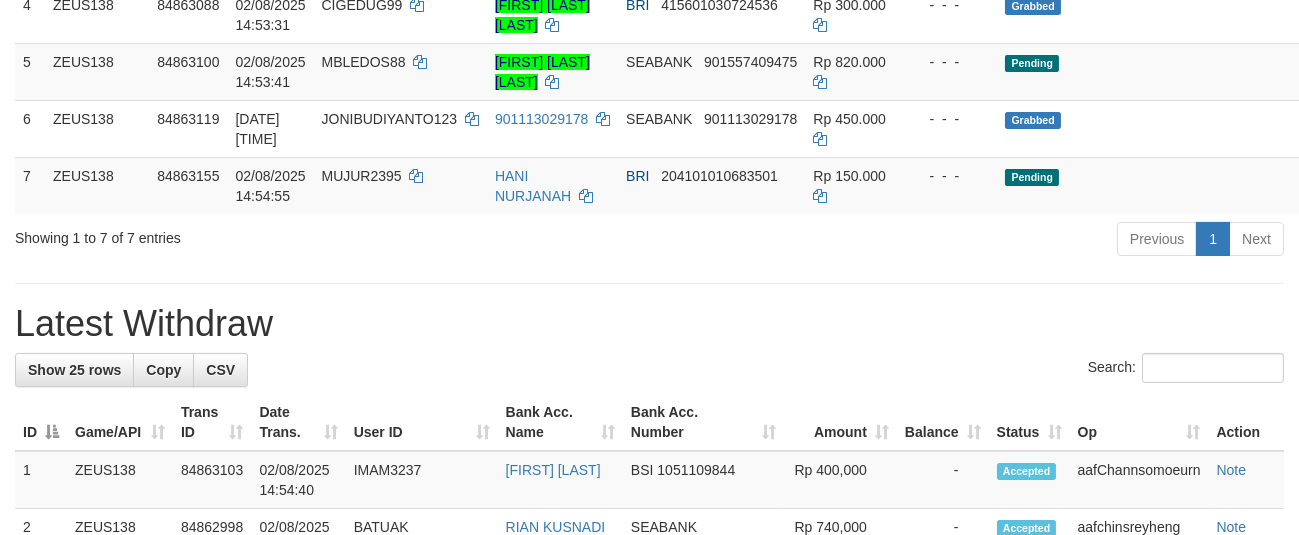 scroll, scrollTop: 525, scrollLeft: 0, axis: vertical 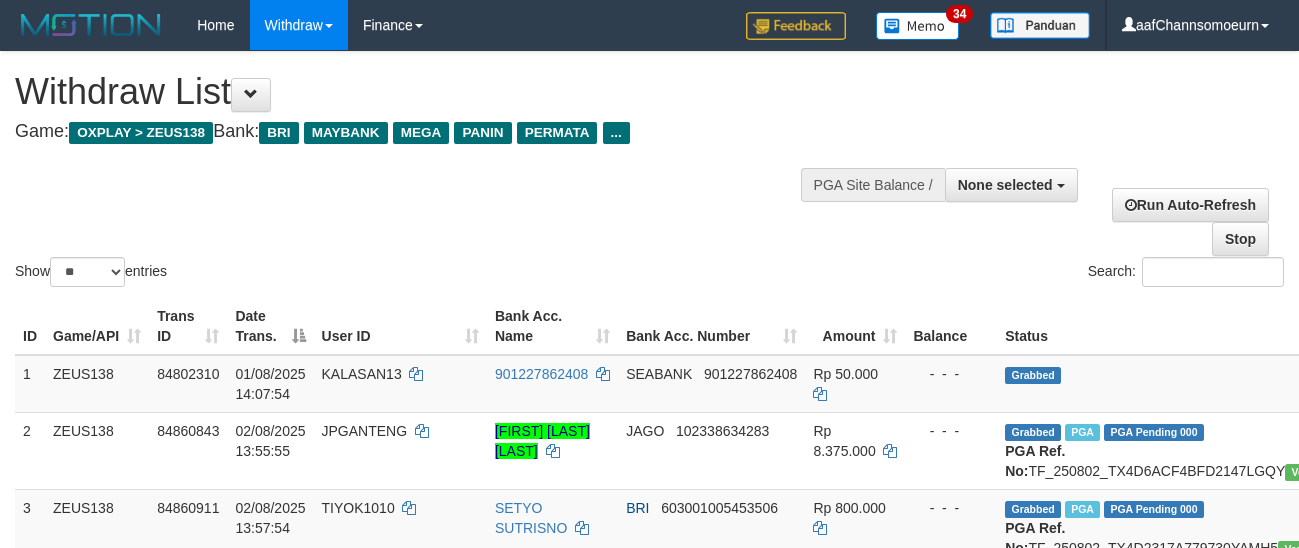 select 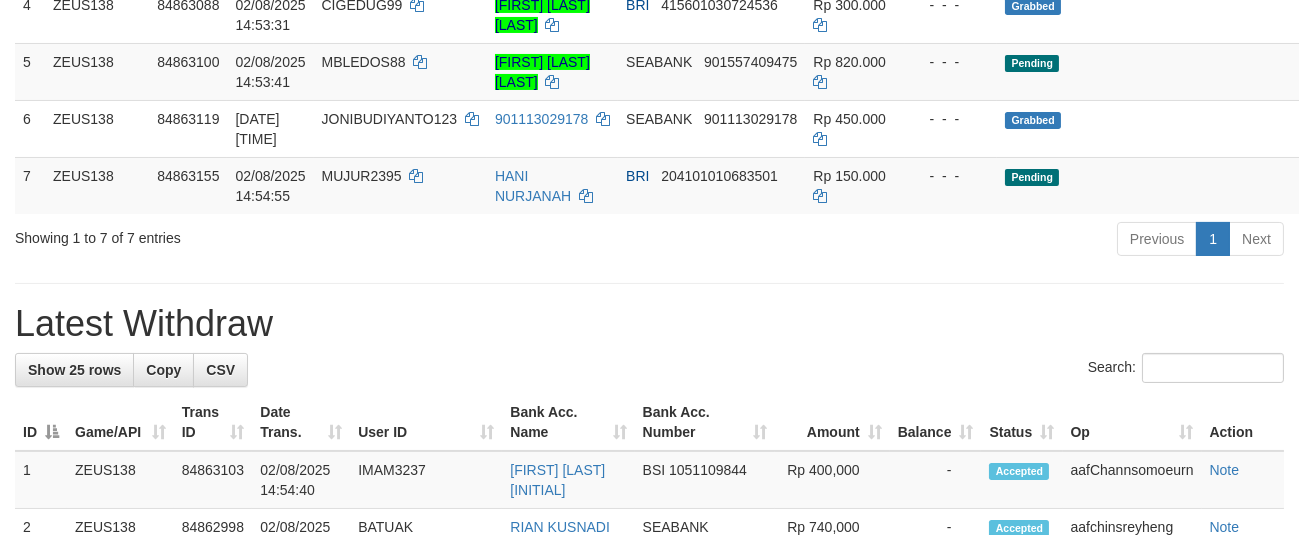 scroll, scrollTop: 525, scrollLeft: 0, axis: vertical 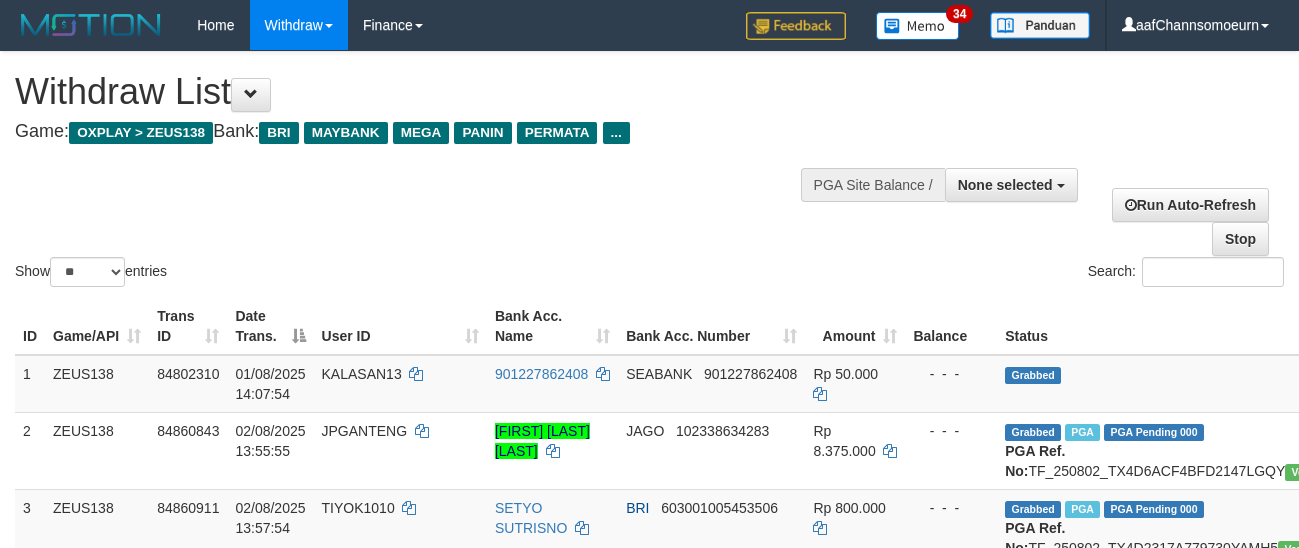 select 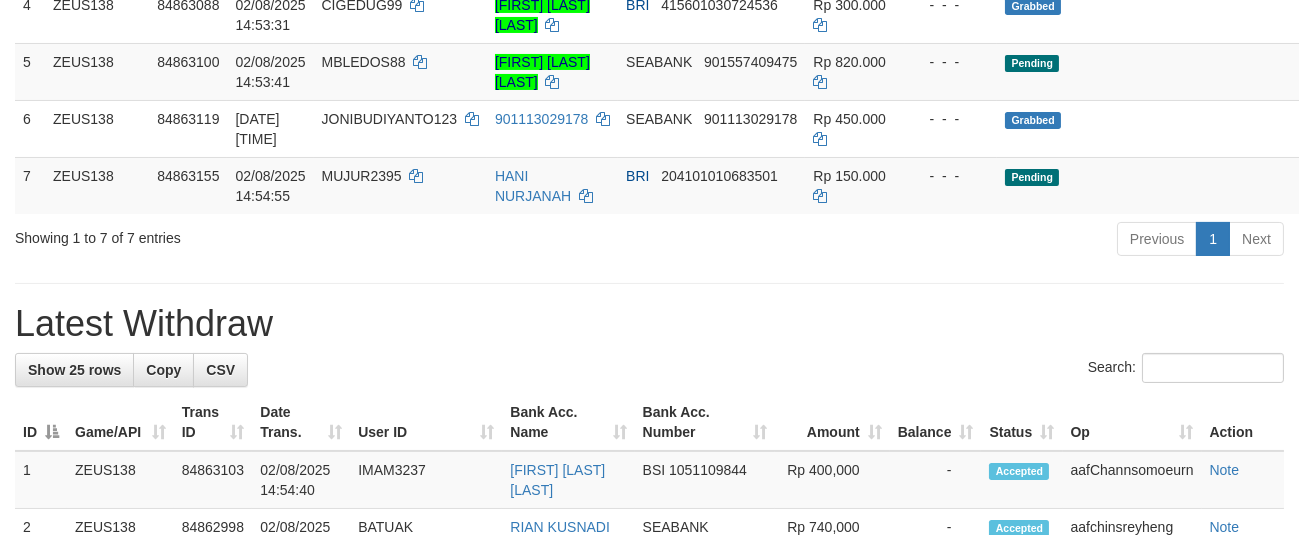 scroll, scrollTop: 525, scrollLeft: 0, axis: vertical 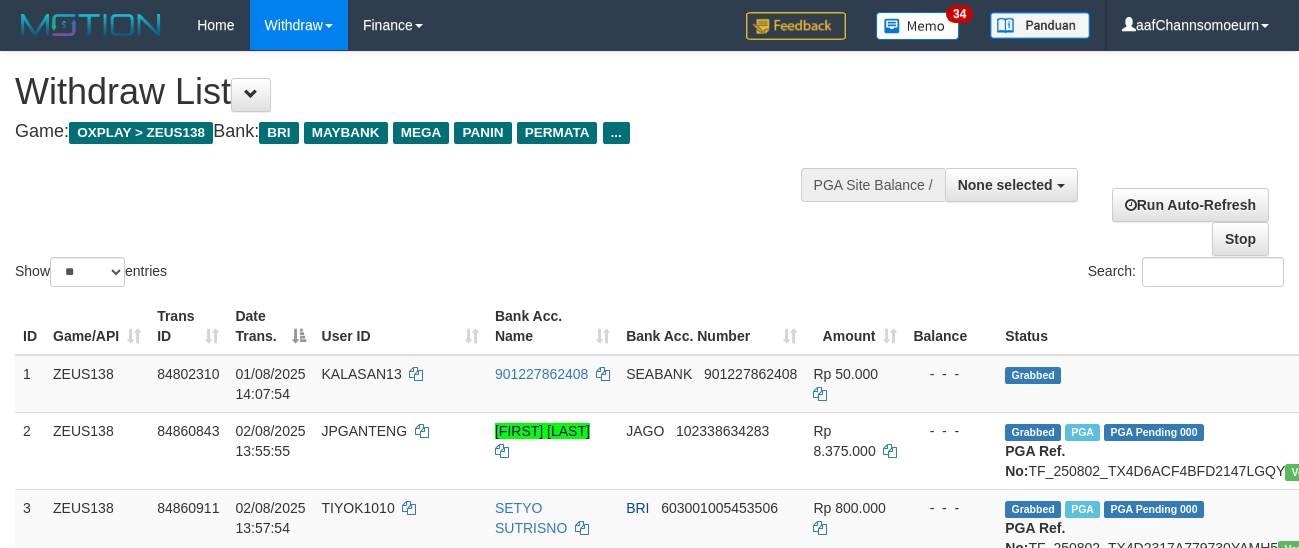 select 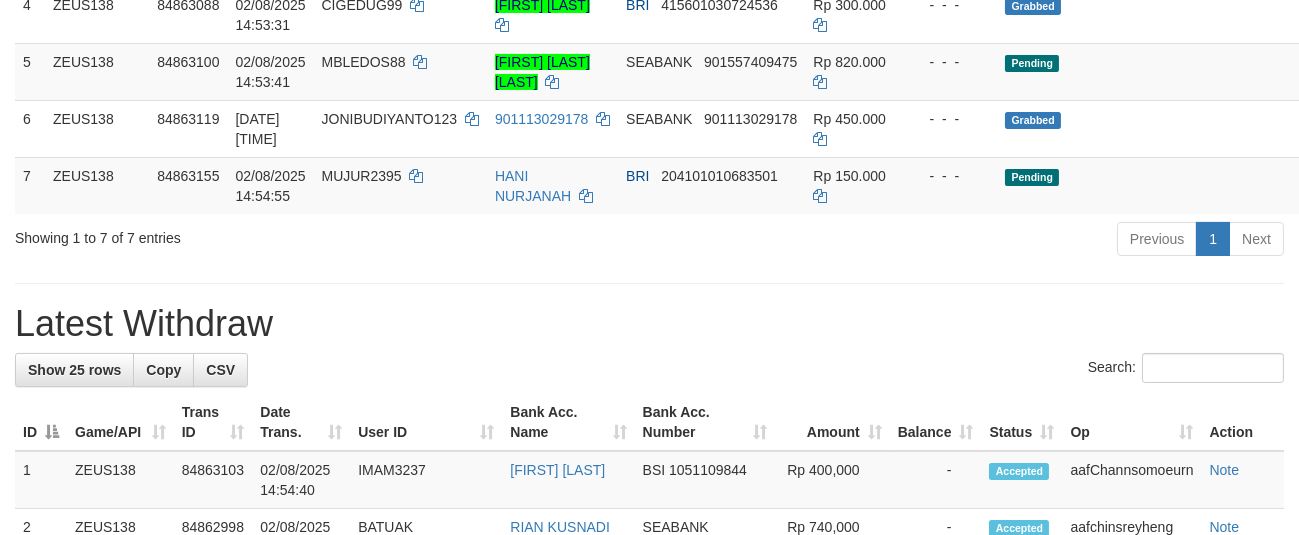 scroll, scrollTop: 525, scrollLeft: 0, axis: vertical 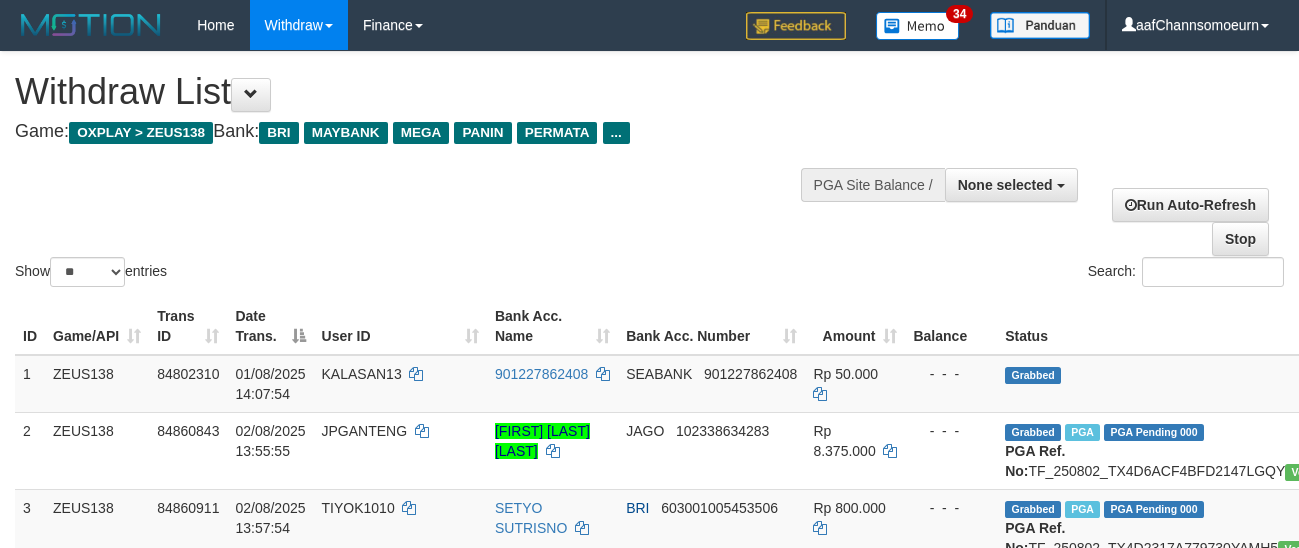 select 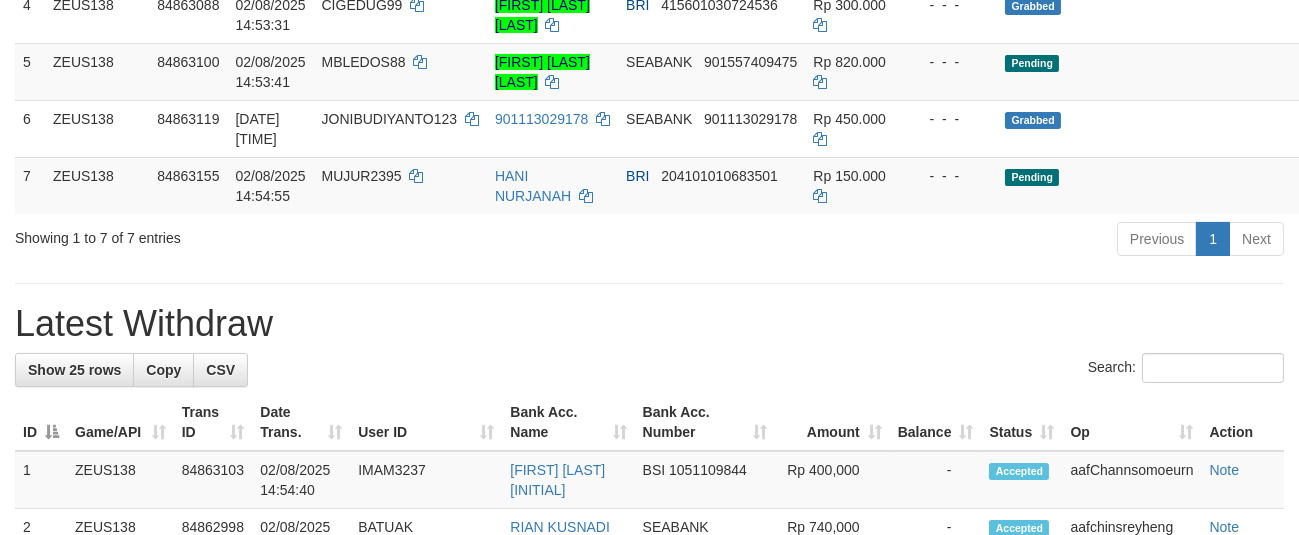 scroll, scrollTop: 525, scrollLeft: 0, axis: vertical 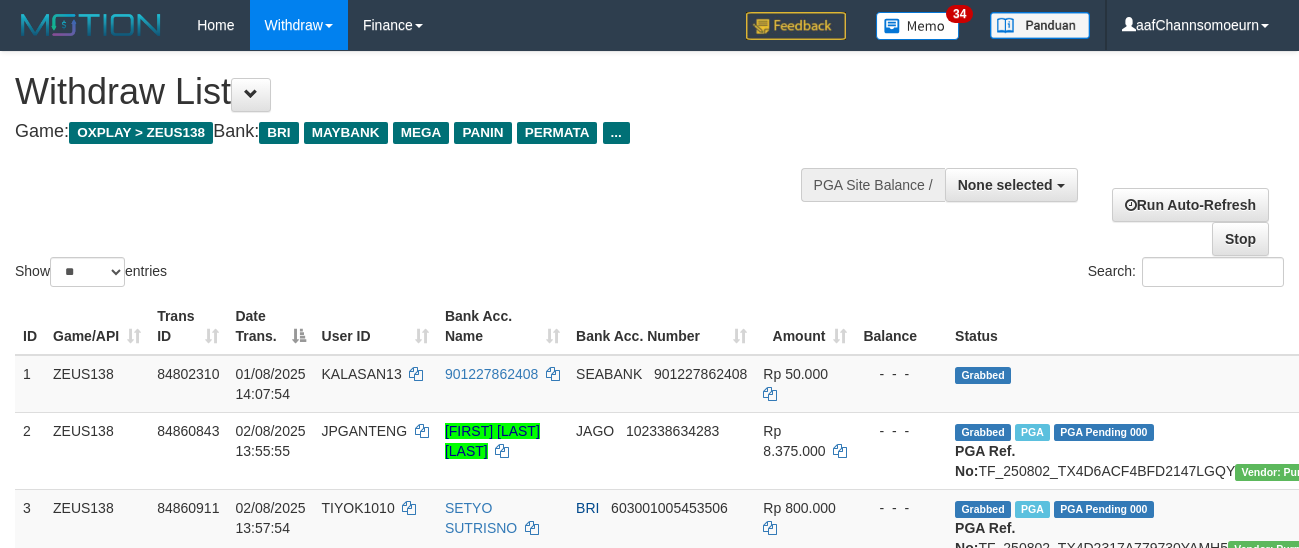select 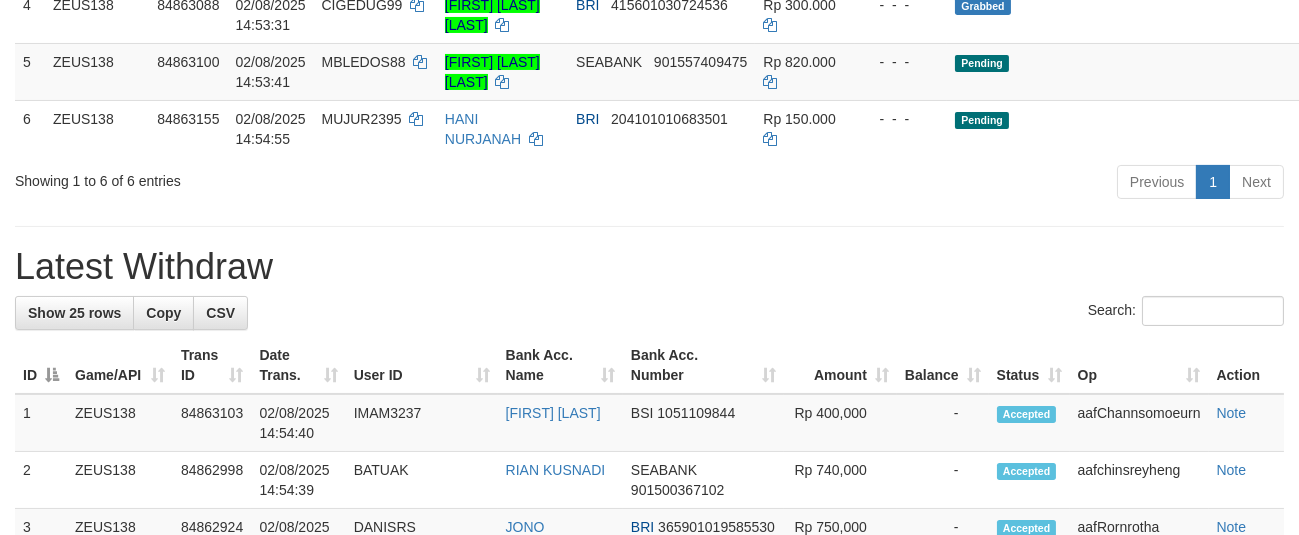 scroll, scrollTop: 525, scrollLeft: 0, axis: vertical 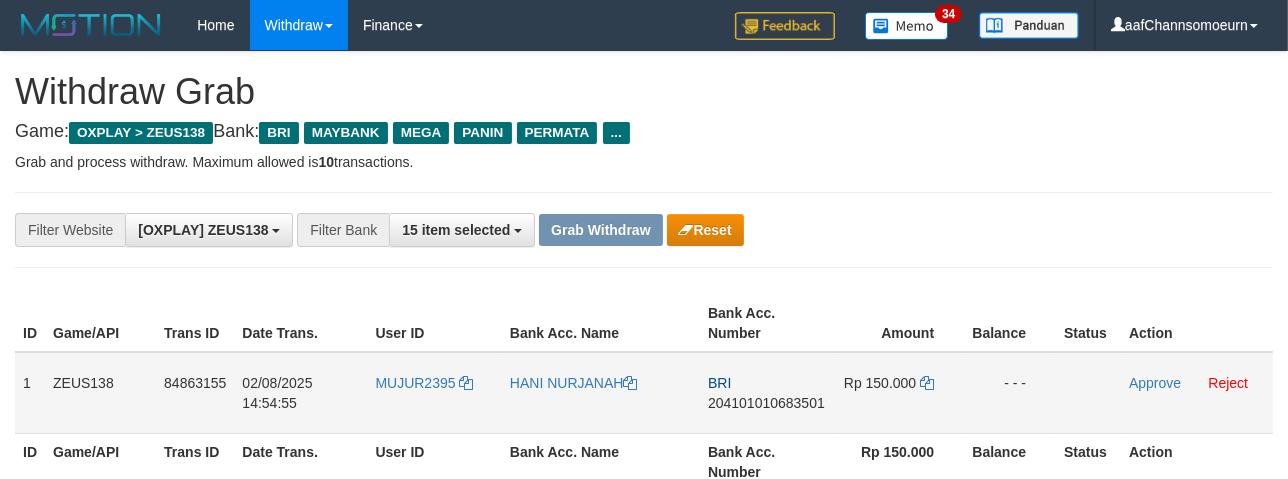 click on "MUJUR2395" at bounding box center (434, 393) 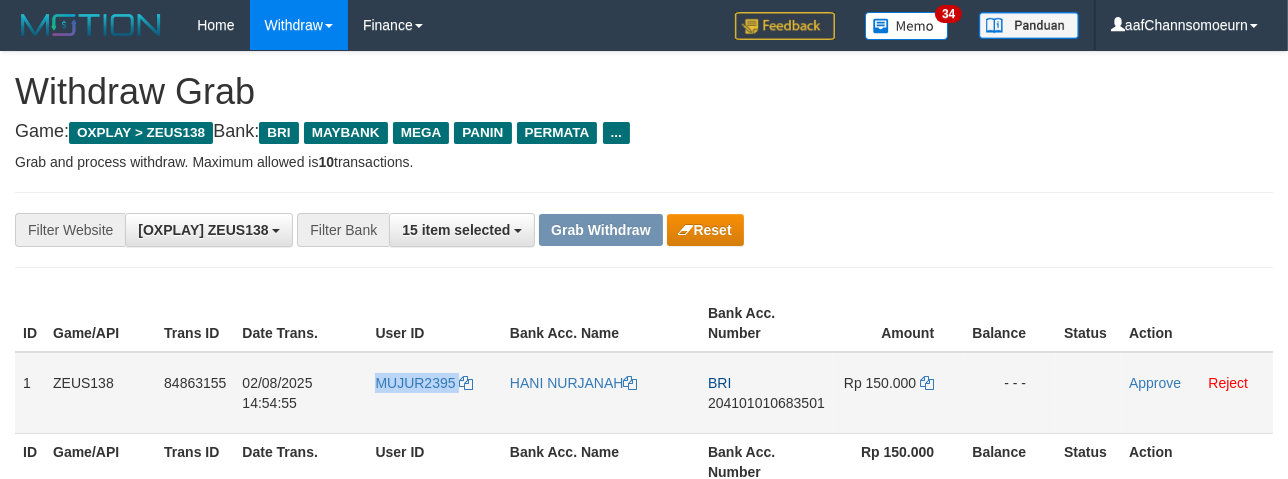 click on "MUJUR2395" at bounding box center (434, 393) 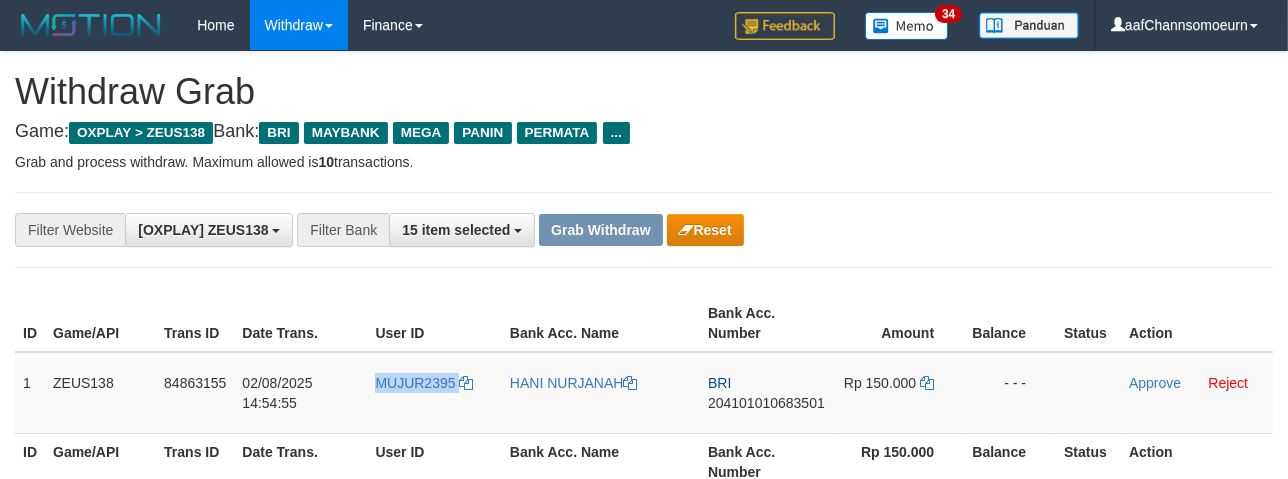 copy on "MUJUR2395" 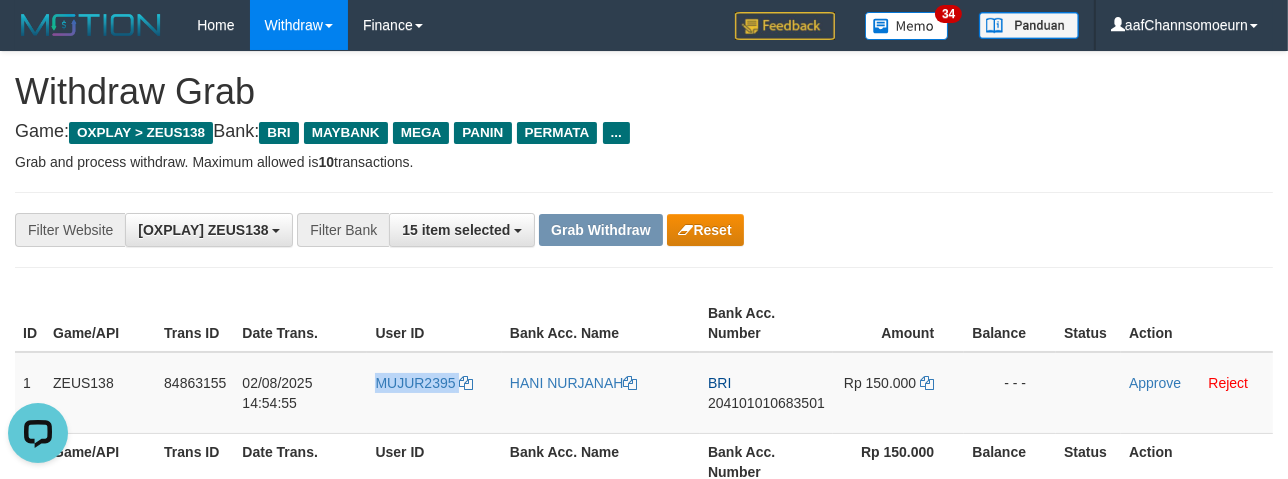 scroll, scrollTop: 0, scrollLeft: 0, axis: both 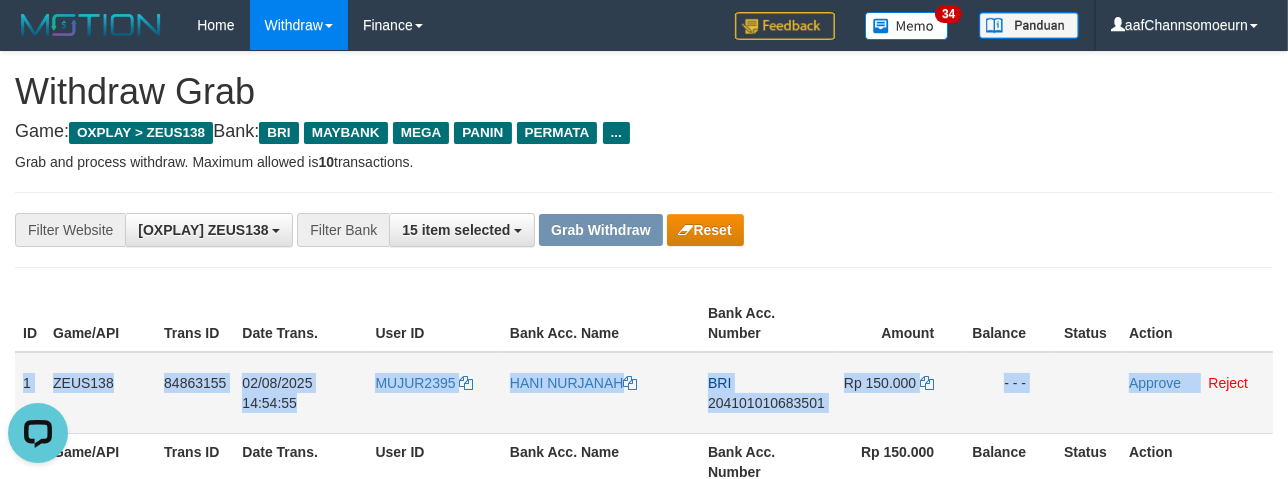 drag, startPoint x: 20, startPoint y: 370, endPoint x: 1200, endPoint y: 375, distance: 1180.0106 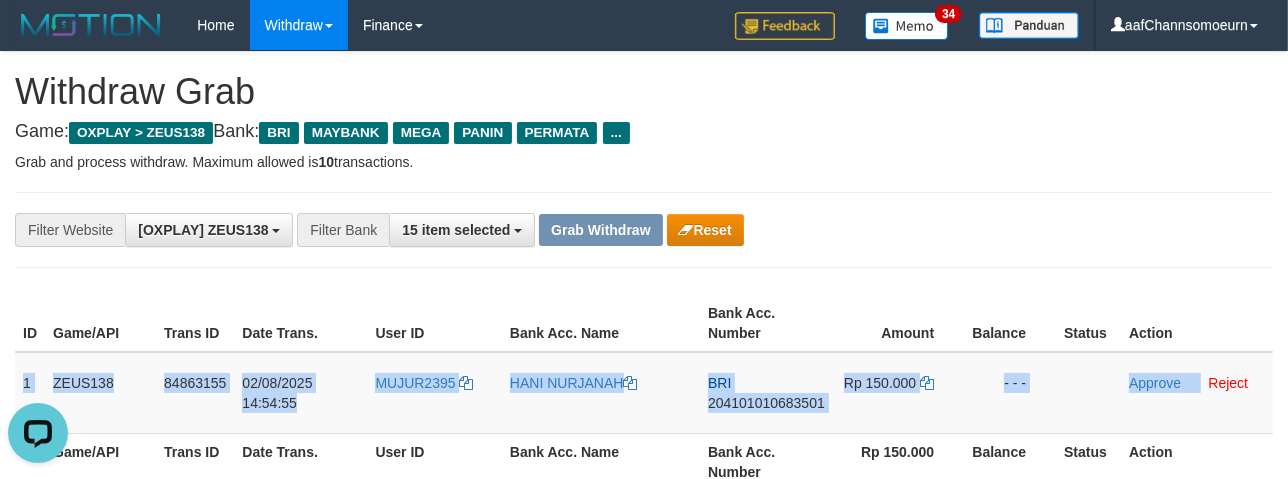 copy on "1
ZEUS138
84863155
02/08/2025 14:54:55
MUJUR2395
HANI NURJANAH
BRI
204101010683501
Rp 150.000
- - -
Approve" 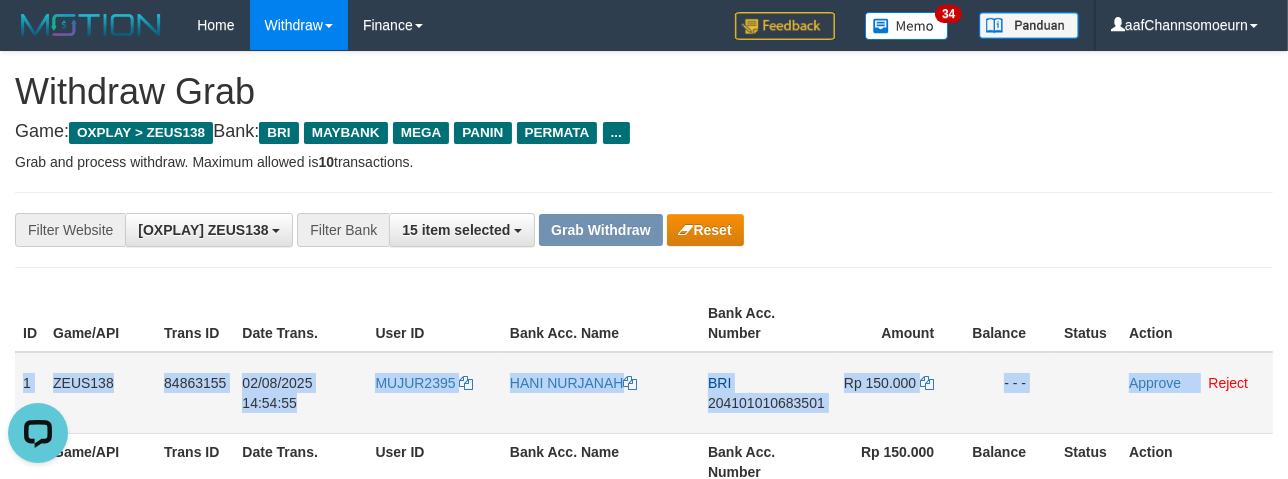 click on "204101010683501" at bounding box center (766, 403) 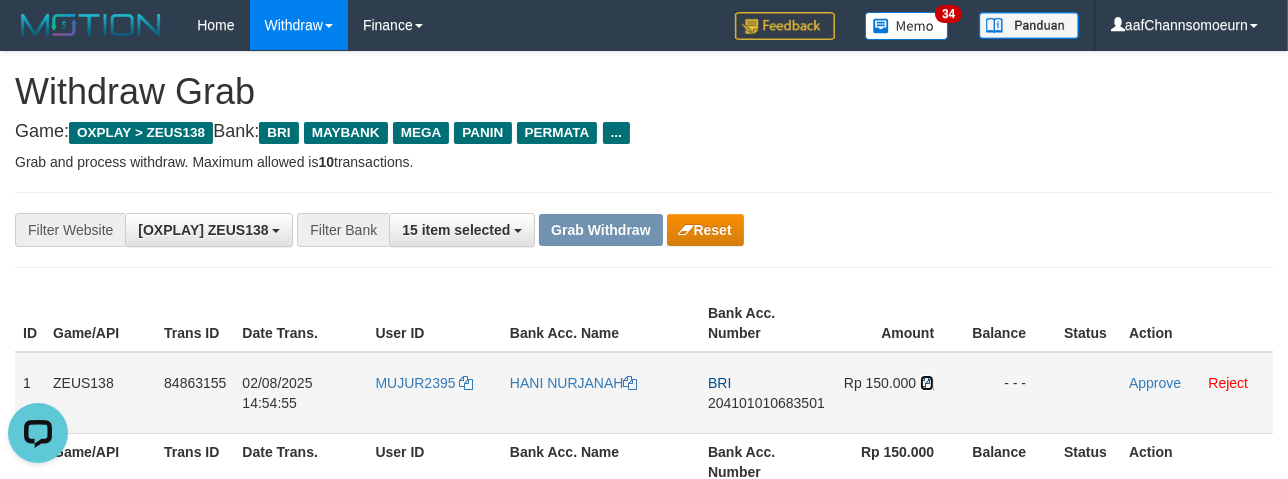 click at bounding box center (927, 383) 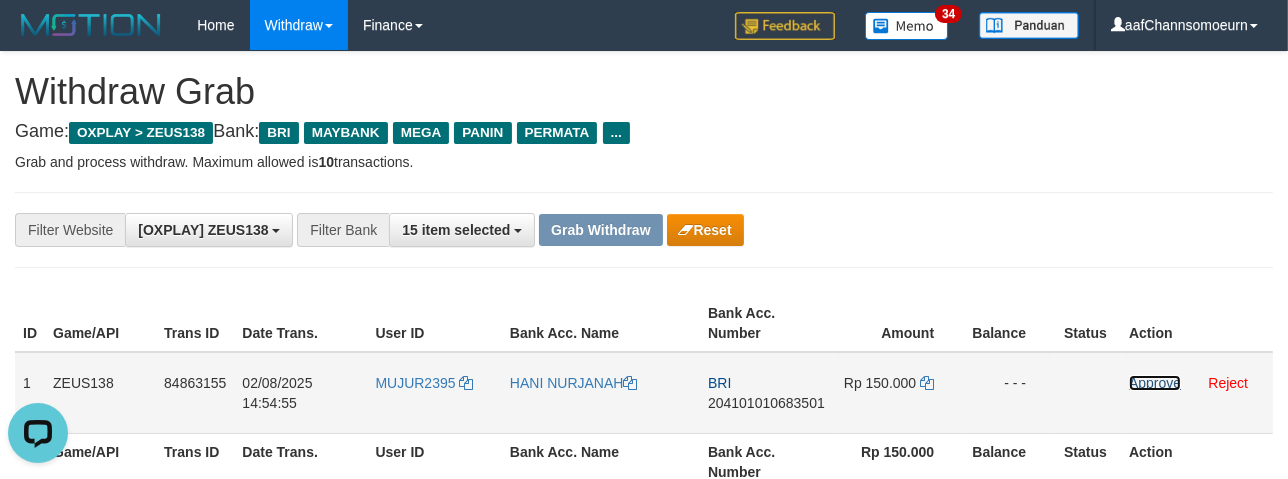click on "Approve" at bounding box center [1155, 383] 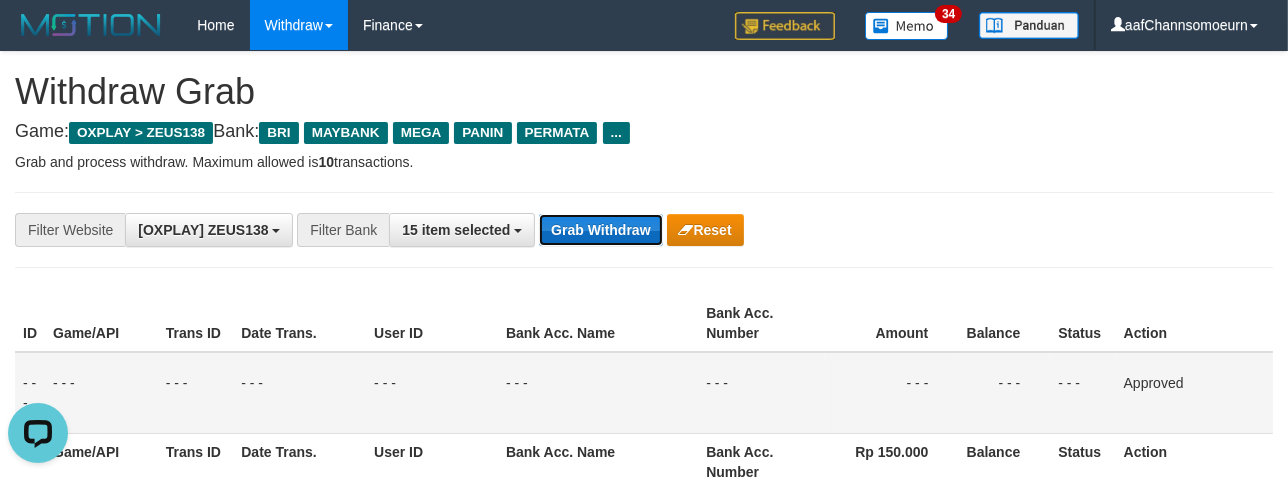 click on "Grab Withdraw" at bounding box center (600, 230) 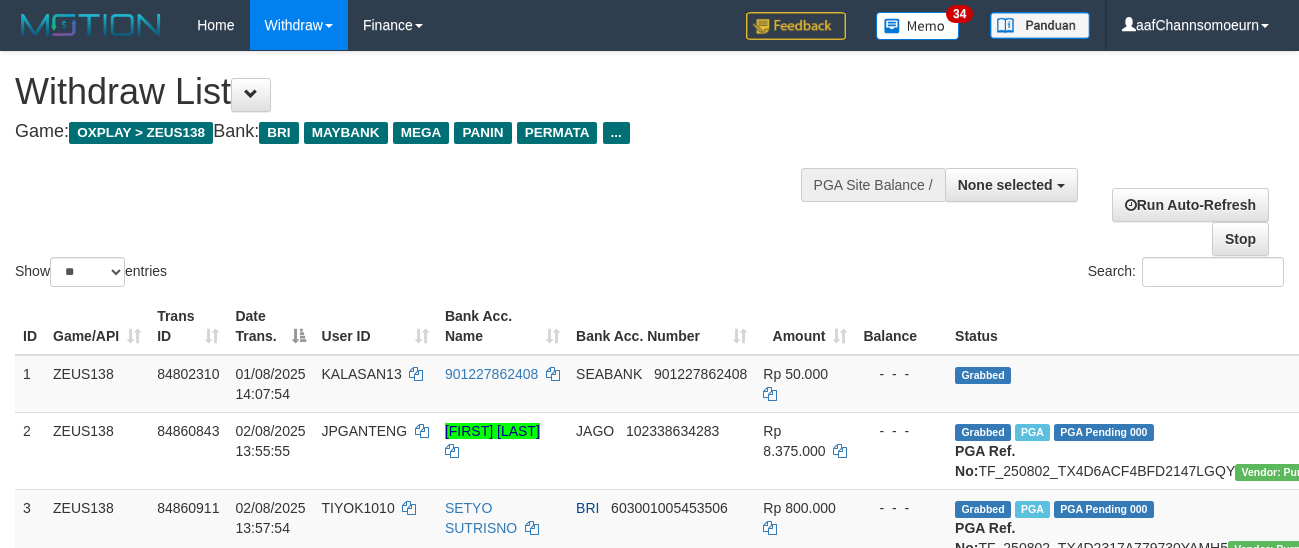 select 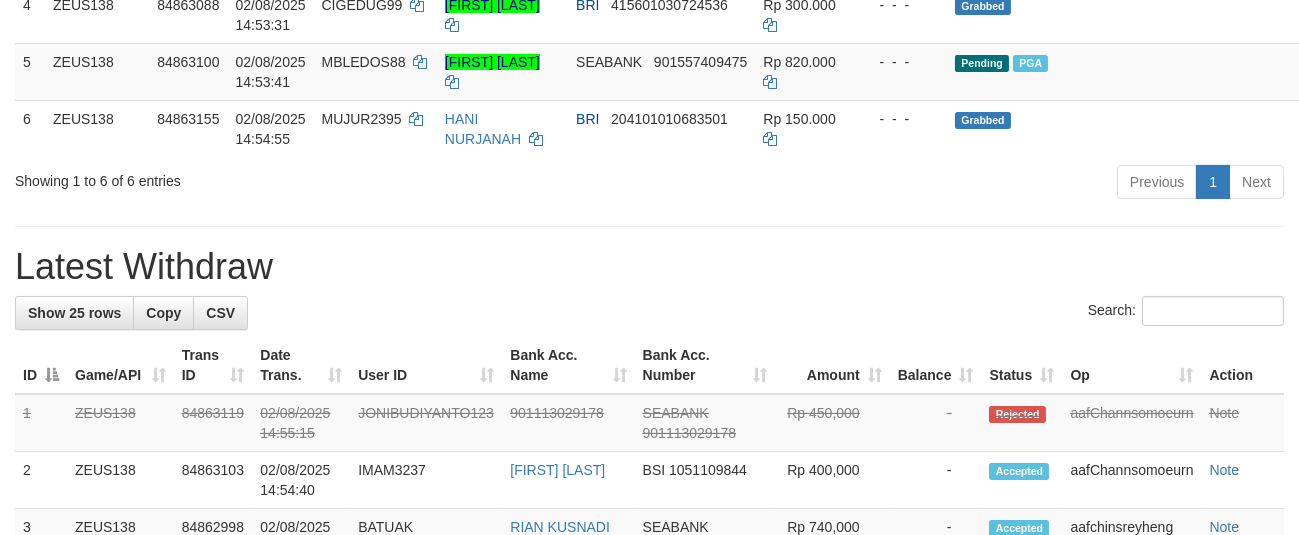 scroll, scrollTop: 525, scrollLeft: 0, axis: vertical 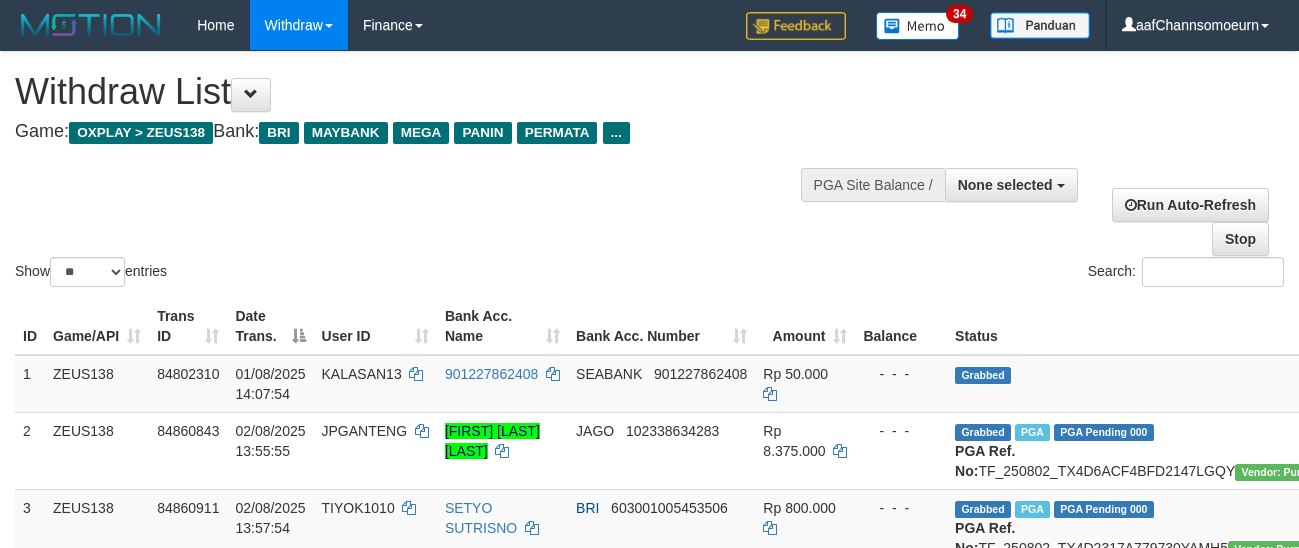 select 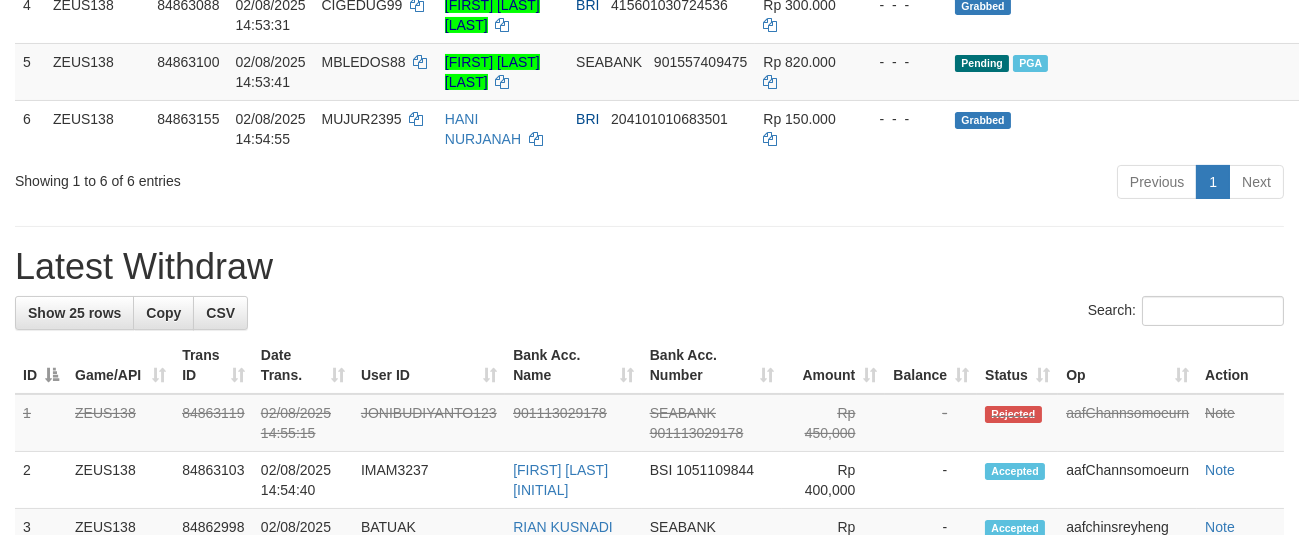 scroll, scrollTop: 525, scrollLeft: 0, axis: vertical 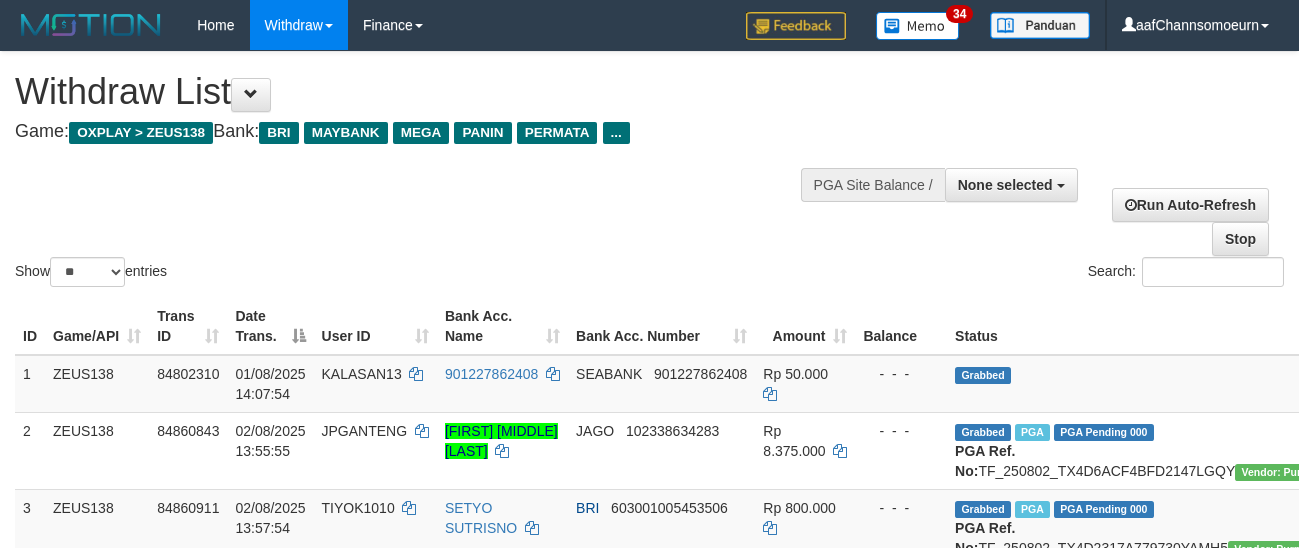 select 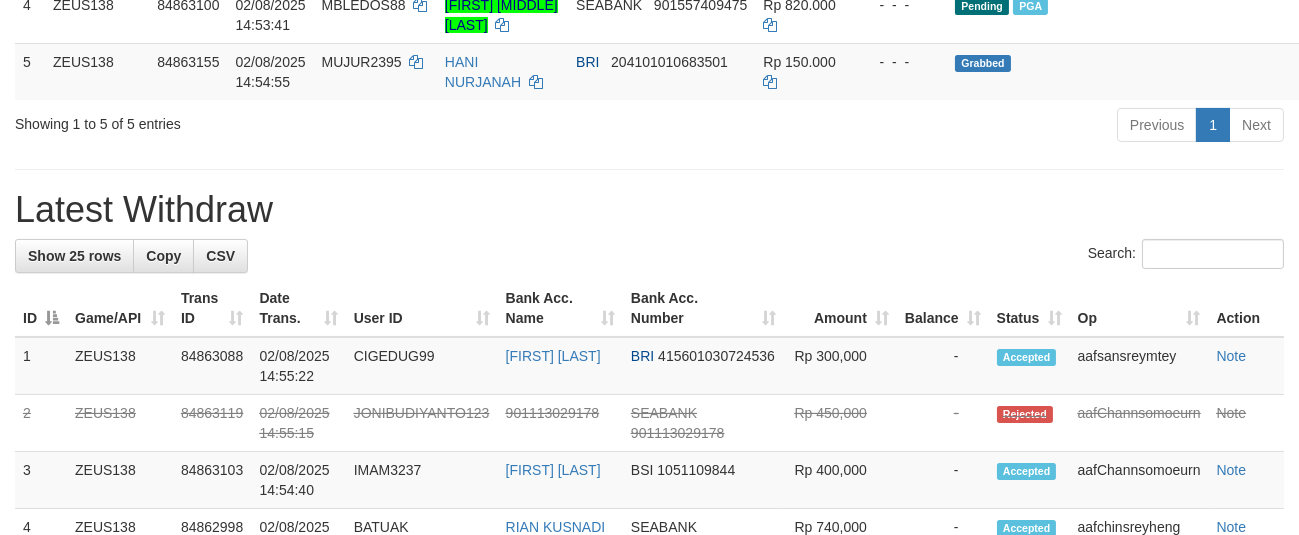 scroll, scrollTop: 525, scrollLeft: 0, axis: vertical 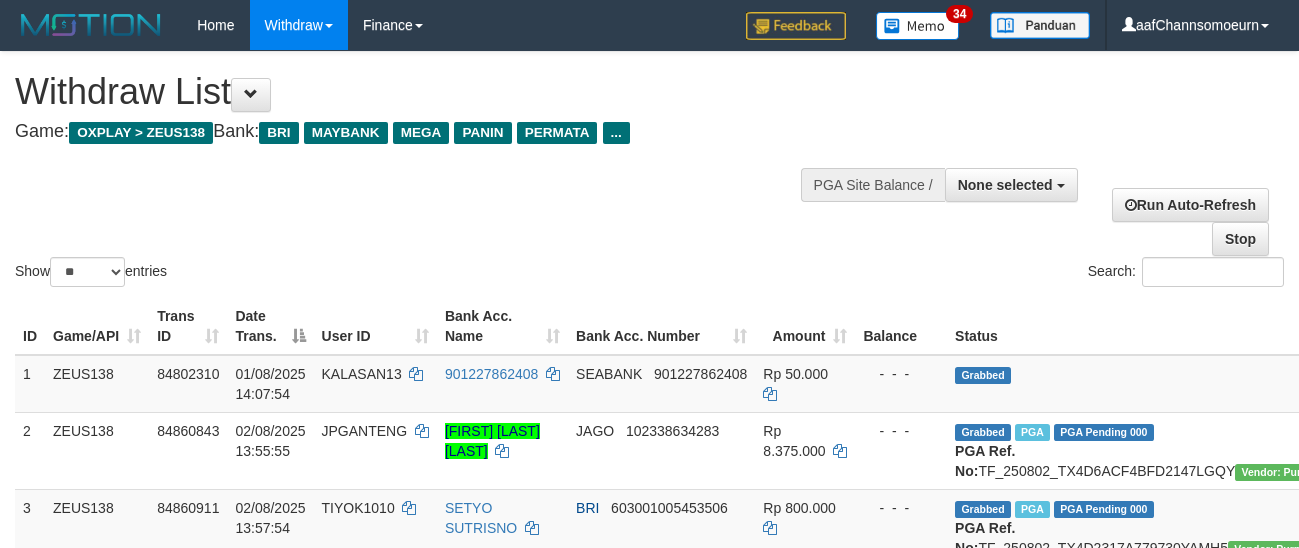 select 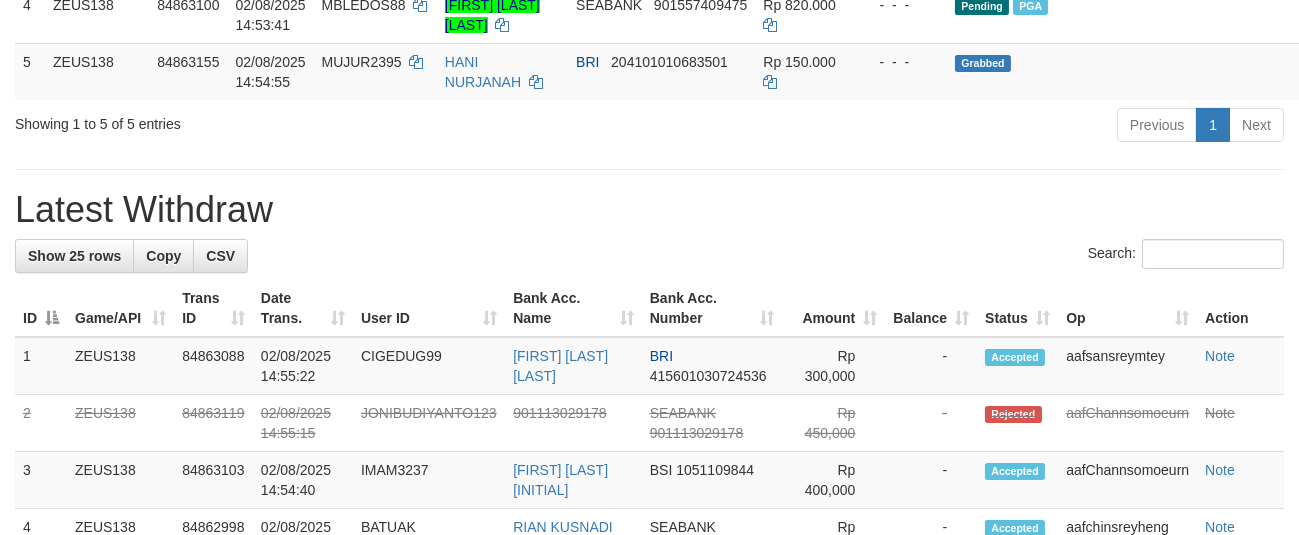 scroll, scrollTop: 525, scrollLeft: 0, axis: vertical 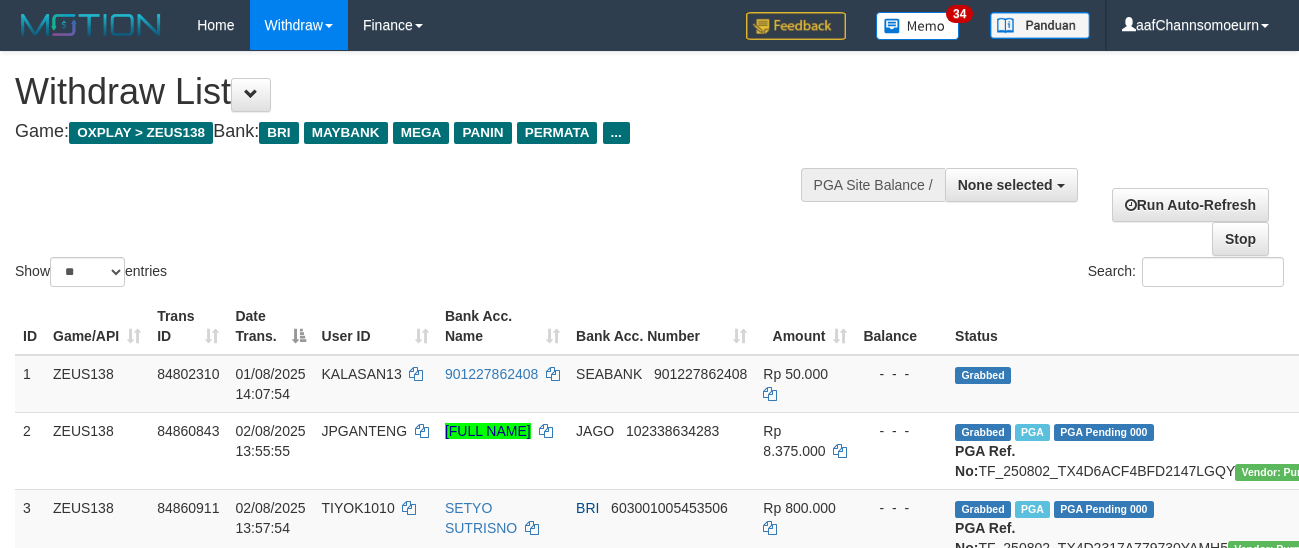 select 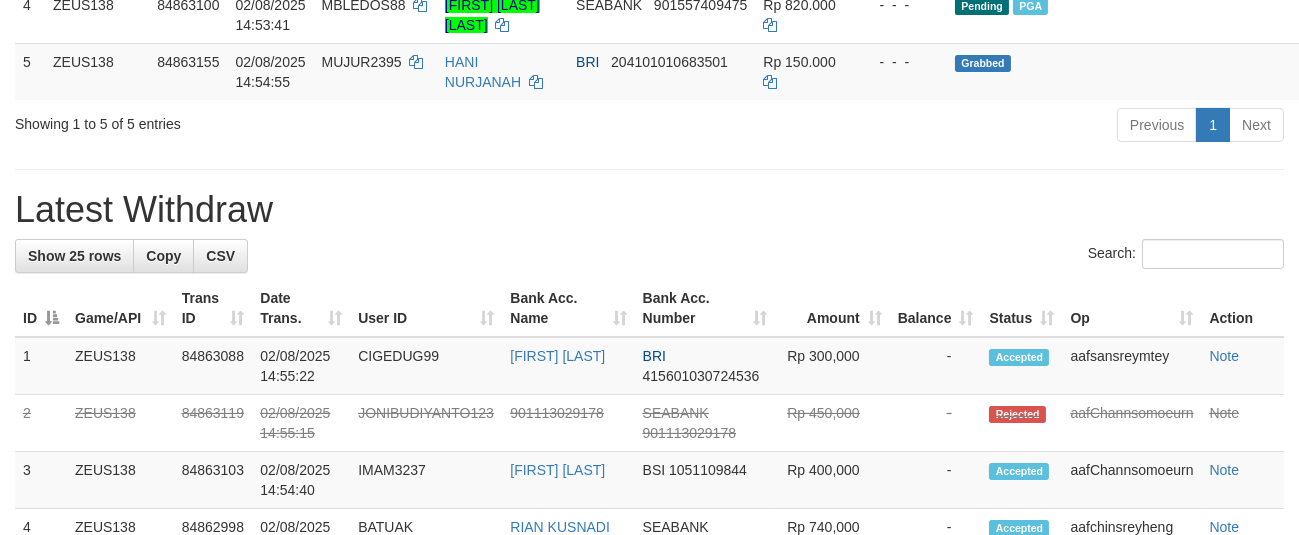 scroll, scrollTop: 525, scrollLeft: 0, axis: vertical 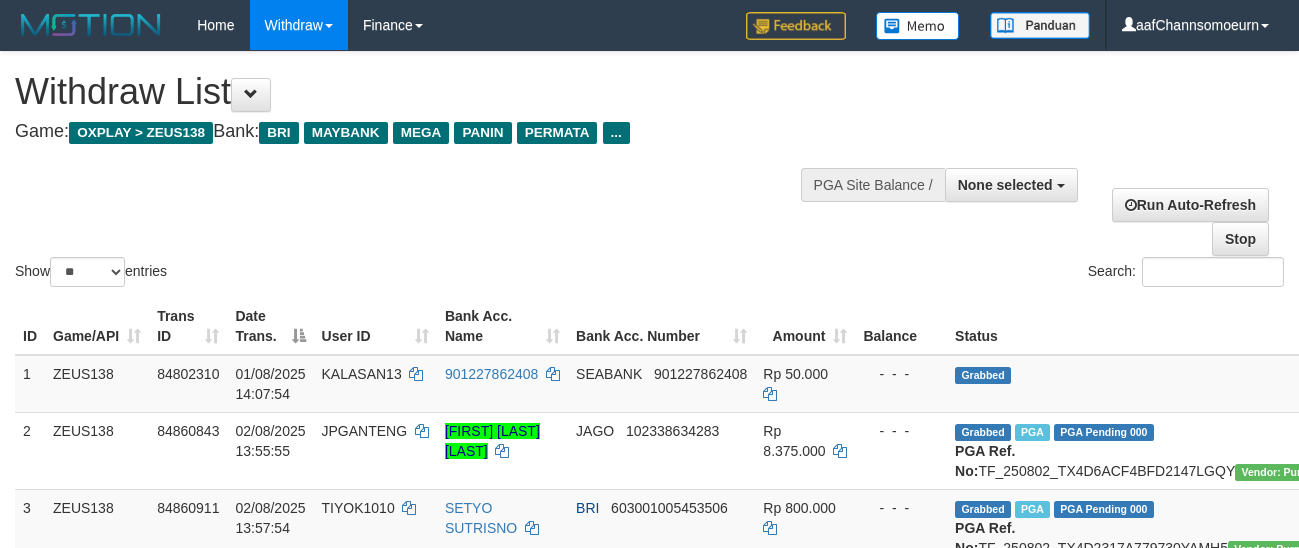 select 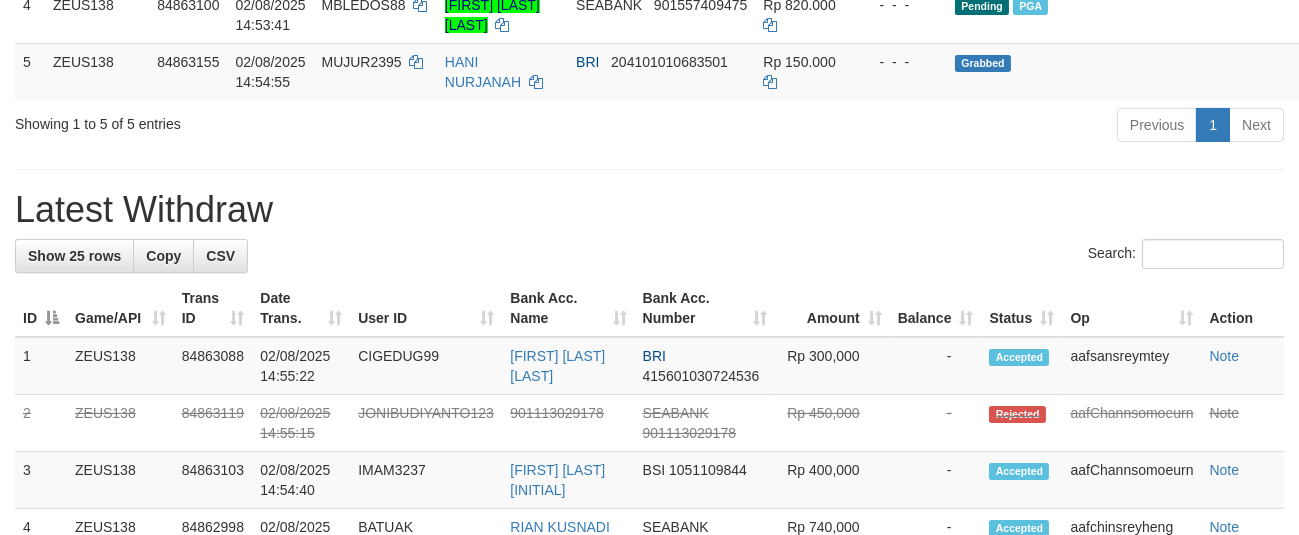 scroll, scrollTop: 525, scrollLeft: 0, axis: vertical 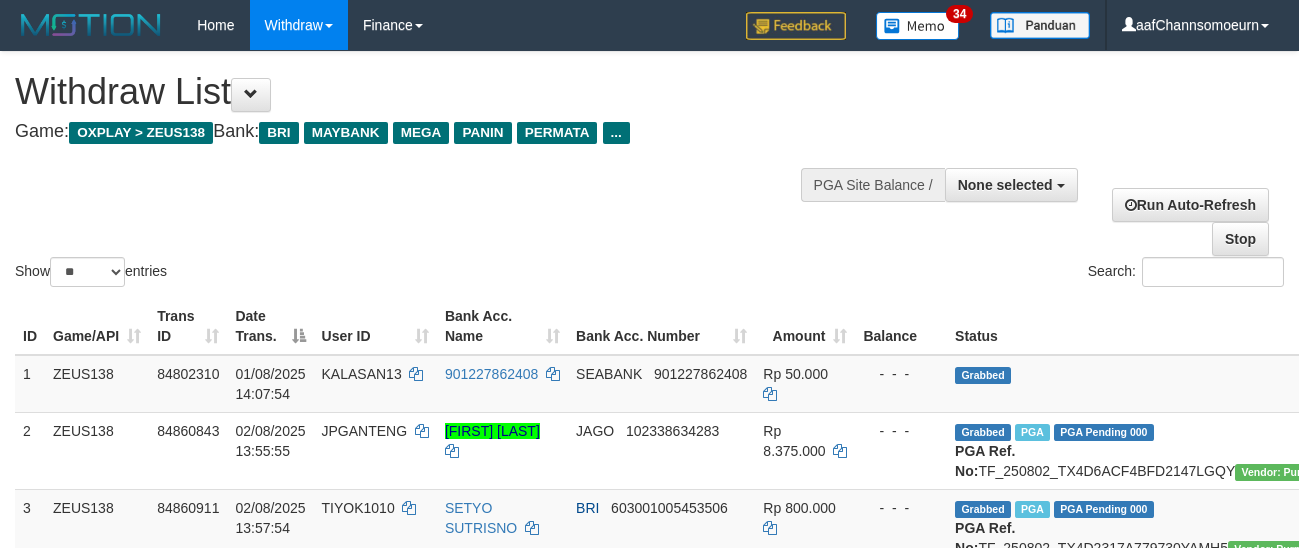select 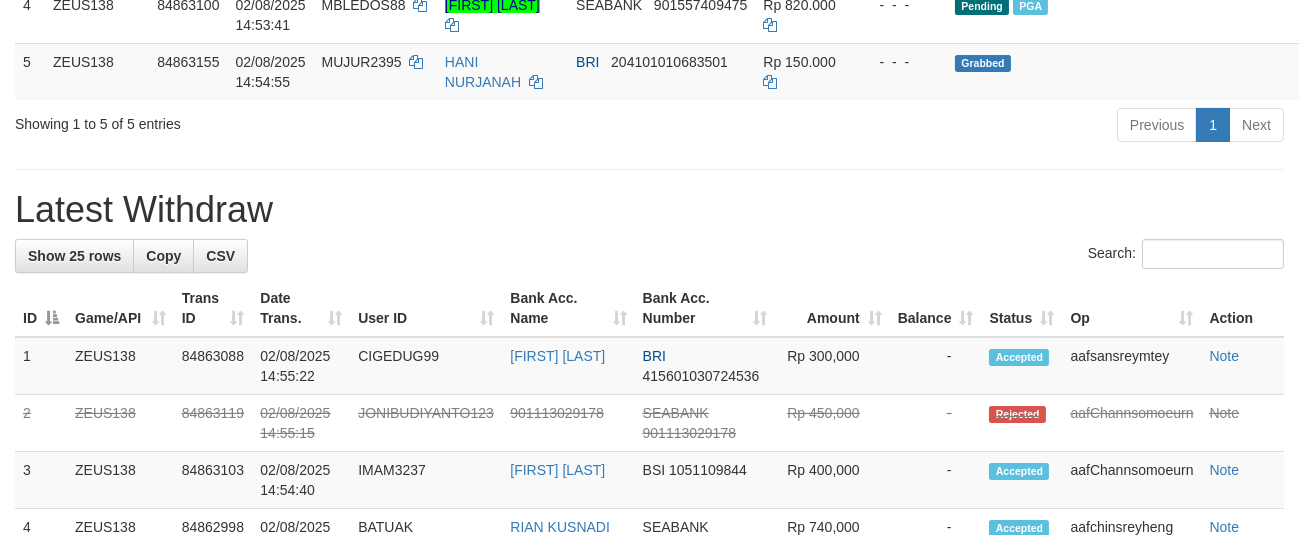 scroll, scrollTop: 525, scrollLeft: 0, axis: vertical 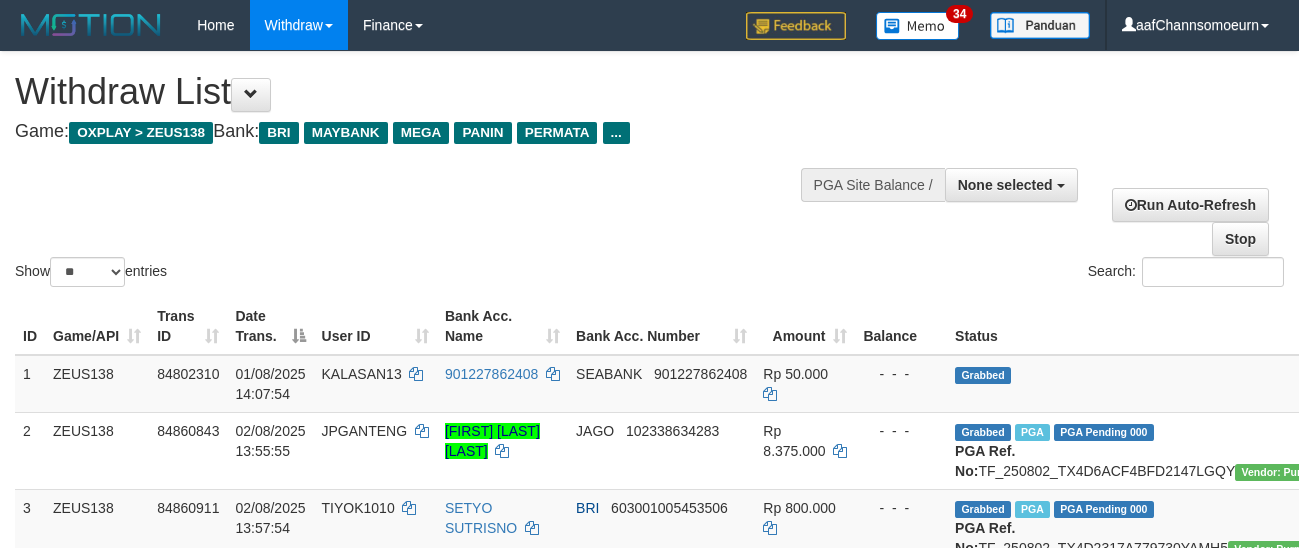 select 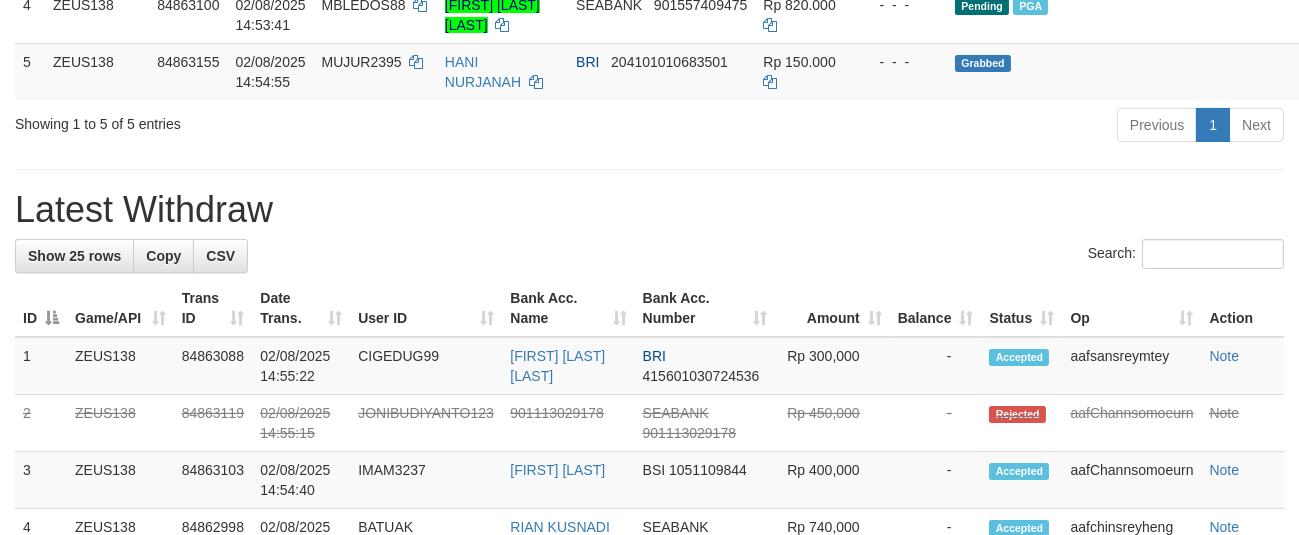 scroll, scrollTop: 525, scrollLeft: 0, axis: vertical 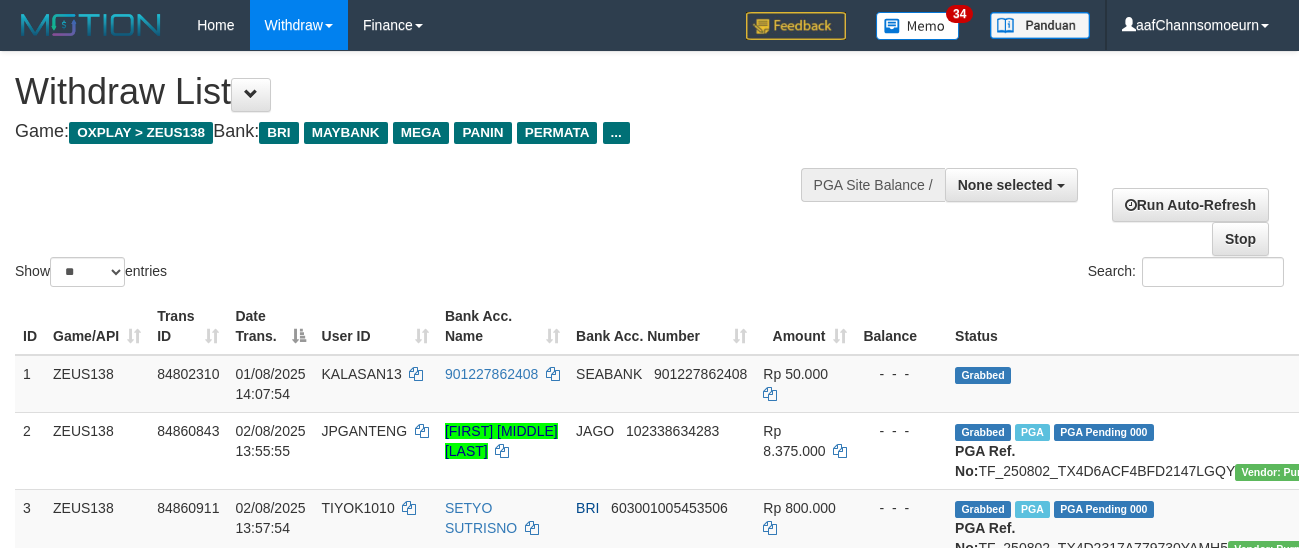 select 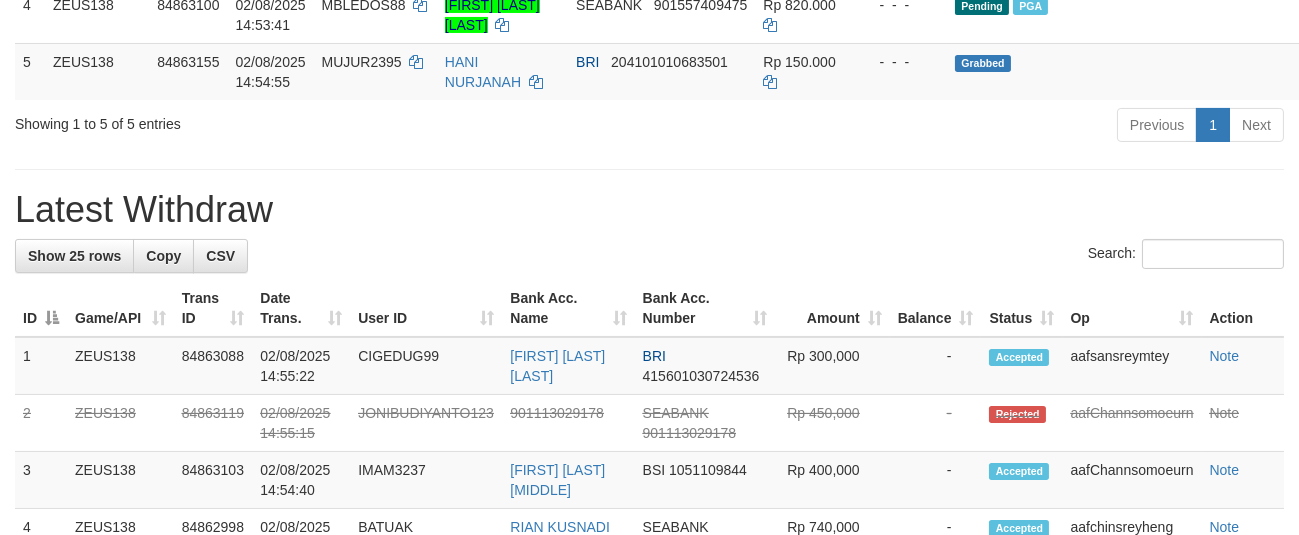 scroll, scrollTop: 525, scrollLeft: 0, axis: vertical 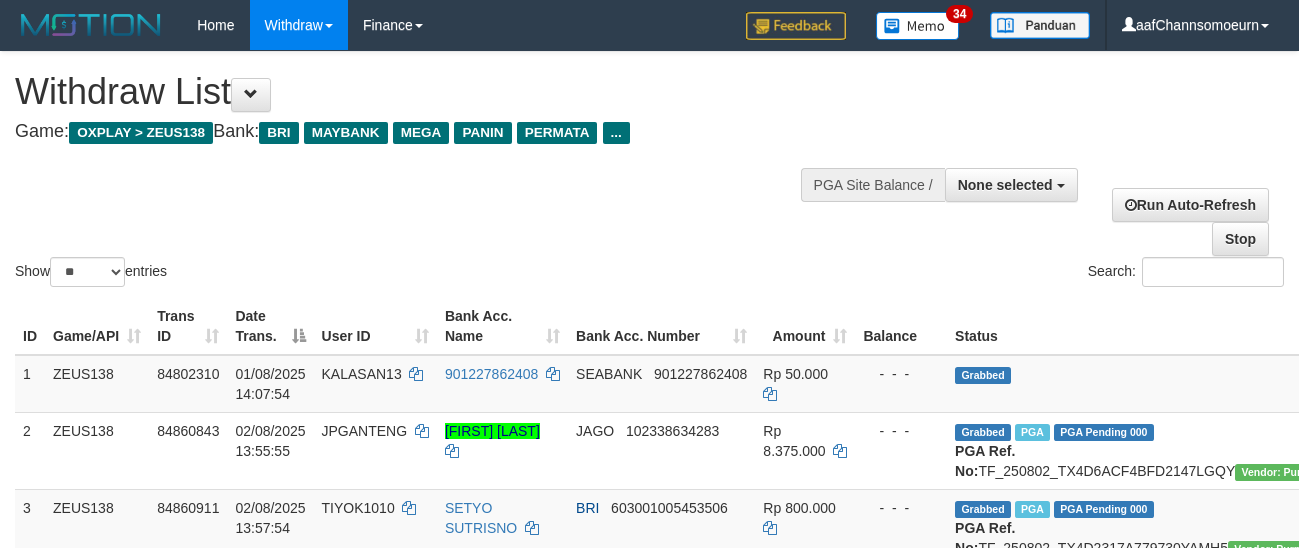 select 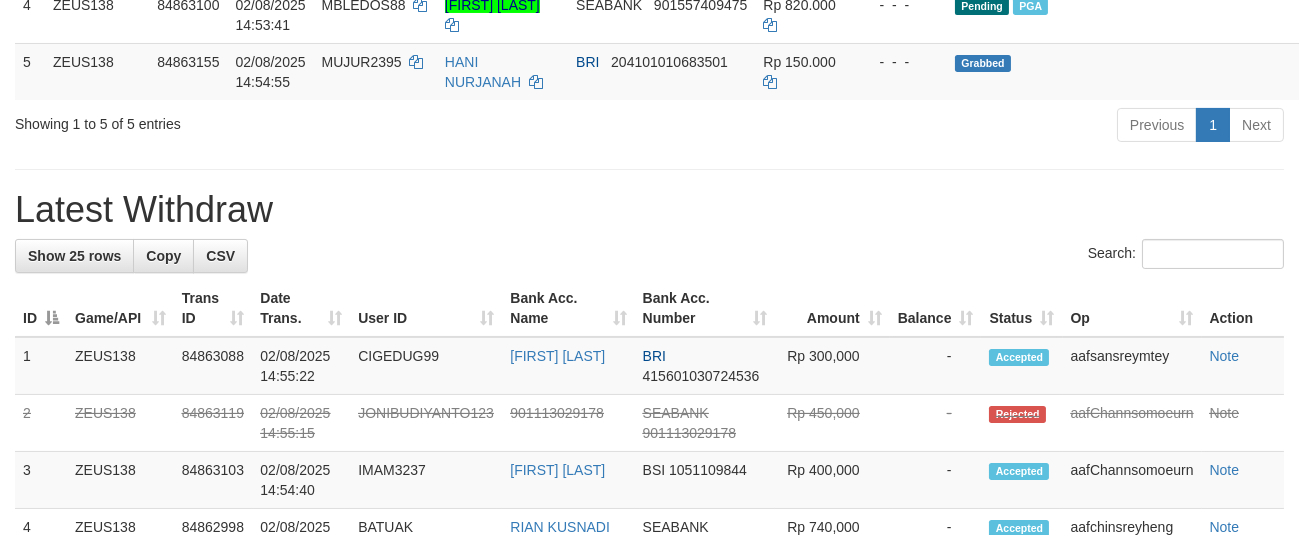 scroll, scrollTop: 525, scrollLeft: 0, axis: vertical 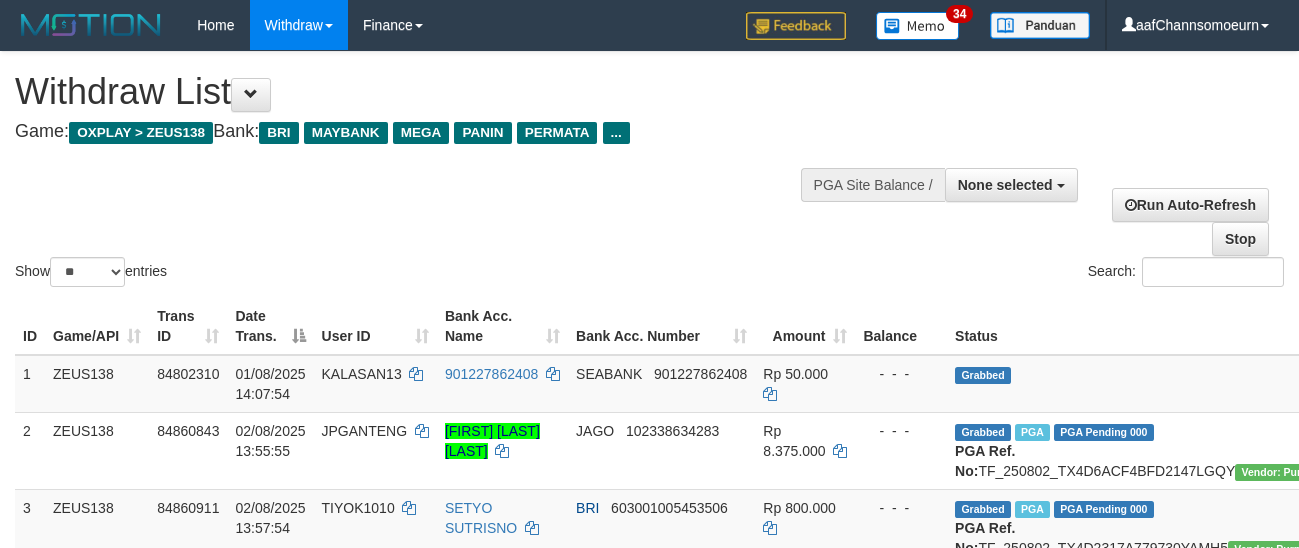 select 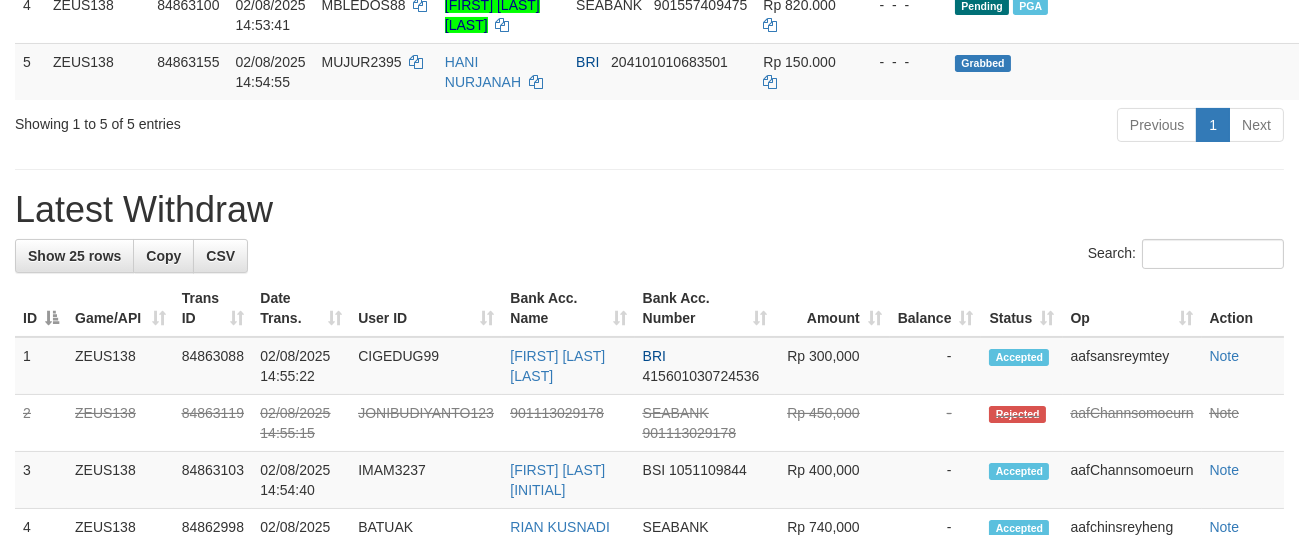 scroll, scrollTop: 525, scrollLeft: 0, axis: vertical 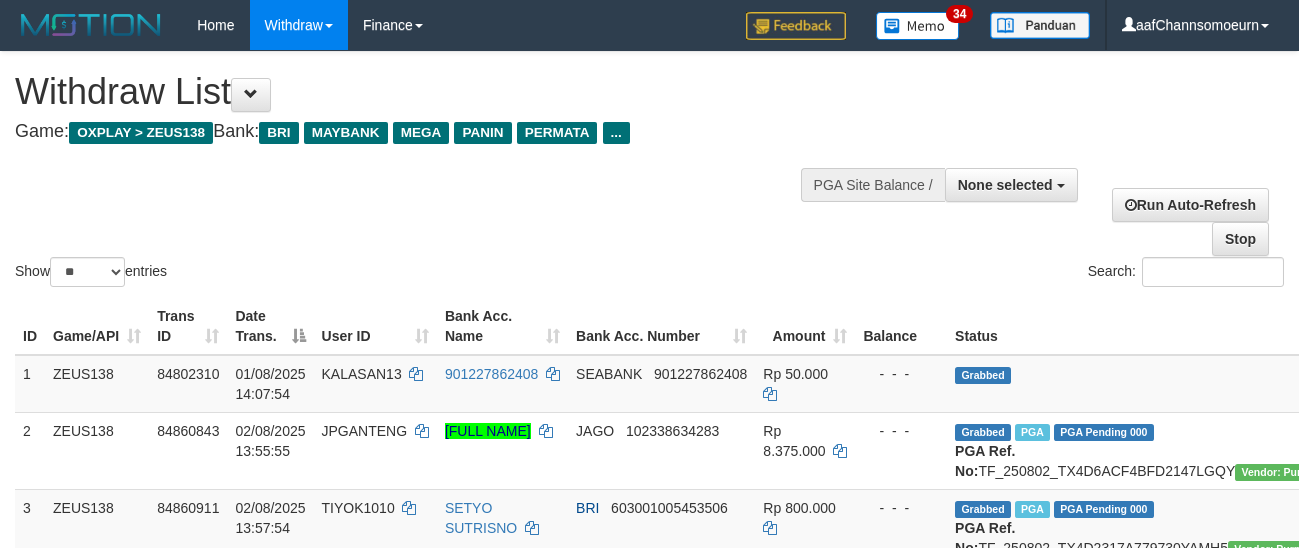 select 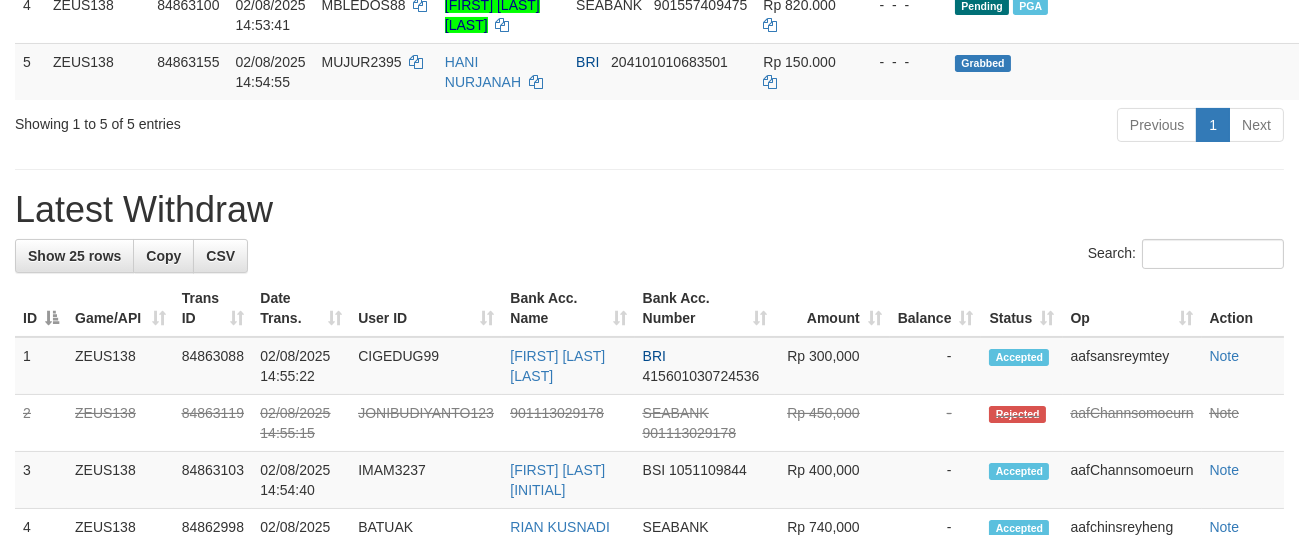 scroll, scrollTop: 525, scrollLeft: 0, axis: vertical 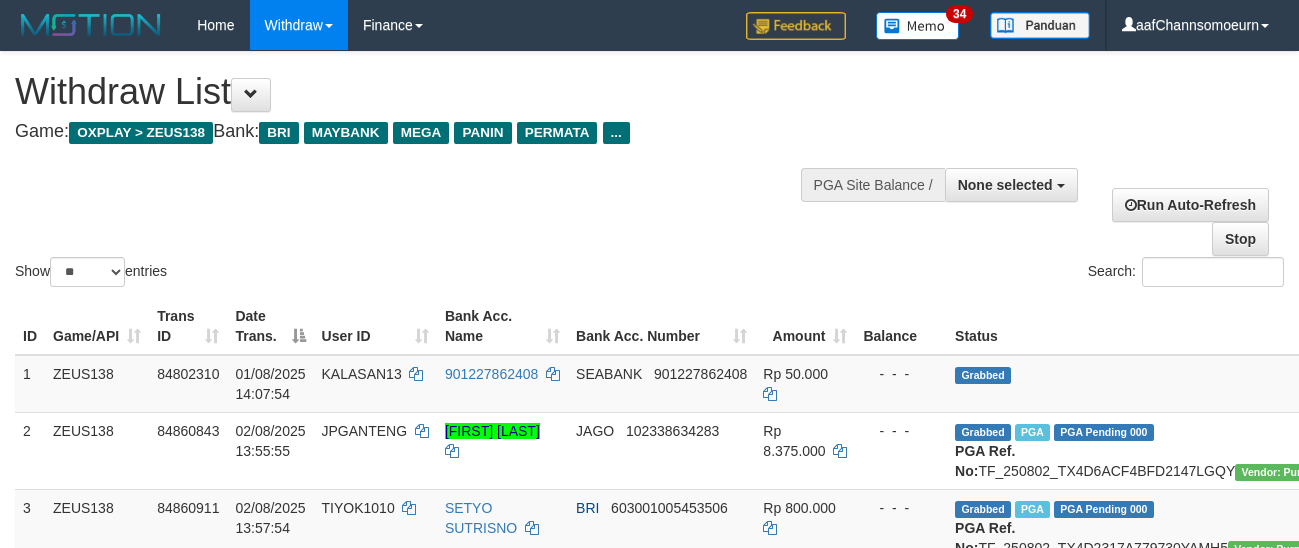 select 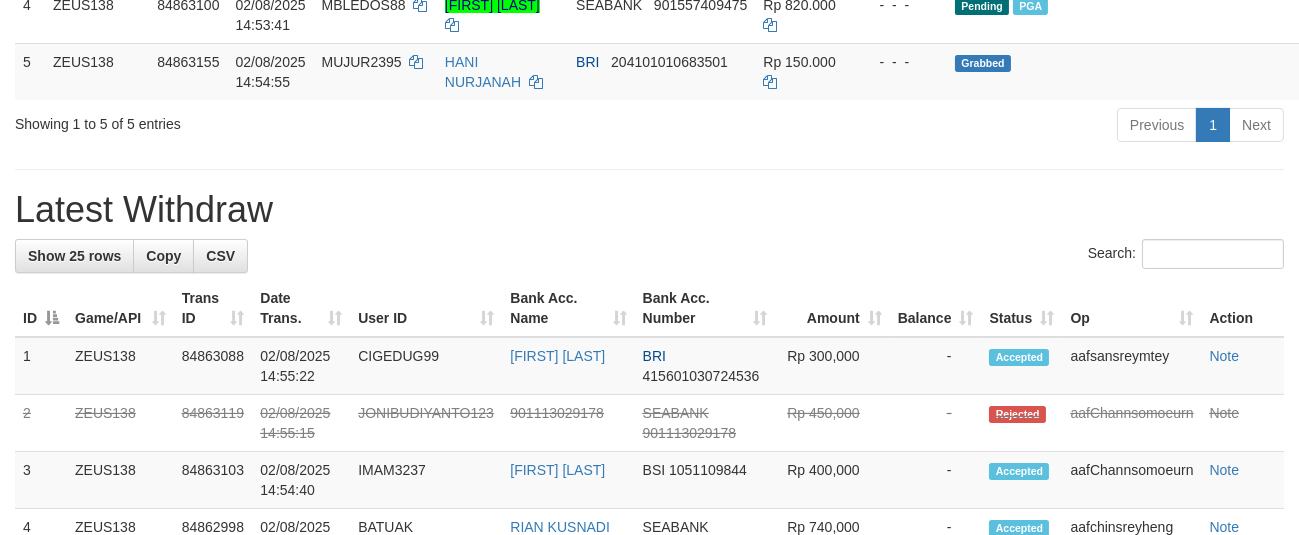scroll, scrollTop: 525, scrollLeft: 0, axis: vertical 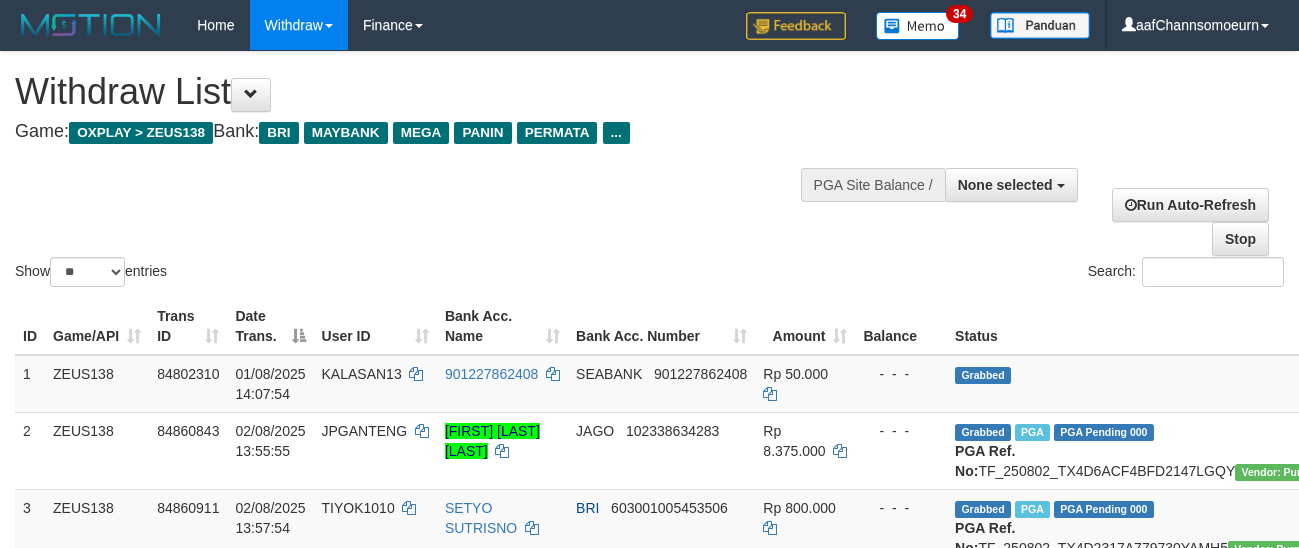 select 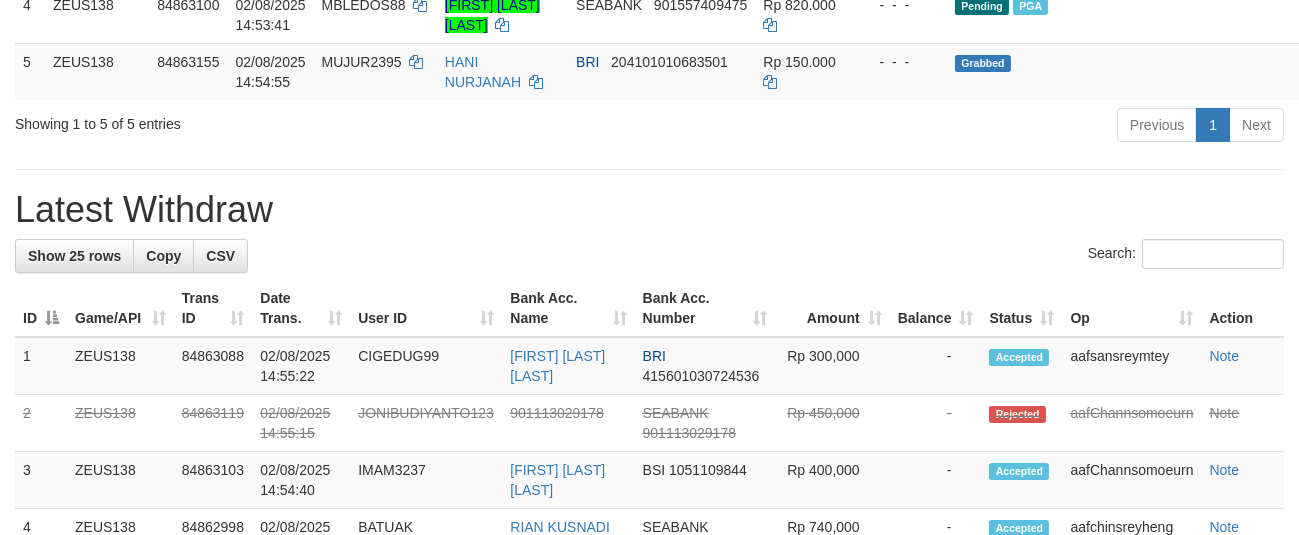 scroll, scrollTop: 525, scrollLeft: 0, axis: vertical 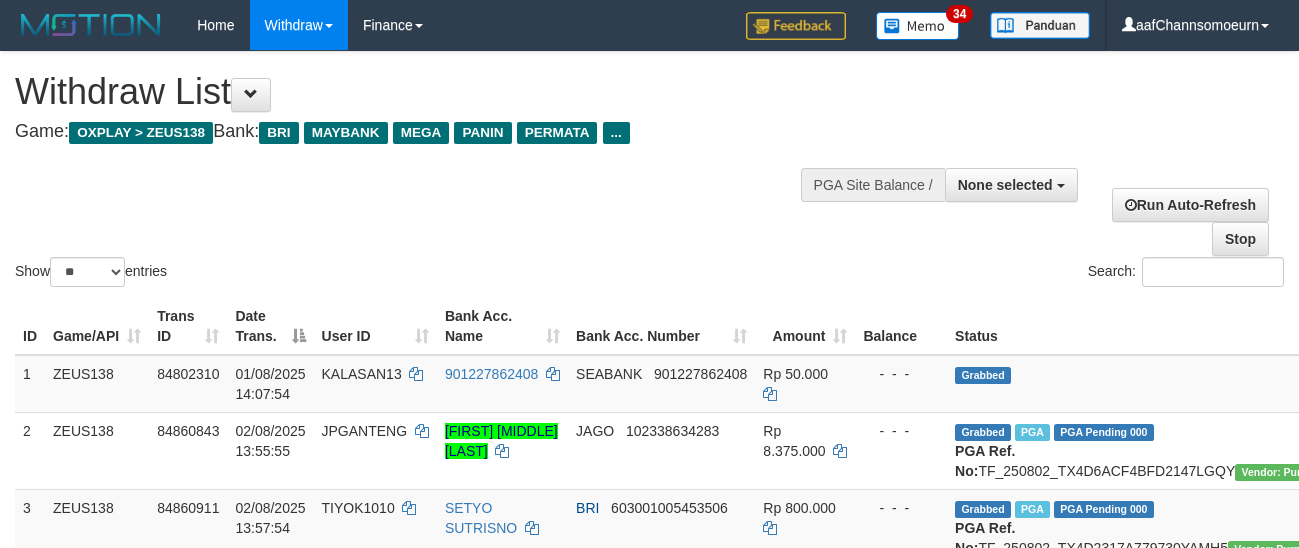 select 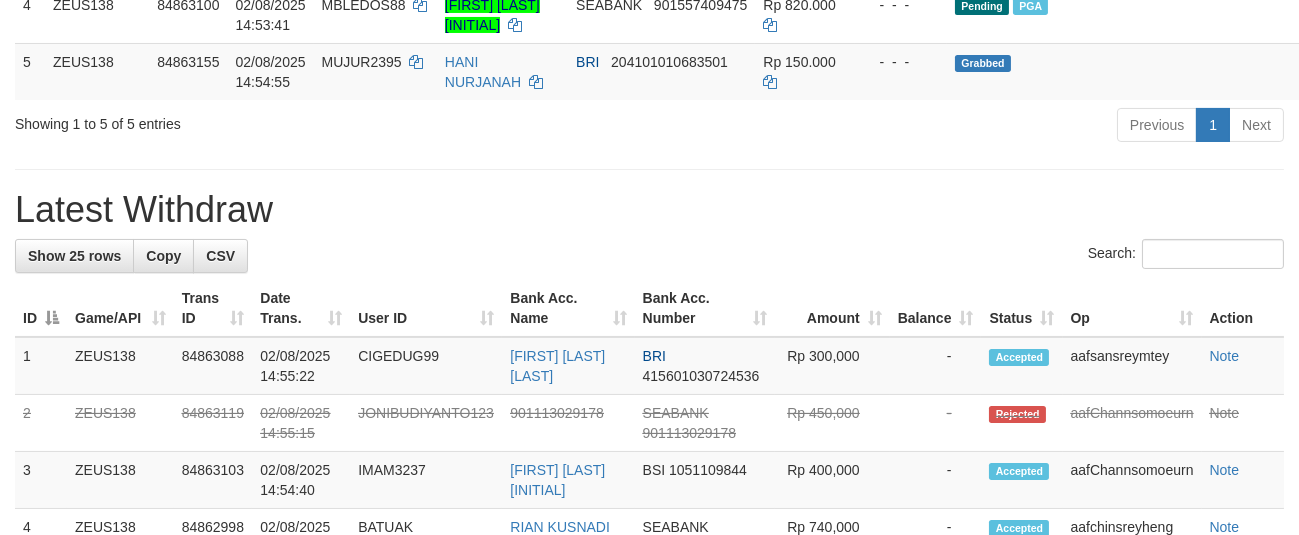 scroll, scrollTop: 525, scrollLeft: 0, axis: vertical 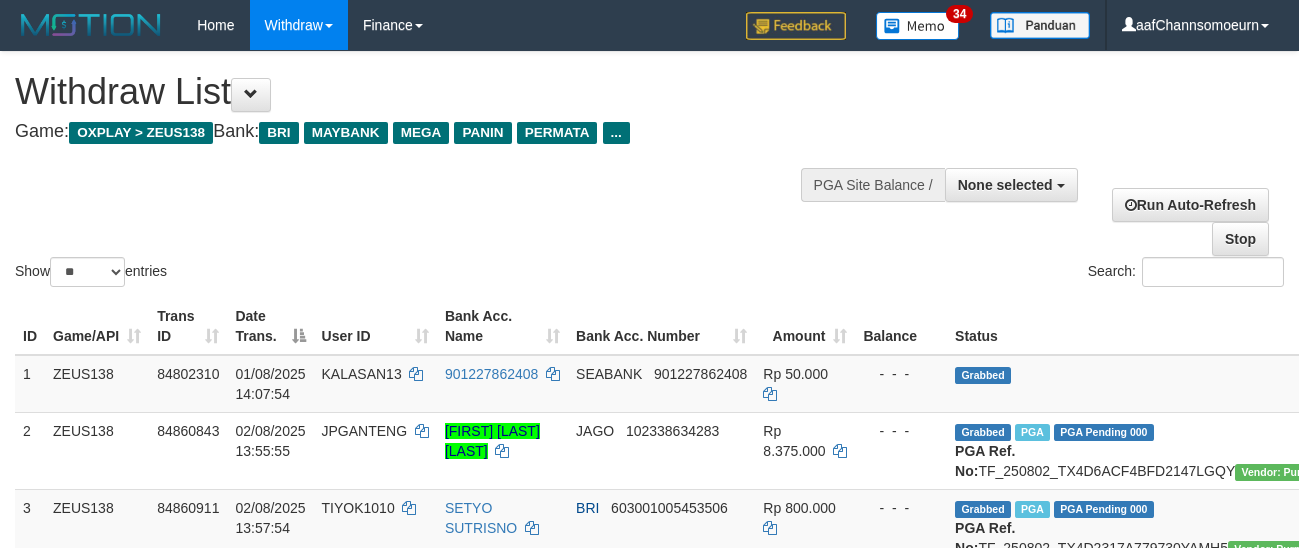 select 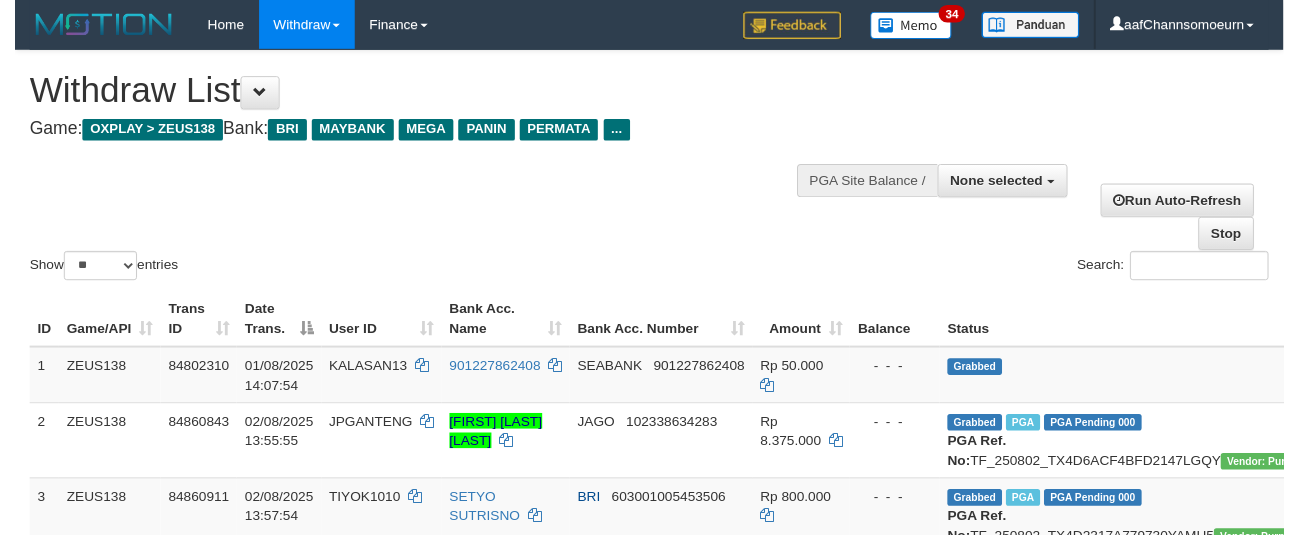 scroll, scrollTop: 580, scrollLeft: 0, axis: vertical 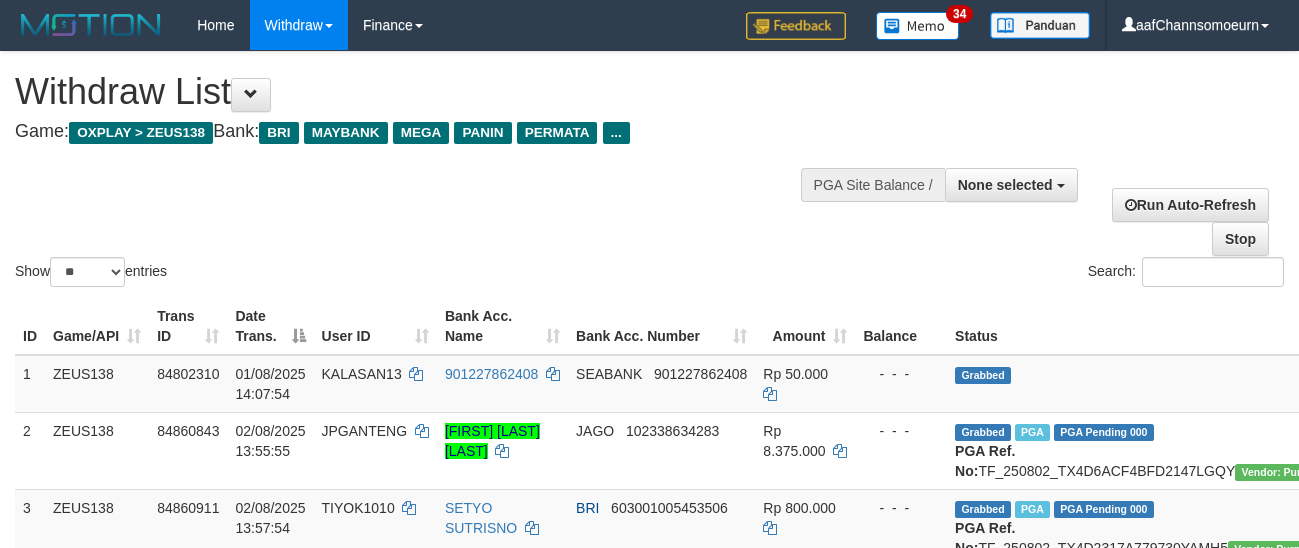 select 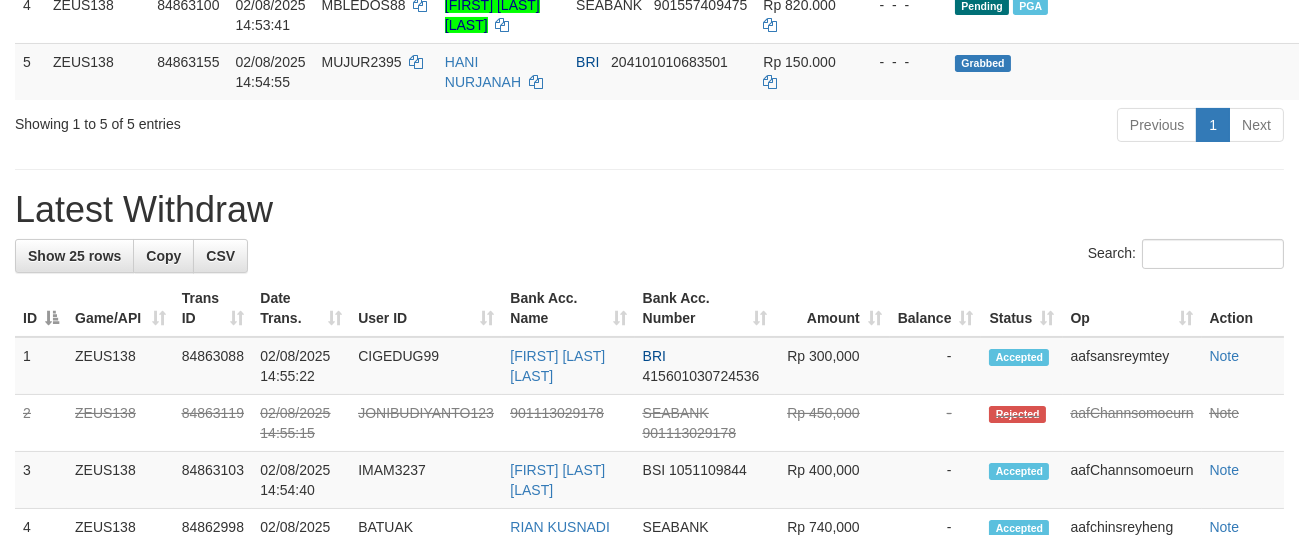 scroll, scrollTop: 525, scrollLeft: 0, axis: vertical 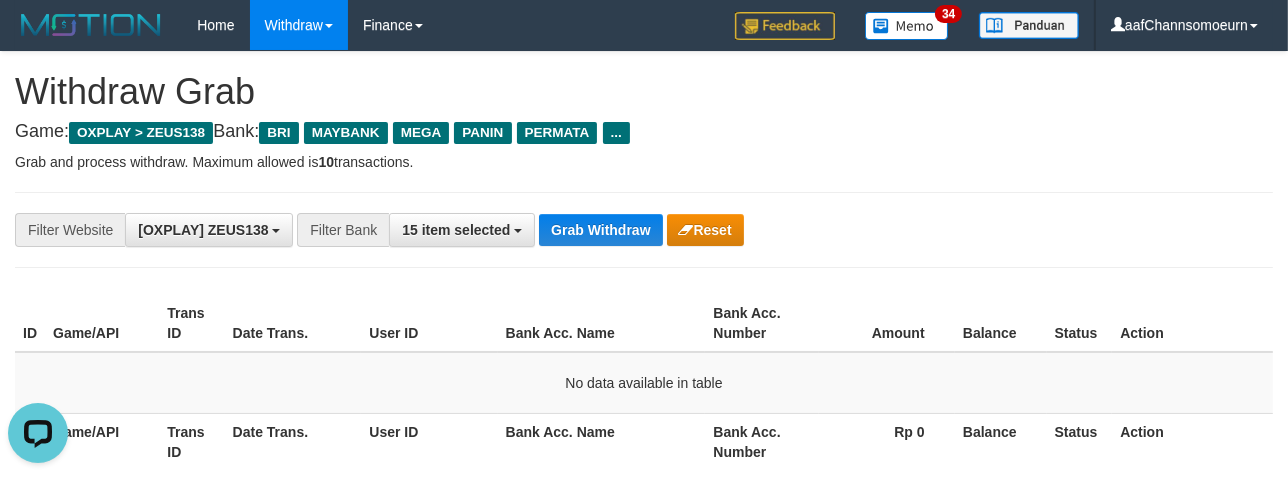 click on "**********" at bounding box center (644, 230) 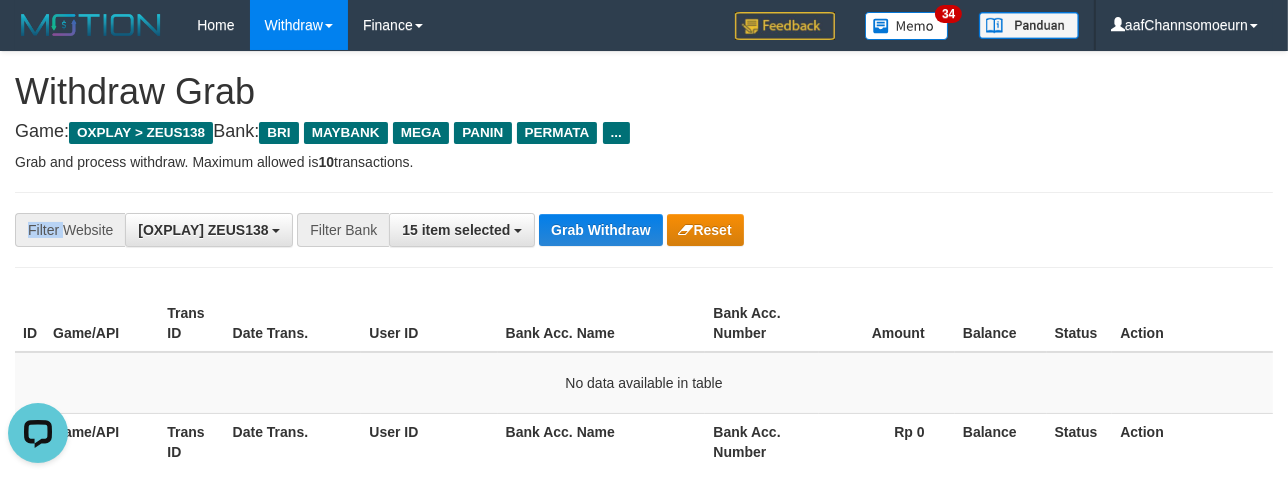 click on "**********" at bounding box center [644, 230] 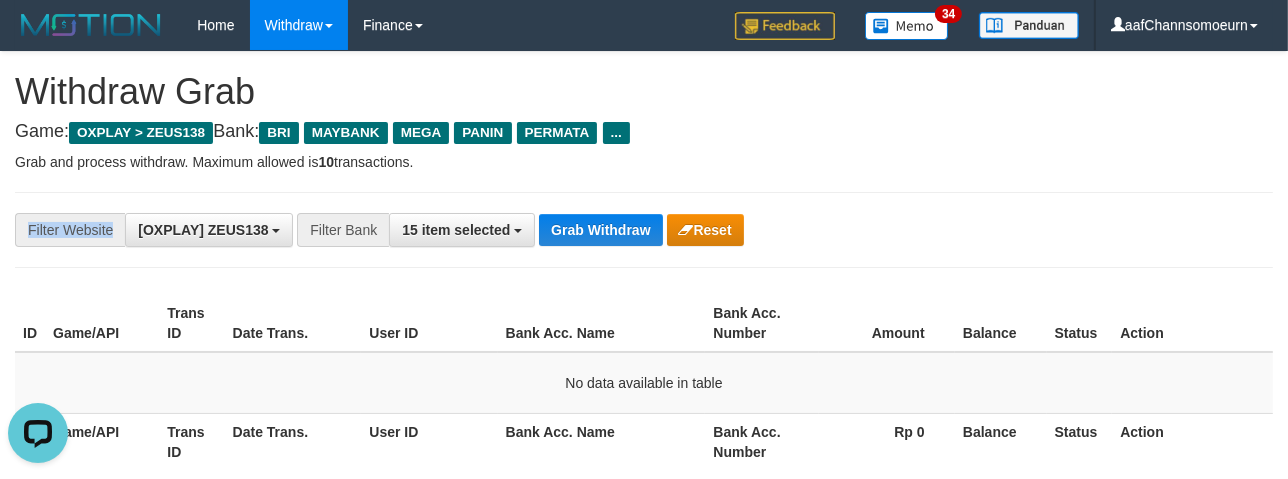 click on "**********" at bounding box center [644, 230] 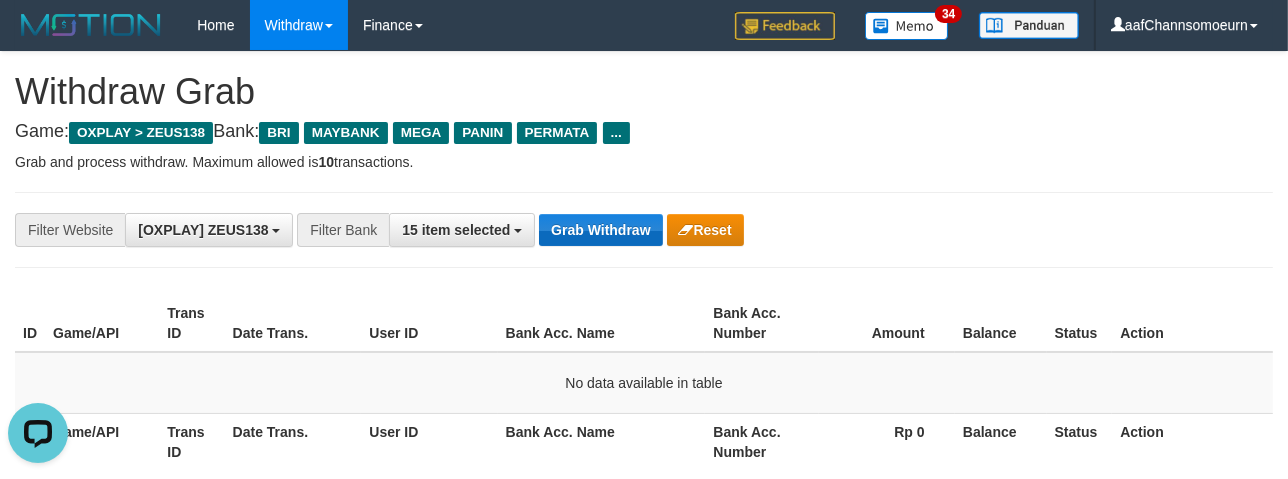 click on "**********" at bounding box center [644, 230] 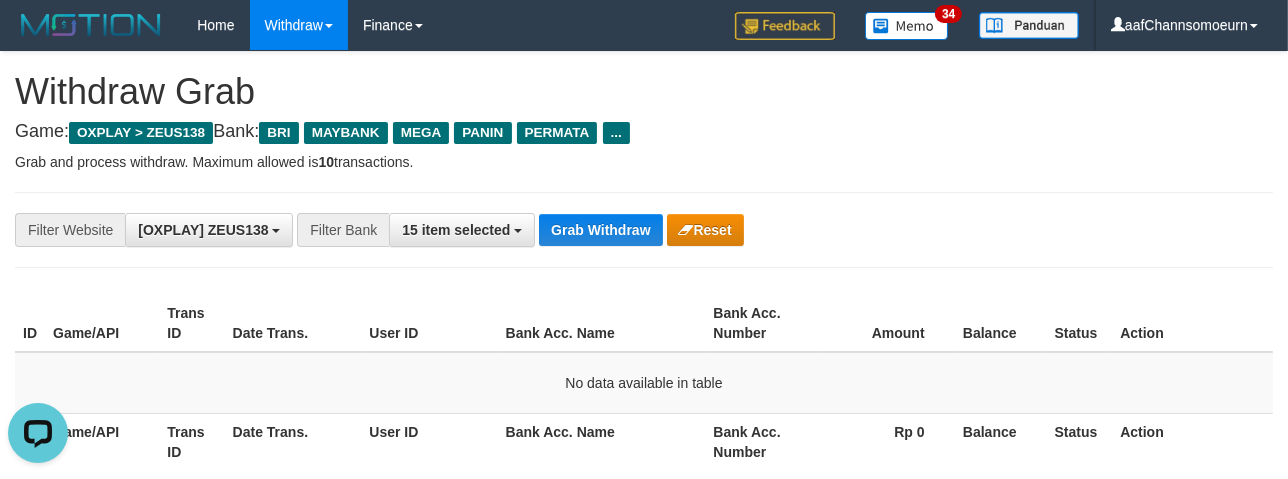 click on "**********" at bounding box center [644, 230] 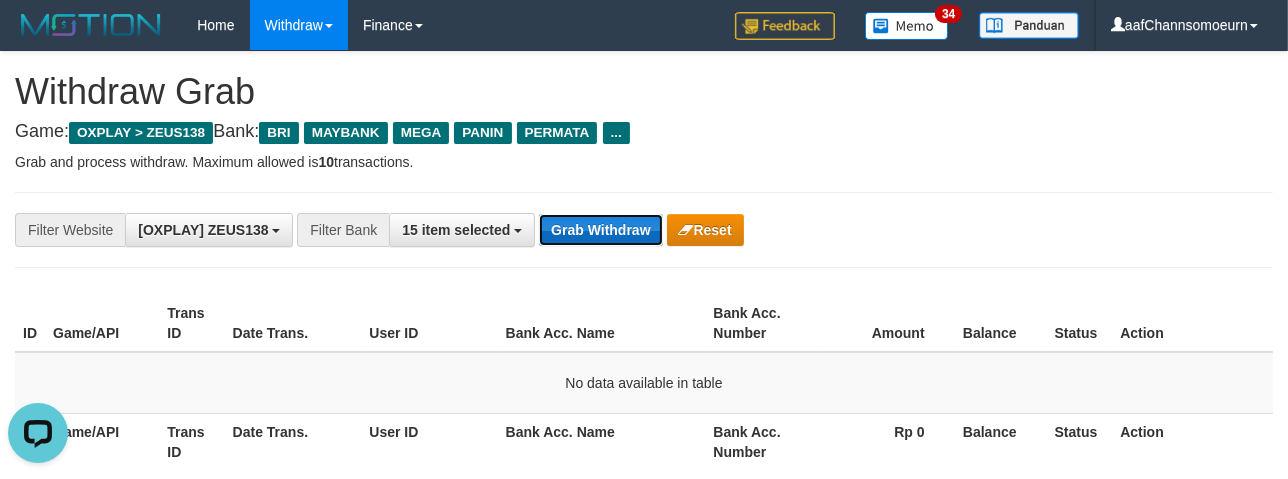 click on "Grab Withdraw" at bounding box center [600, 230] 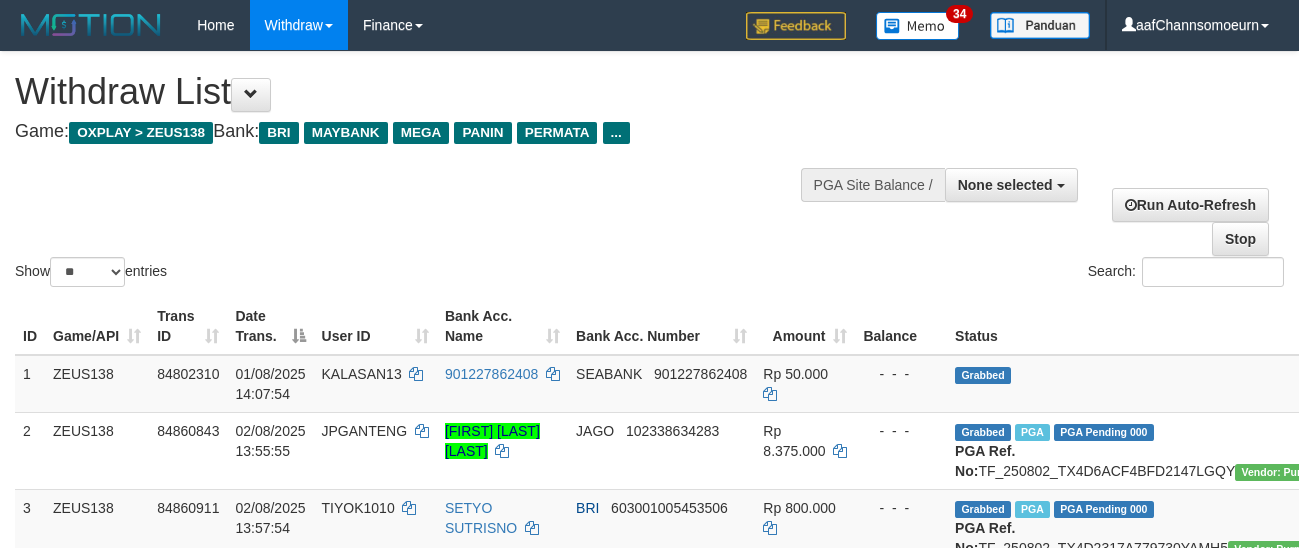 select 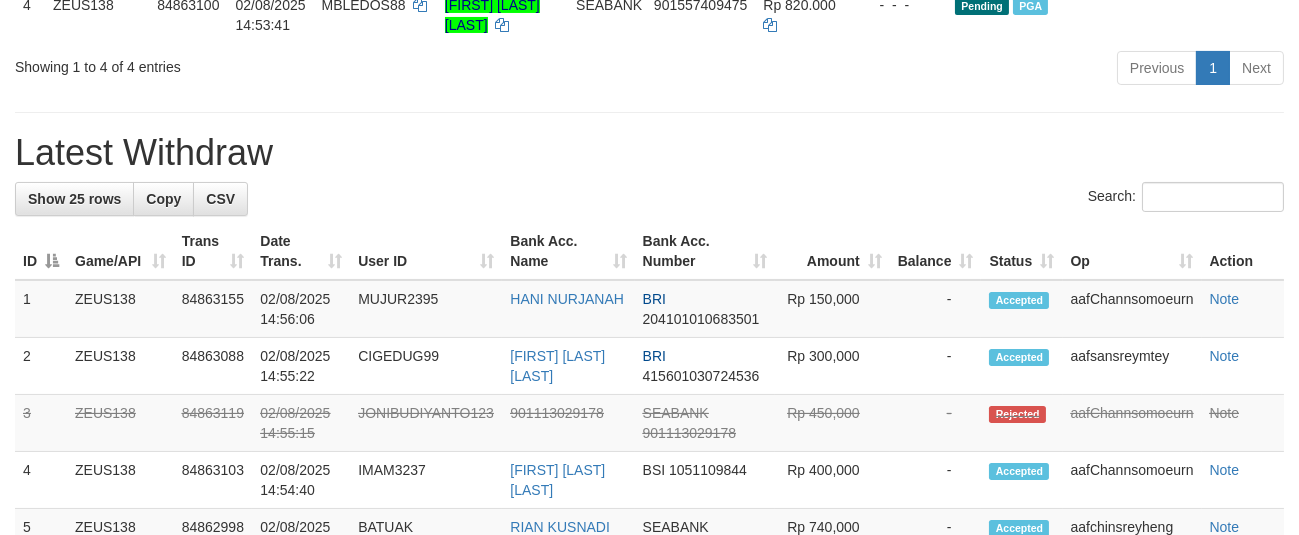 scroll, scrollTop: 525, scrollLeft: 0, axis: vertical 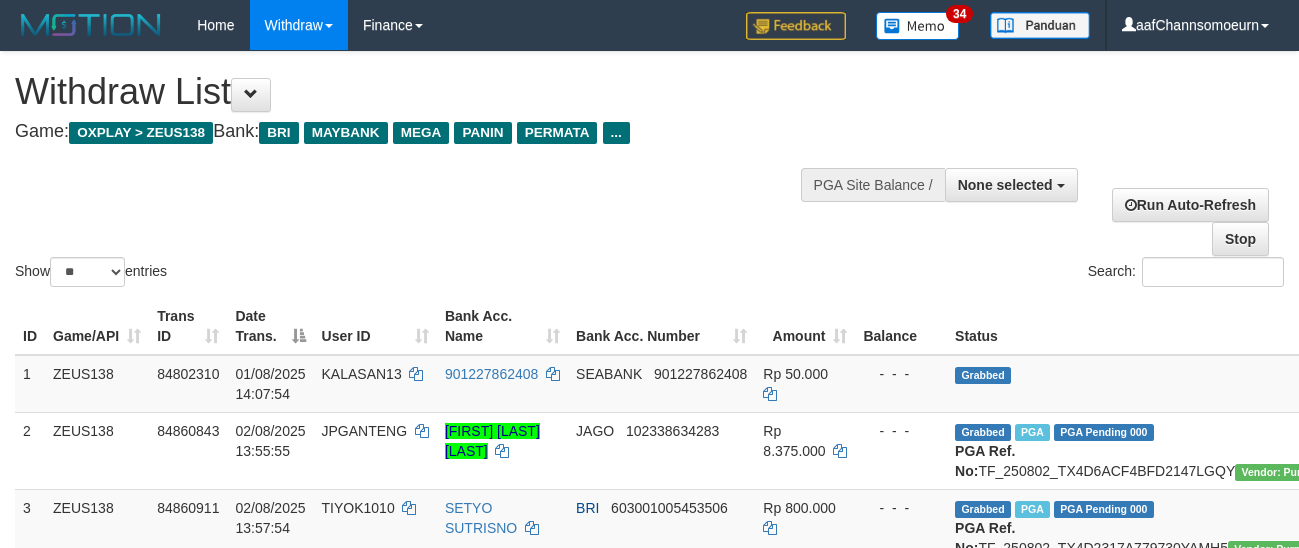 select 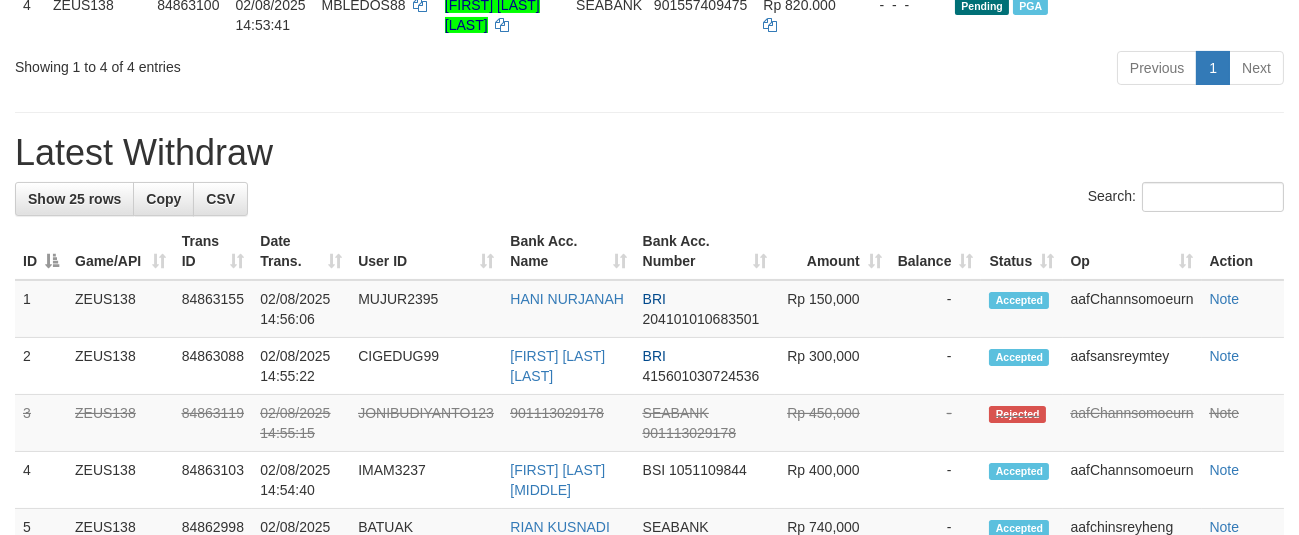 scroll, scrollTop: 525, scrollLeft: 0, axis: vertical 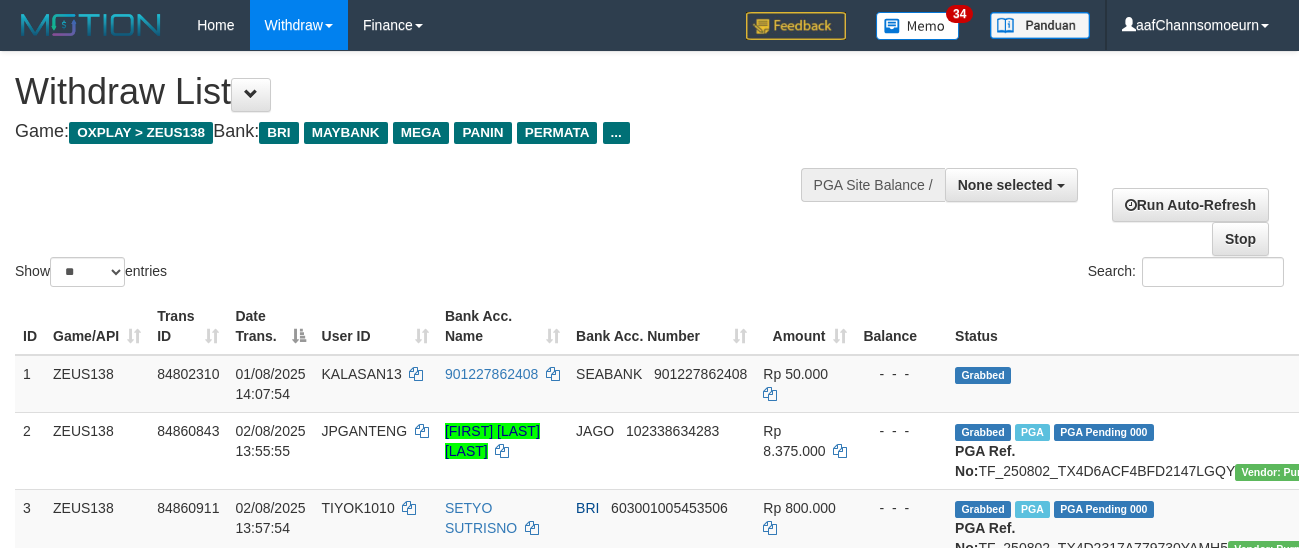 select 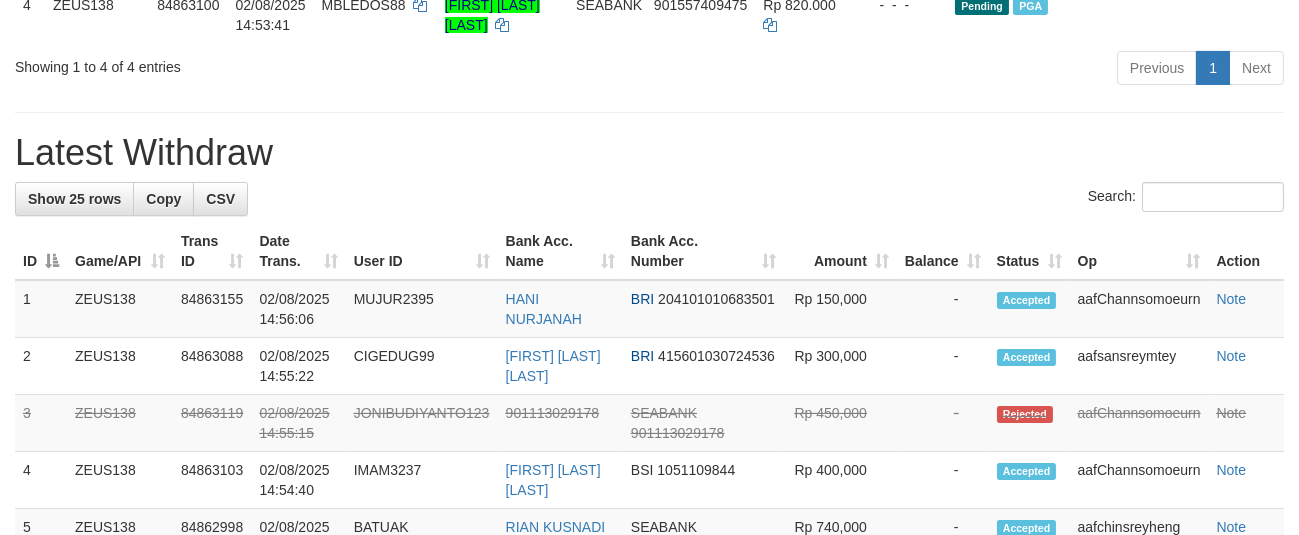 scroll, scrollTop: 525, scrollLeft: 0, axis: vertical 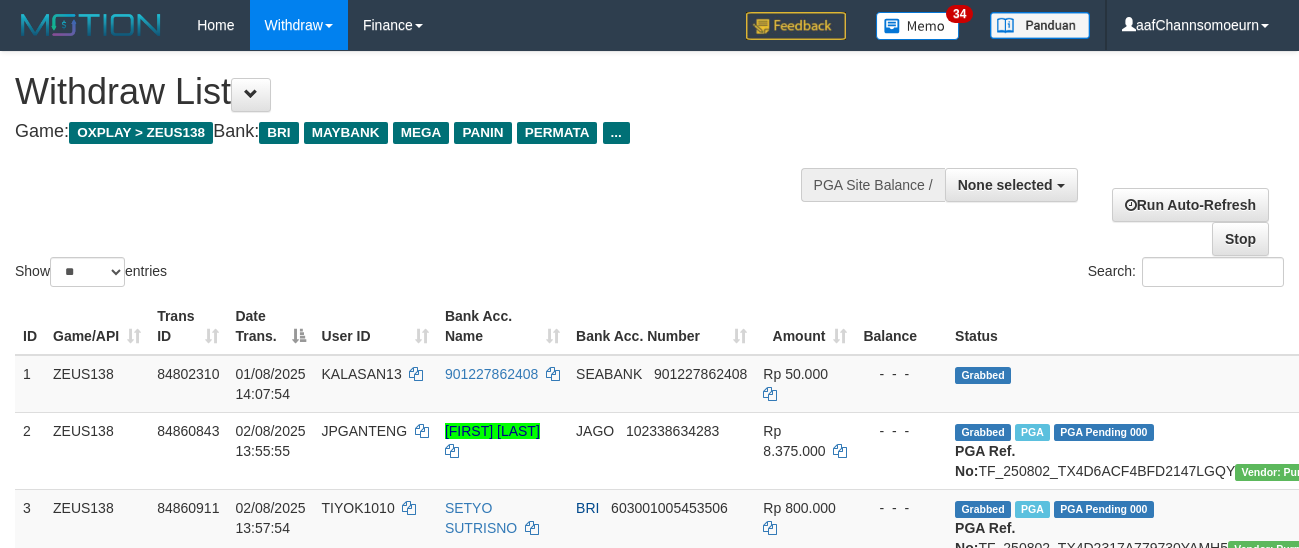select 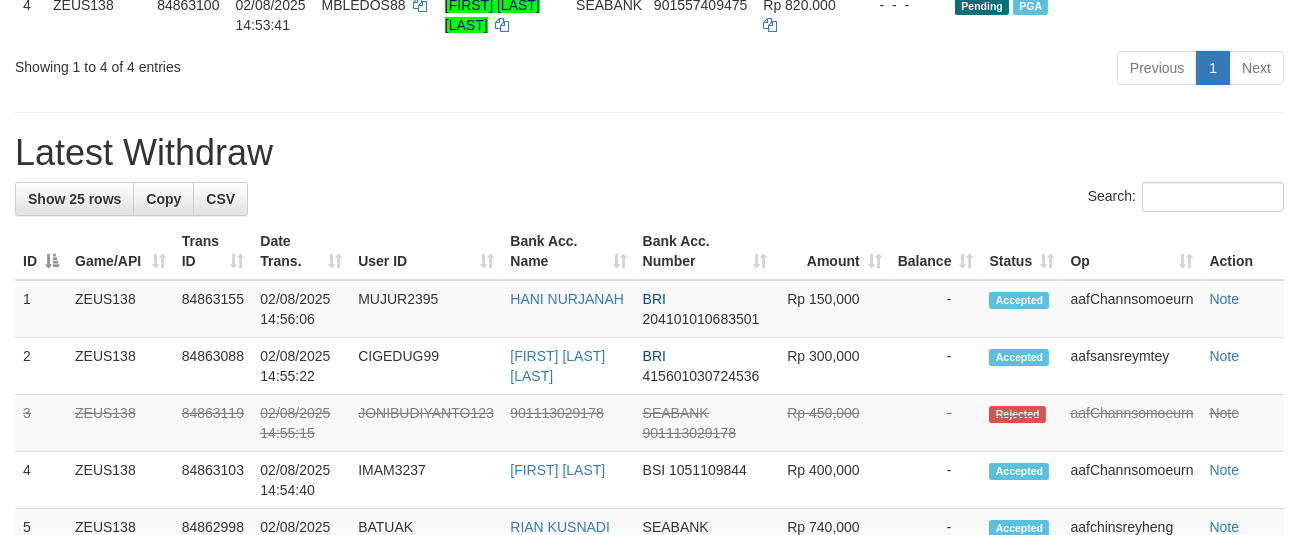 scroll, scrollTop: 525, scrollLeft: 0, axis: vertical 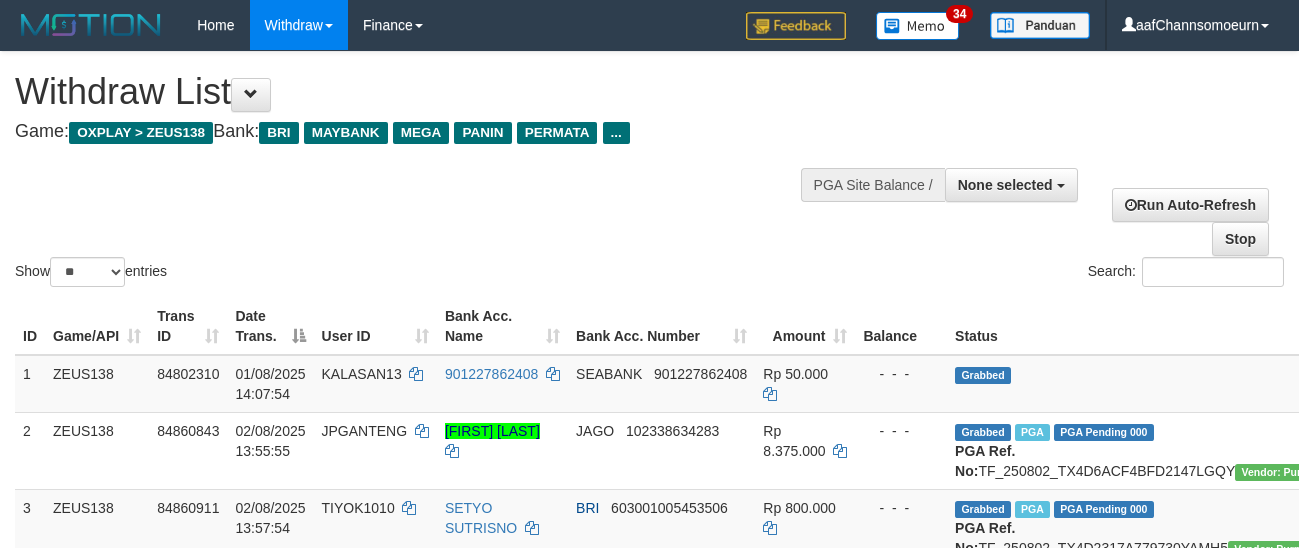 select 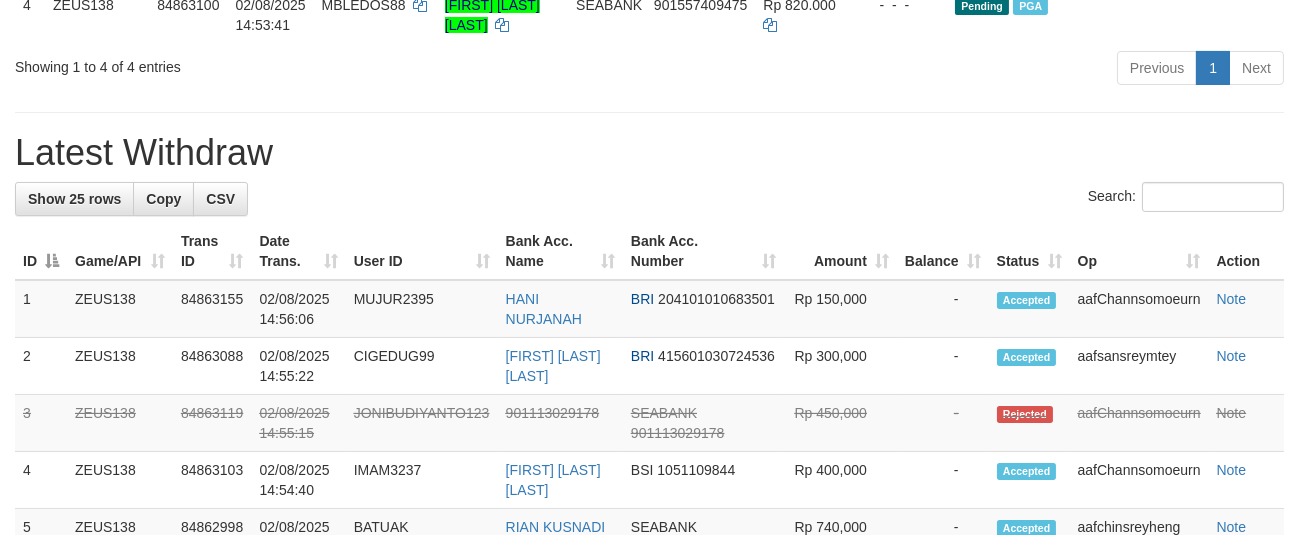 scroll, scrollTop: 525, scrollLeft: 0, axis: vertical 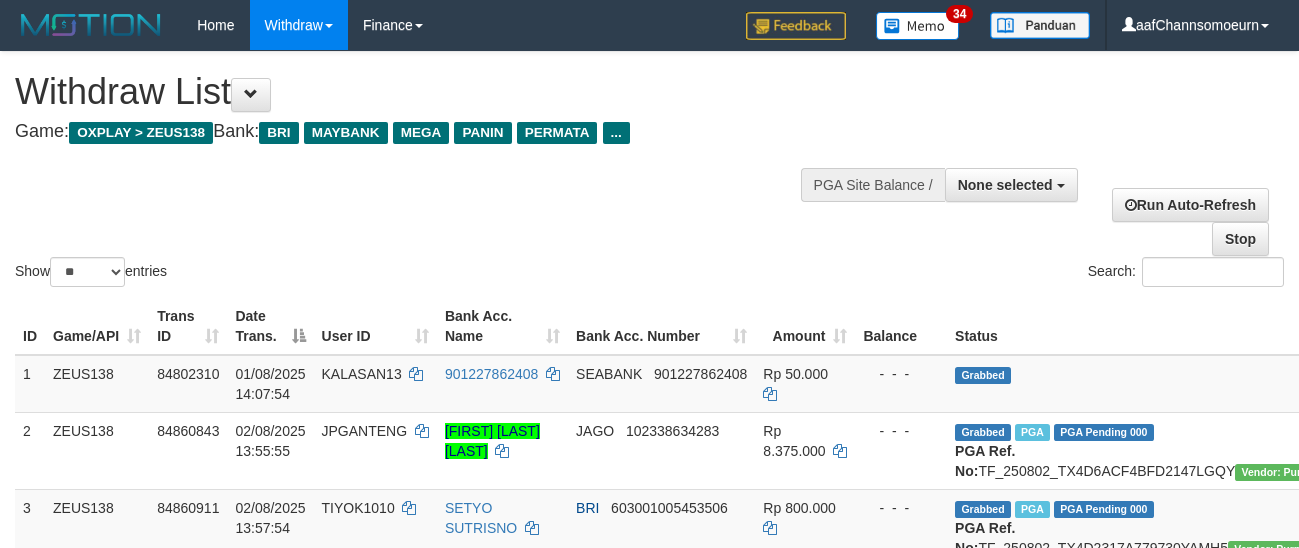 select 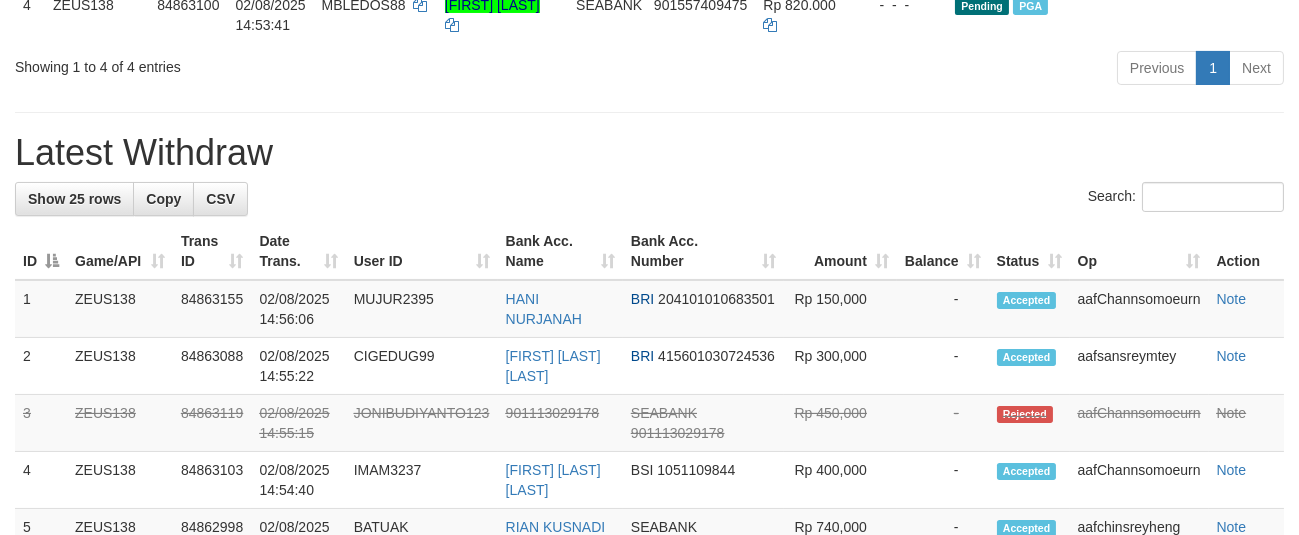 scroll, scrollTop: 525, scrollLeft: 0, axis: vertical 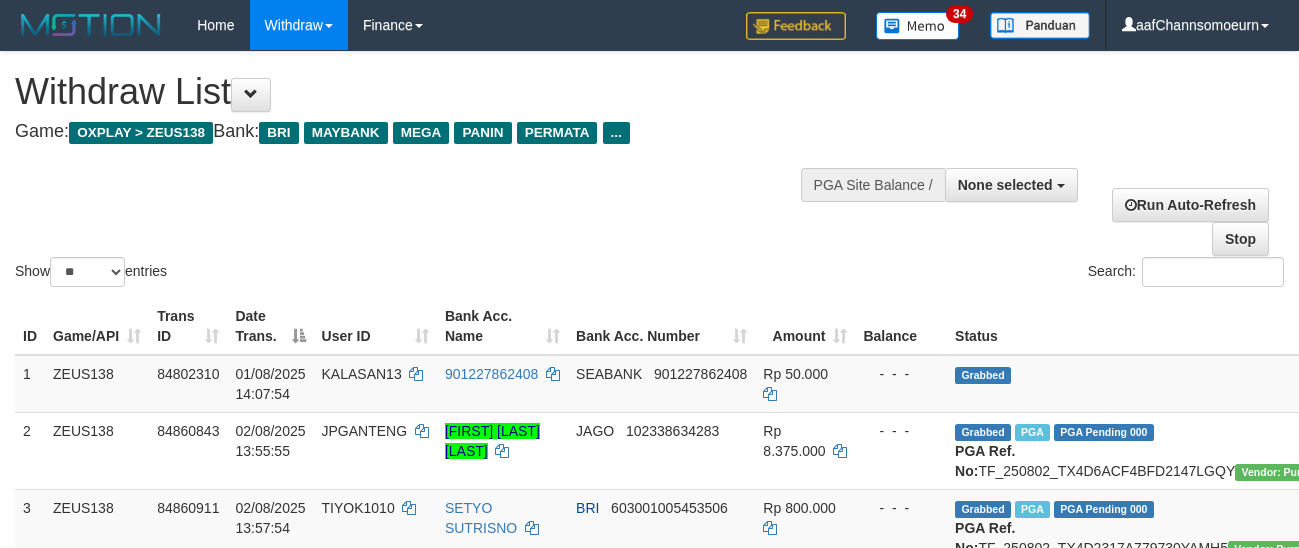 select 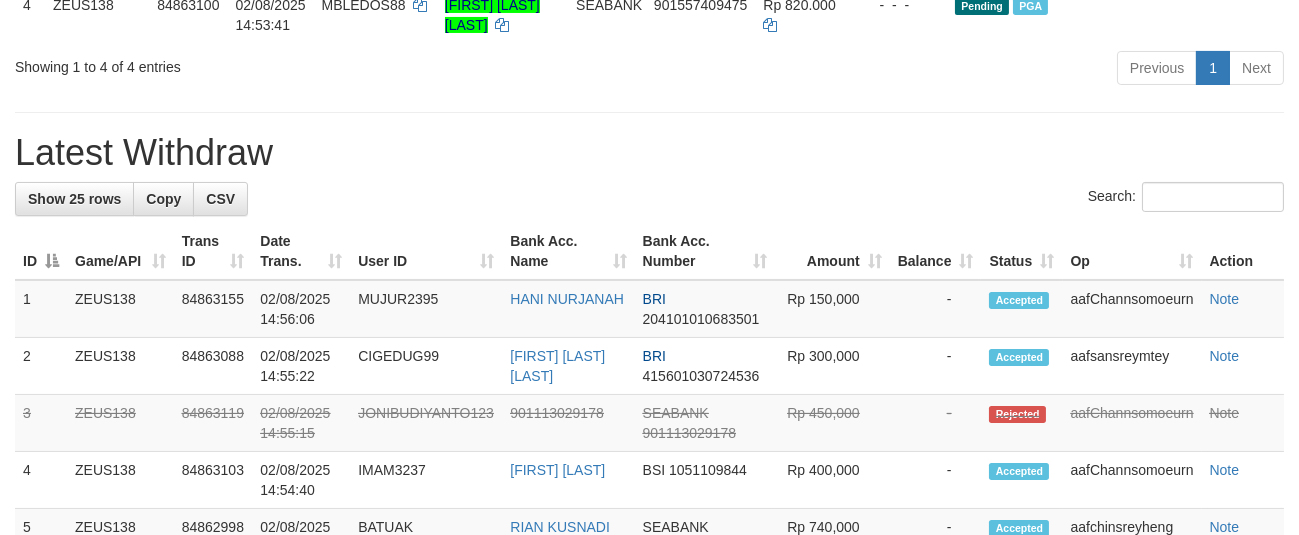 scroll, scrollTop: 525, scrollLeft: 0, axis: vertical 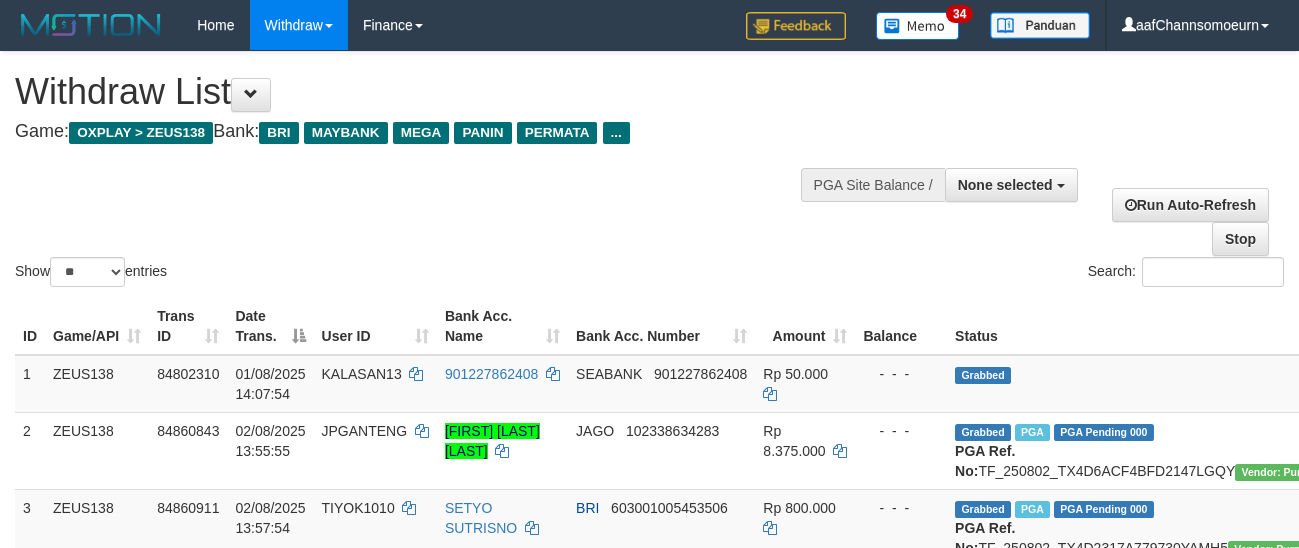 select 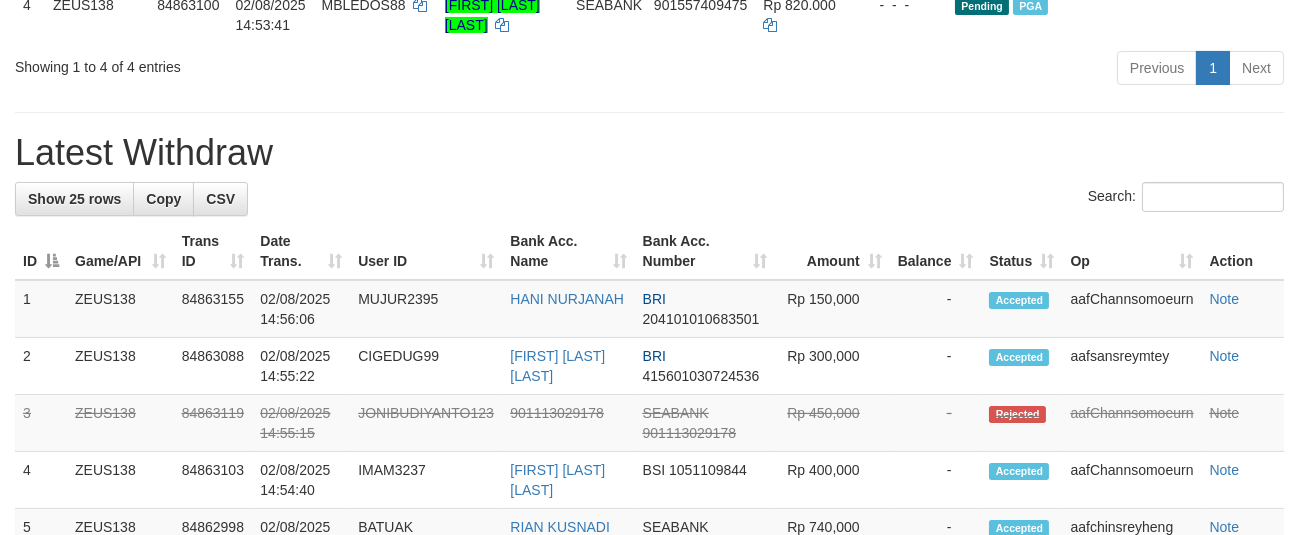 scroll, scrollTop: 525, scrollLeft: 0, axis: vertical 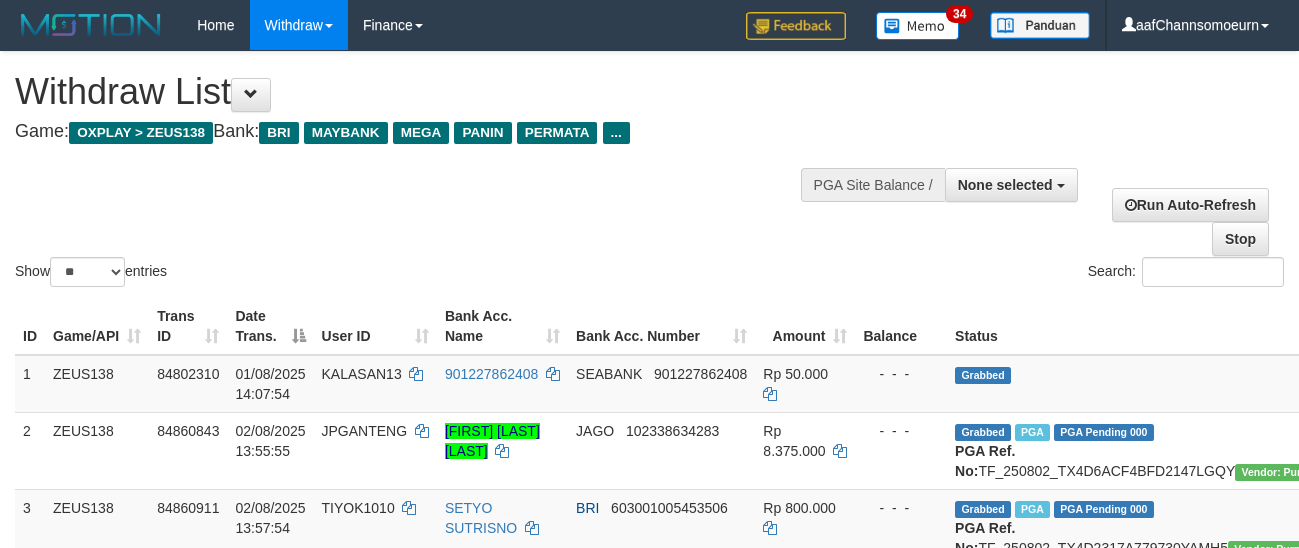 select 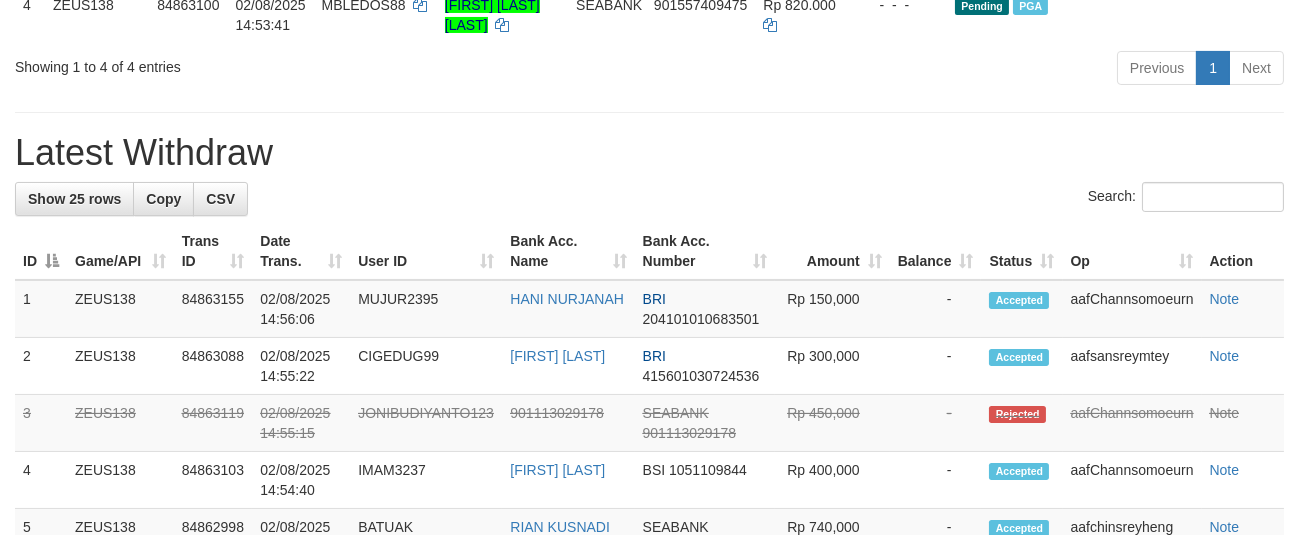 scroll, scrollTop: 525, scrollLeft: 0, axis: vertical 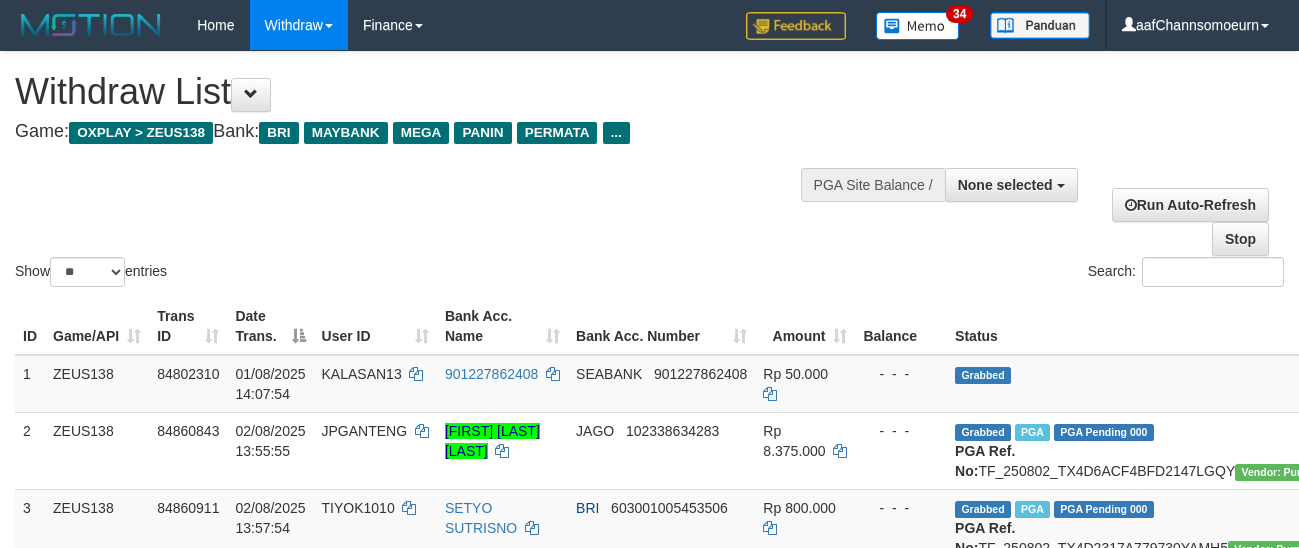 select 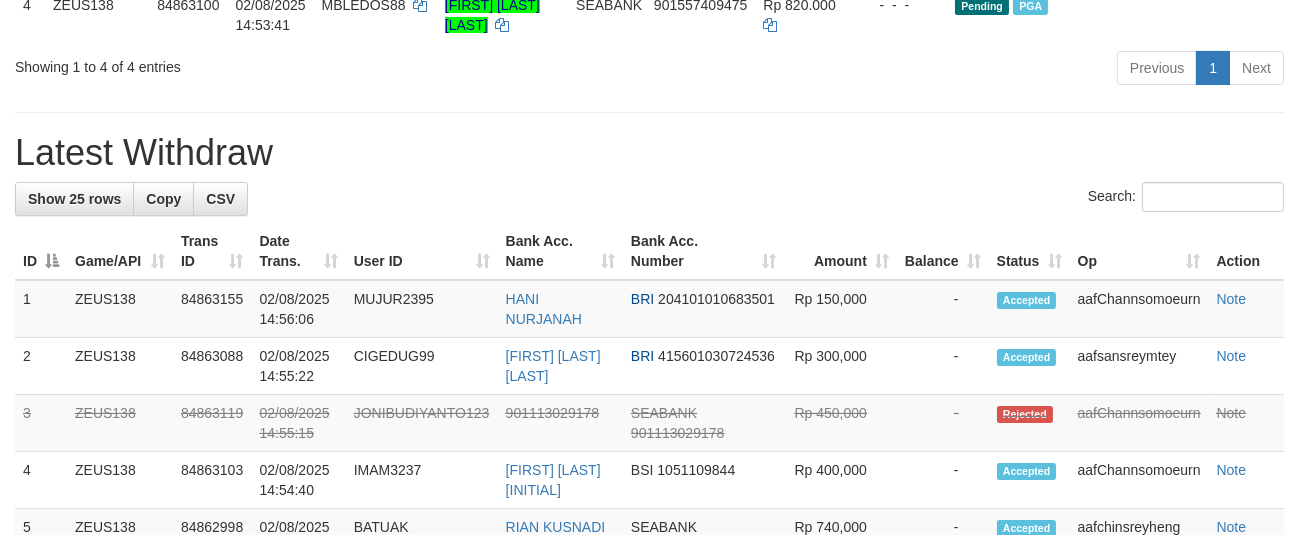 scroll, scrollTop: 525, scrollLeft: 0, axis: vertical 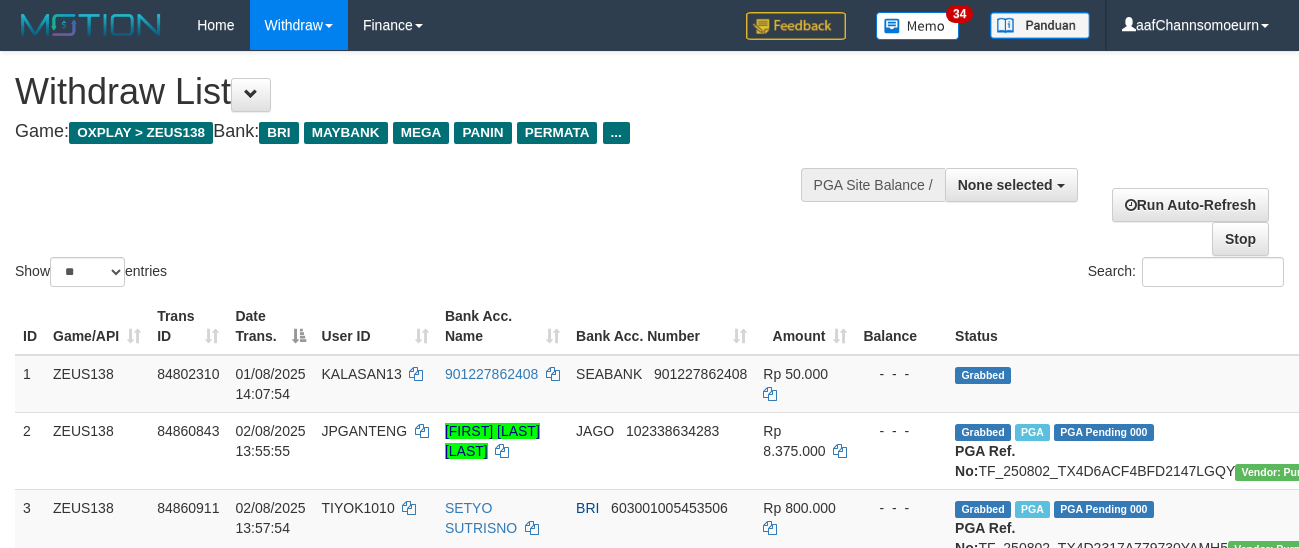 select 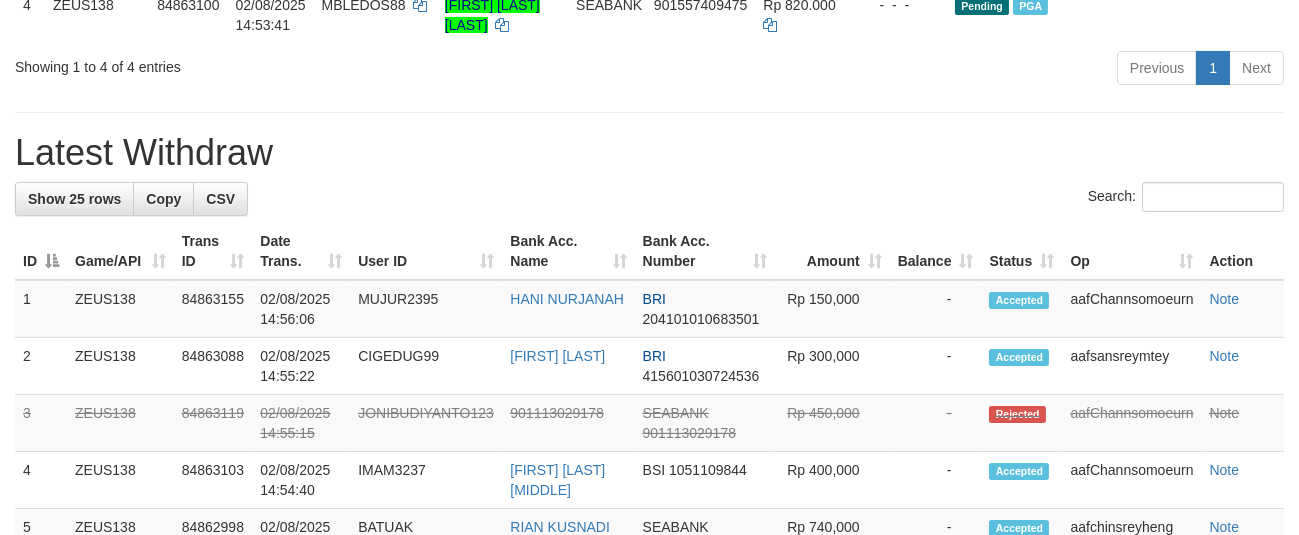 scroll, scrollTop: 525, scrollLeft: 0, axis: vertical 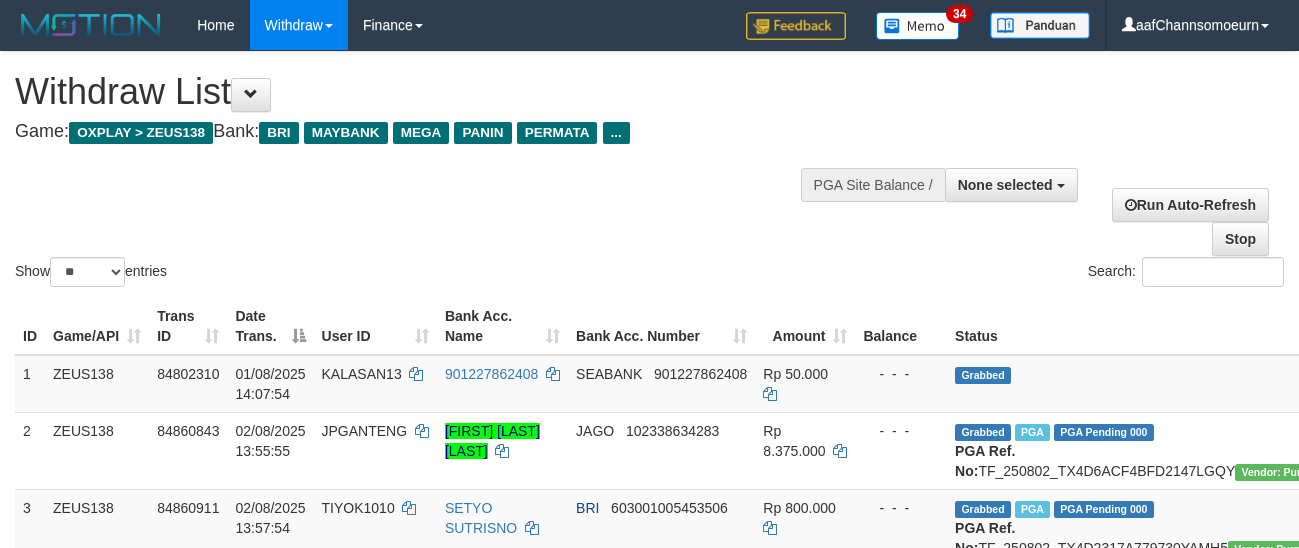 select 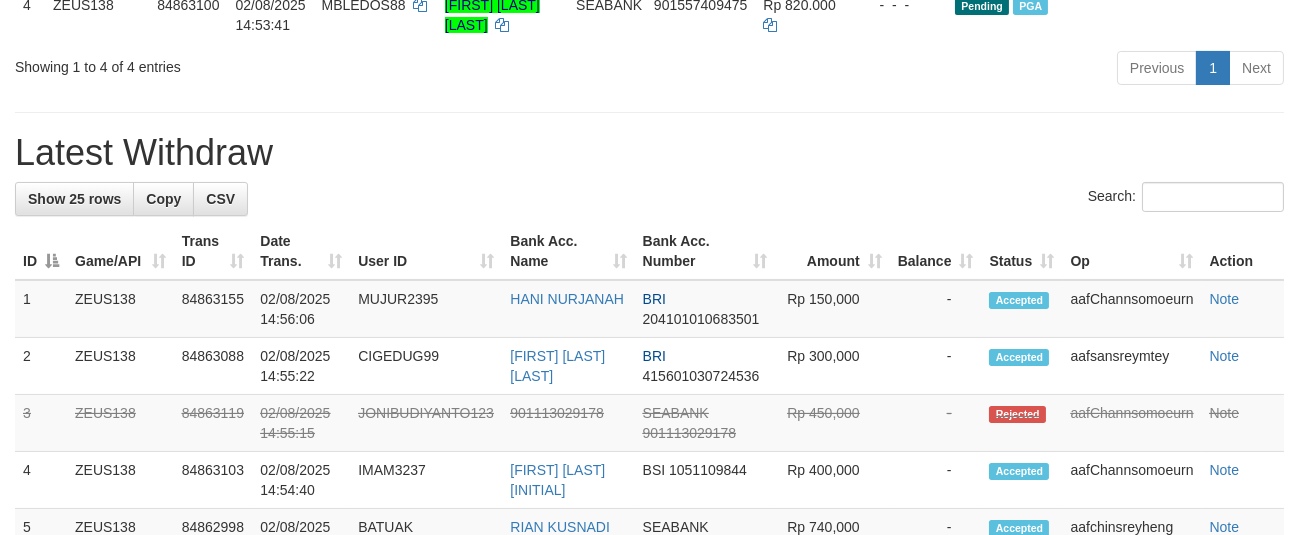 scroll, scrollTop: 525, scrollLeft: 0, axis: vertical 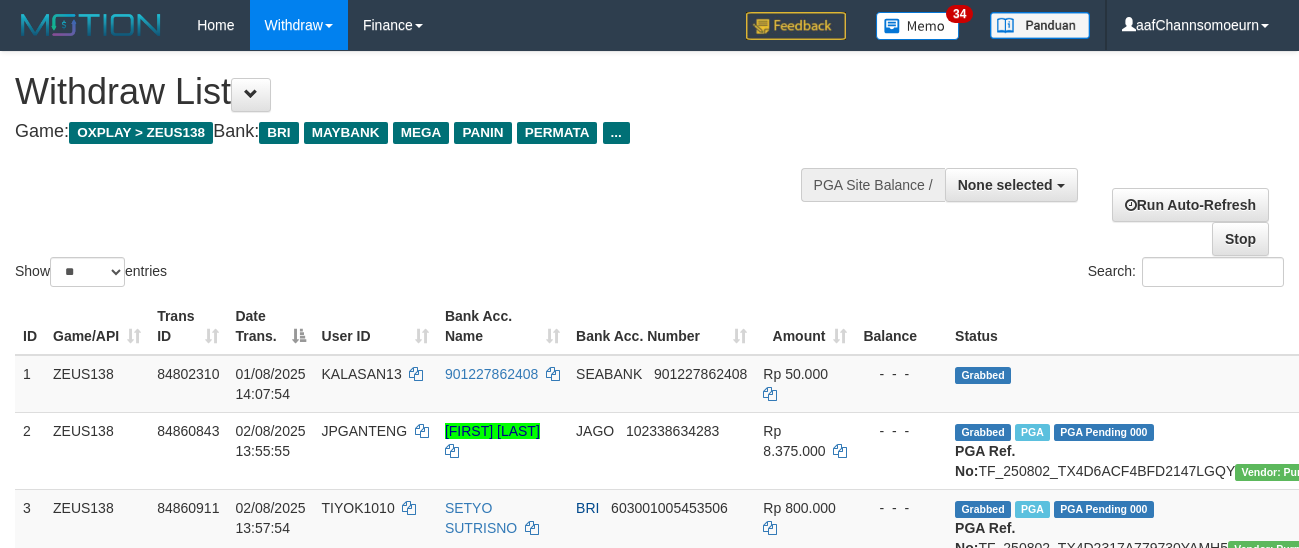 select 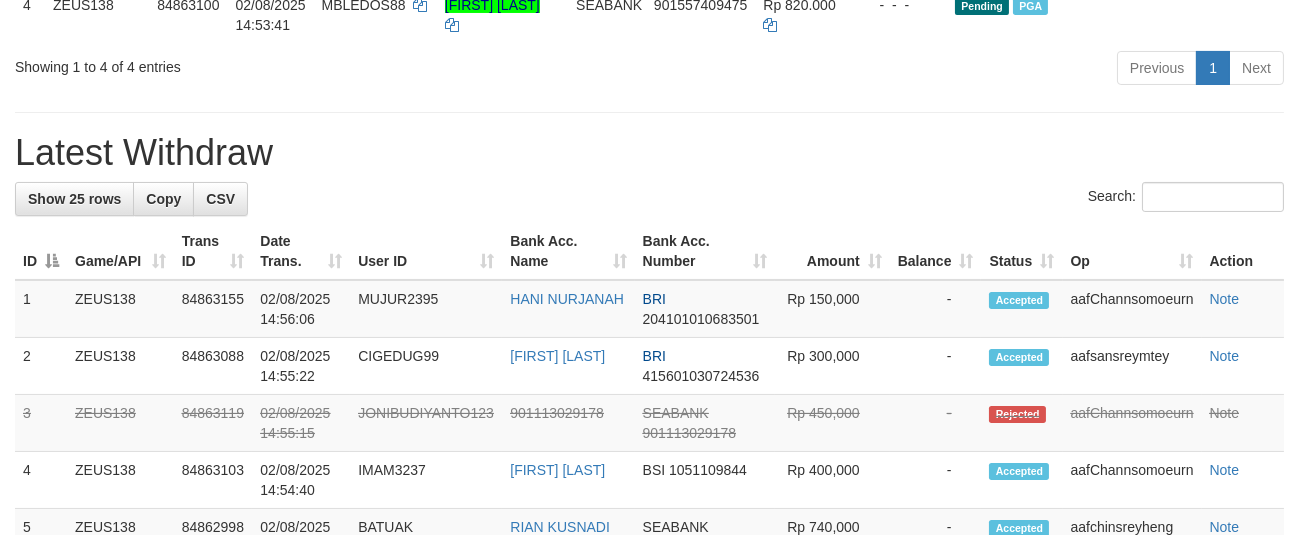 scroll, scrollTop: 525, scrollLeft: 0, axis: vertical 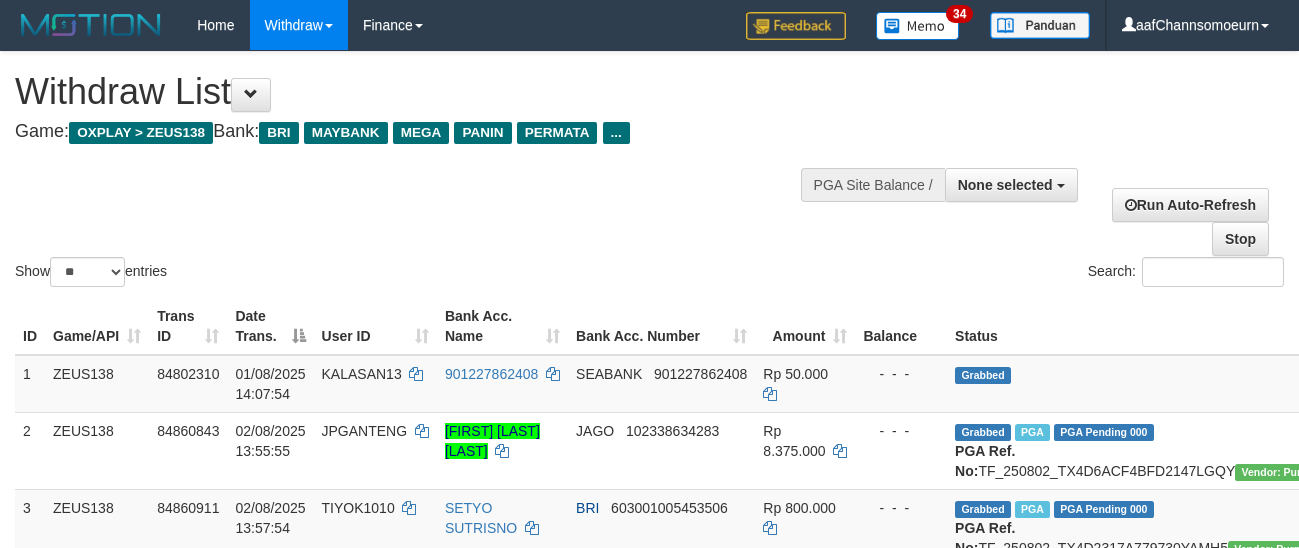 select 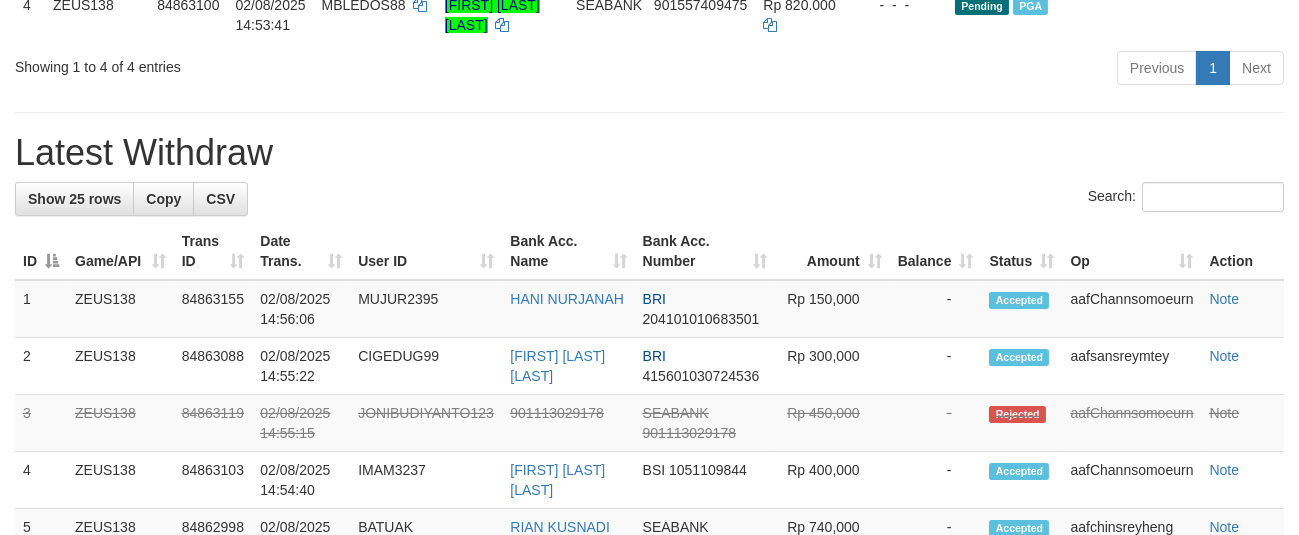 scroll, scrollTop: 525, scrollLeft: 0, axis: vertical 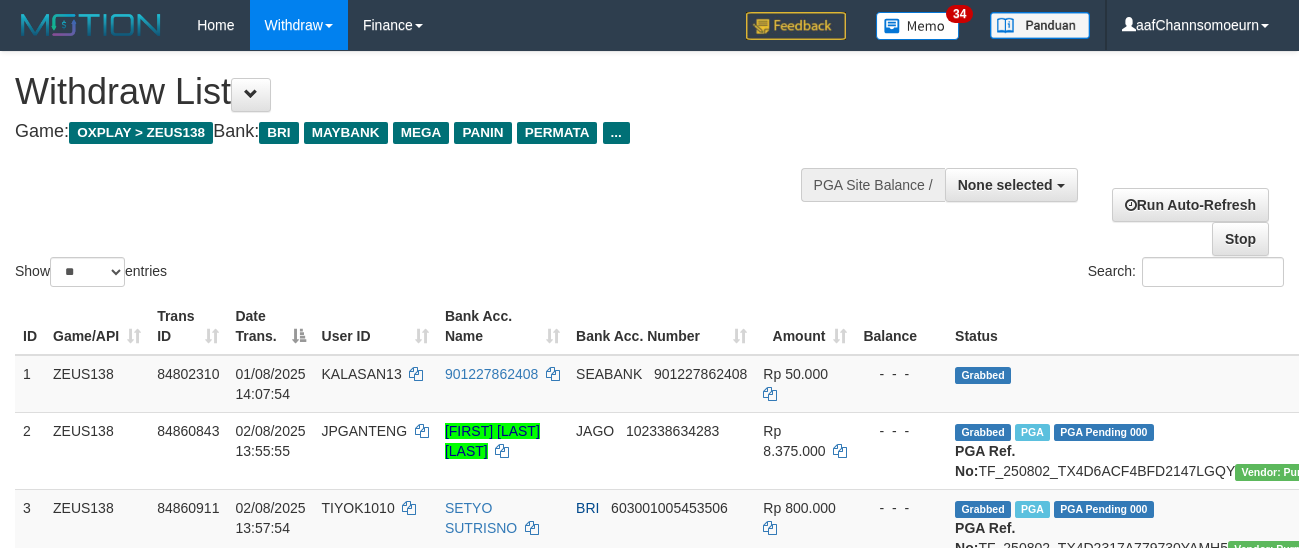 select 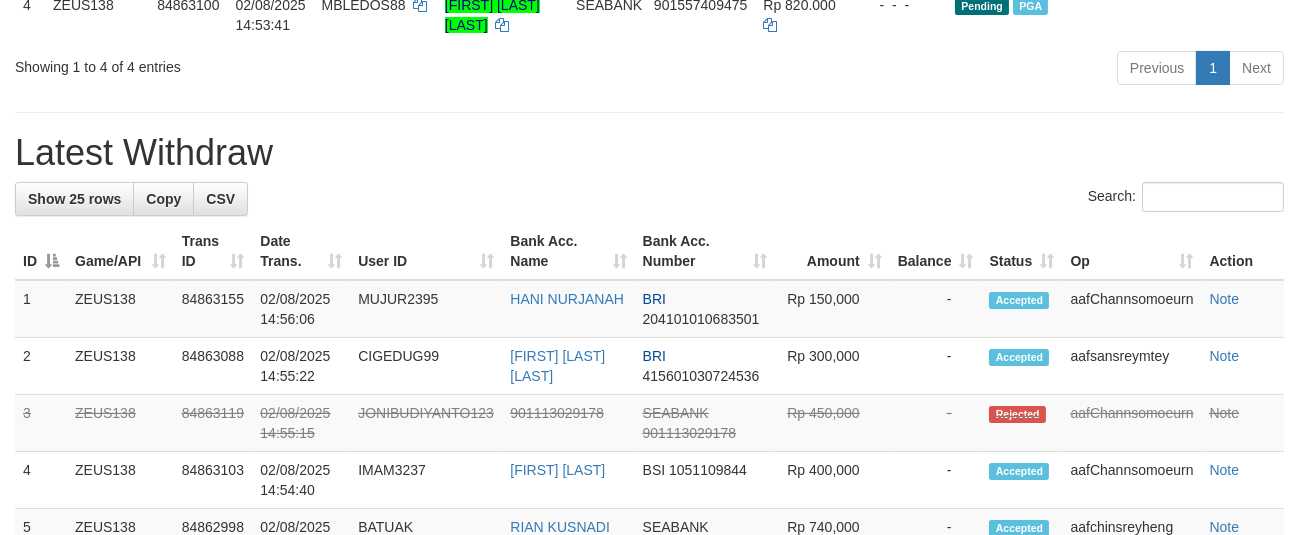 scroll, scrollTop: 525, scrollLeft: 0, axis: vertical 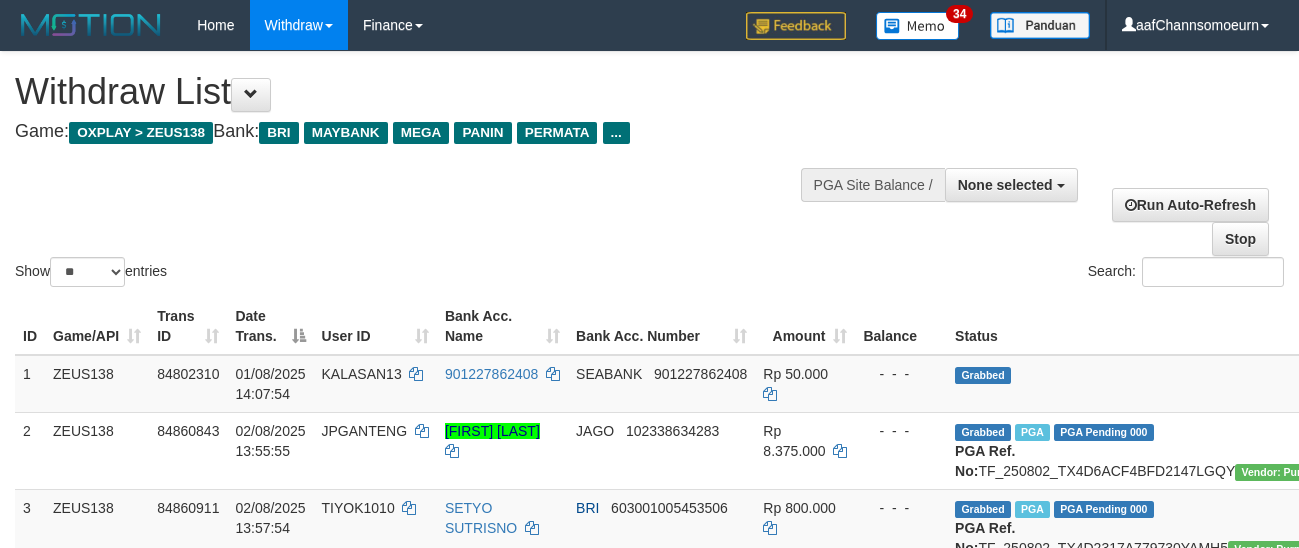 select 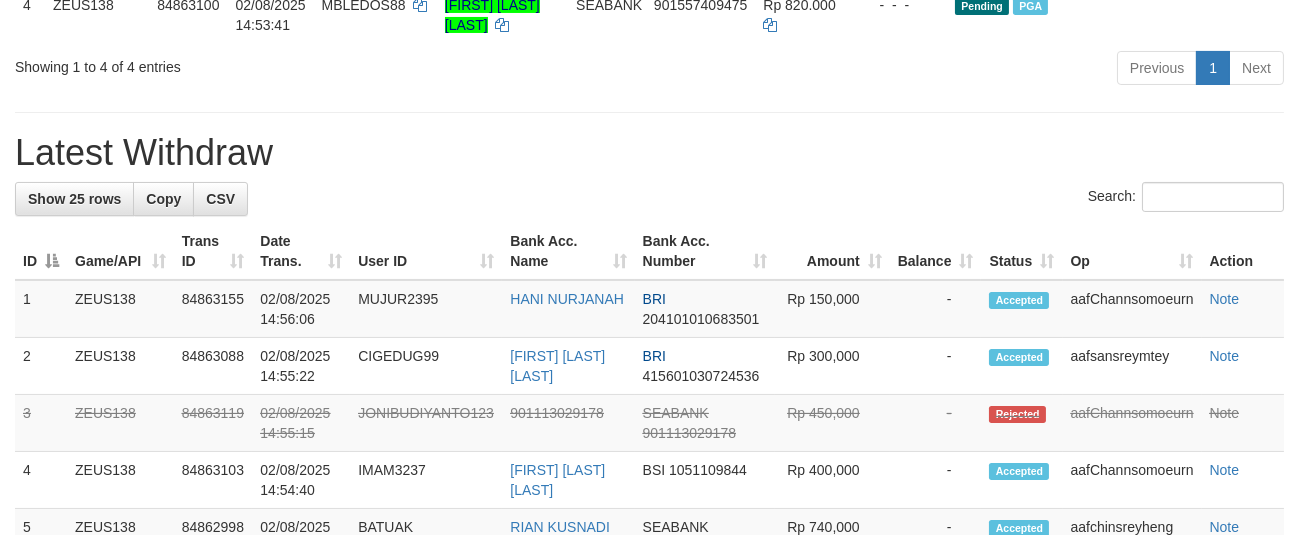 scroll, scrollTop: 525, scrollLeft: 0, axis: vertical 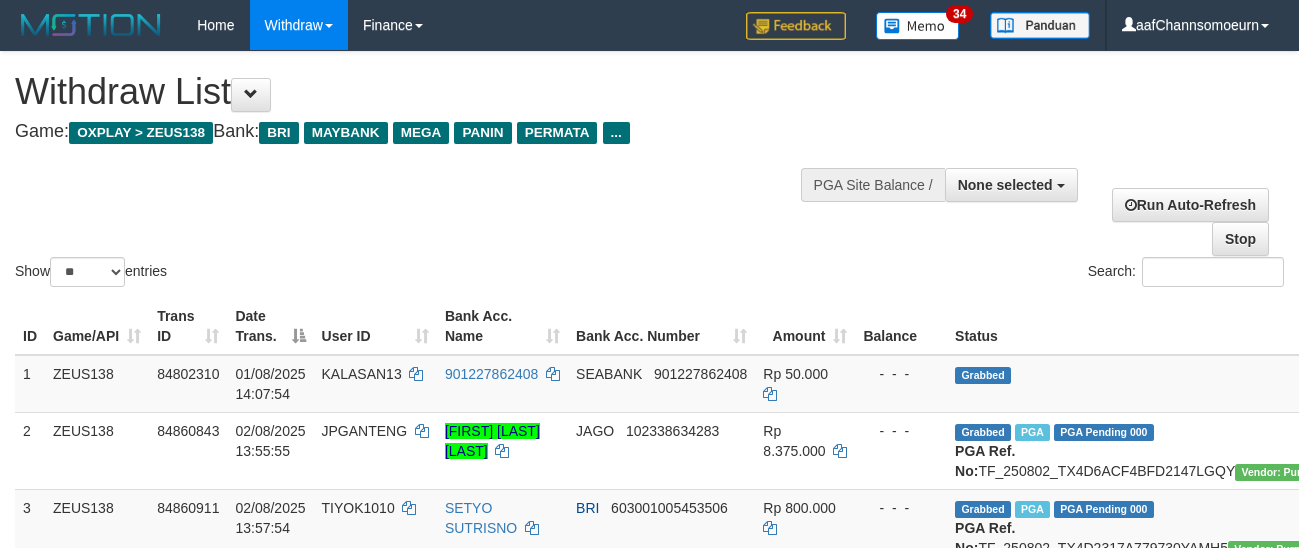 select 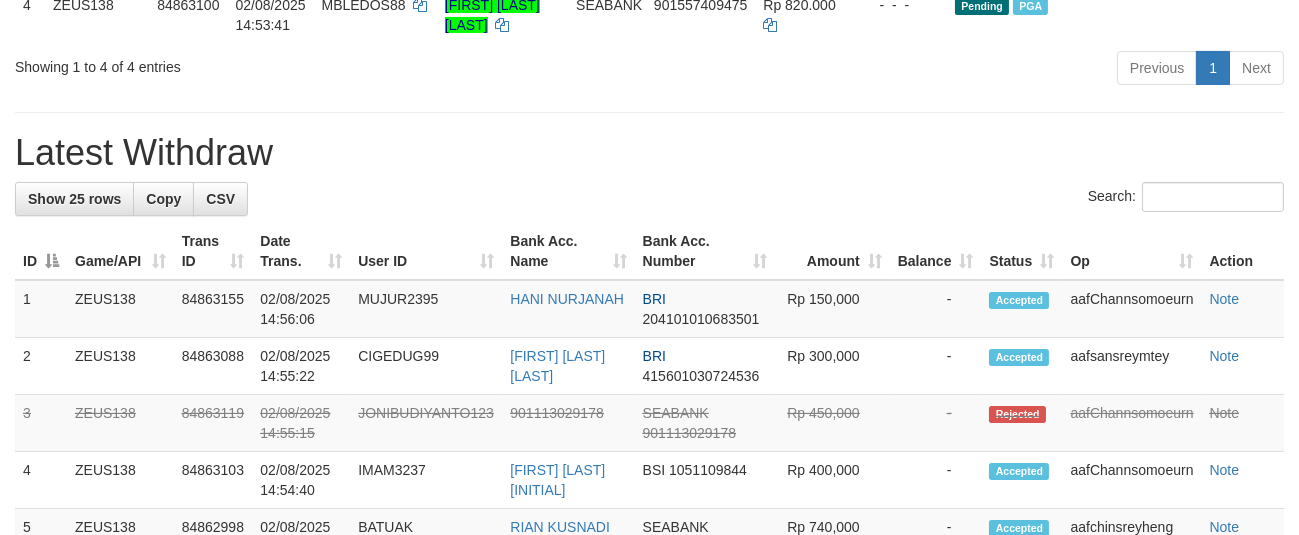 scroll, scrollTop: 525, scrollLeft: 0, axis: vertical 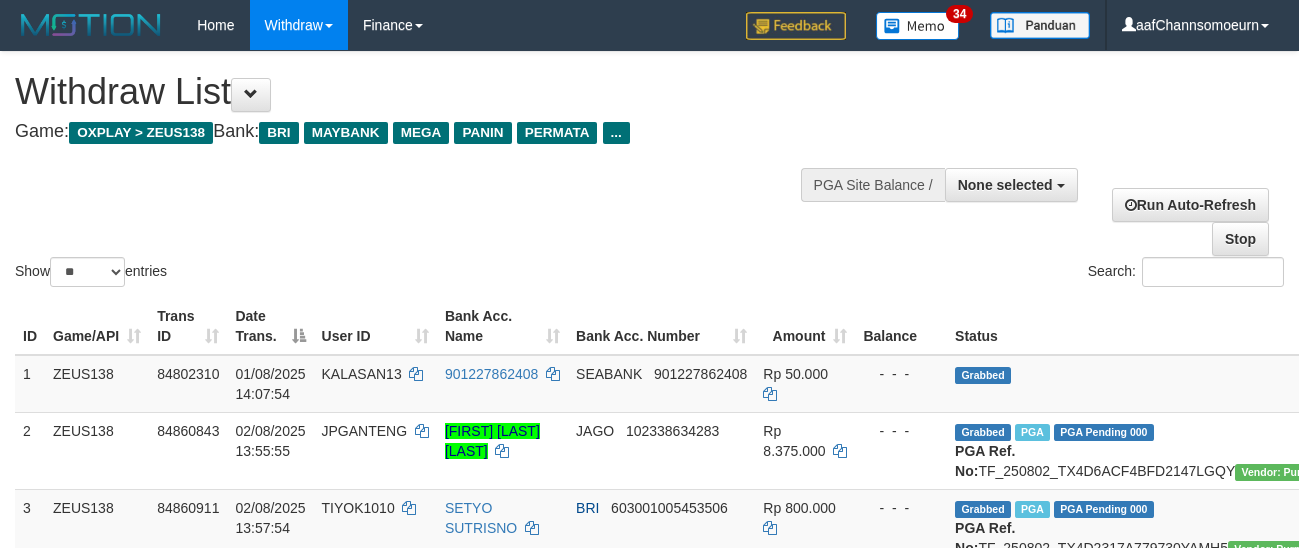 select 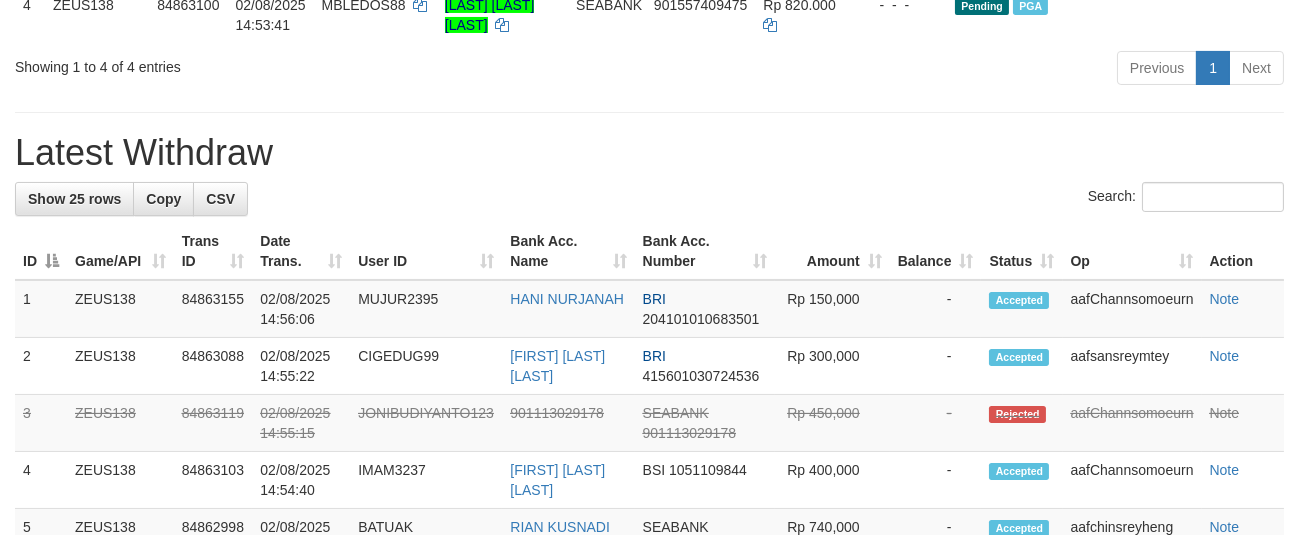 scroll, scrollTop: 525, scrollLeft: 0, axis: vertical 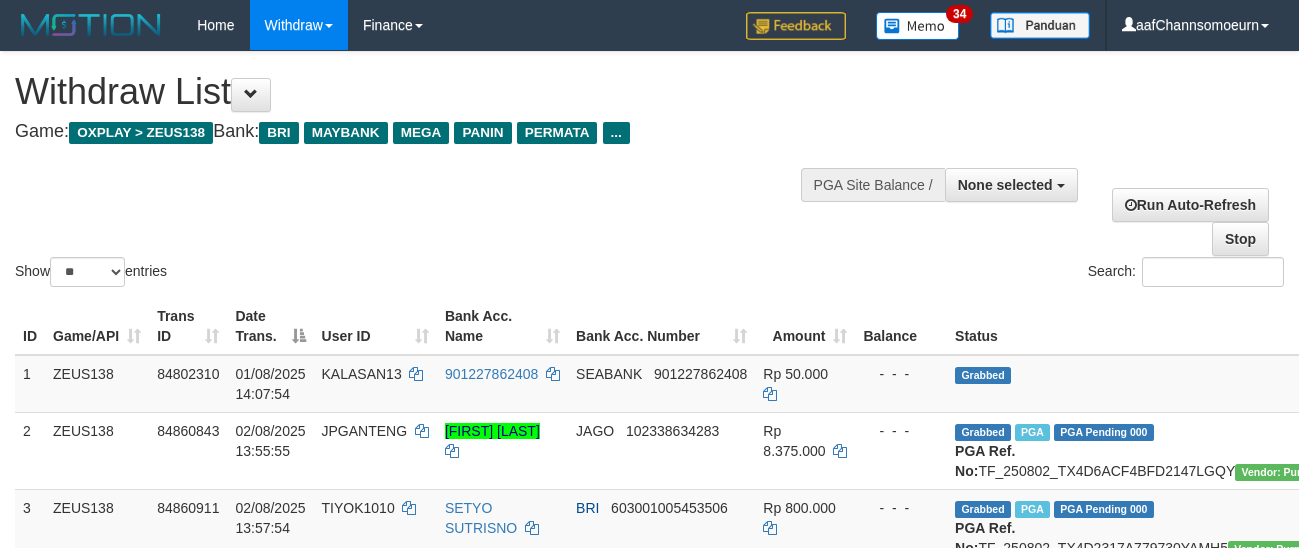 select 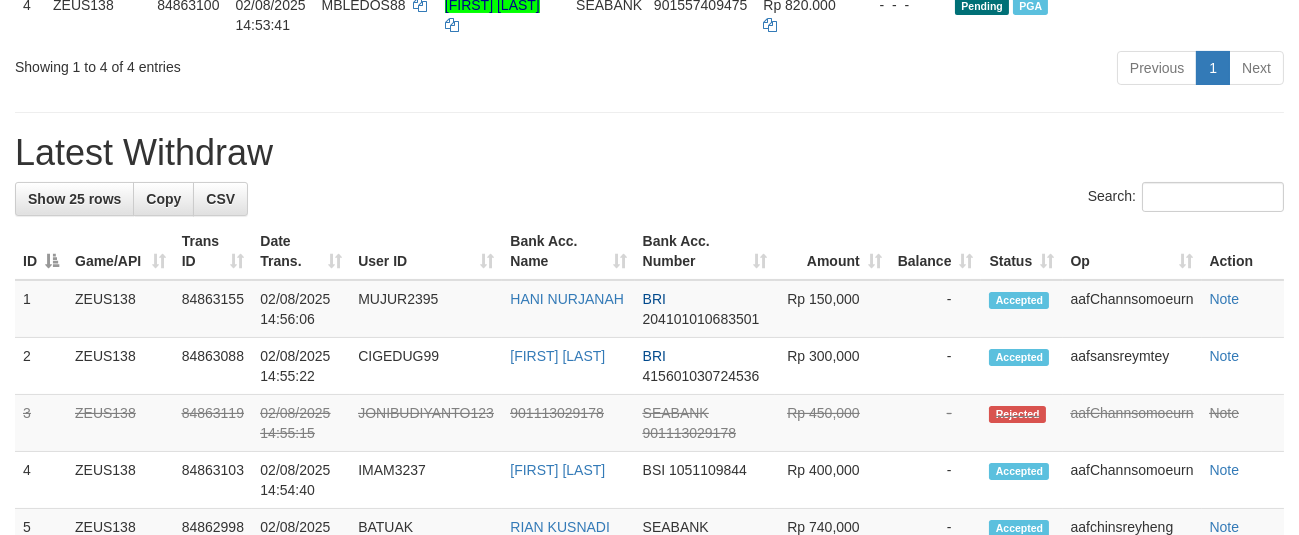 scroll, scrollTop: 525, scrollLeft: 0, axis: vertical 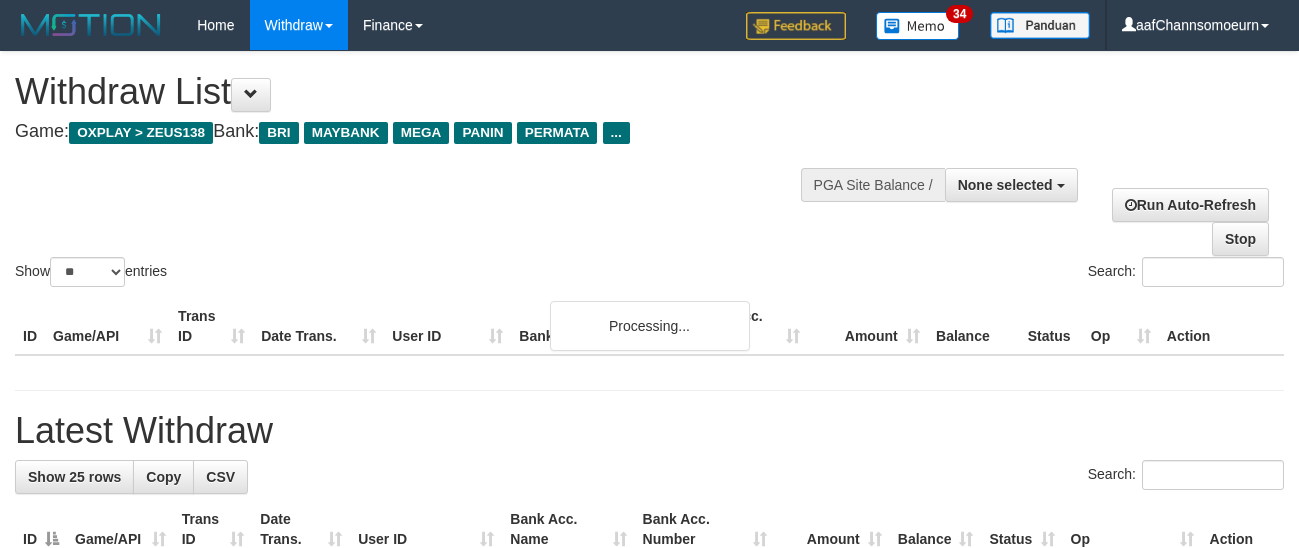select 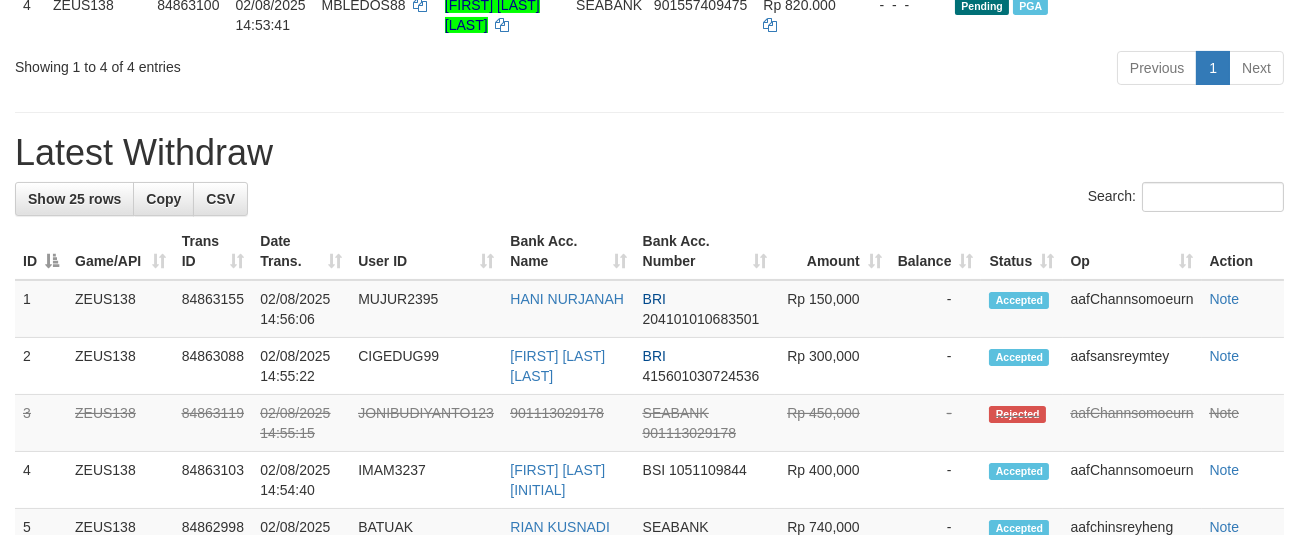 scroll, scrollTop: 525, scrollLeft: 0, axis: vertical 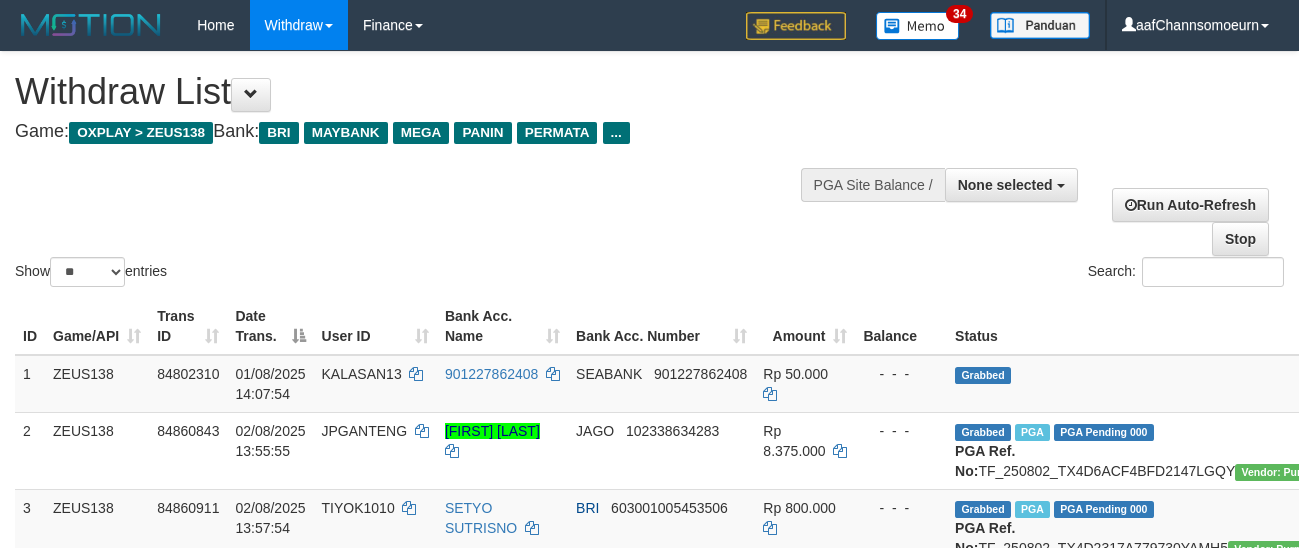 select 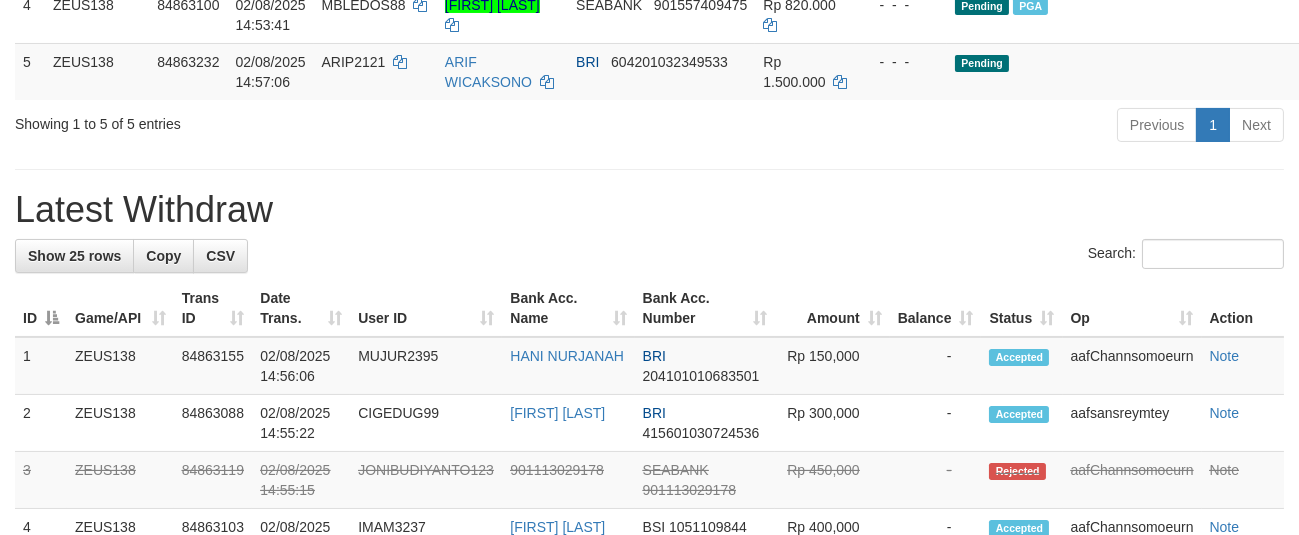 scroll, scrollTop: 525, scrollLeft: 0, axis: vertical 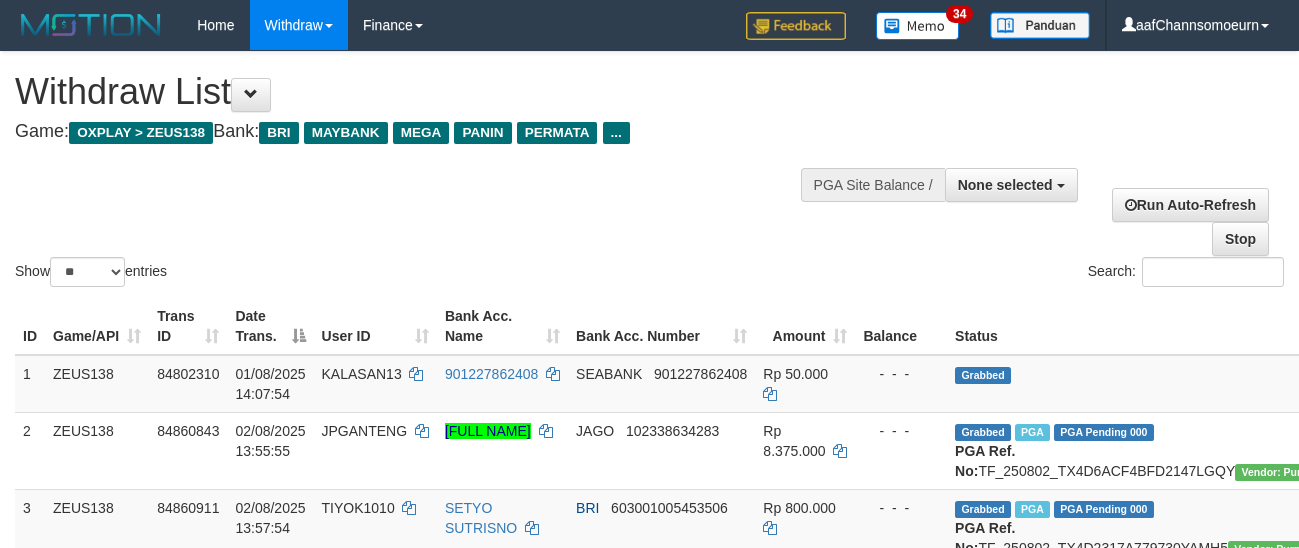 select 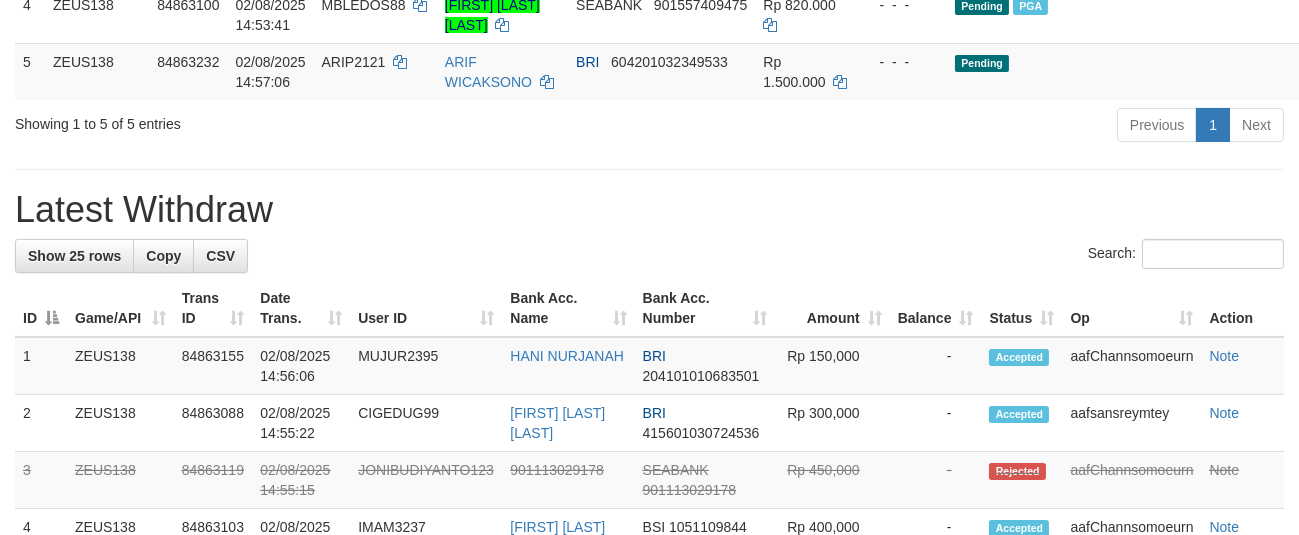 scroll, scrollTop: 525, scrollLeft: 0, axis: vertical 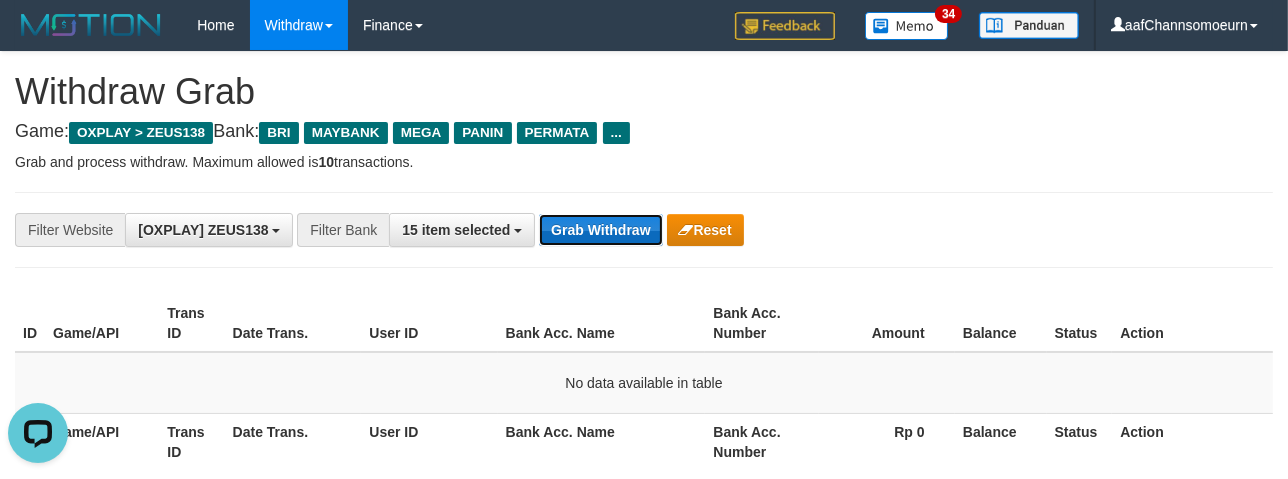 click on "Grab Withdraw" at bounding box center [600, 230] 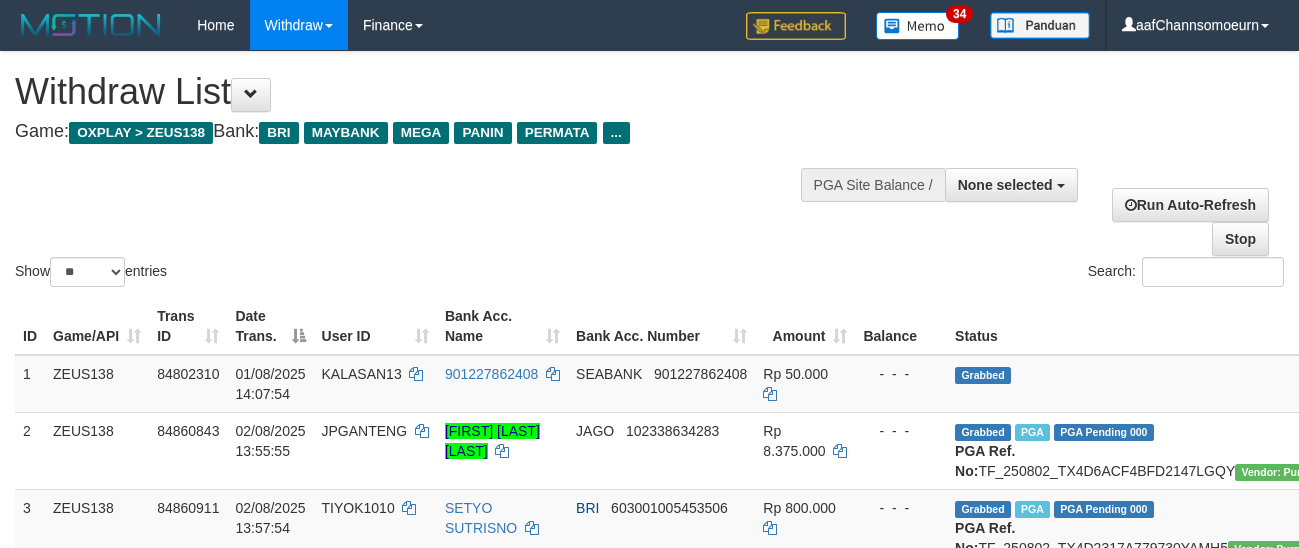 select 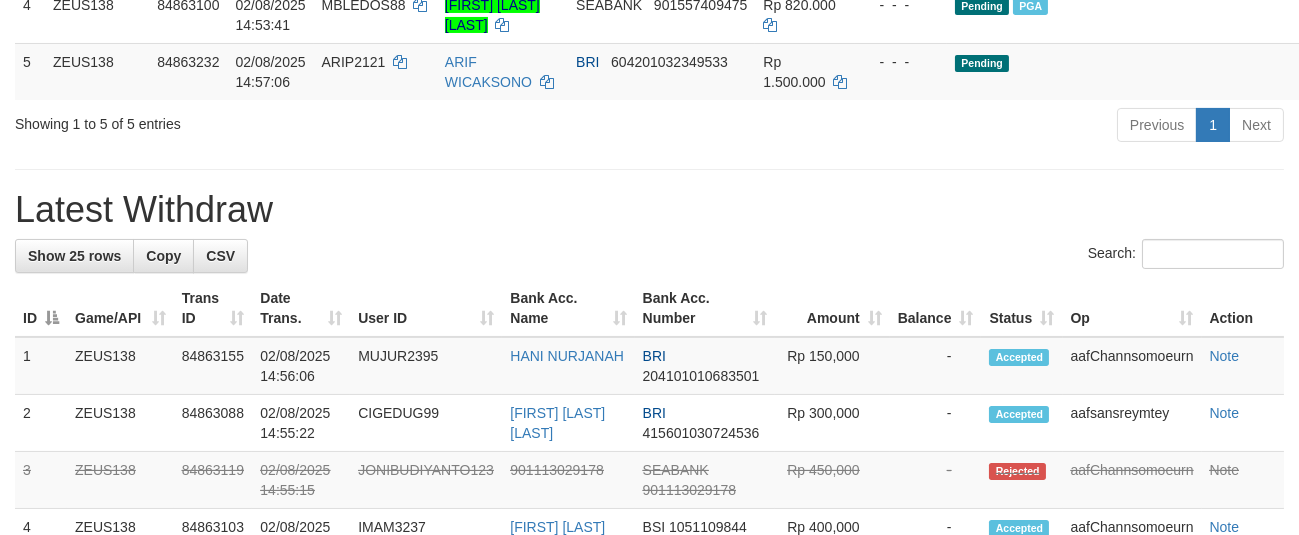 scroll, scrollTop: 525, scrollLeft: 0, axis: vertical 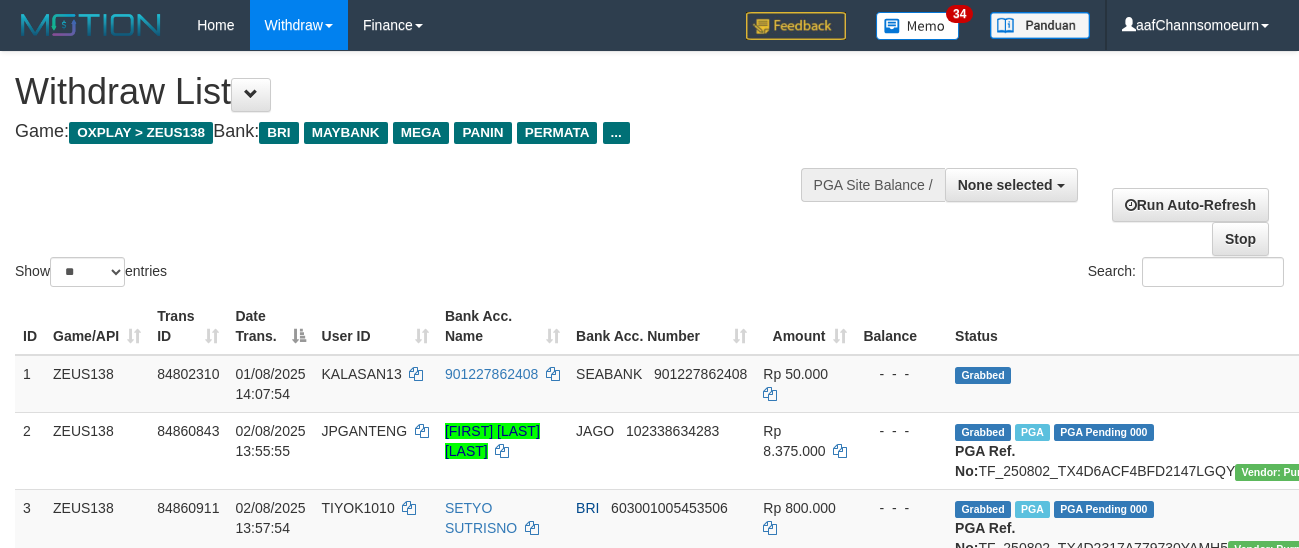 select 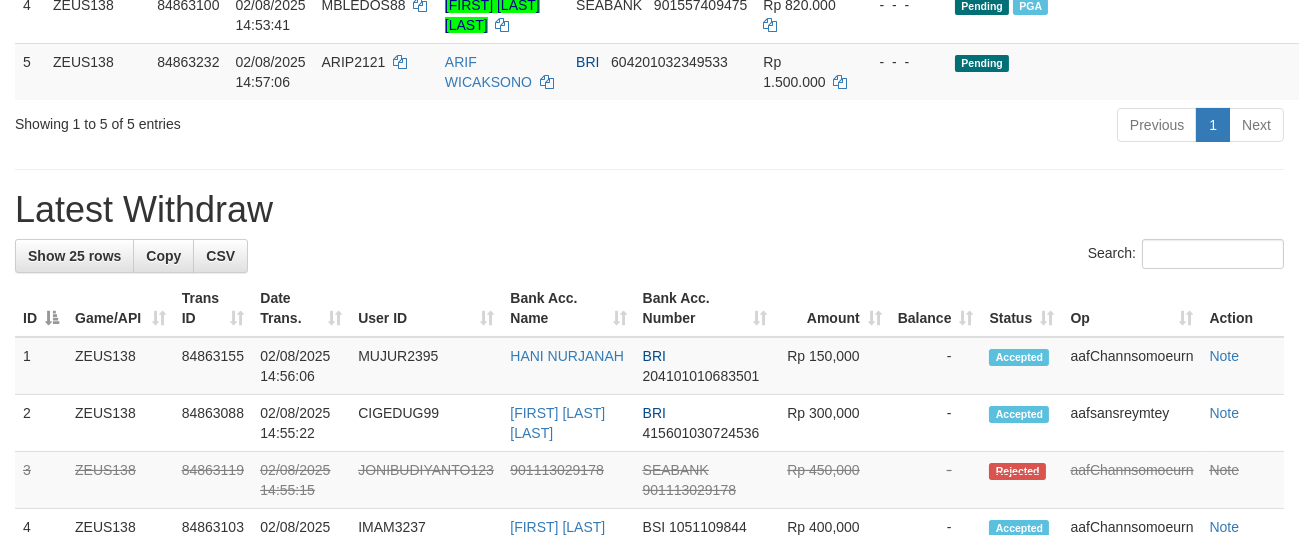 scroll, scrollTop: 525, scrollLeft: 0, axis: vertical 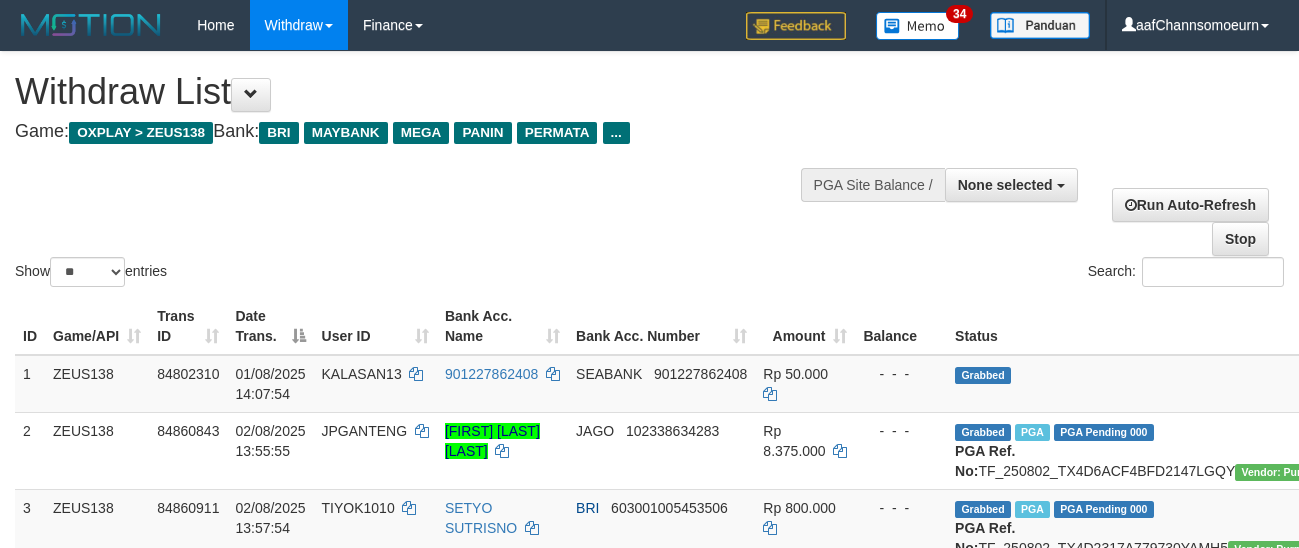 select 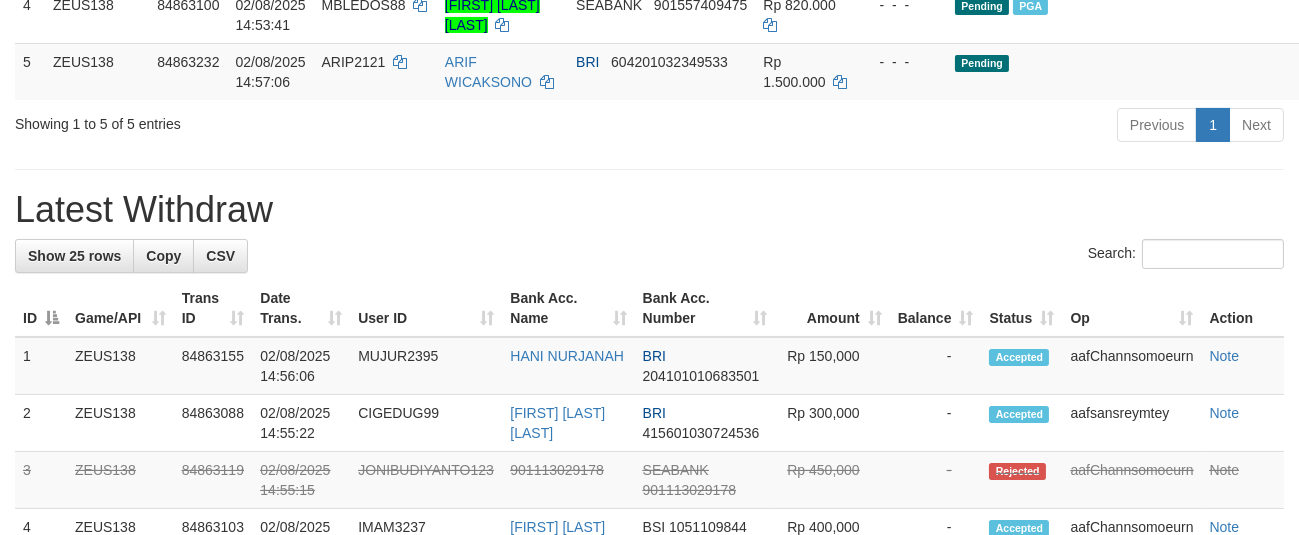 scroll, scrollTop: 525, scrollLeft: 0, axis: vertical 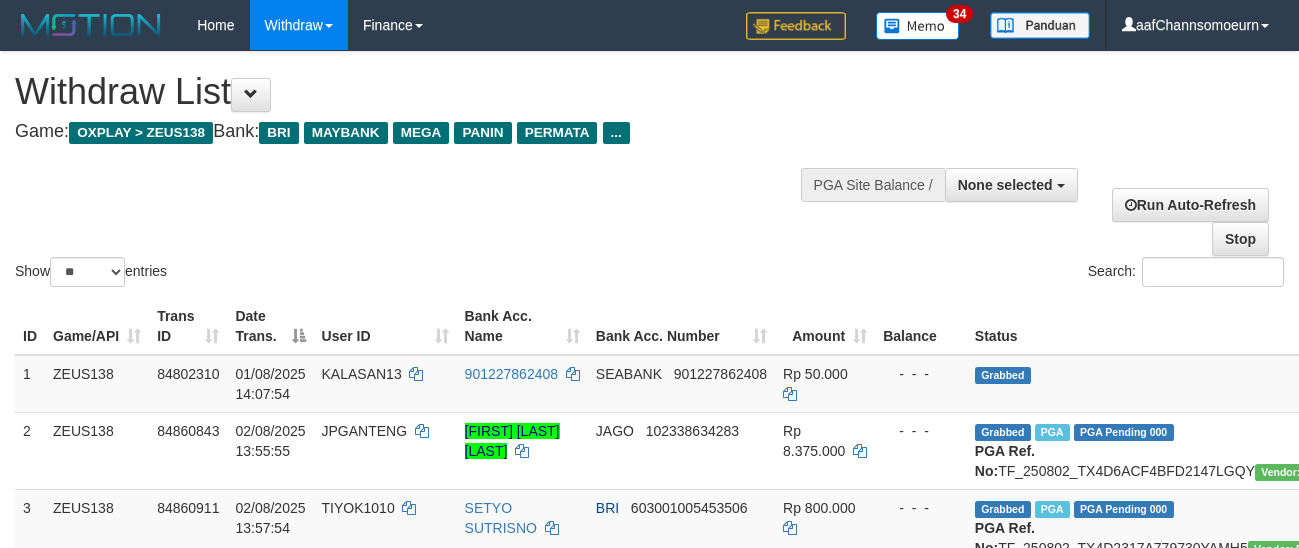 select 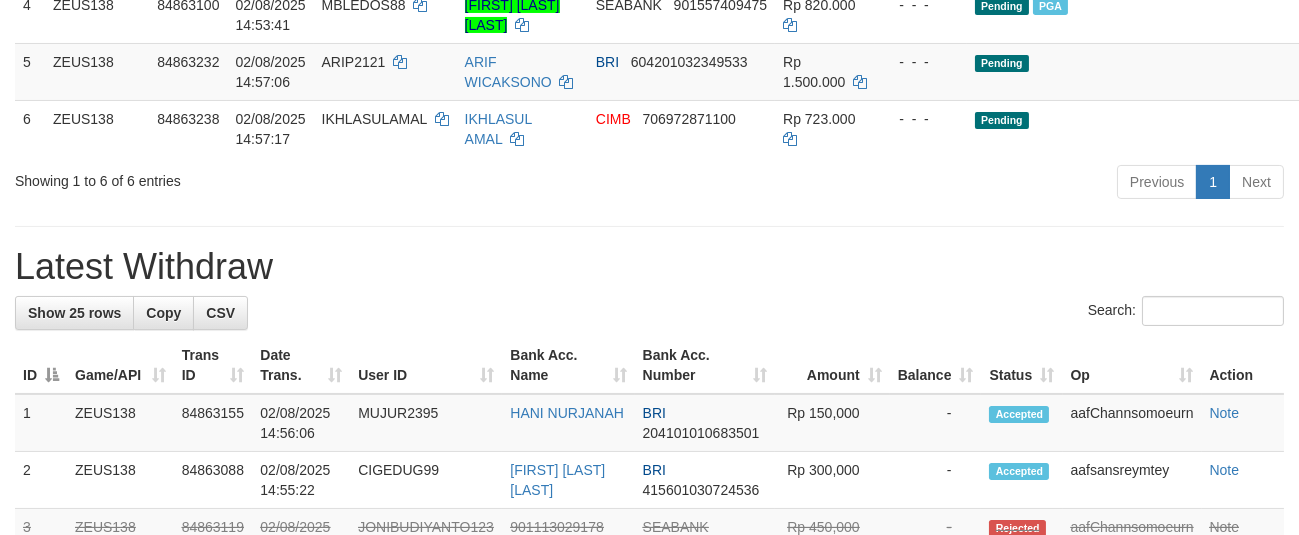 scroll, scrollTop: 525, scrollLeft: 0, axis: vertical 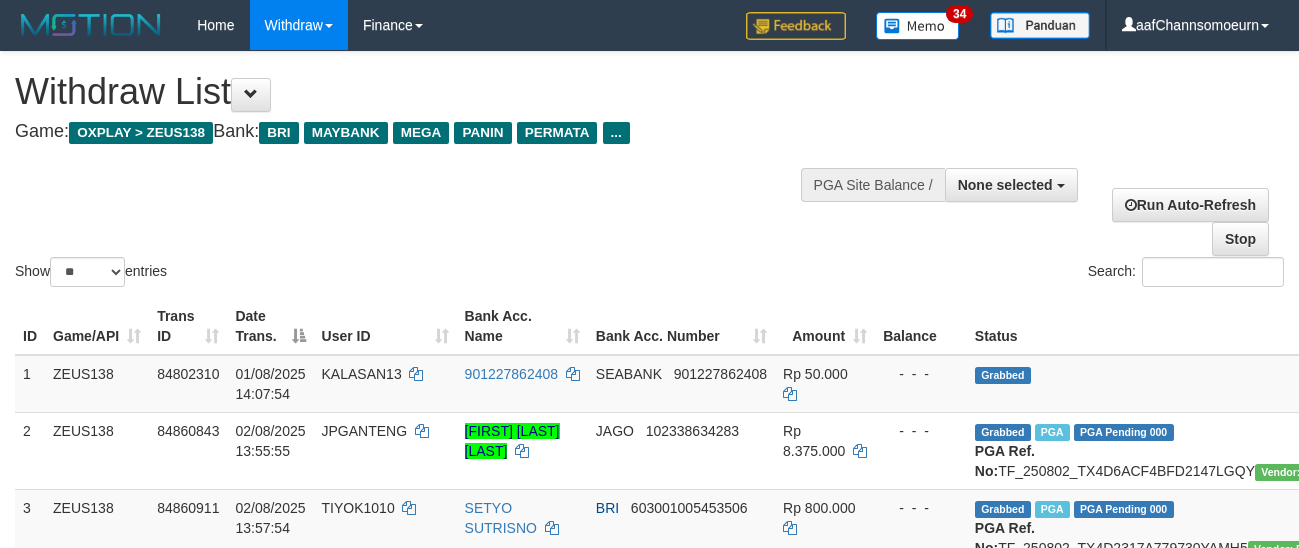 select 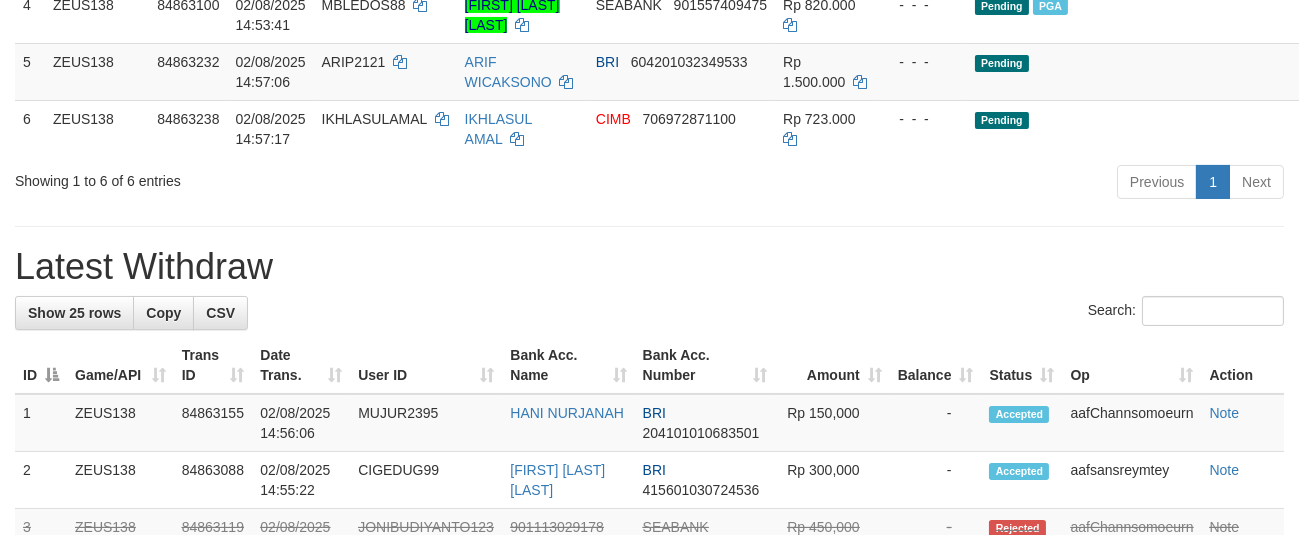 scroll, scrollTop: 525, scrollLeft: 0, axis: vertical 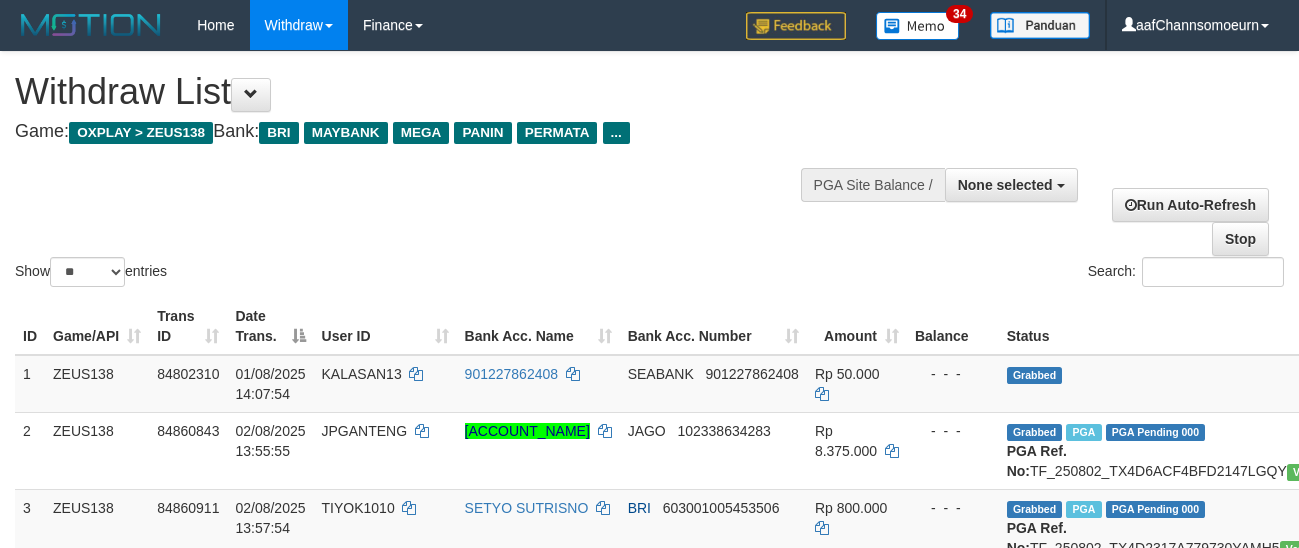 select 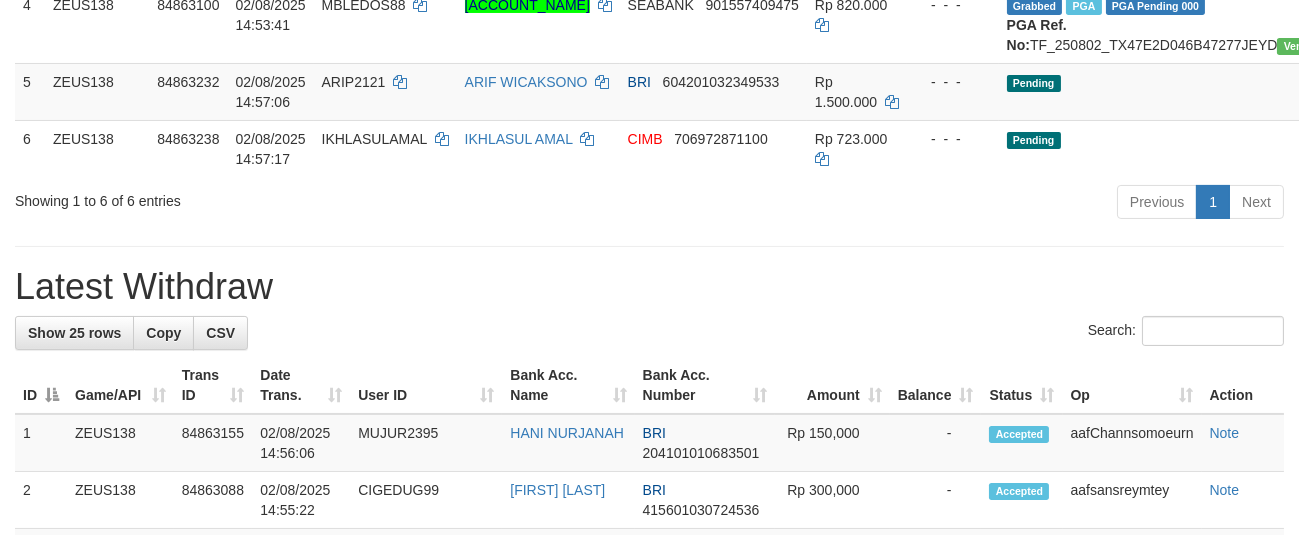 scroll, scrollTop: 525, scrollLeft: 0, axis: vertical 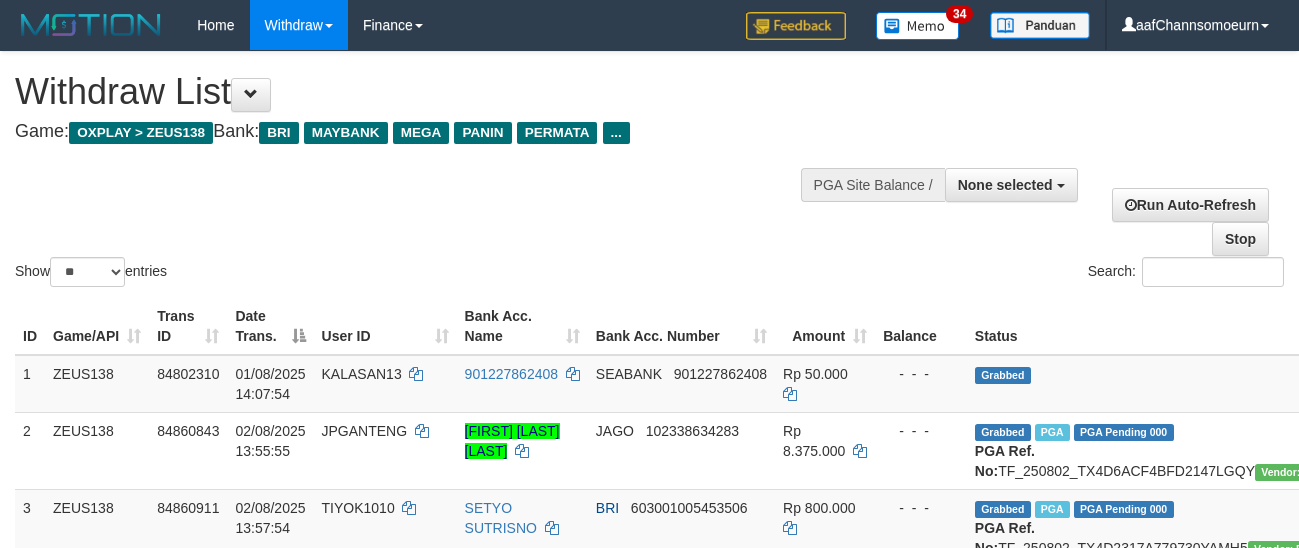 select 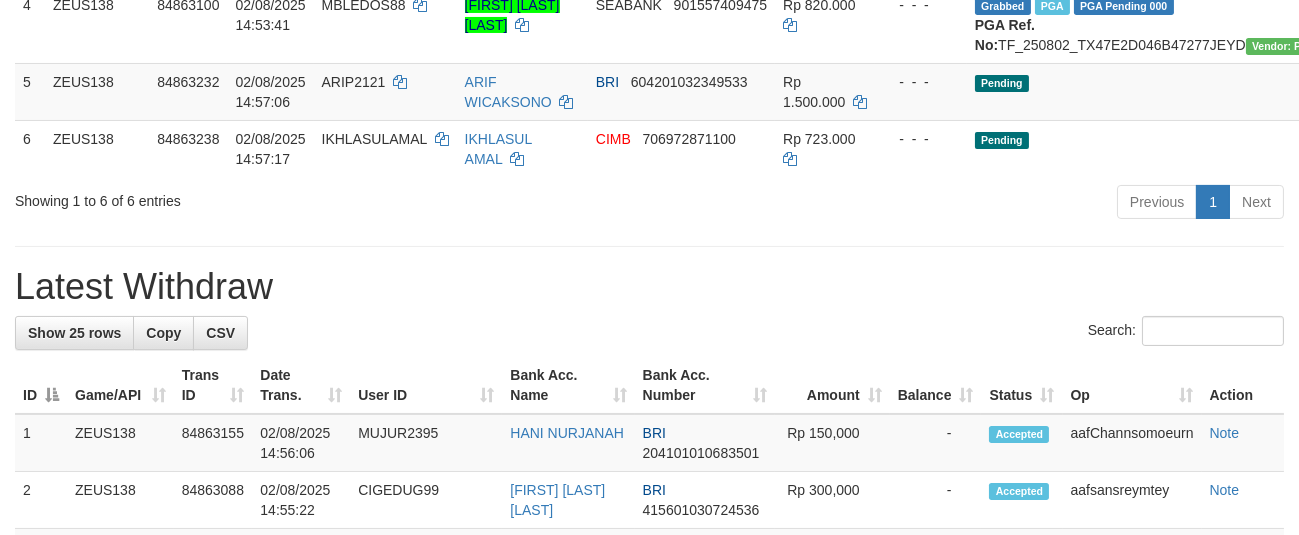 scroll, scrollTop: 525, scrollLeft: 0, axis: vertical 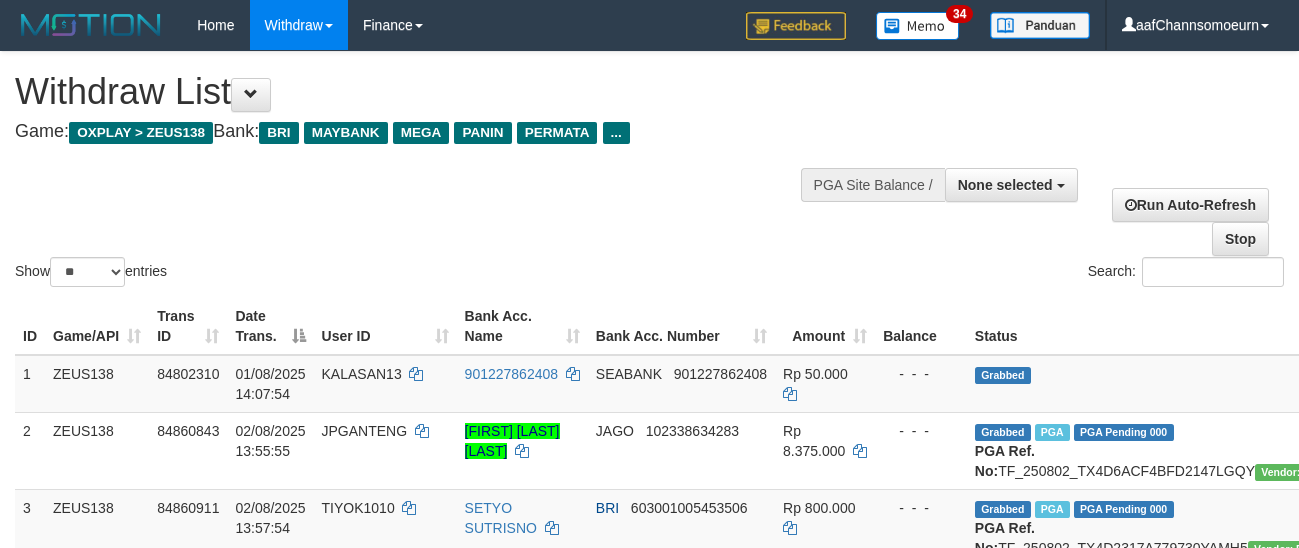 select 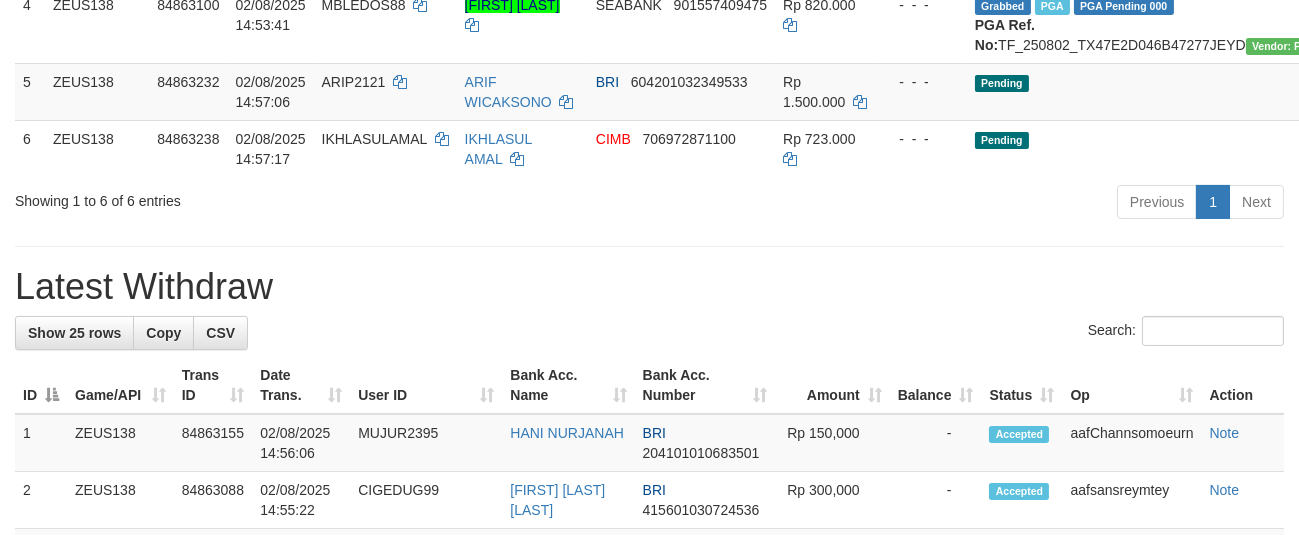 scroll, scrollTop: 525, scrollLeft: 0, axis: vertical 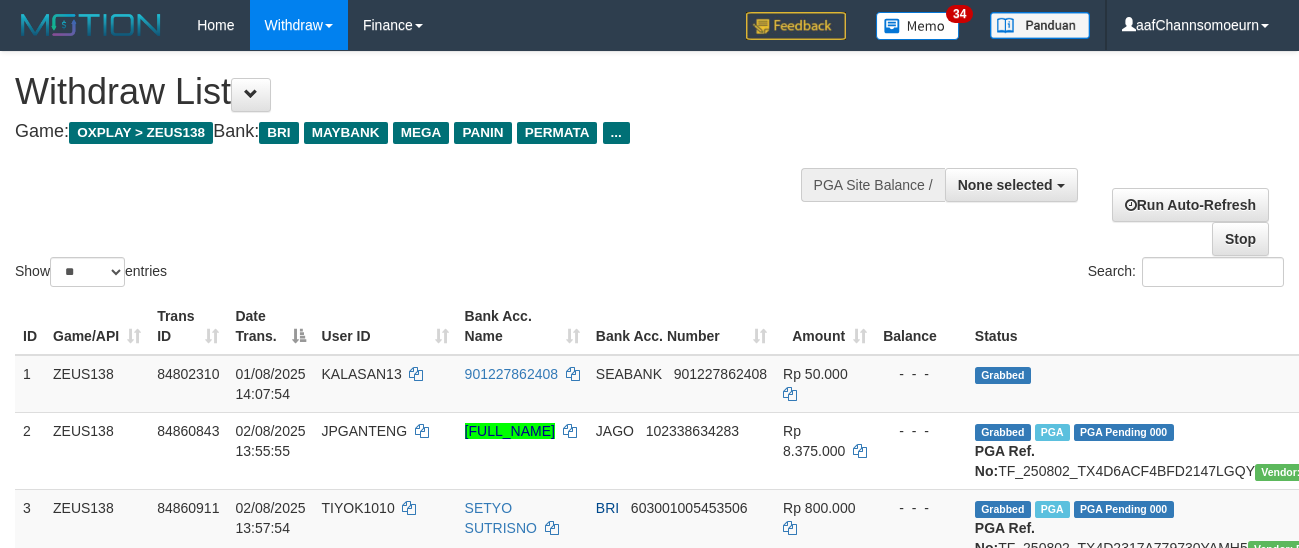 select 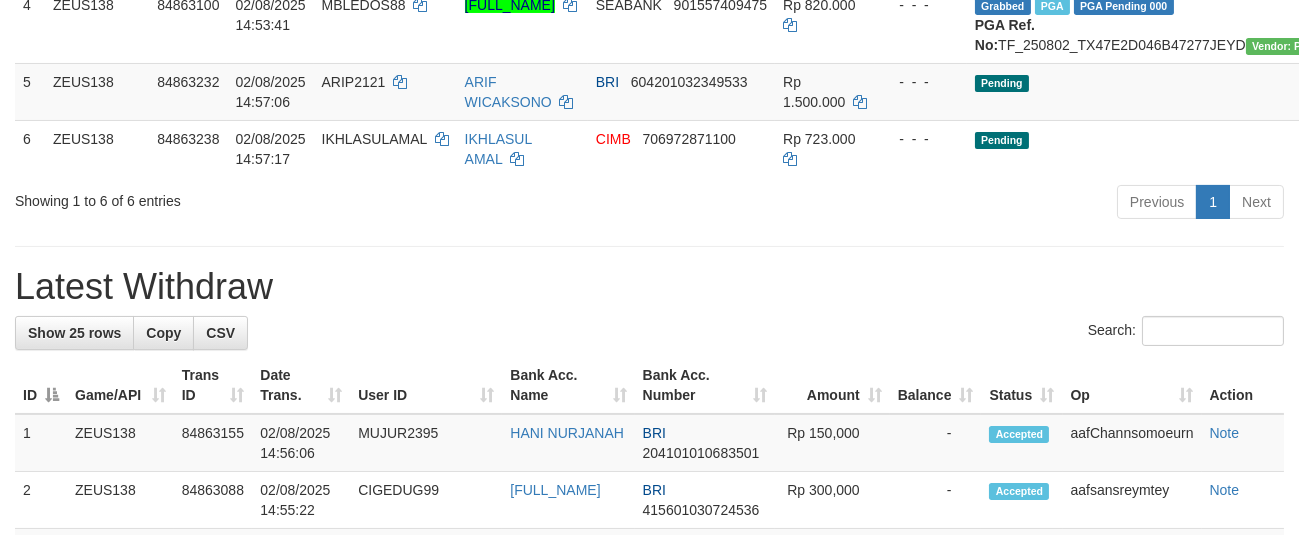 scroll, scrollTop: 525, scrollLeft: 0, axis: vertical 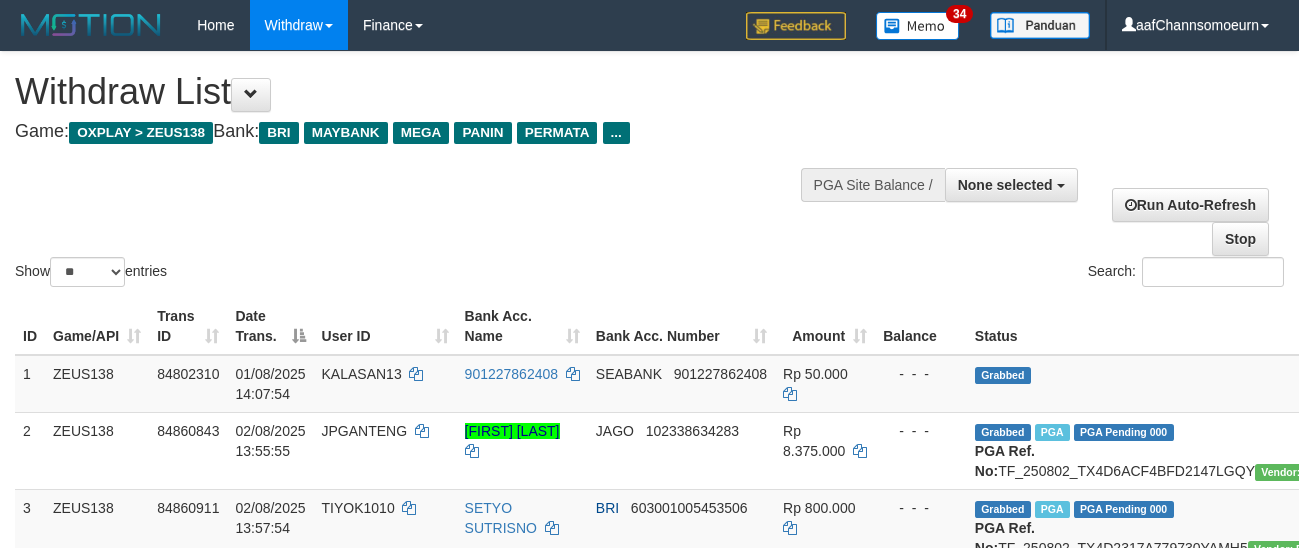 select 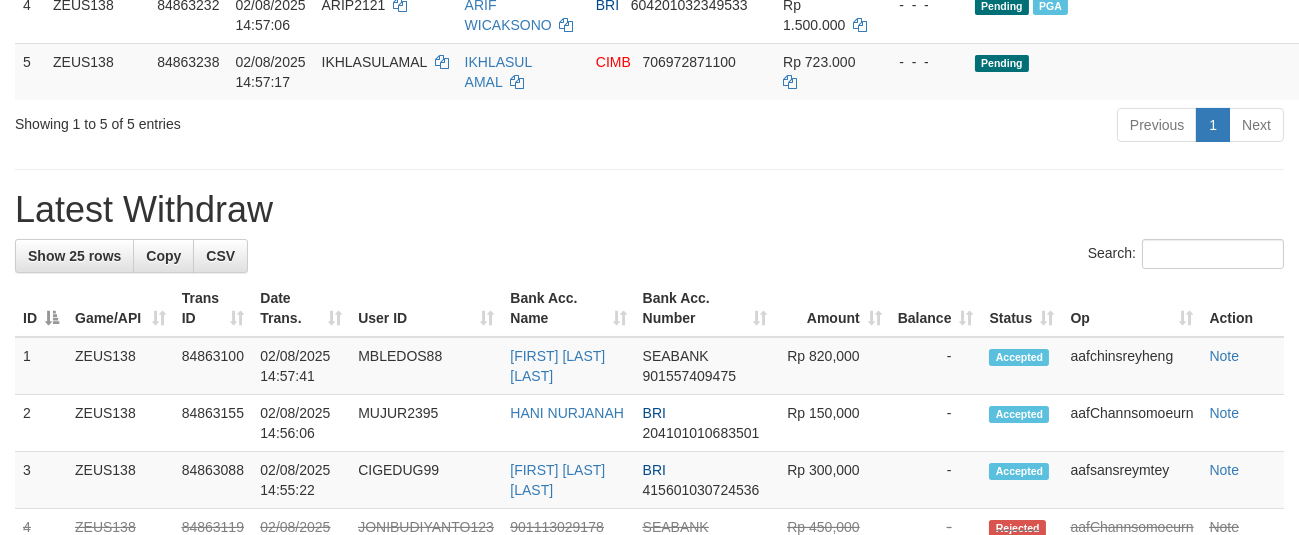 scroll, scrollTop: 525, scrollLeft: 0, axis: vertical 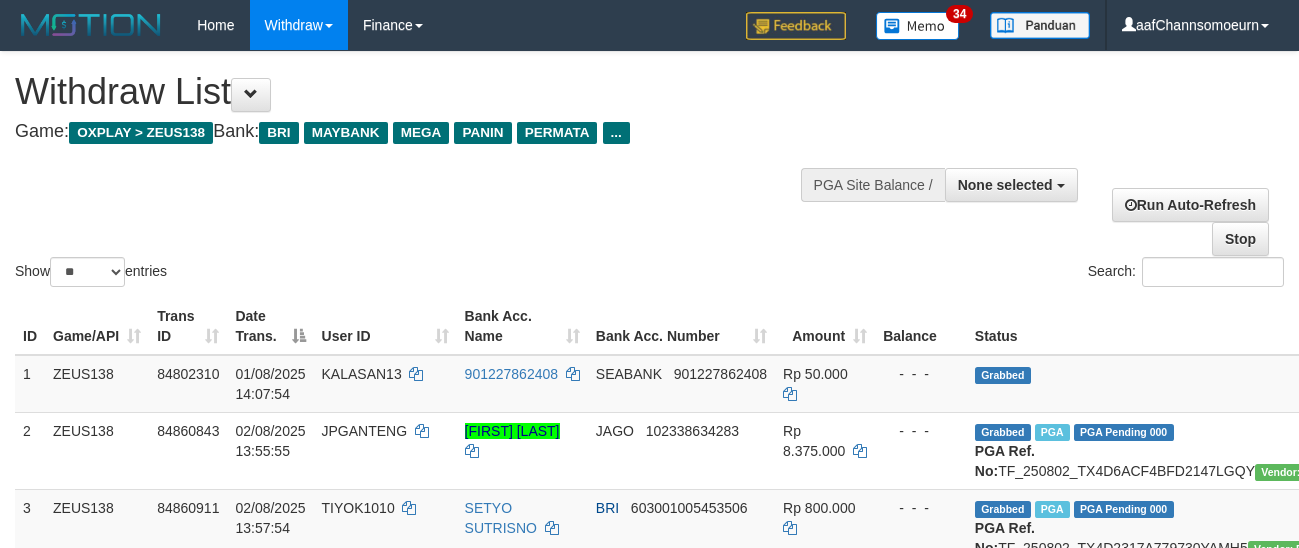 select 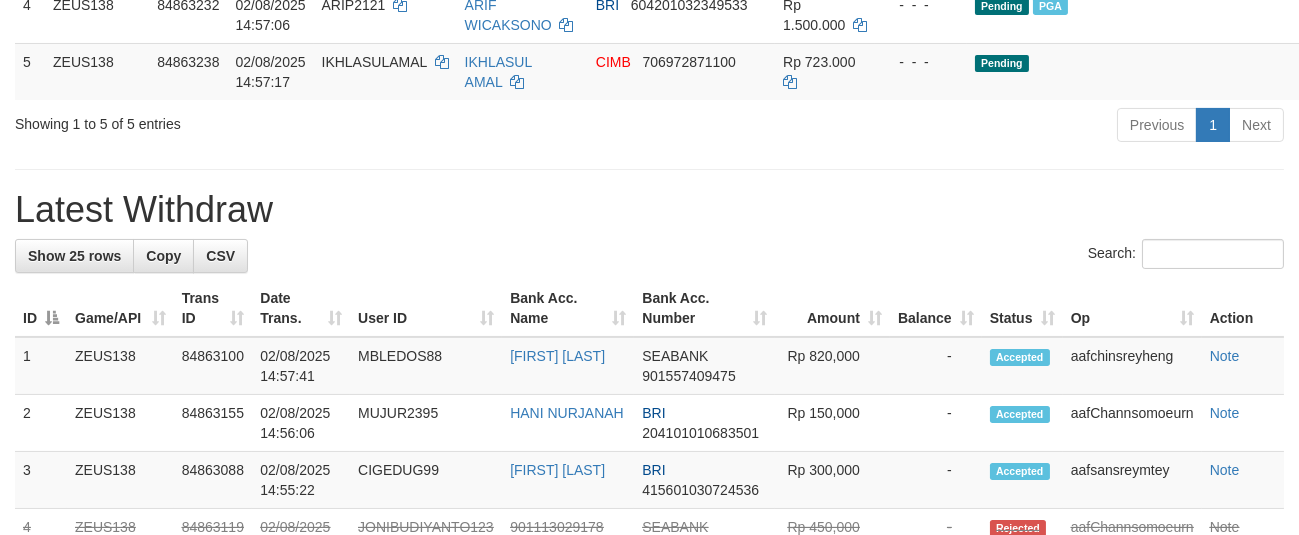 scroll, scrollTop: 525, scrollLeft: 0, axis: vertical 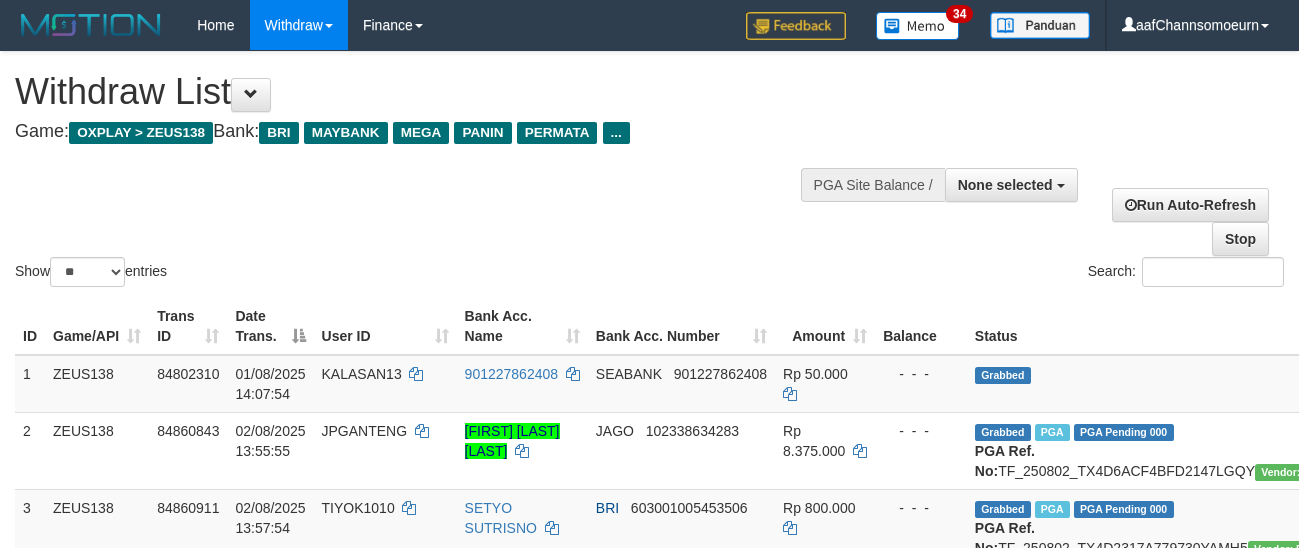 select 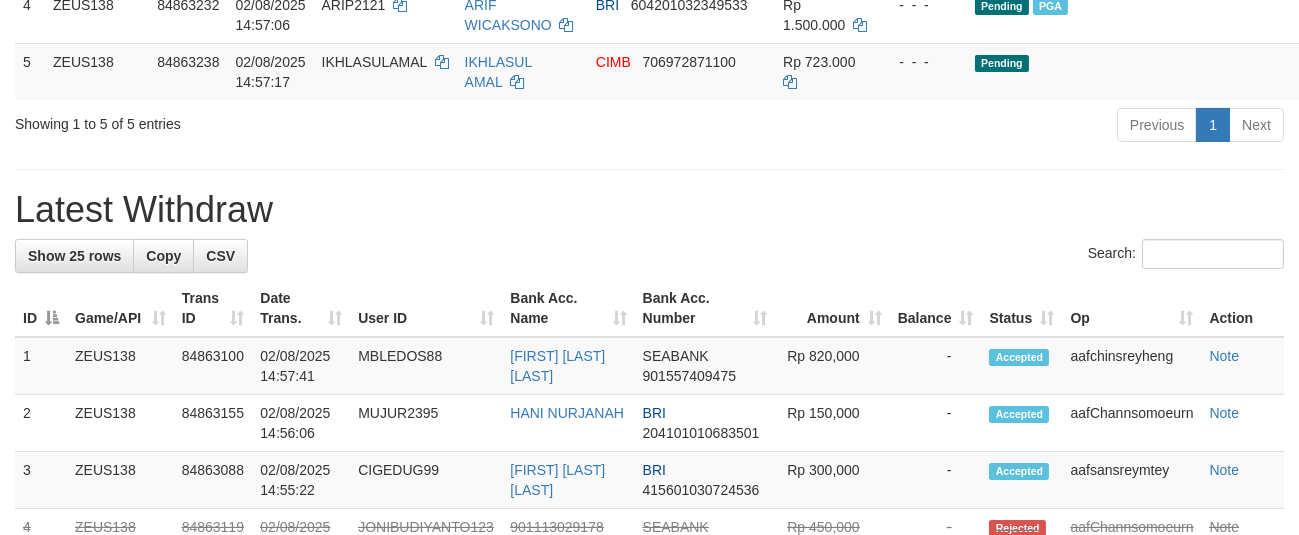 scroll, scrollTop: 525, scrollLeft: 0, axis: vertical 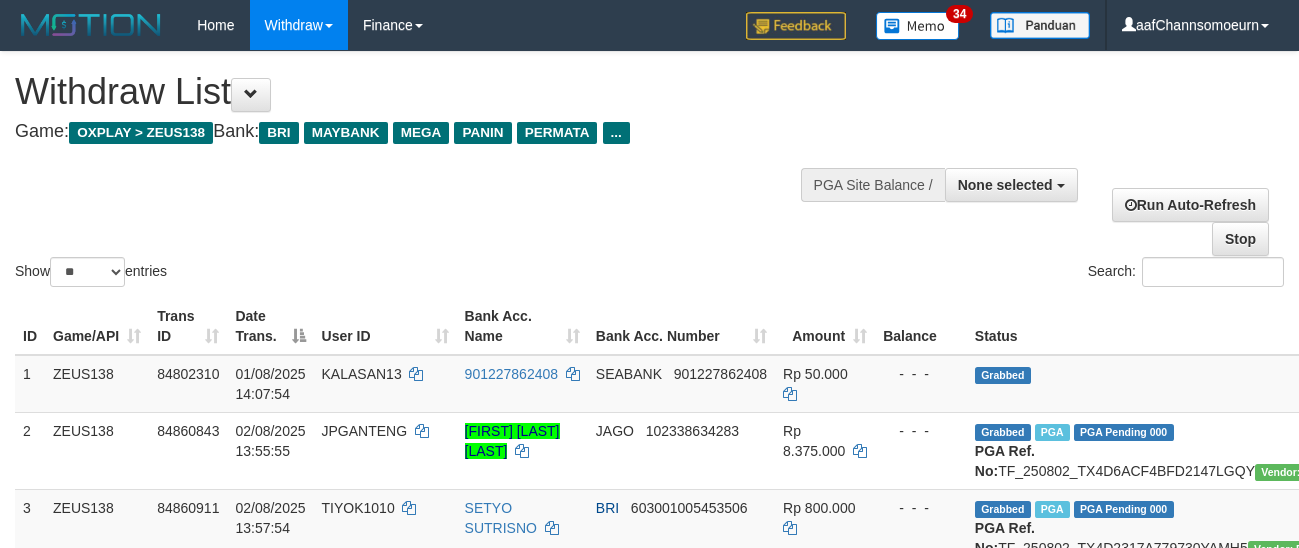 select 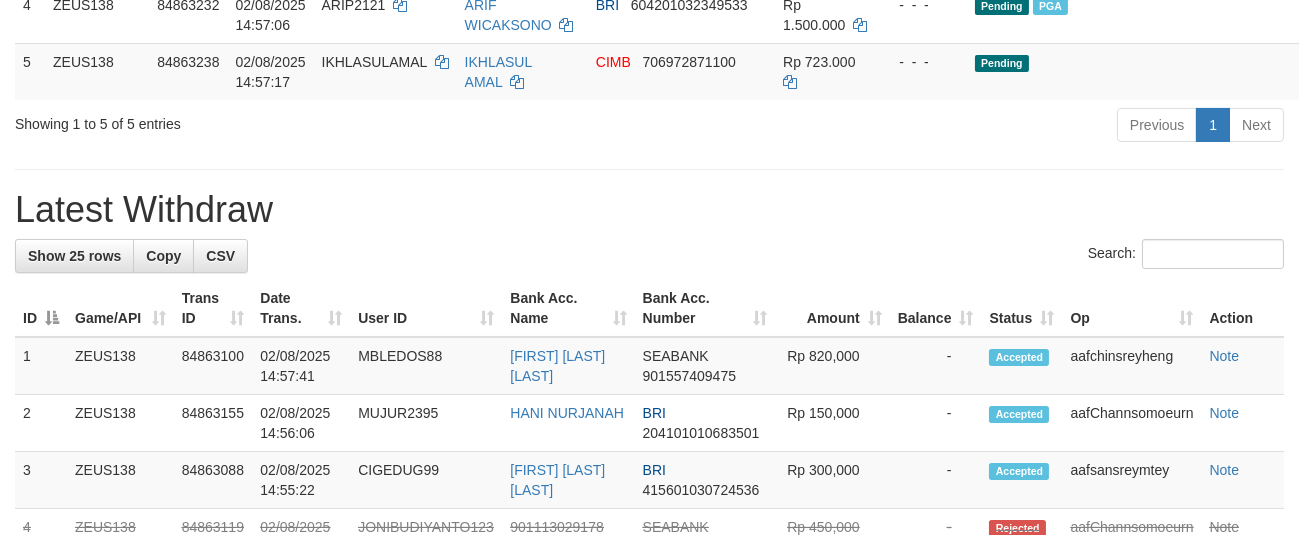 scroll, scrollTop: 525, scrollLeft: 0, axis: vertical 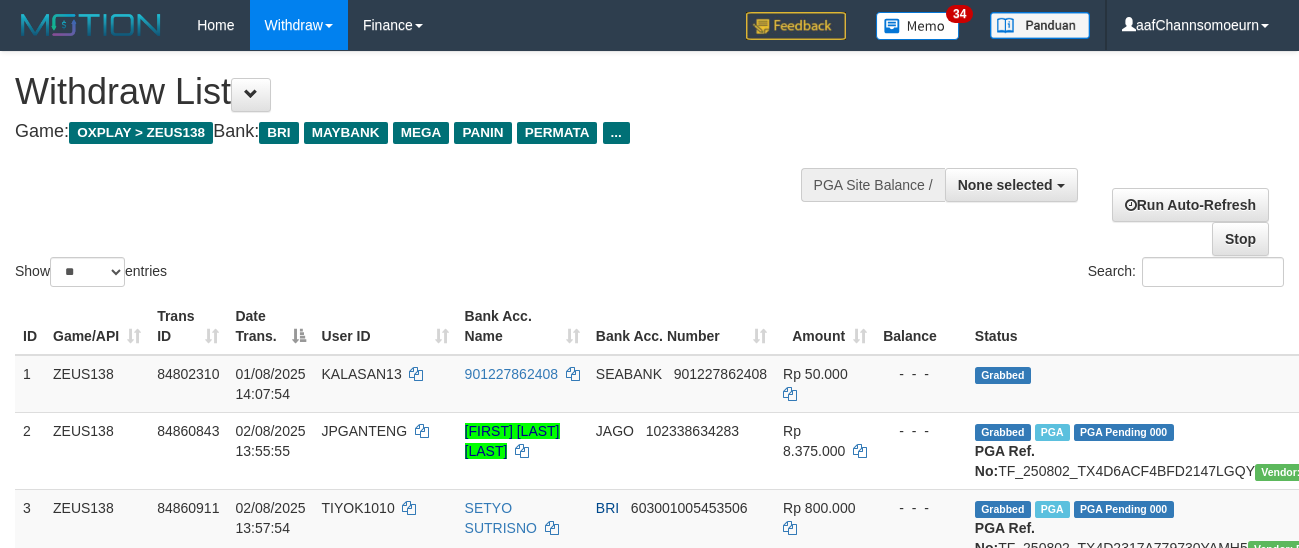 select 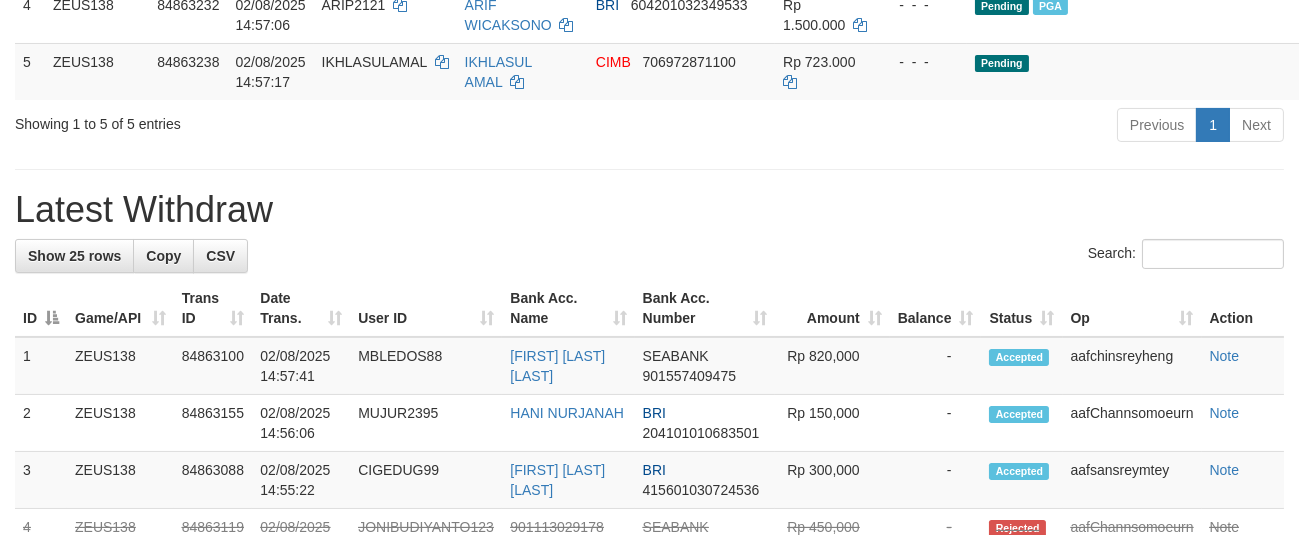 scroll, scrollTop: 525, scrollLeft: 0, axis: vertical 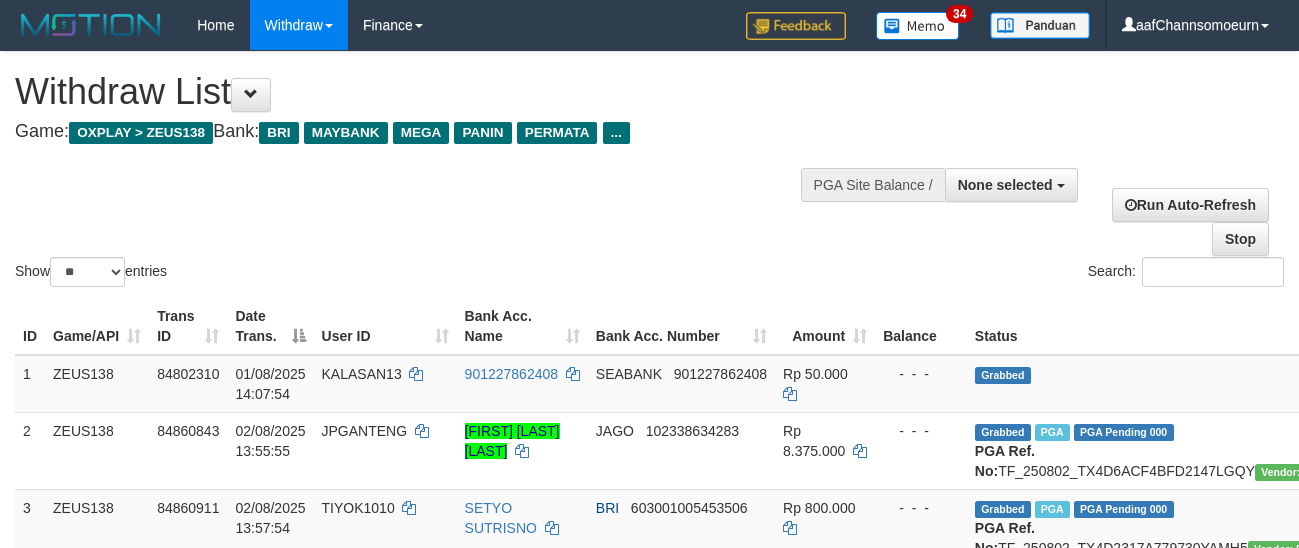 select 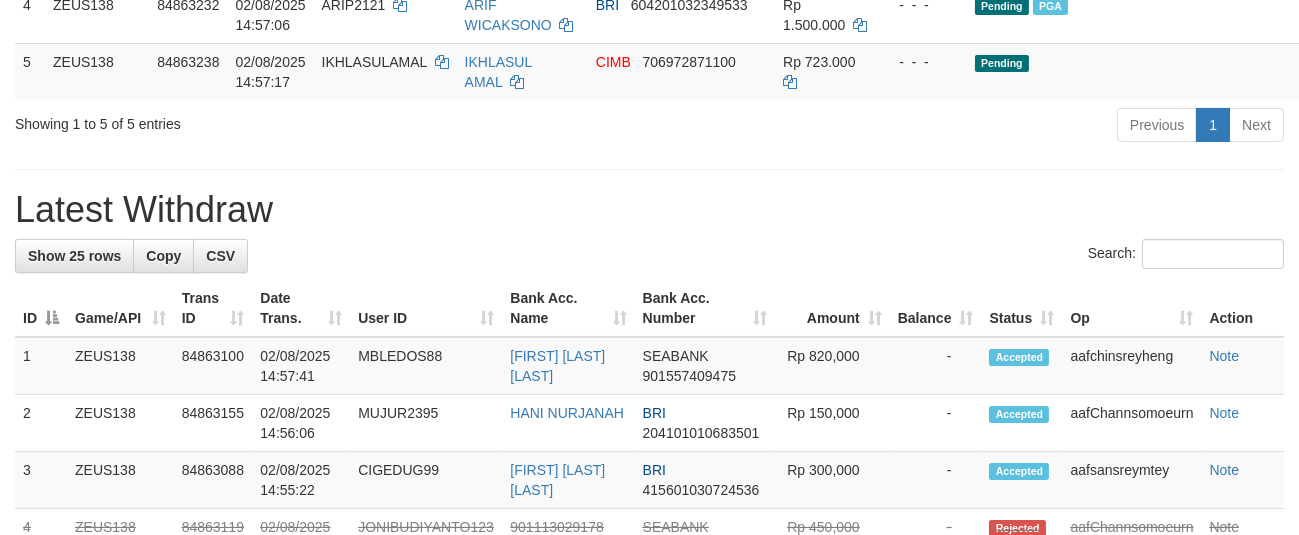 scroll, scrollTop: 525, scrollLeft: 0, axis: vertical 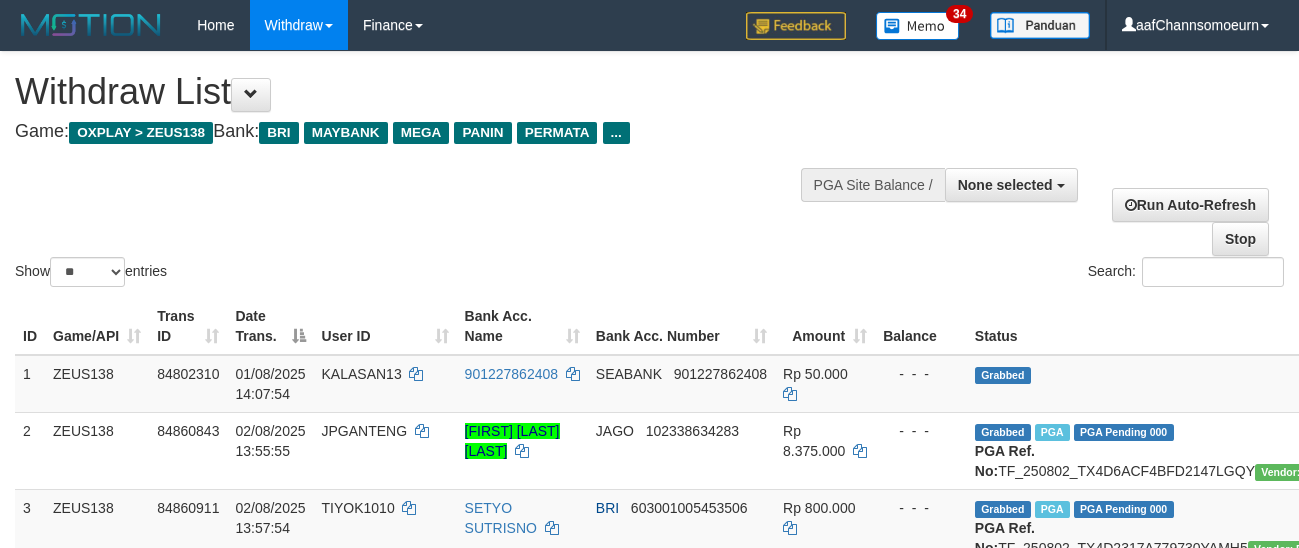 select 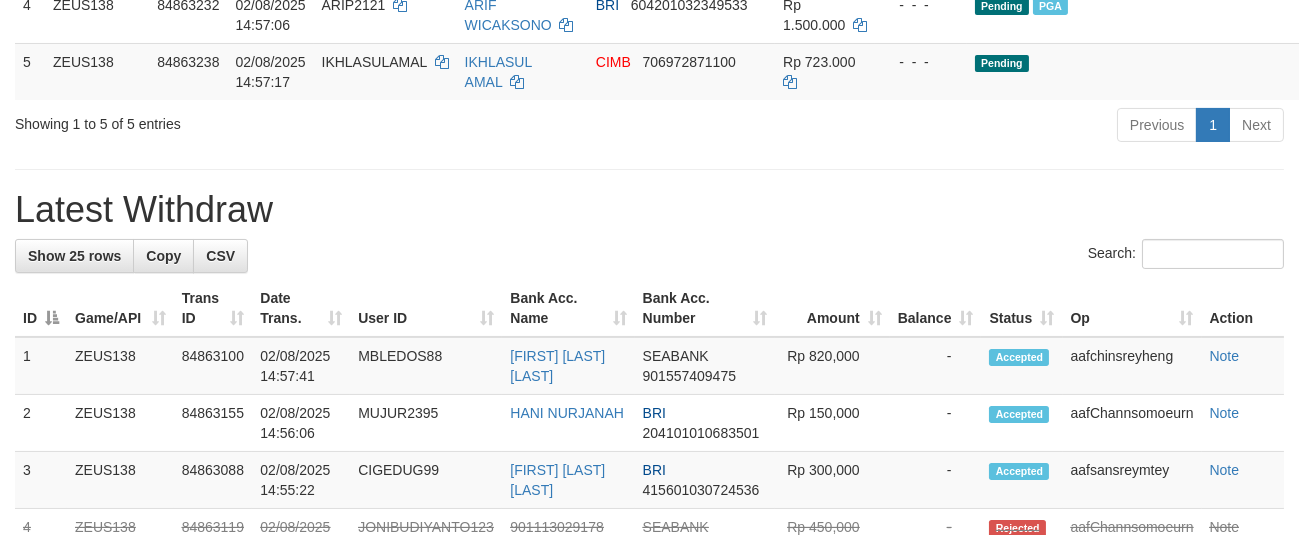 scroll, scrollTop: 525, scrollLeft: 0, axis: vertical 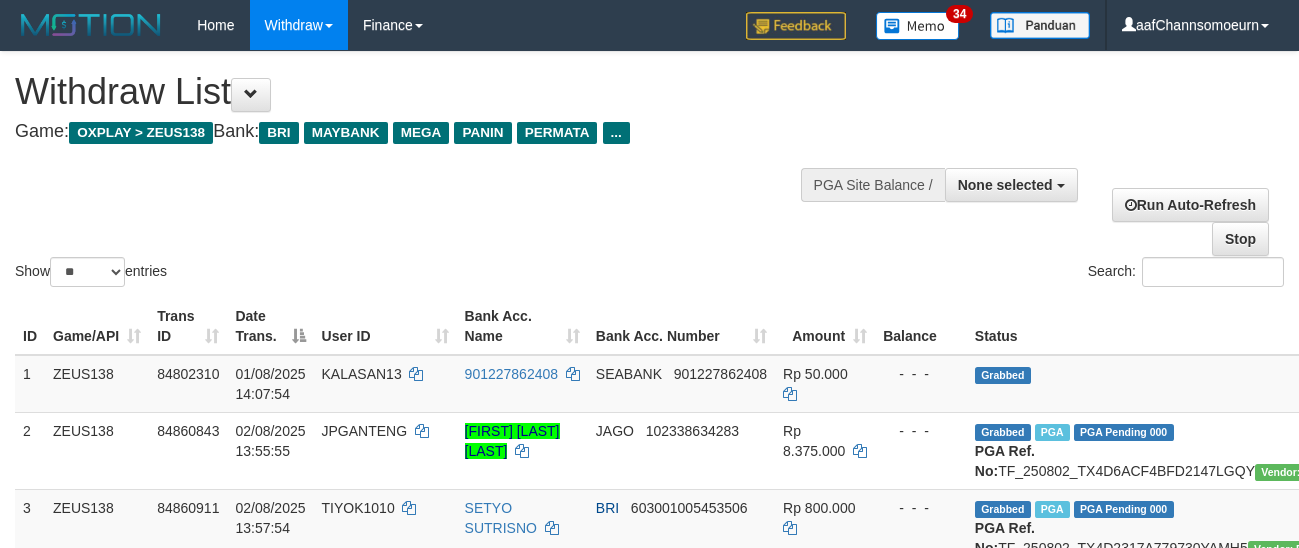 select 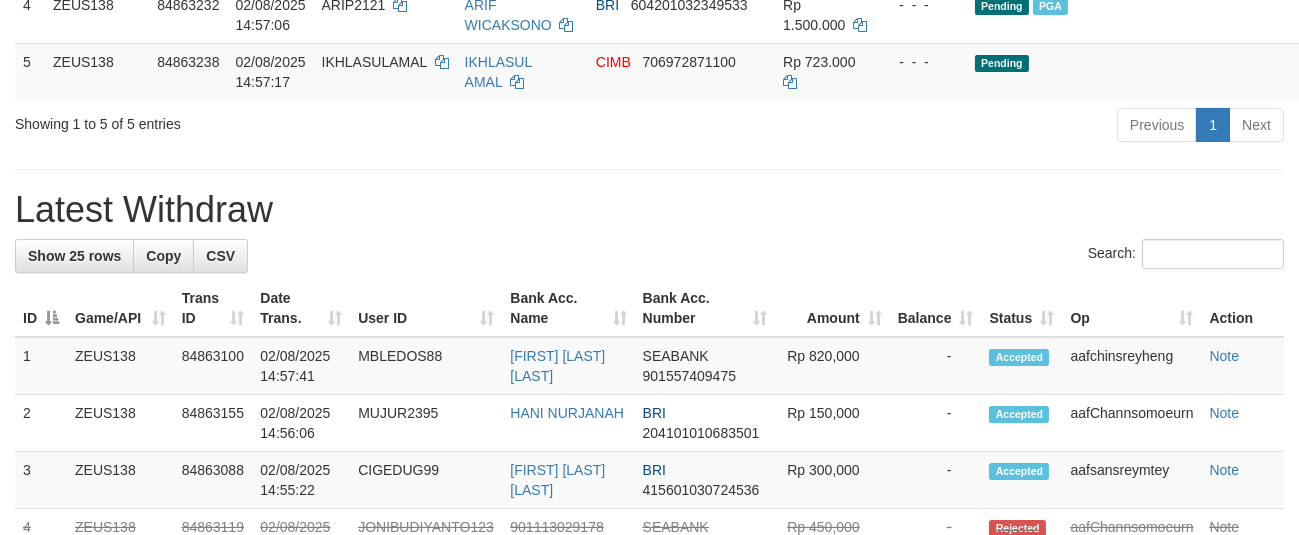 scroll, scrollTop: 525, scrollLeft: 0, axis: vertical 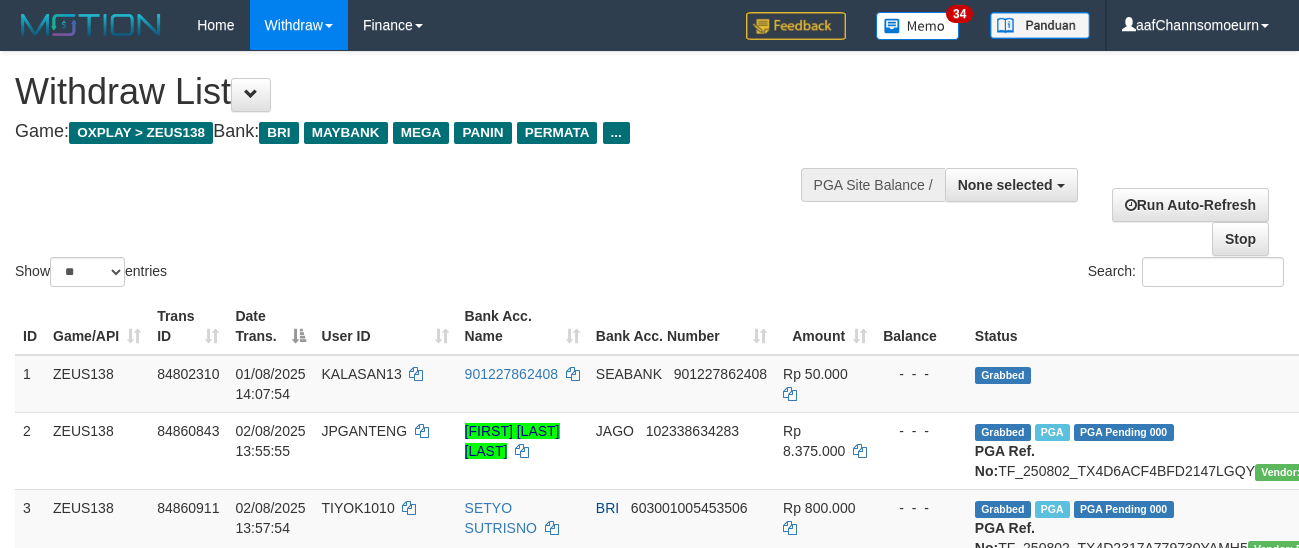 select 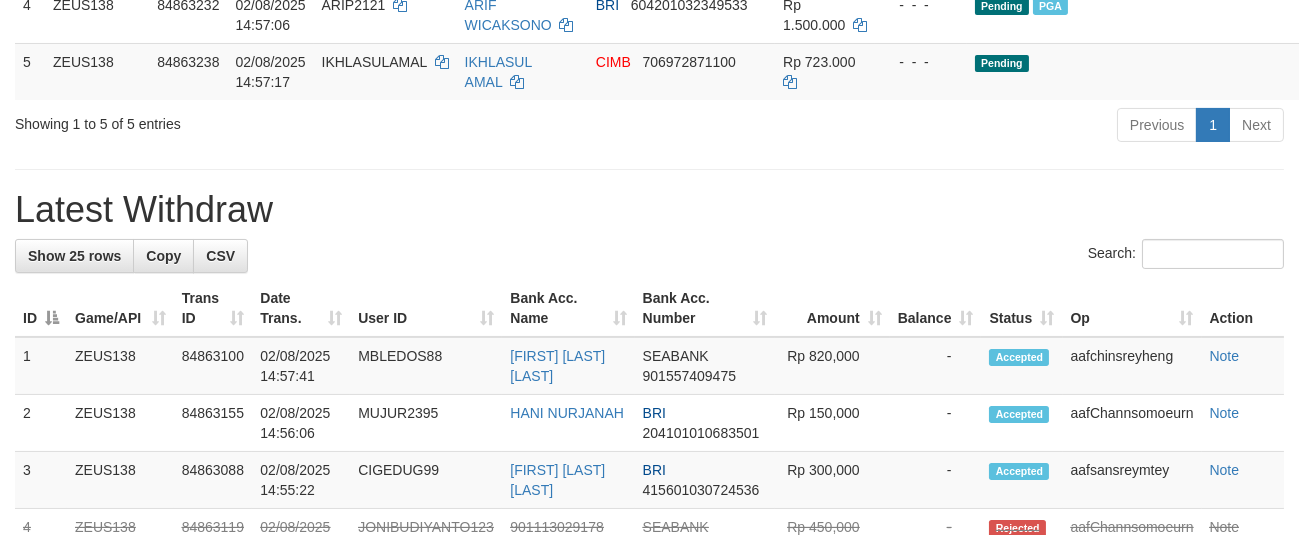 scroll, scrollTop: 525, scrollLeft: 0, axis: vertical 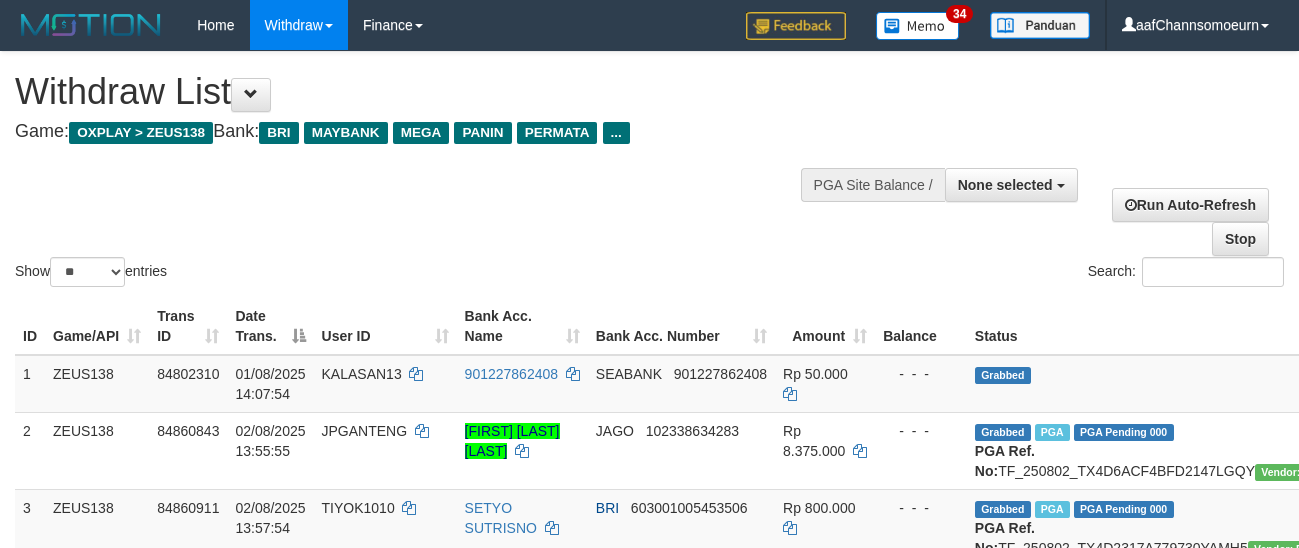 select 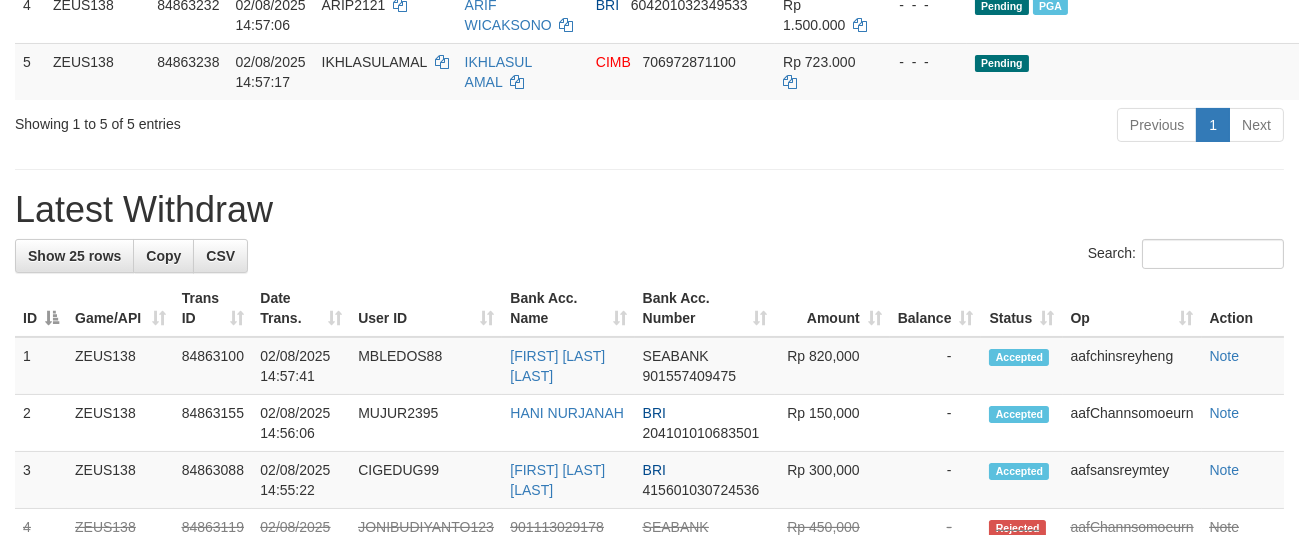 scroll, scrollTop: 525, scrollLeft: 0, axis: vertical 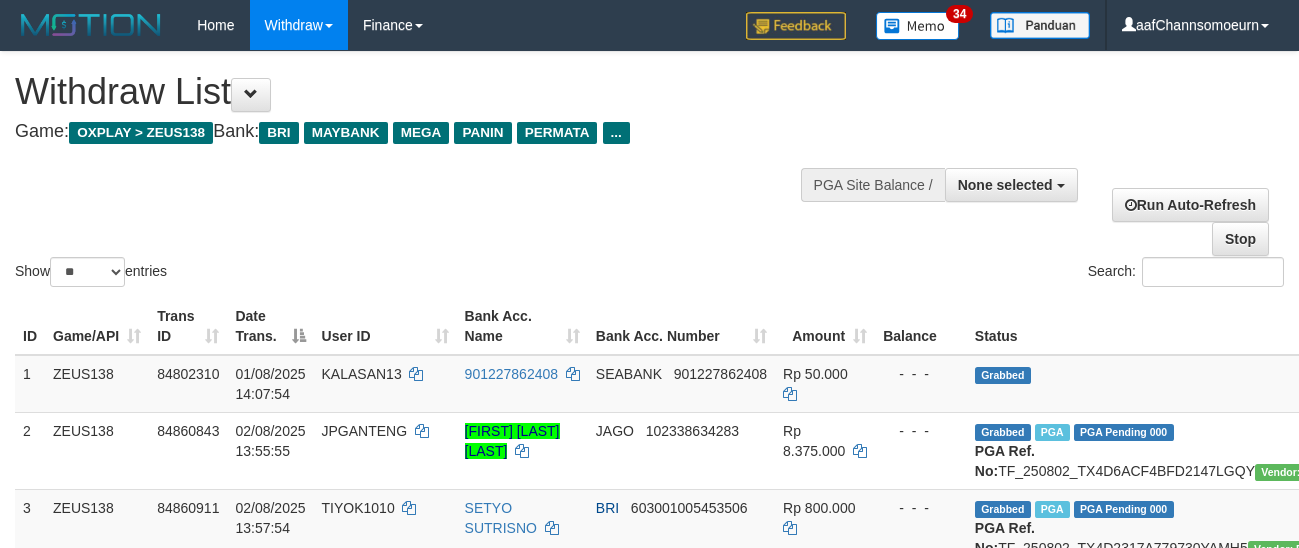 select 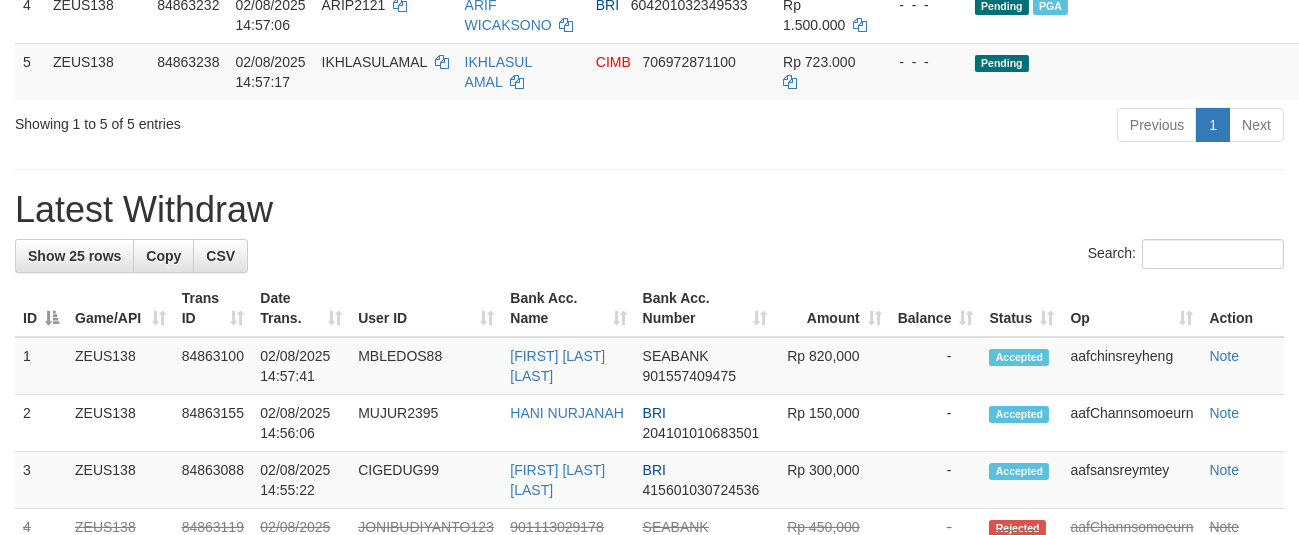 scroll, scrollTop: 525, scrollLeft: 0, axis: vertical 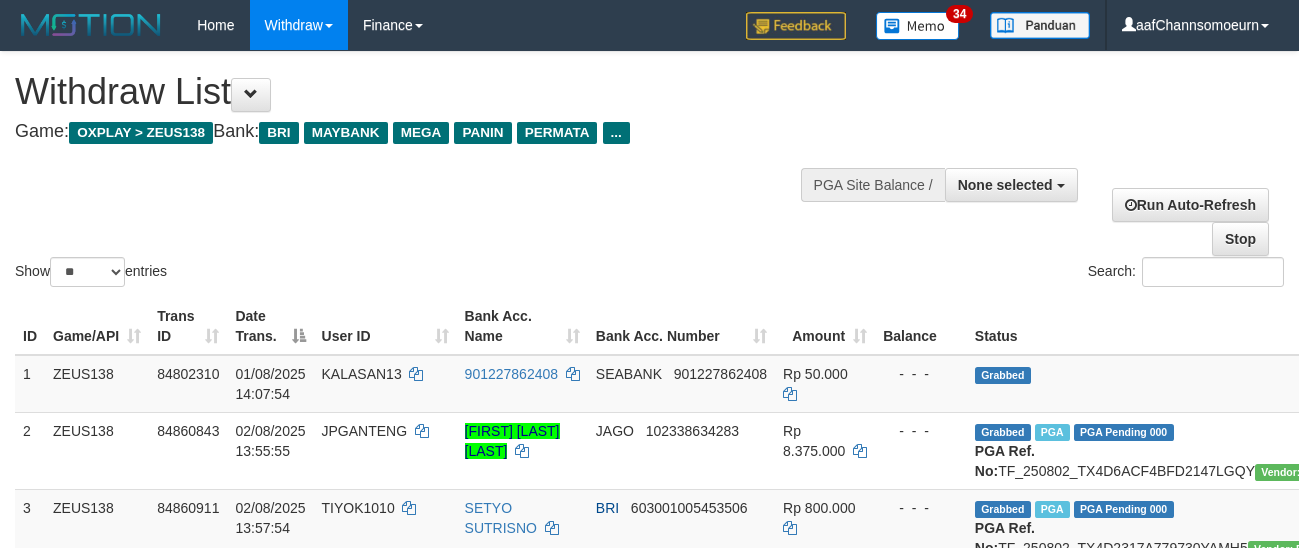 select 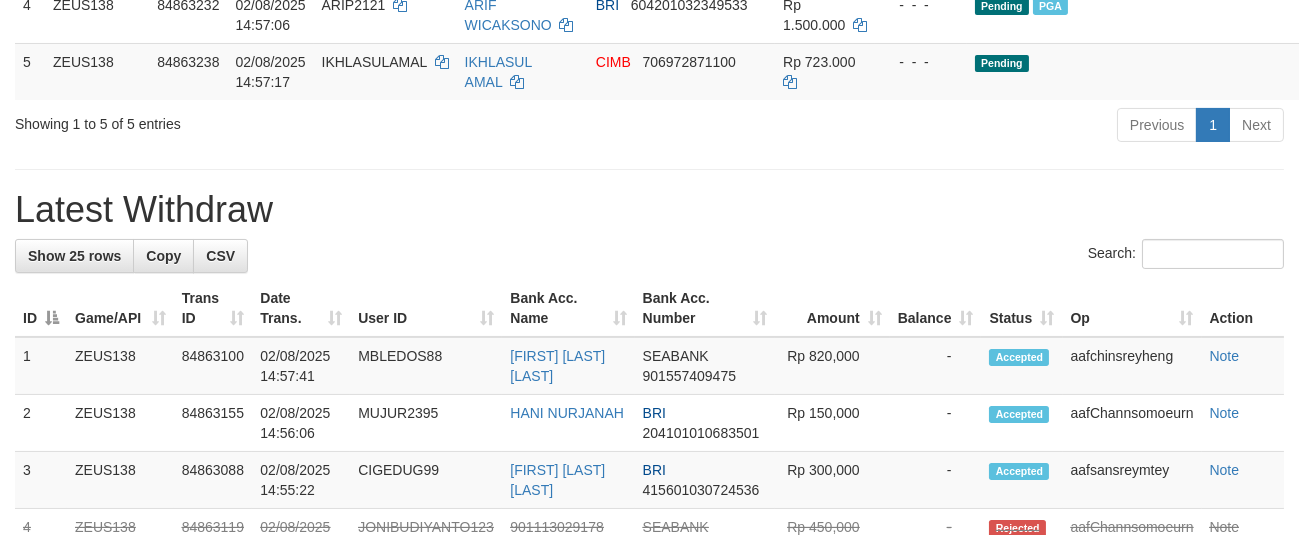 scroll, scrollTop: 525, scrollLeft: 0, axis: vertical 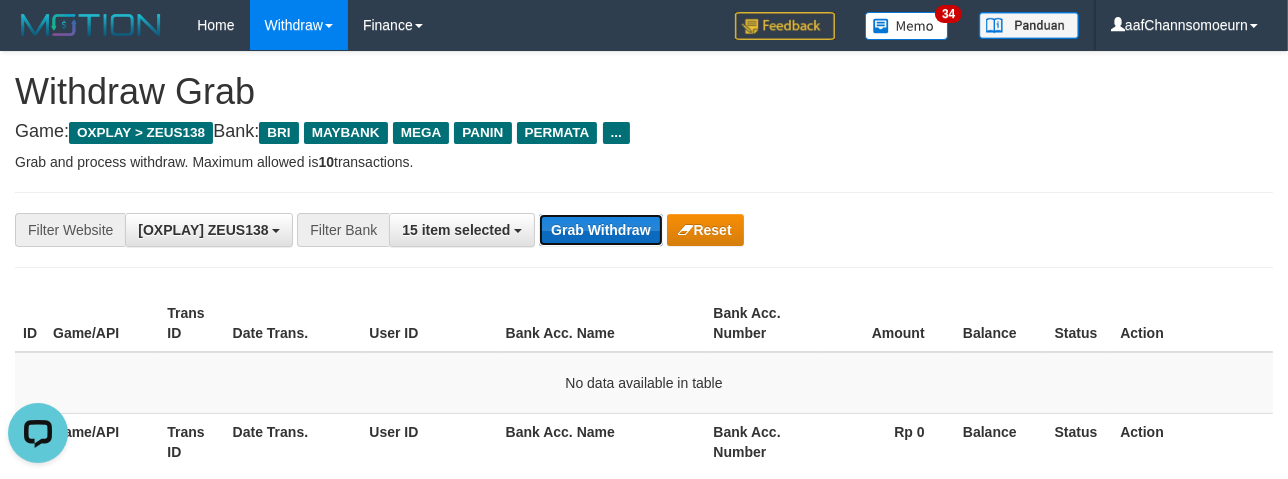 click on "Grab Withdraw" at bounding box center [600, 230] 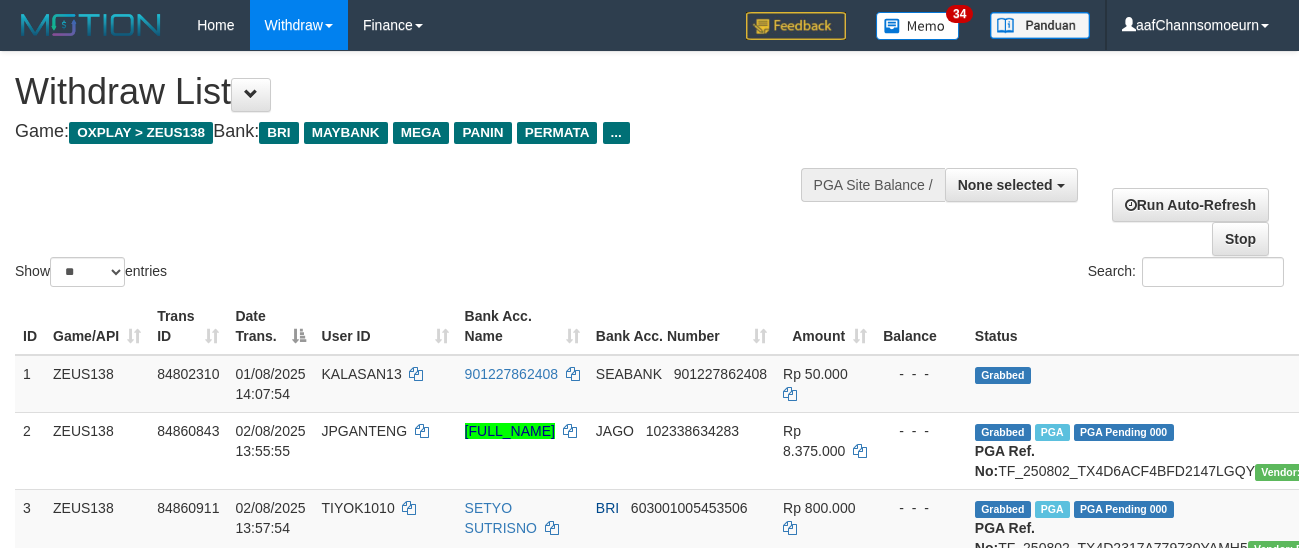 select 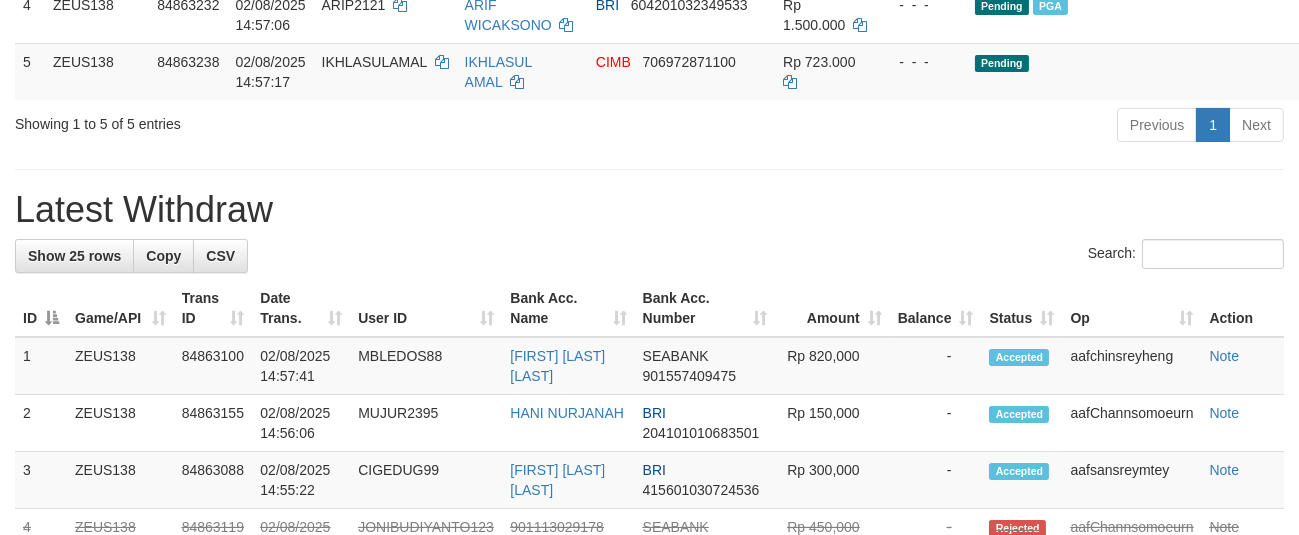 scroll, scrollTop: 525, scrollLeft: 0, axis: vertical 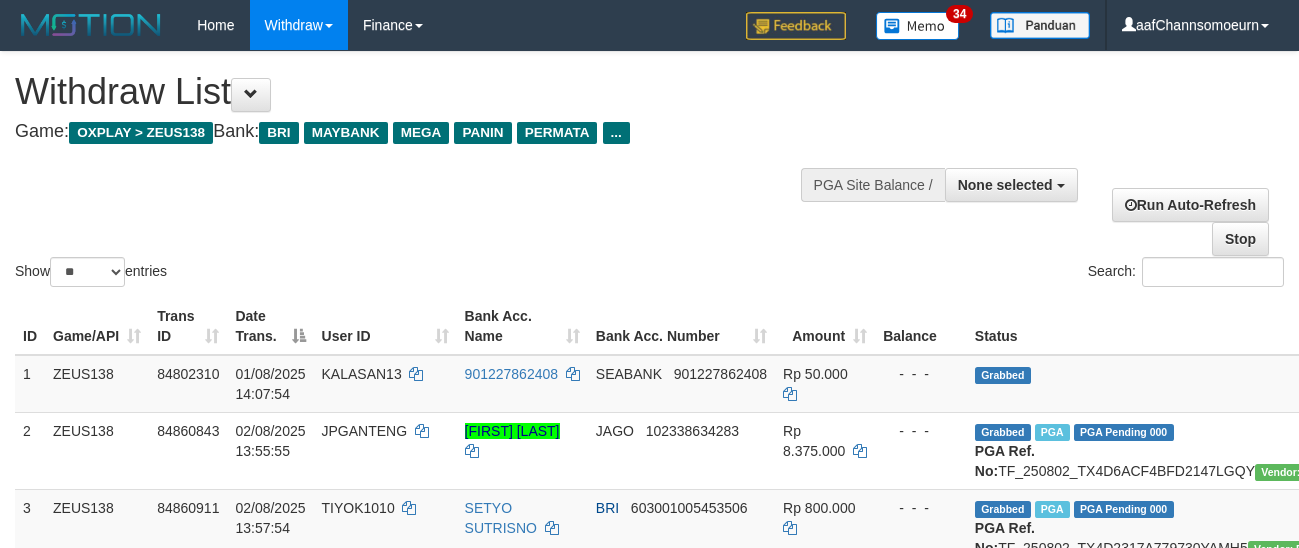 select 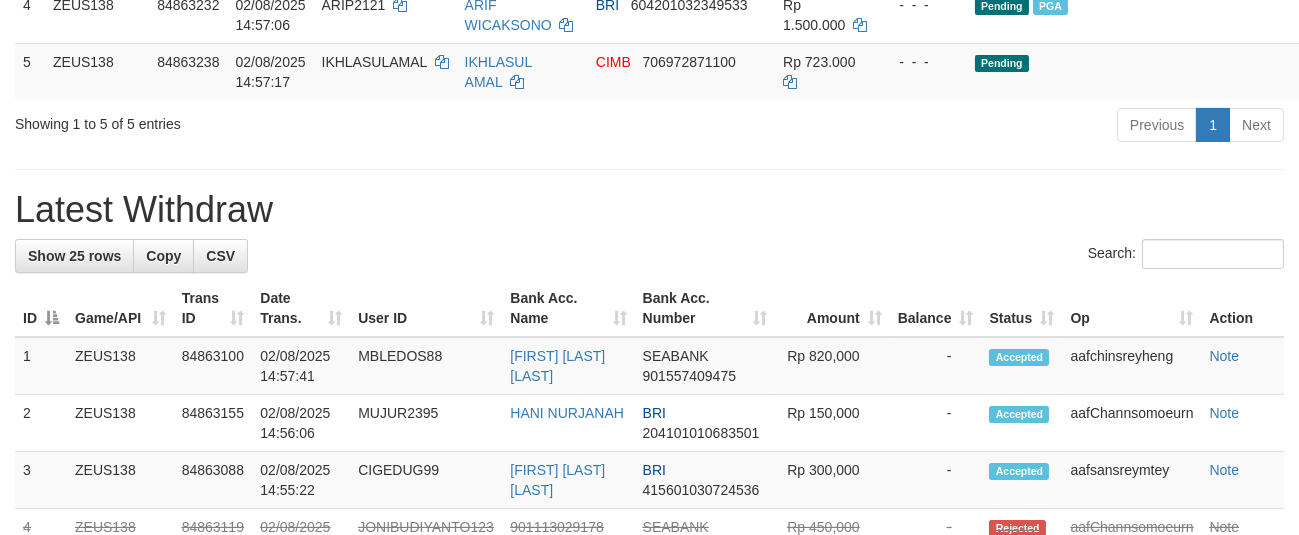 scroll, scrollTop: 525, scrollLeft: 0, axis: vertical 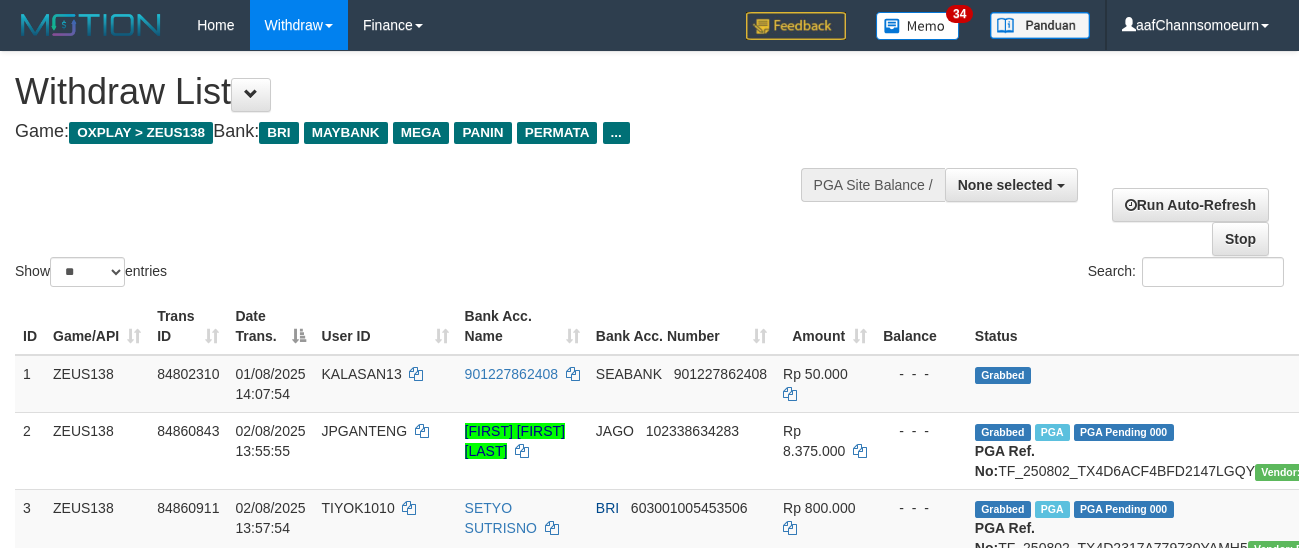 select 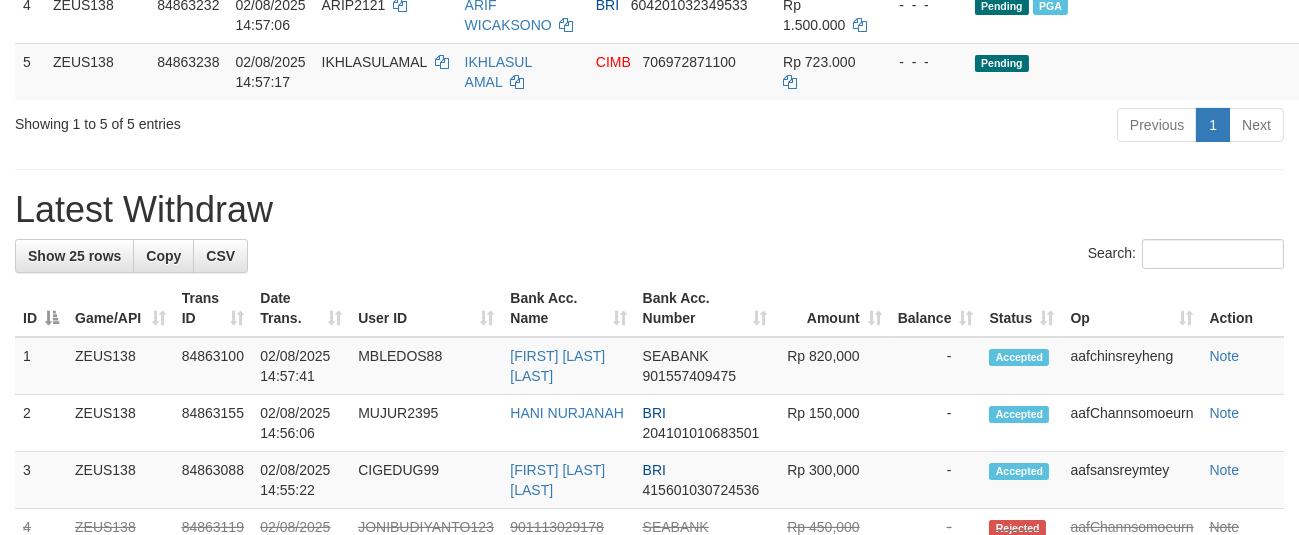 scroll, scrollTop: 525, scrollLeft: 0, axis: vertical 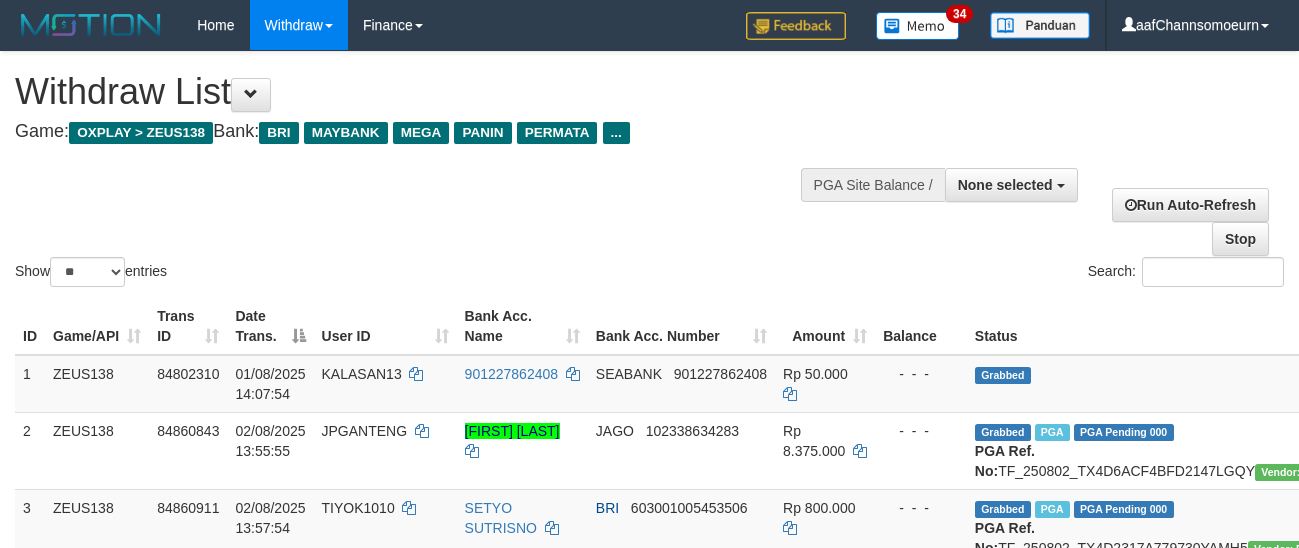select 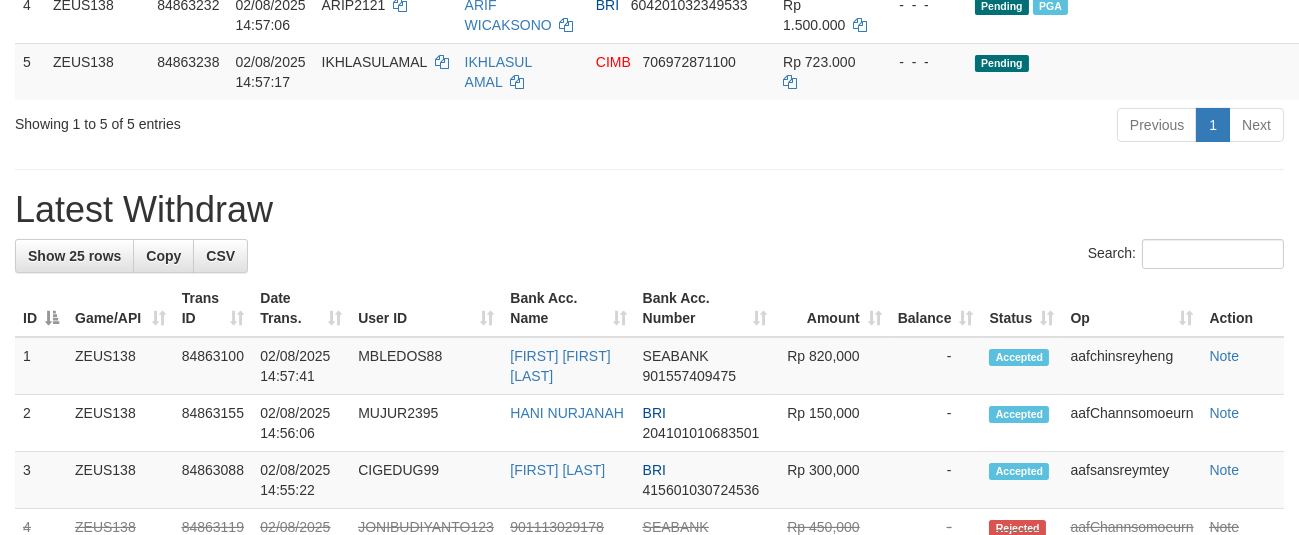 scroll, scrollTop: 525, scrollLeft: 0, axis: vertical 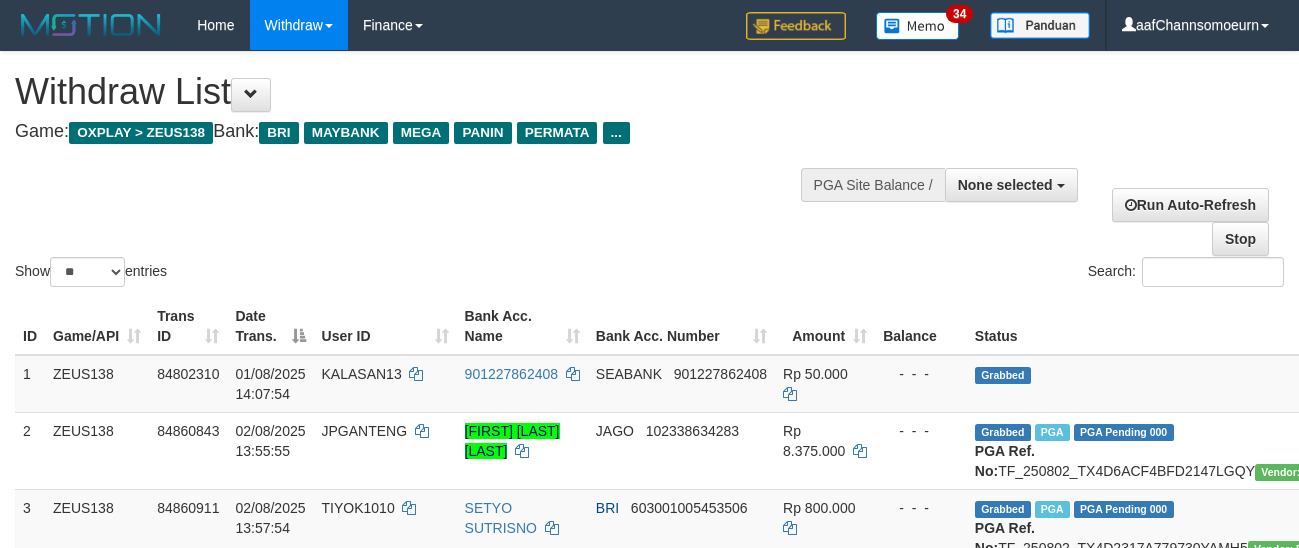 select 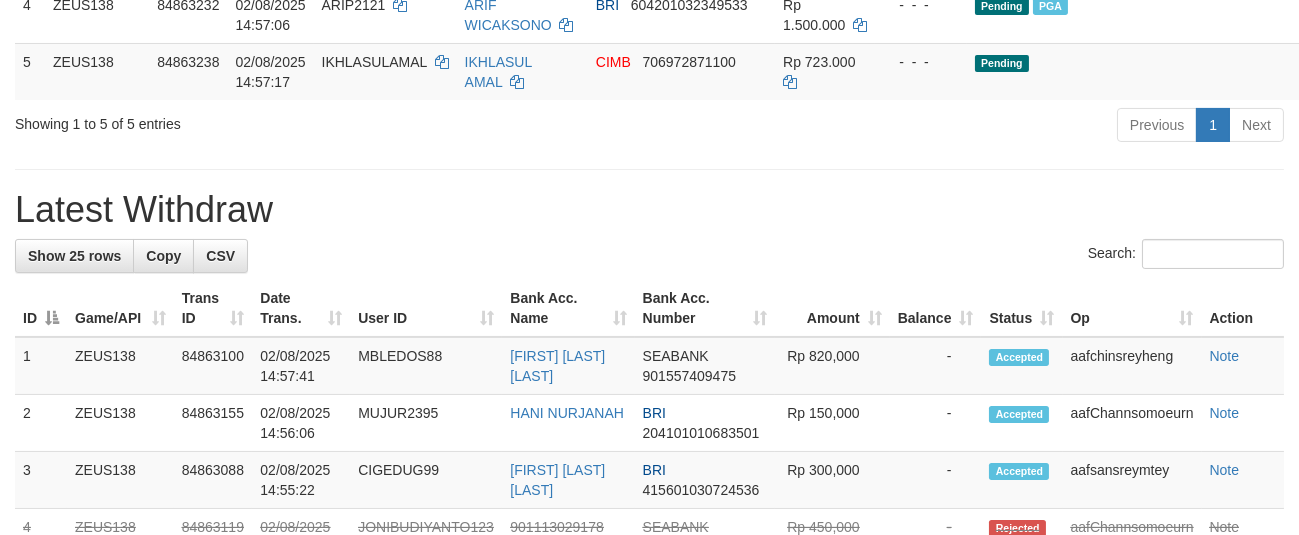 scroll, scrollTop: 525, scrollLeft: 0, axis: vertical 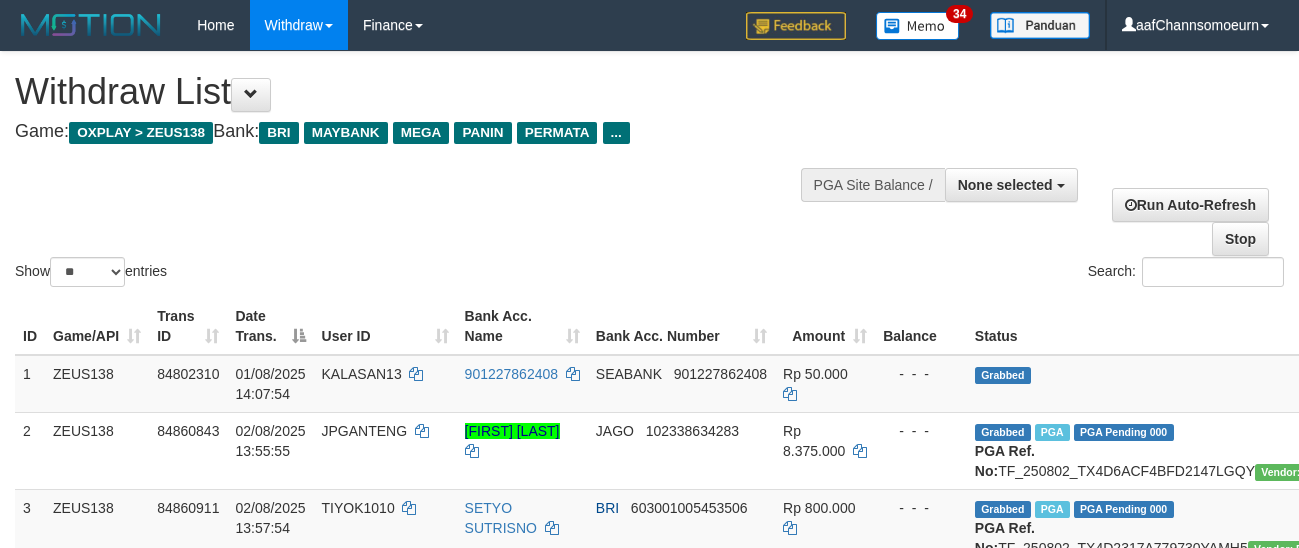 select 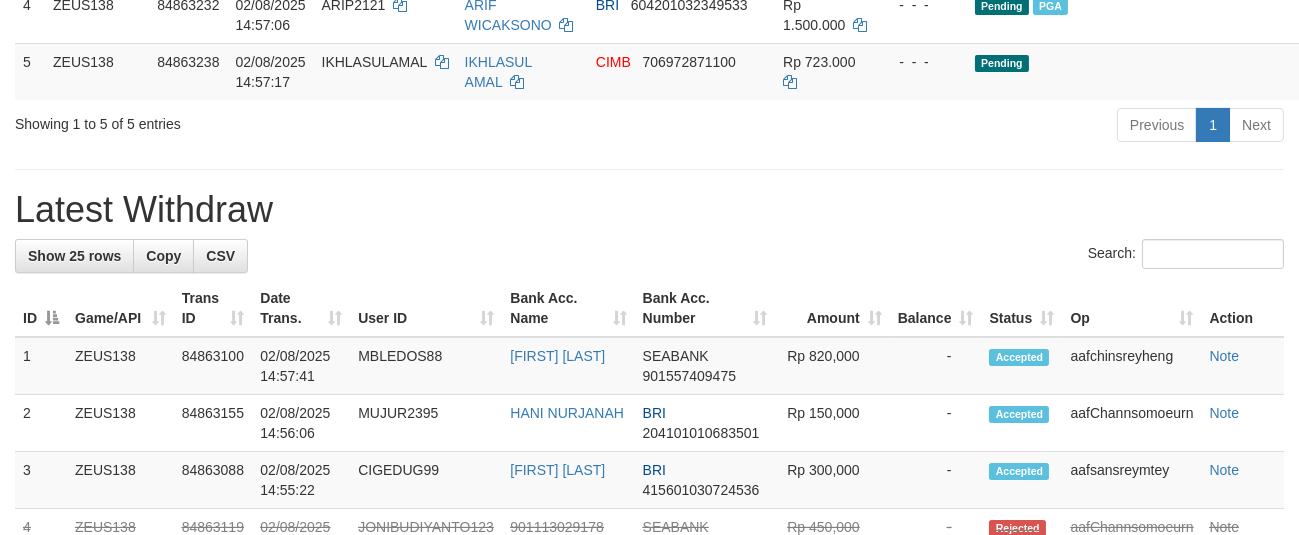 scroll, scrollTop: 525, scrollLeft: 0, axis: vertical 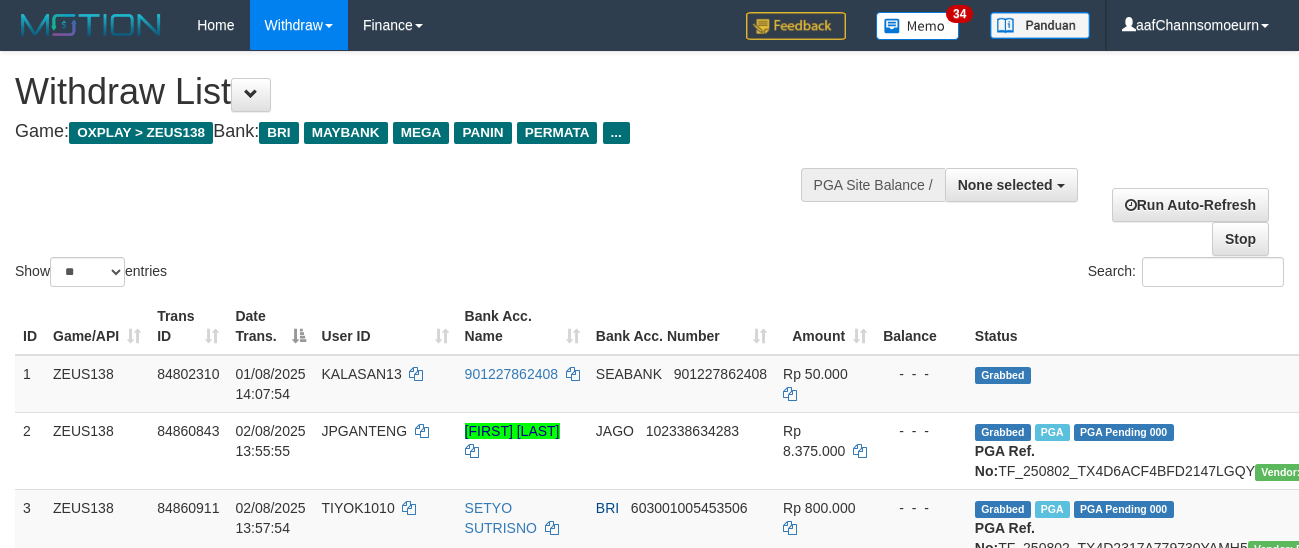 select 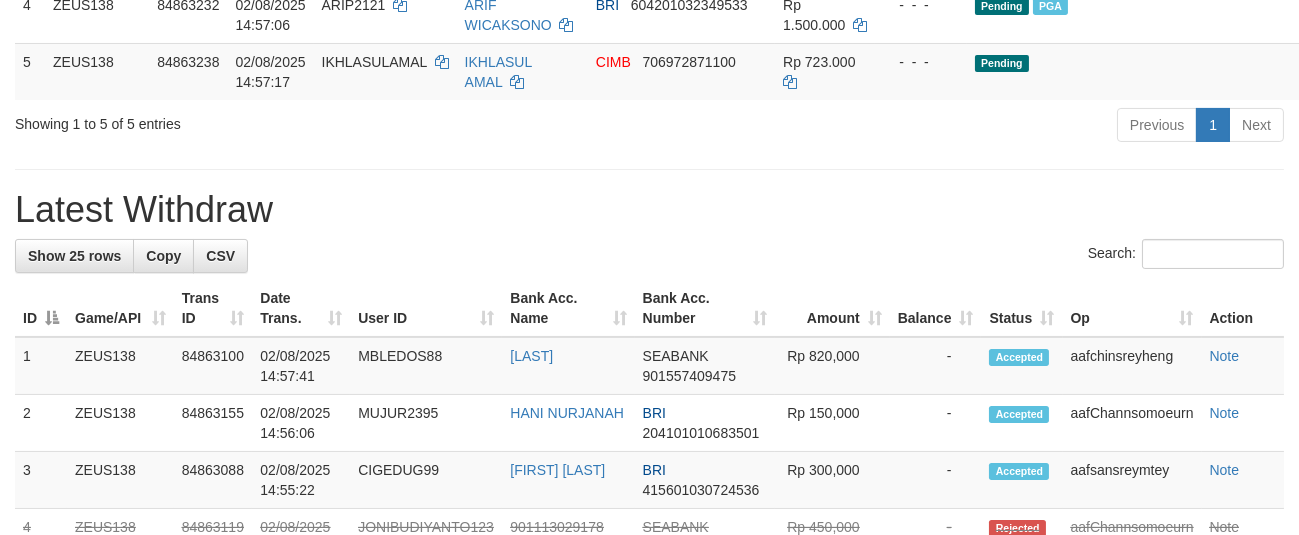 scroll, scrollTop: 525, scrollLeft: 0, axis: vertical 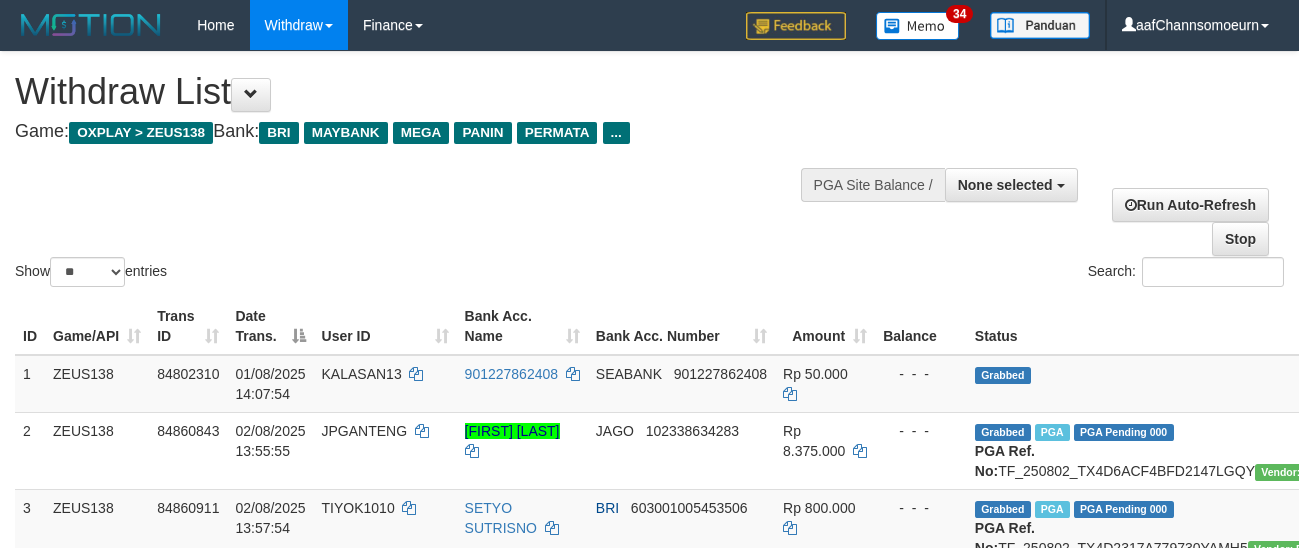select 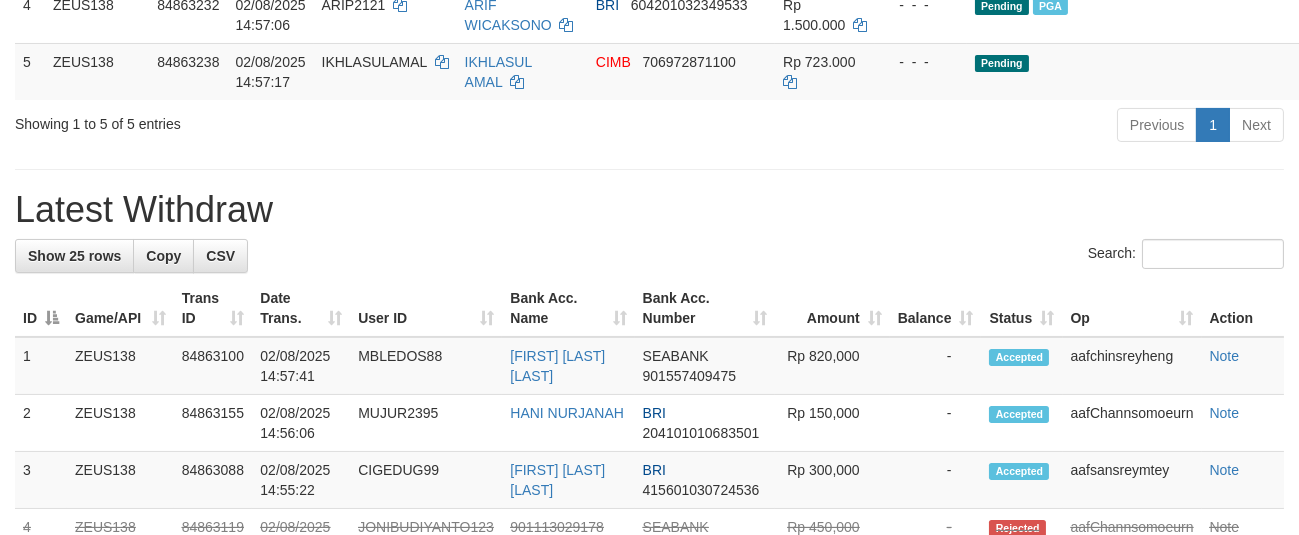 scroll, scrollTop: 525, scrollLeft: 0, axis: vertical 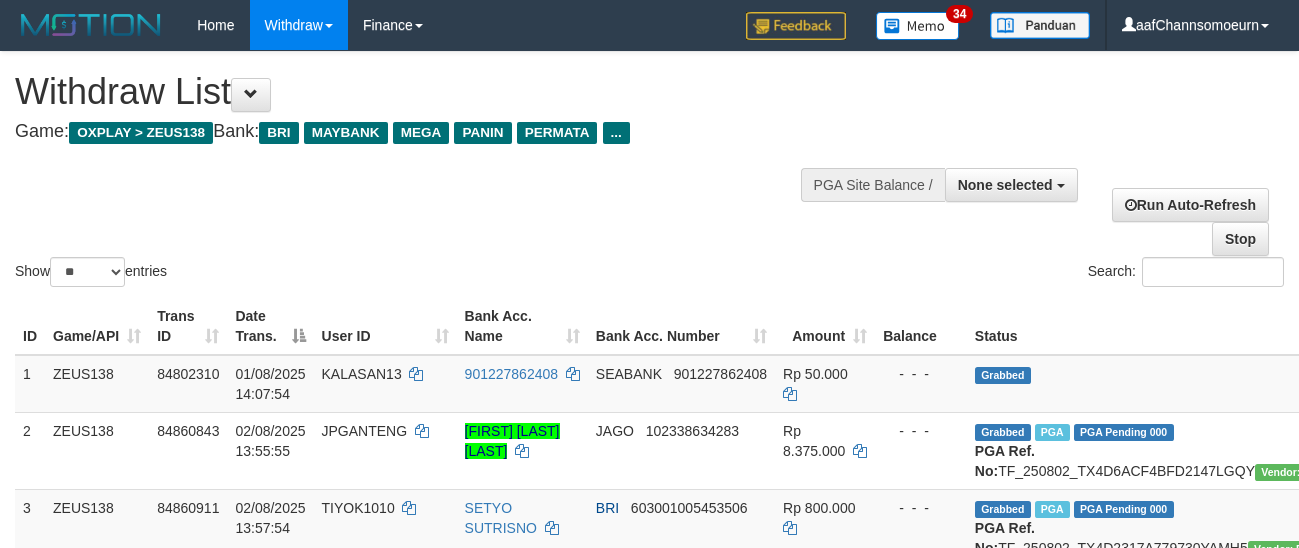 select 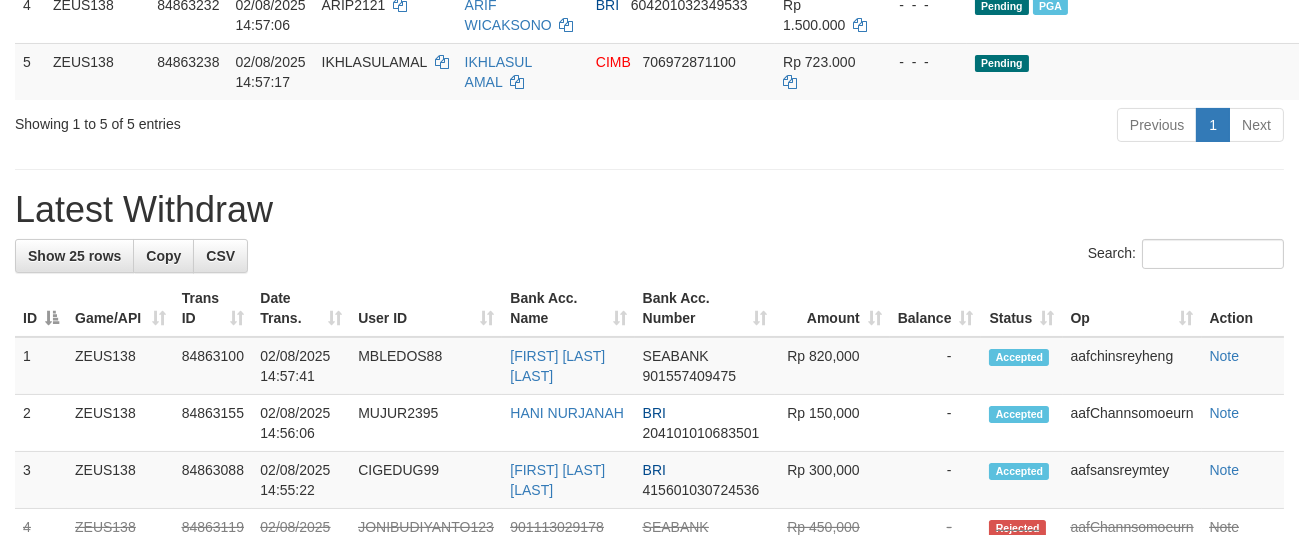 scroll, scrollTop: 525, scrollLeft: 0, axis: vertical 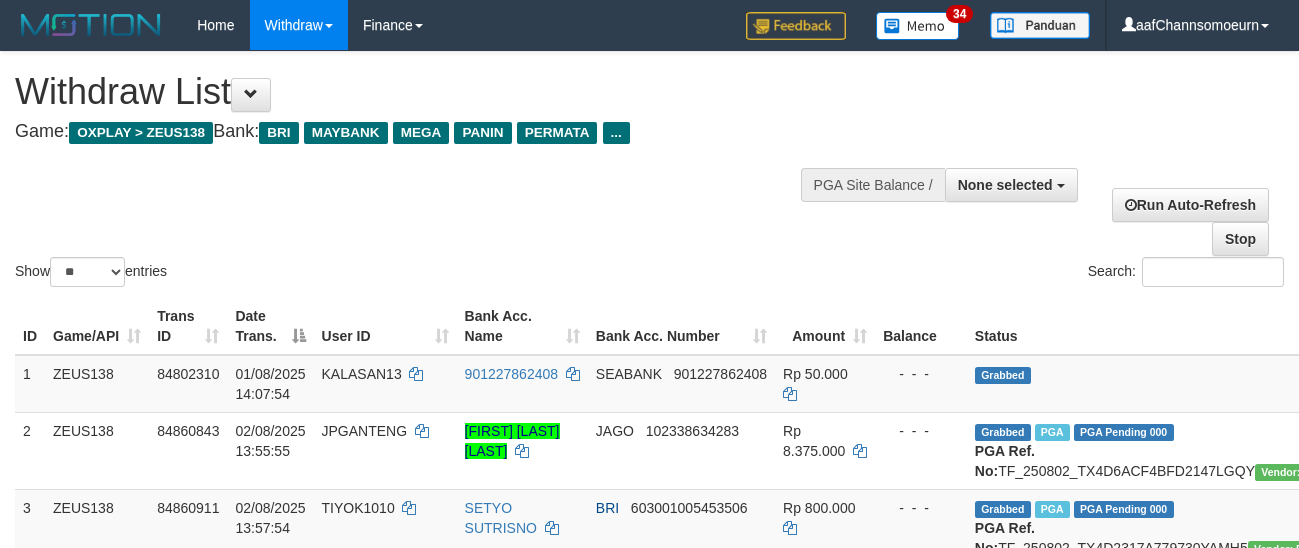 select 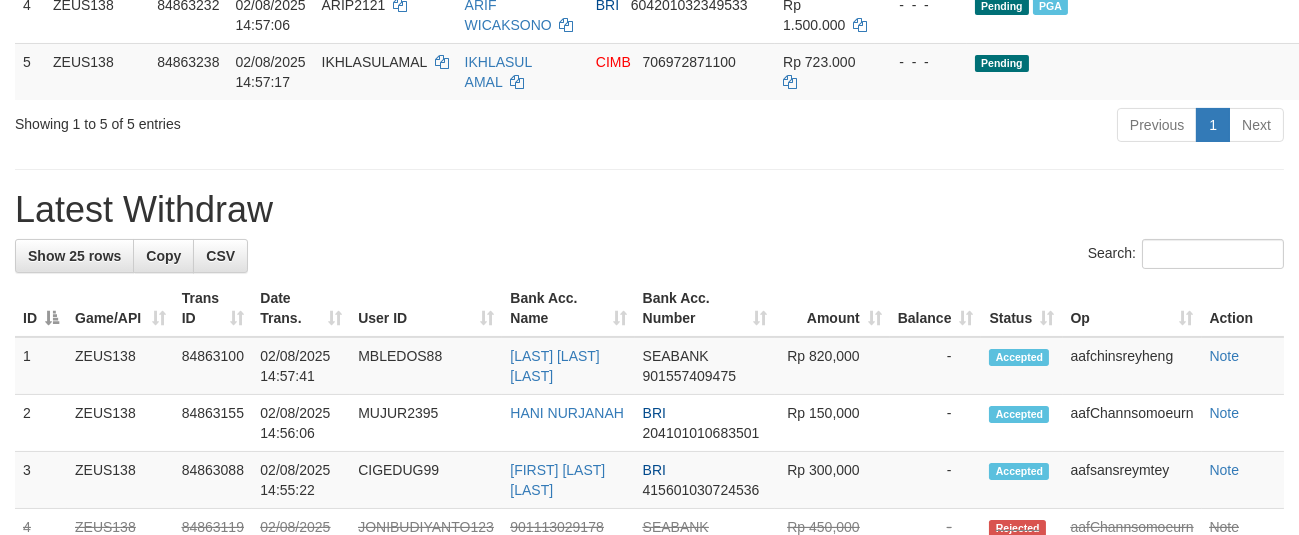 scroll, scrollTop: 525, scrollLeft: 0, axis: vertical 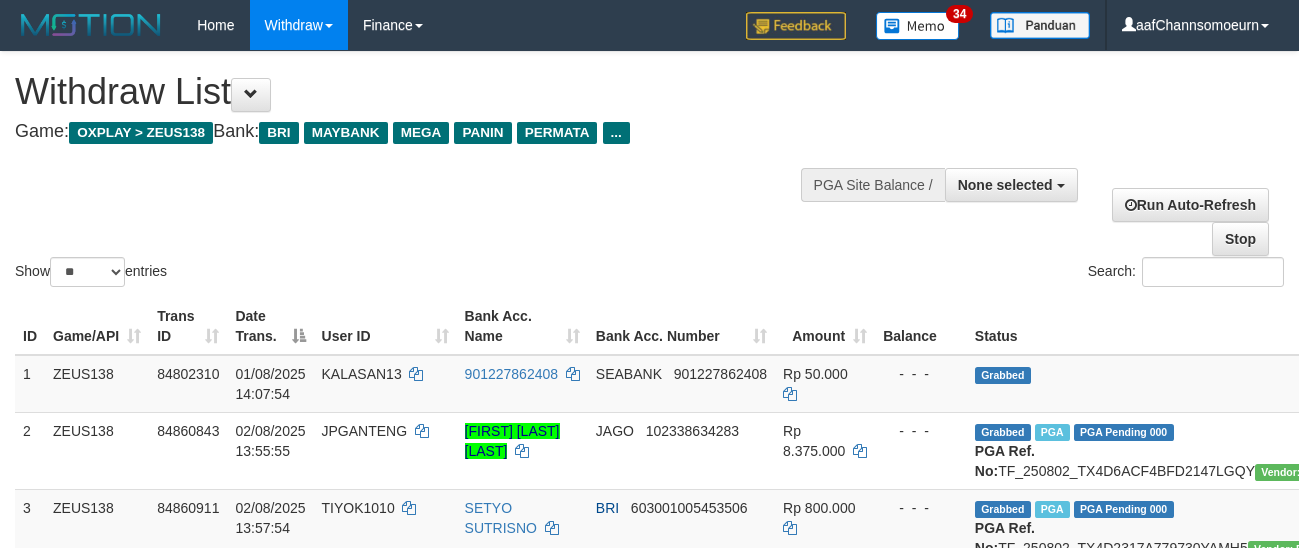 select 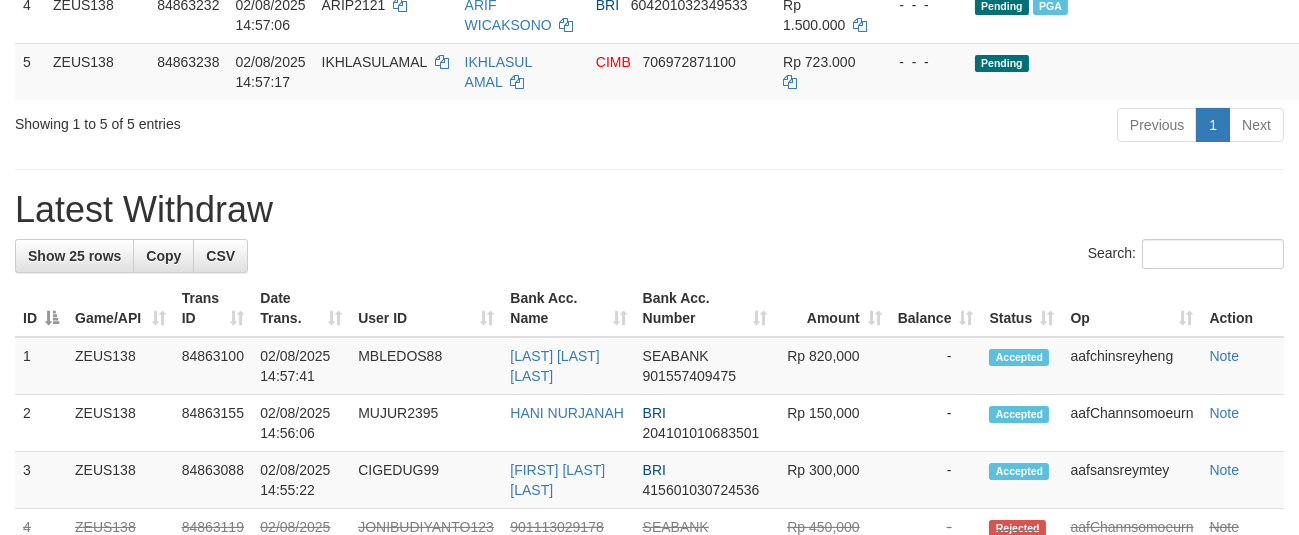 scroll, scrollTop: 525, scrollLeft: 0, axis: vertical 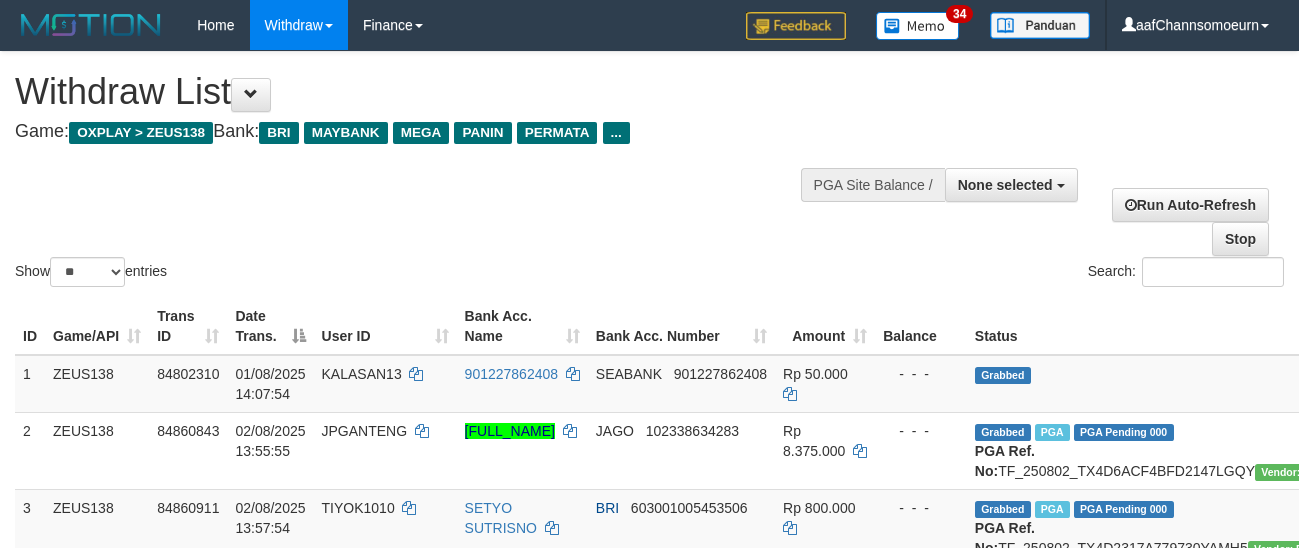 select 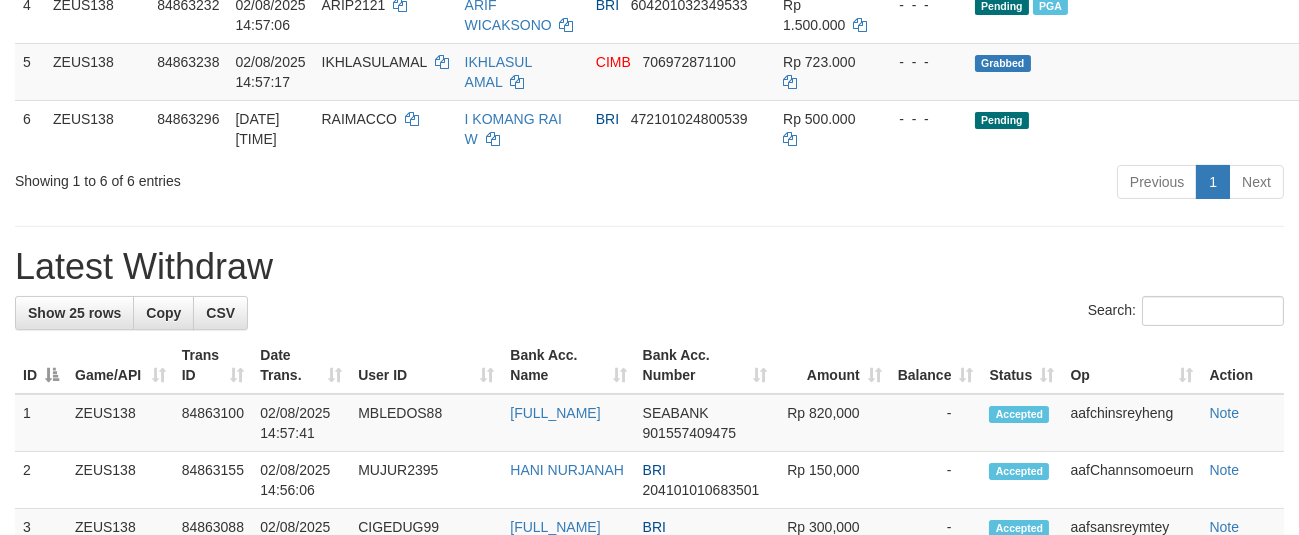 scroll, scrollTop: 525, scrollLeft: 0, axis: vertical 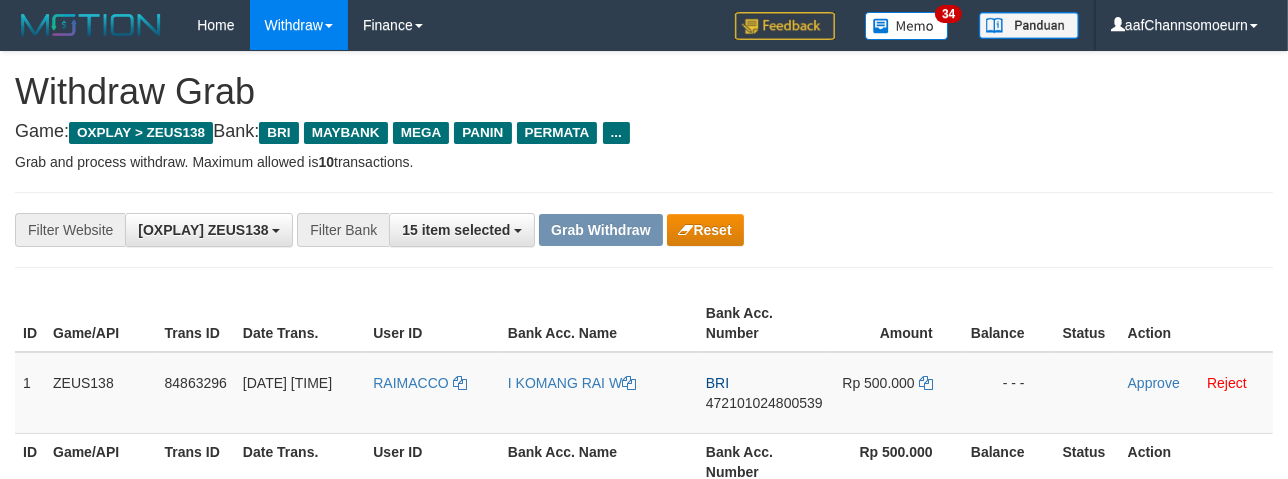 click on "**********" at bounding box center [644, 230] 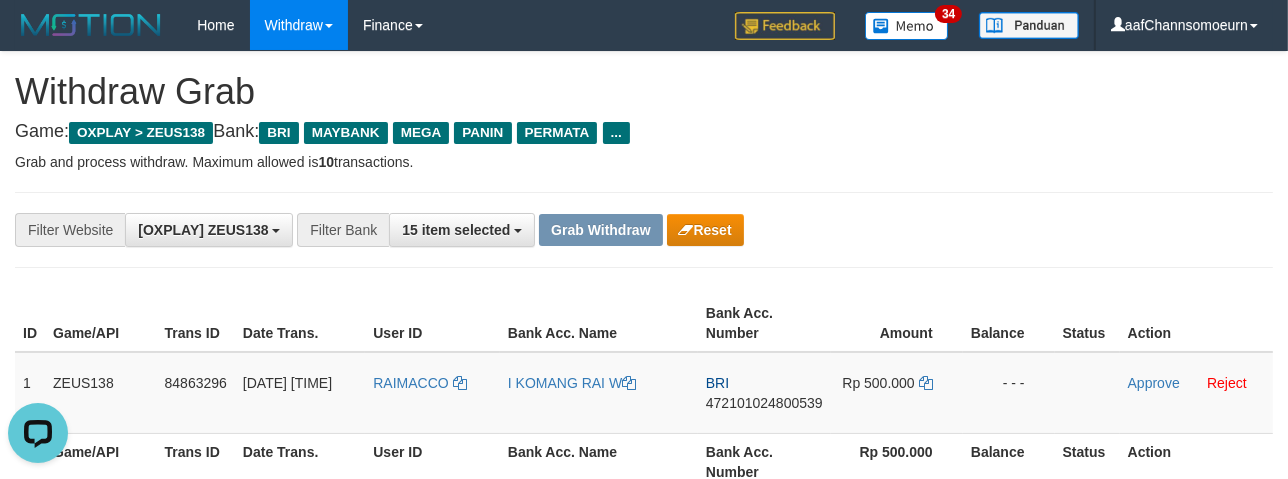 scroll, scrollTop: 0, scrollLeft: 0, axis: both 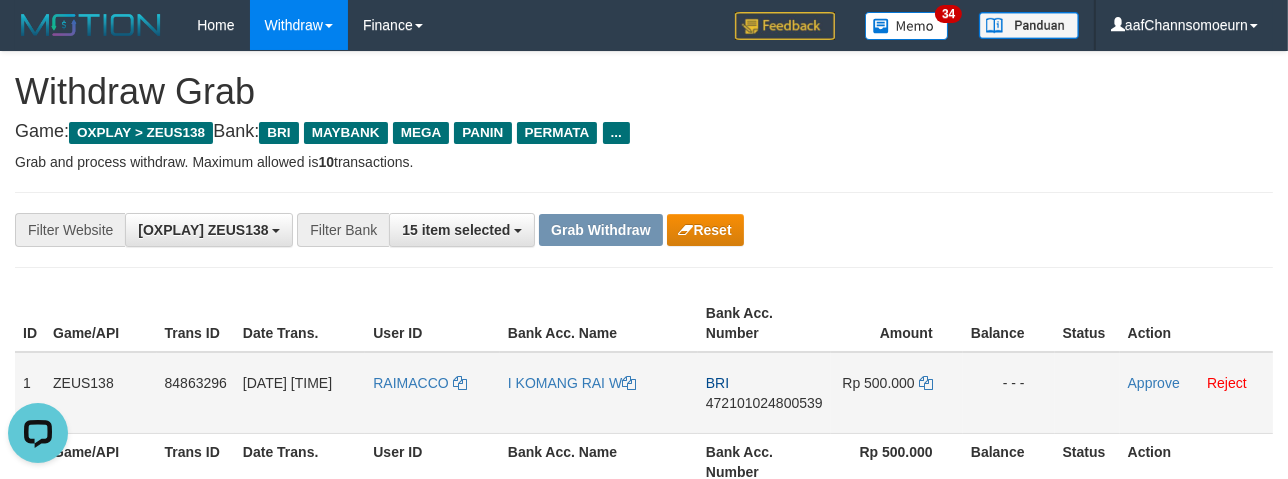 click on "RAIMACCO" at bounding box center (432, 393) 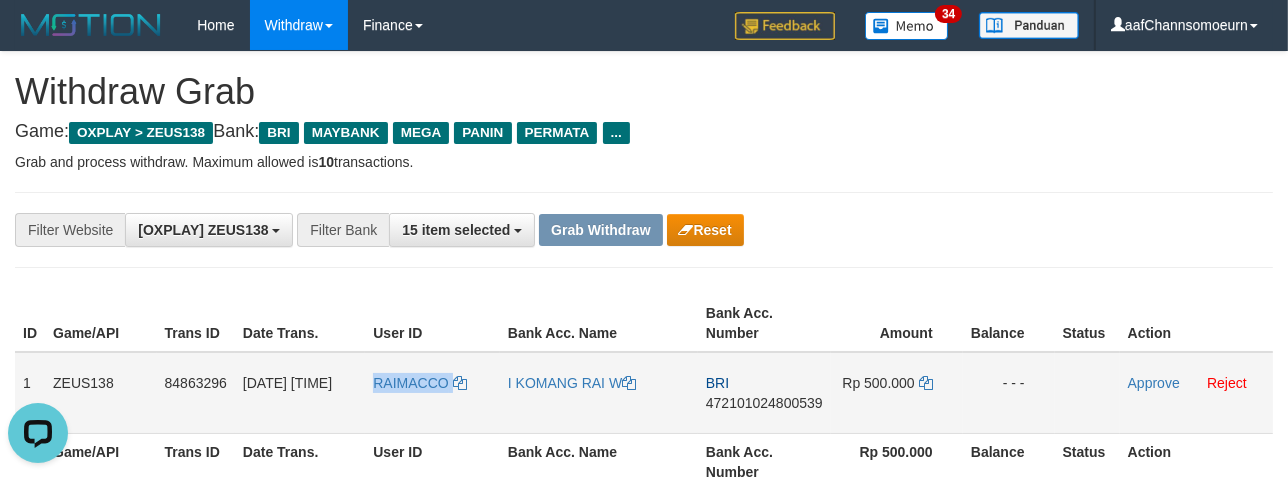 click on "RAIMACCO" at bounding box center [432, 393] 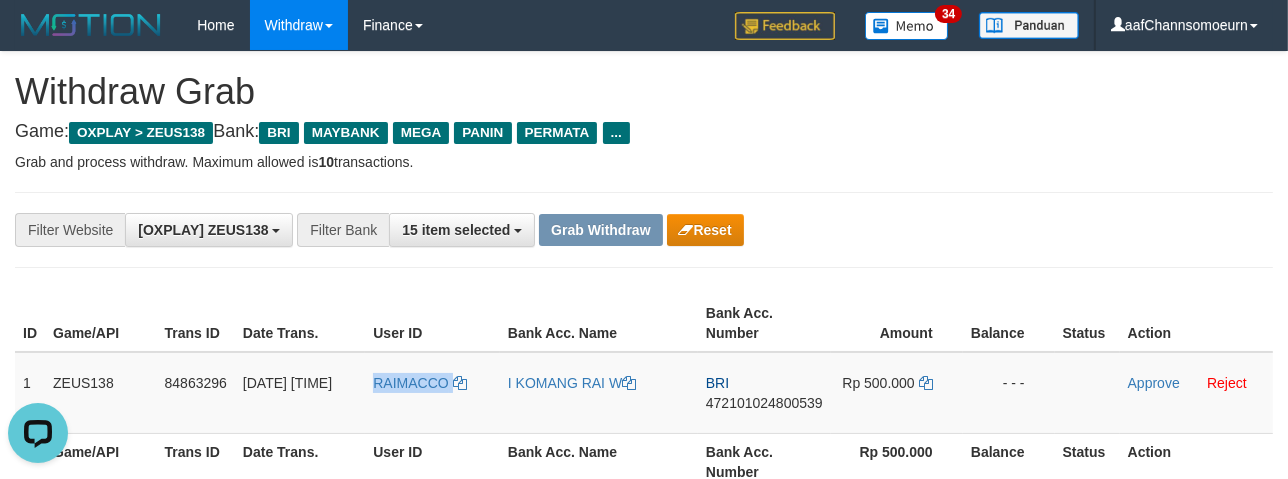 copy on "RAIMACCO" 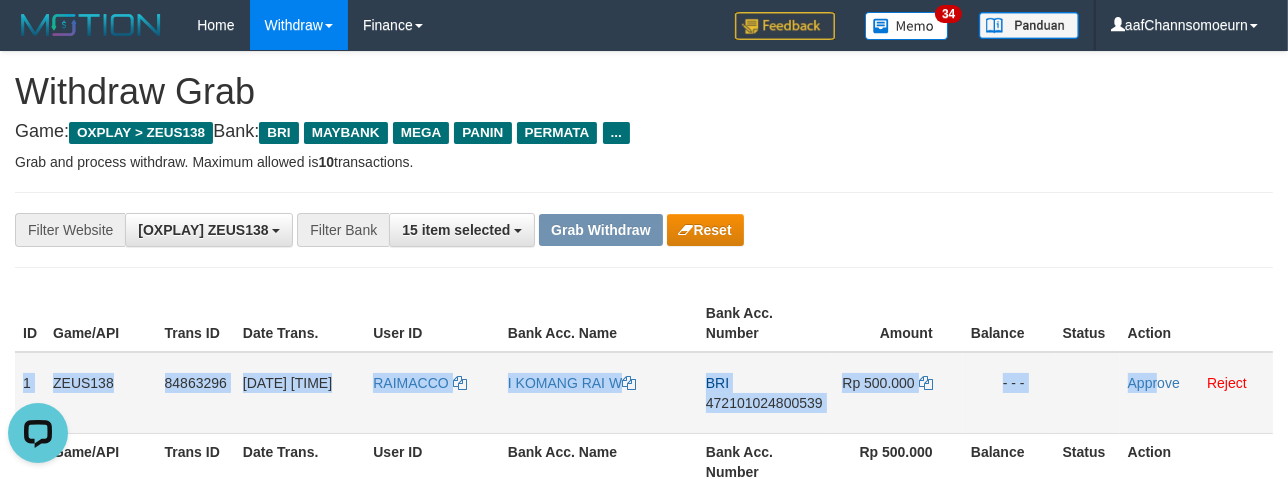 drag, startPoint x: 17, startPoint y: 361, endPoint x: 1160, endPoint y: 397, distance: 1143.5668 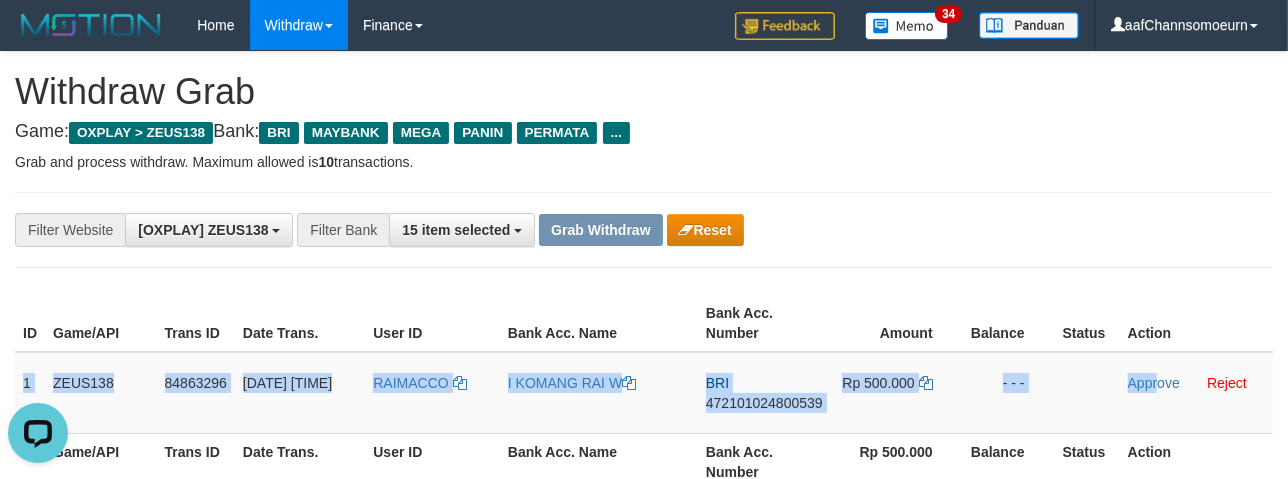copy on "1
ZEUS138
84863296
02/08/2025 14:58:36
RAIMACCO
I KOMANG RAI W
BRI
472101024800539
Rp 500.000
- - -
Appr" 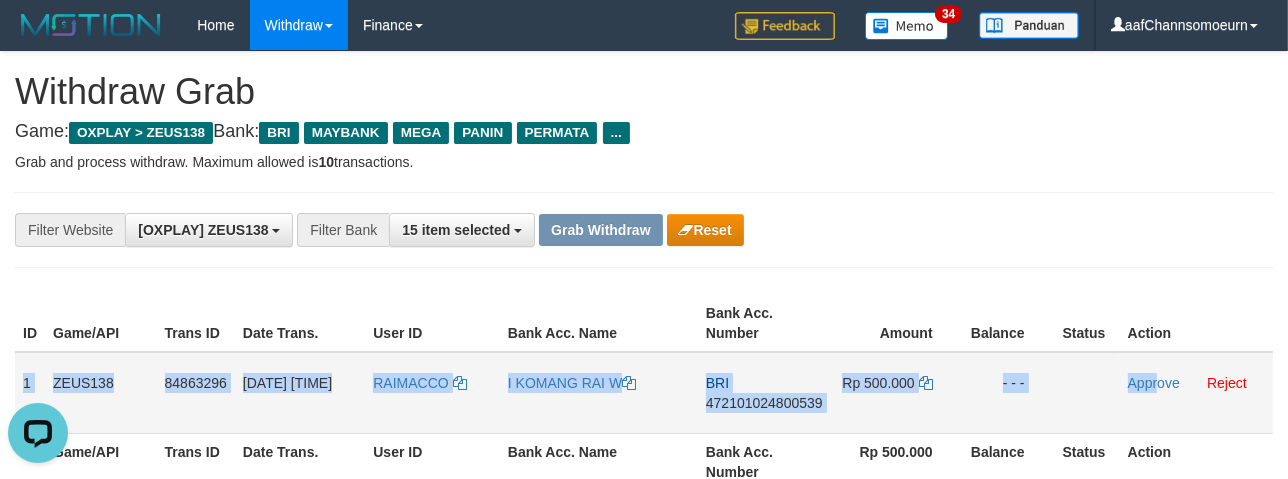 click on "472101024800539" at bounding box center [764, 403] 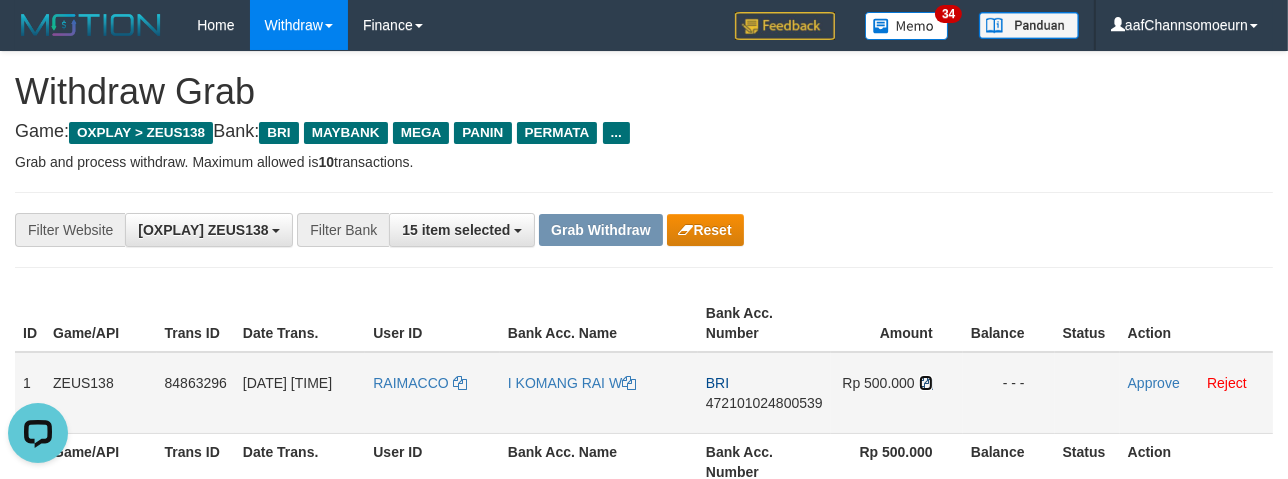 click at bounding box center (926, 383) 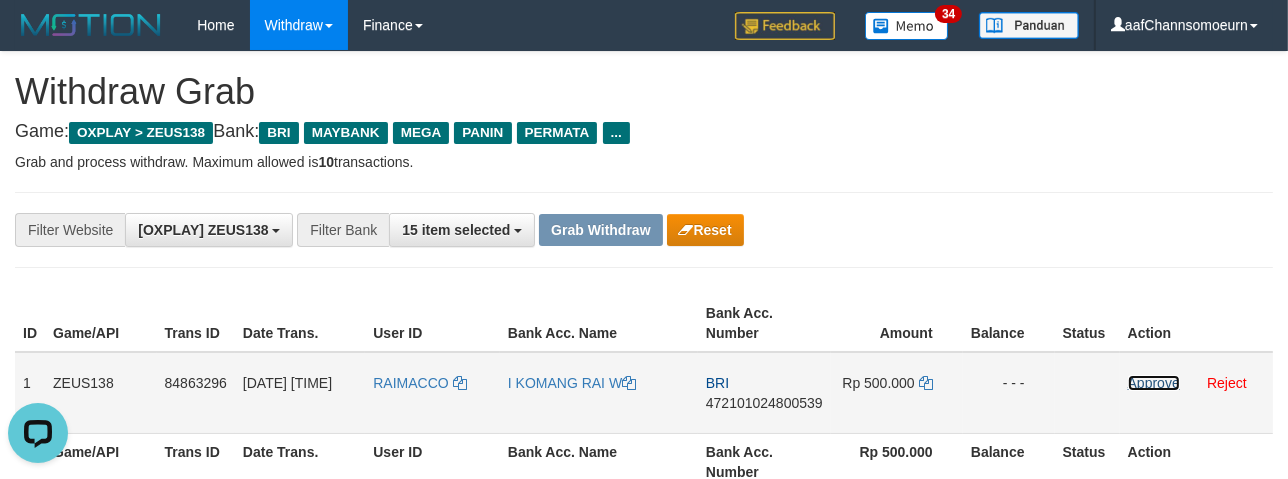 click on "Approve" at bounding box center (1154, 383) 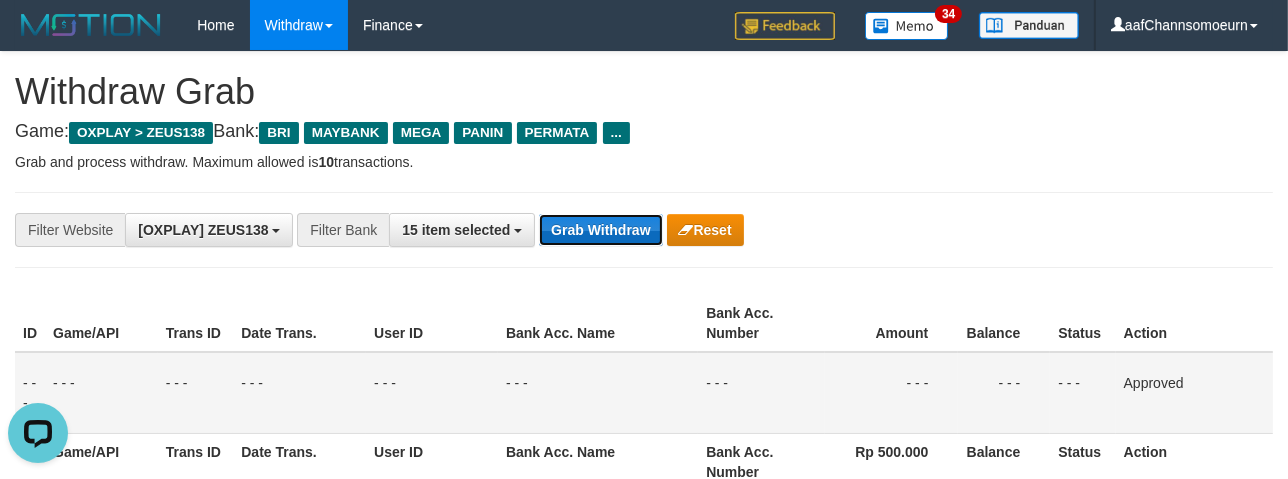 click on "Grab Withdraw" at bounding box center [600, 230] 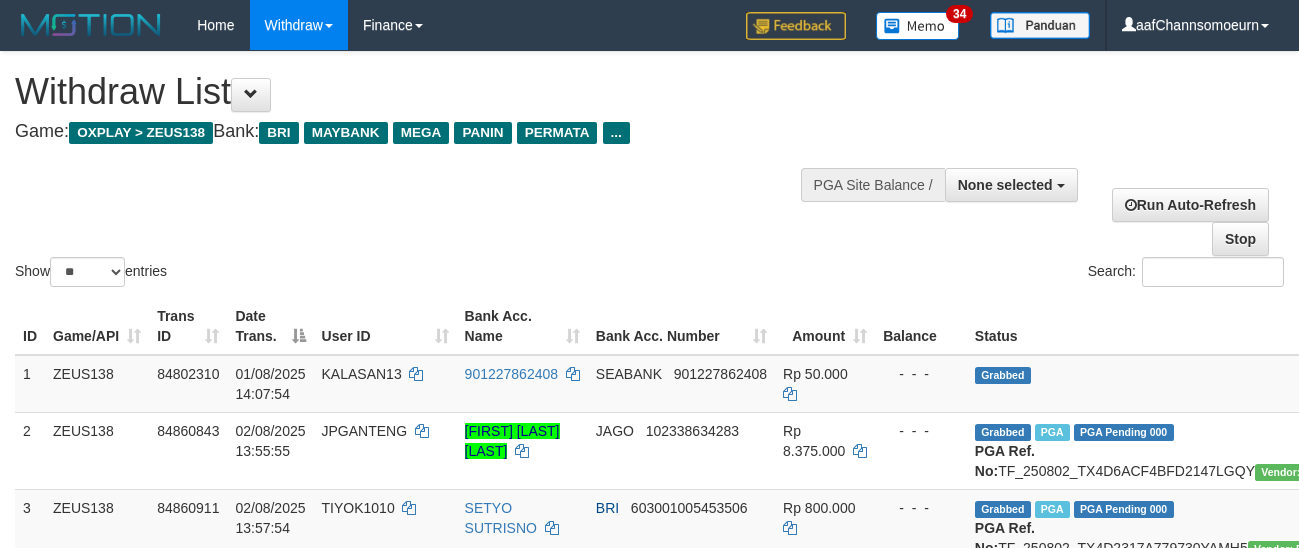 select 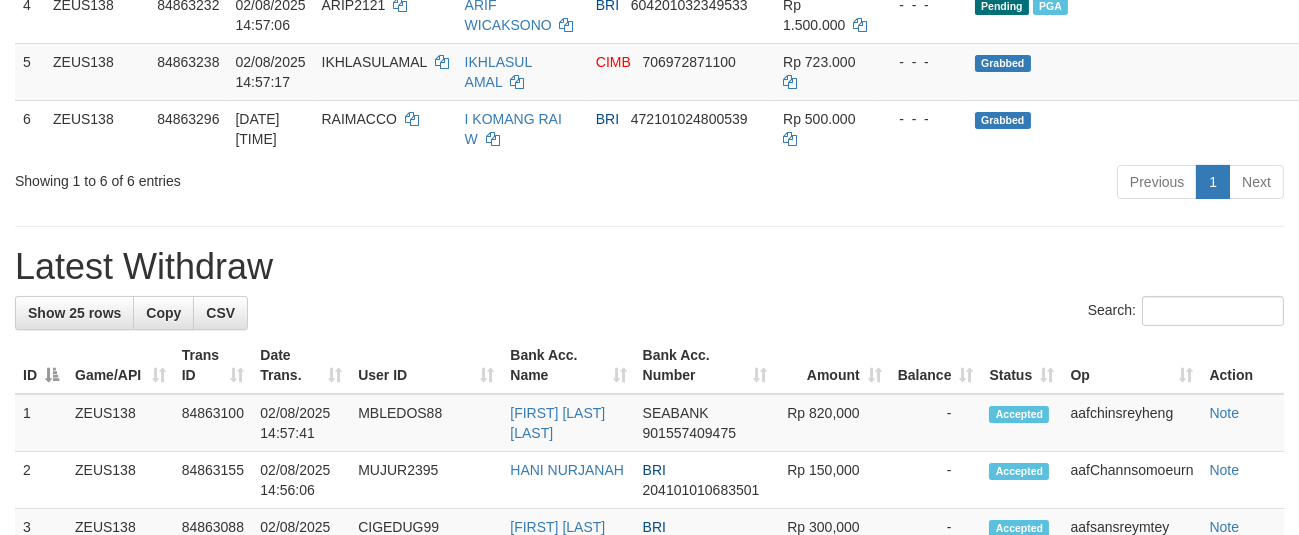 scroll, scrollTop: 525, scrollLeft: 0, axis: vertical 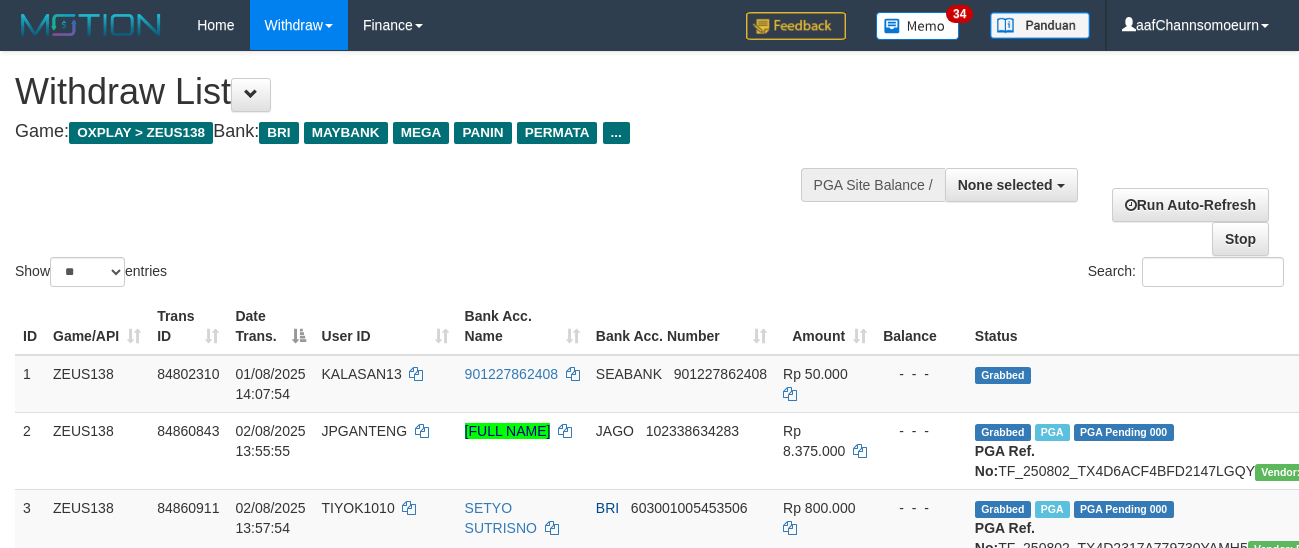select 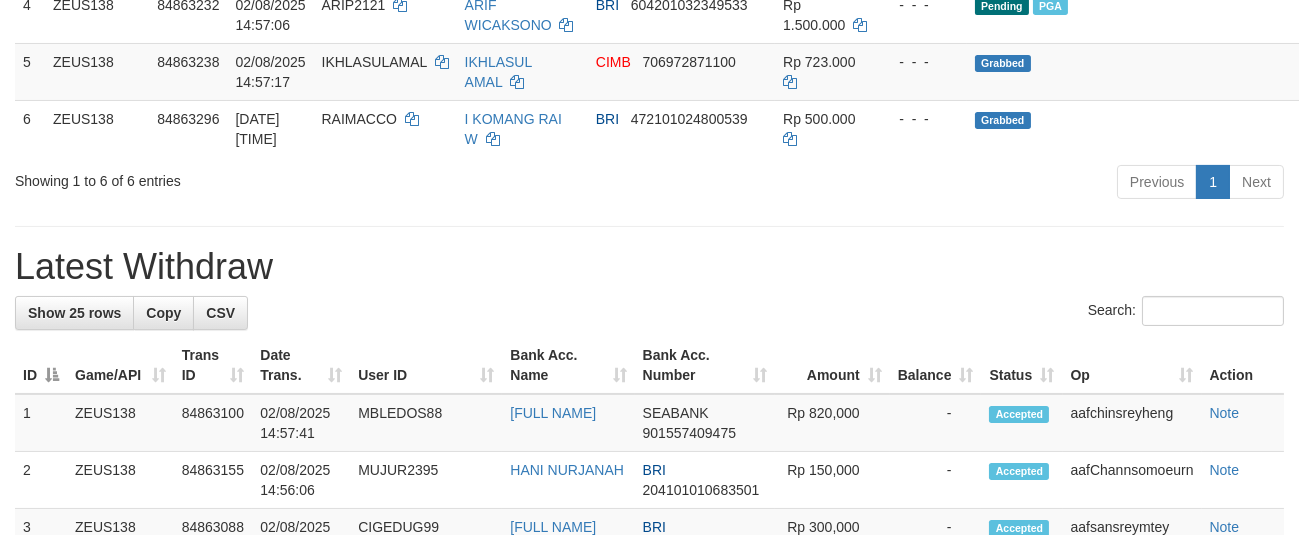 scroll, scrollTop: 525, scrollLeft: 0, axis: vertical 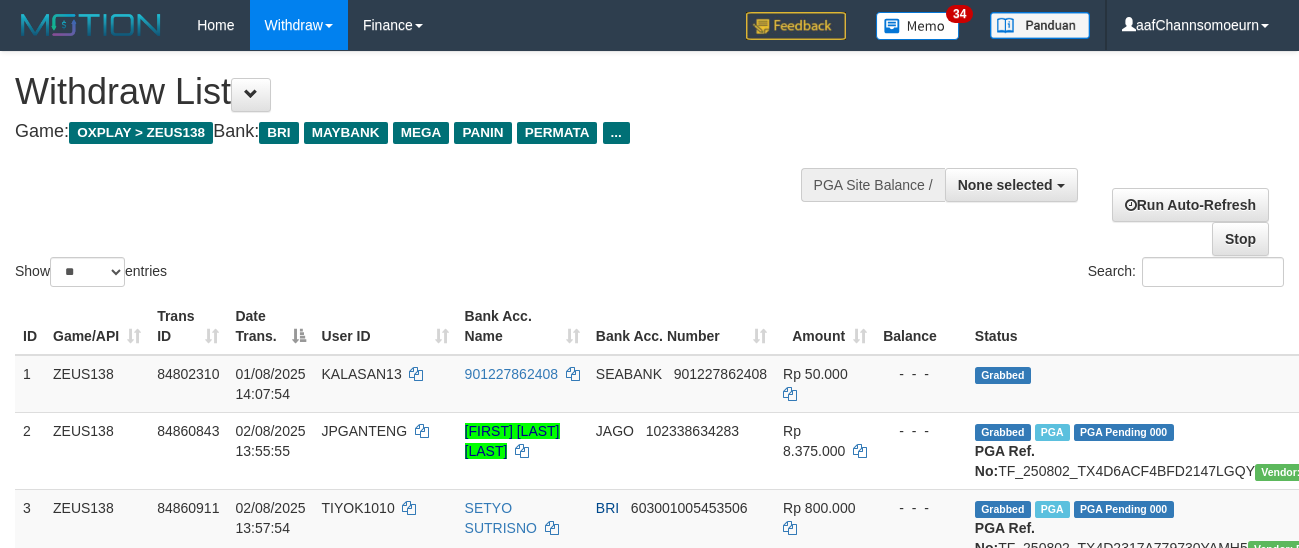 select 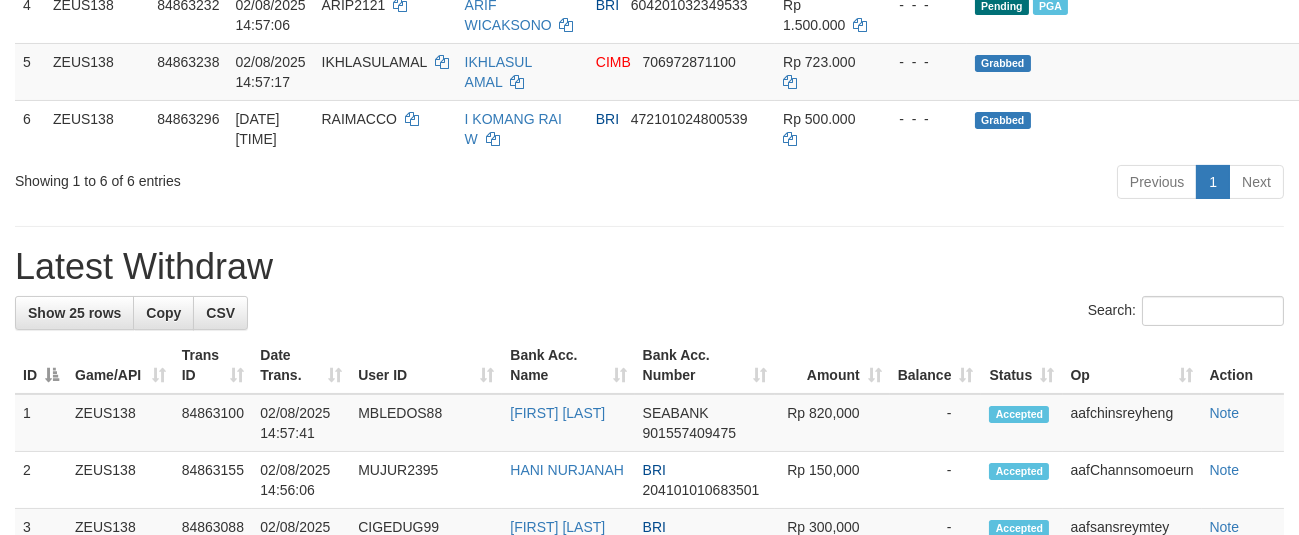 scroll, scrollTop: 525, scrollLeft: 0, axis: vertical 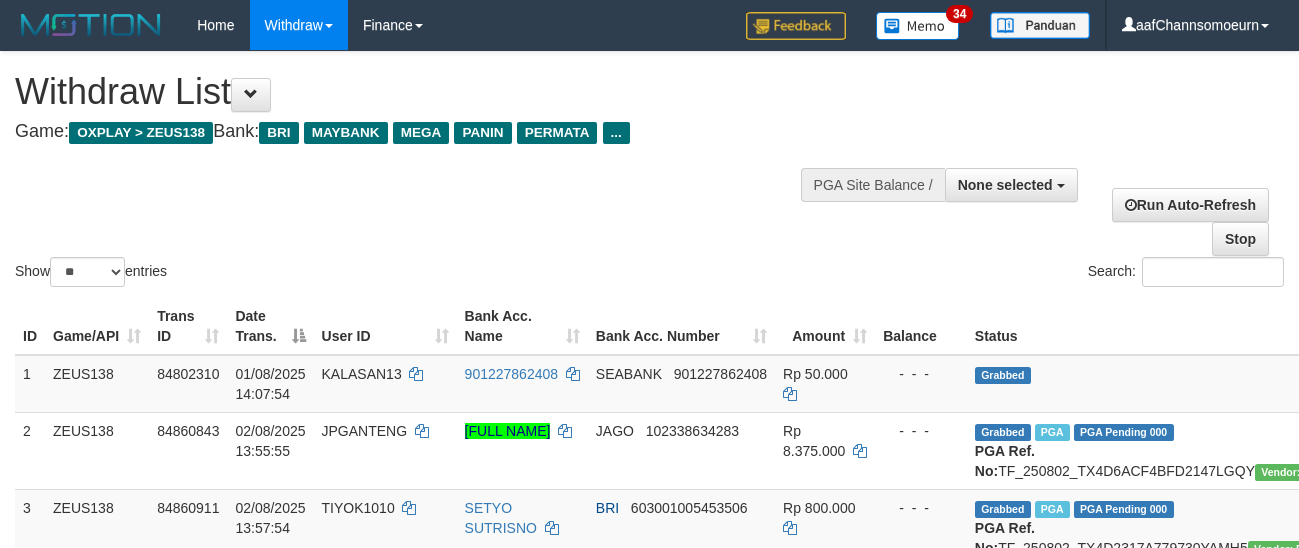 select 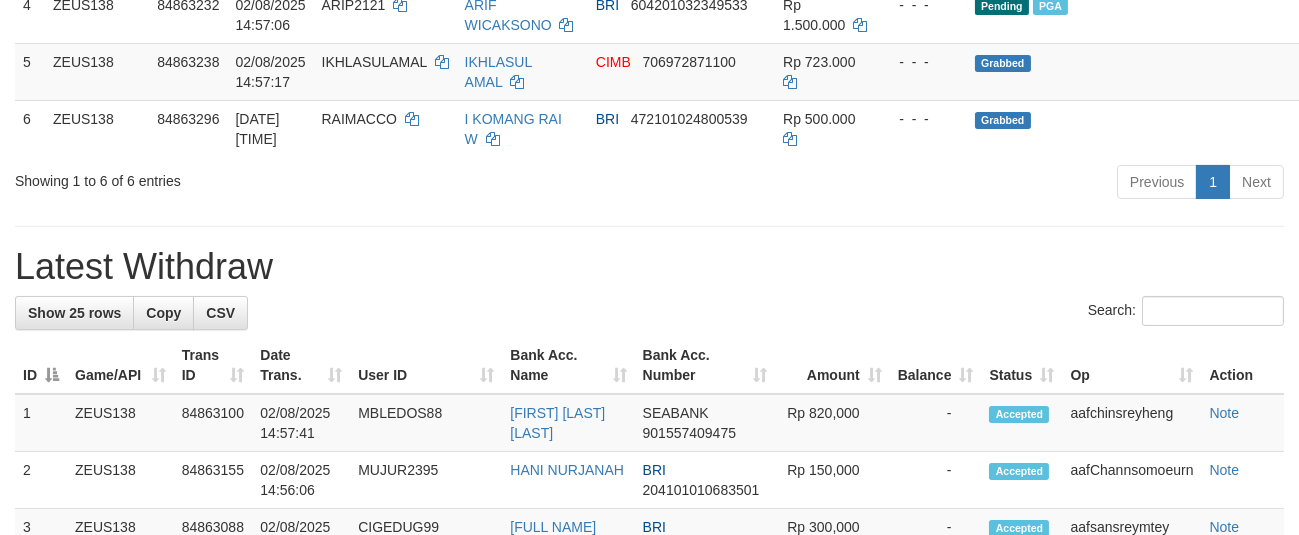 scroll, scrollTop: 525, scrollLeft: 0, axis: vertical 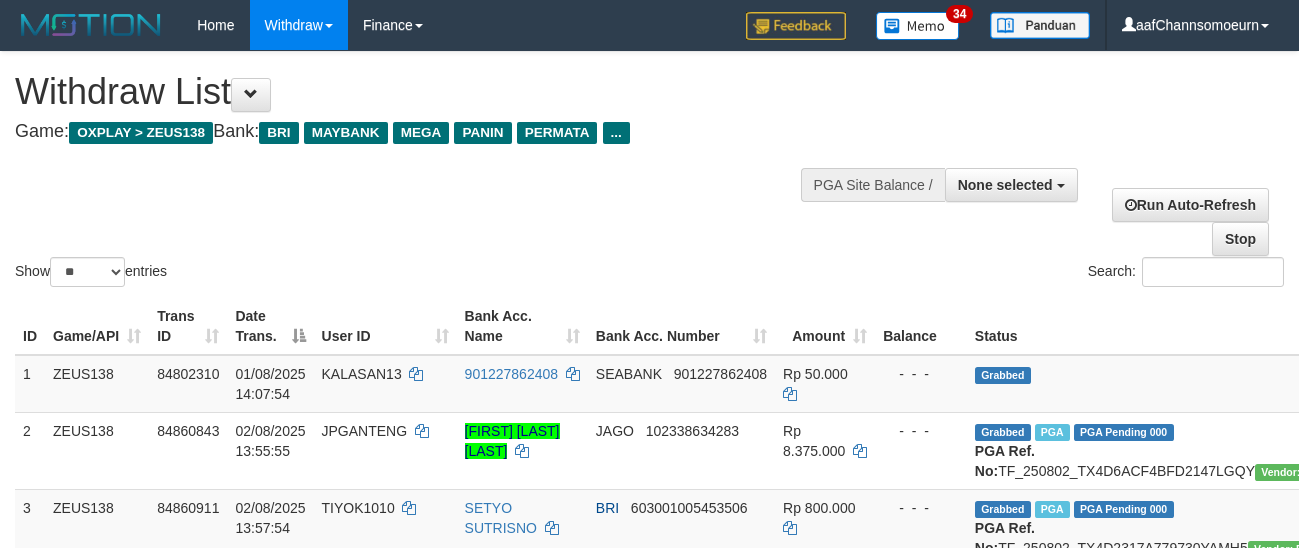 select 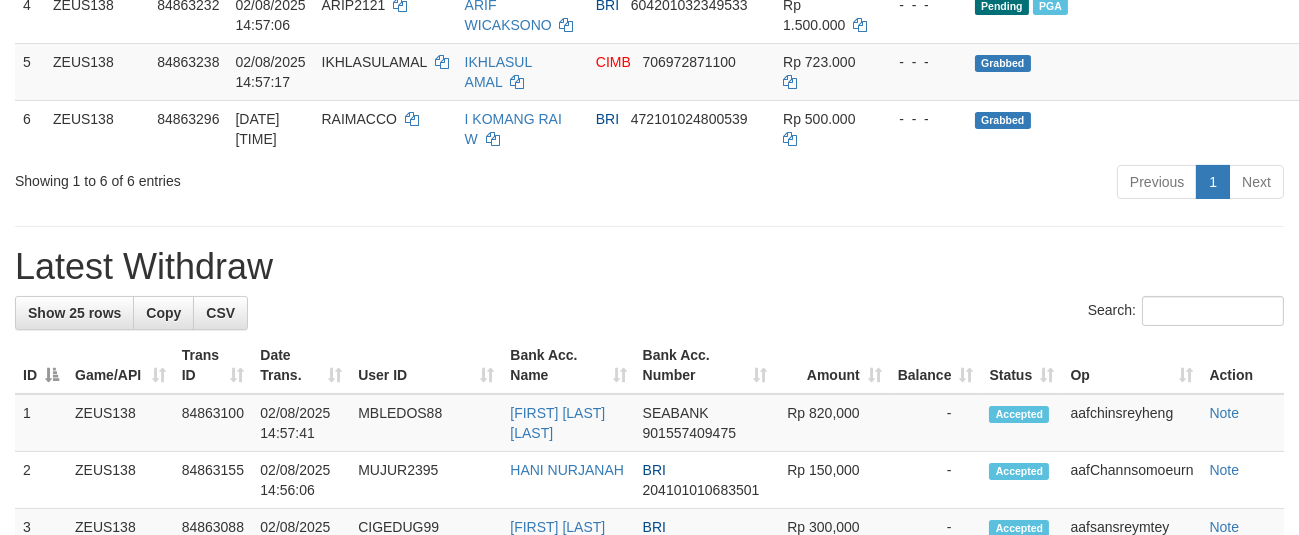 scroll, scrollTop: 525, scrollLeft: 0, axis: vertical 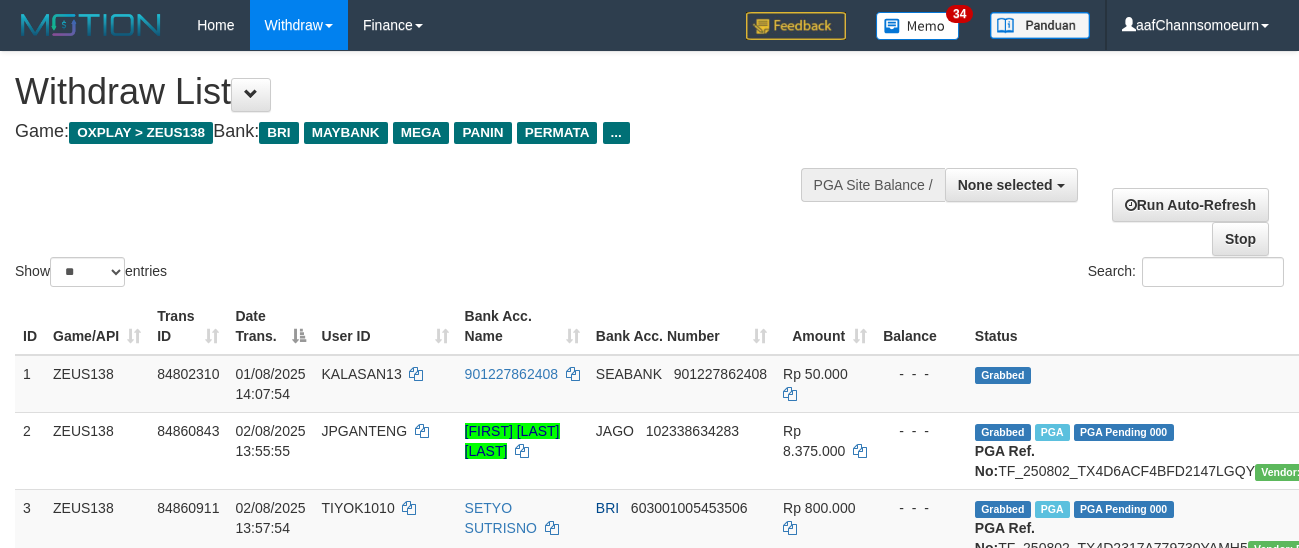 select 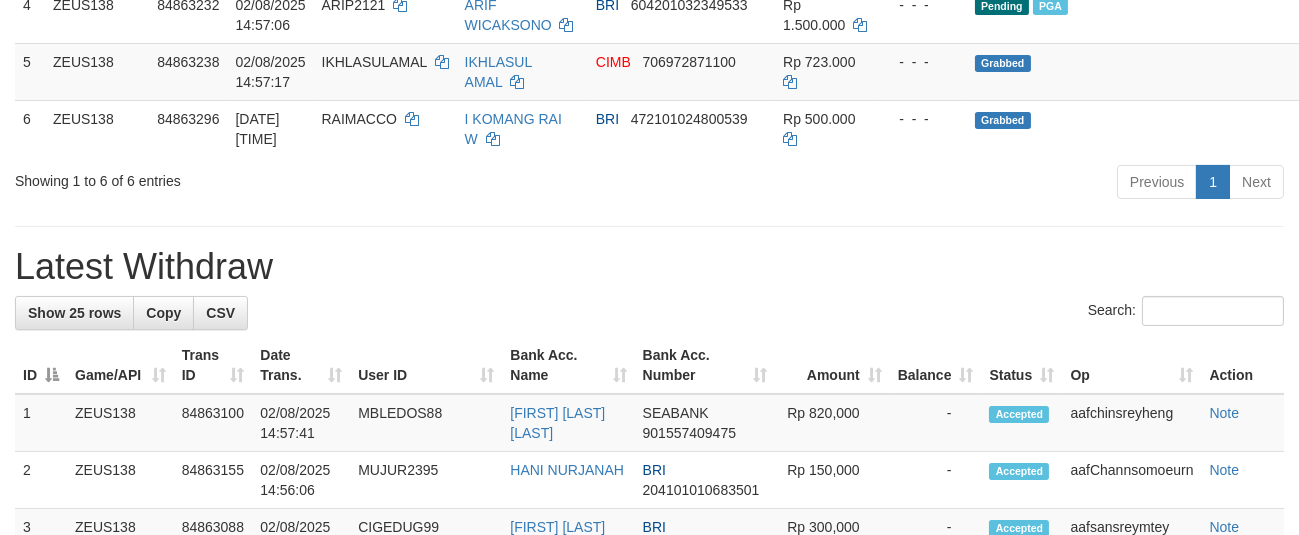 scroll, scrollTop: 525, scrollLeft: 0, axis: vertical 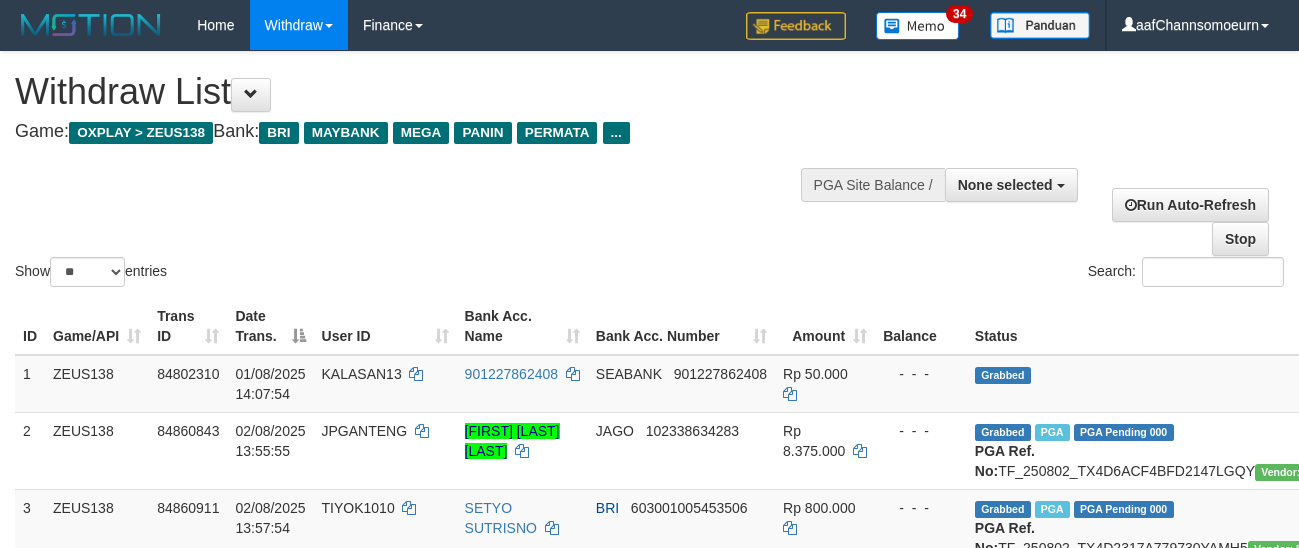 select 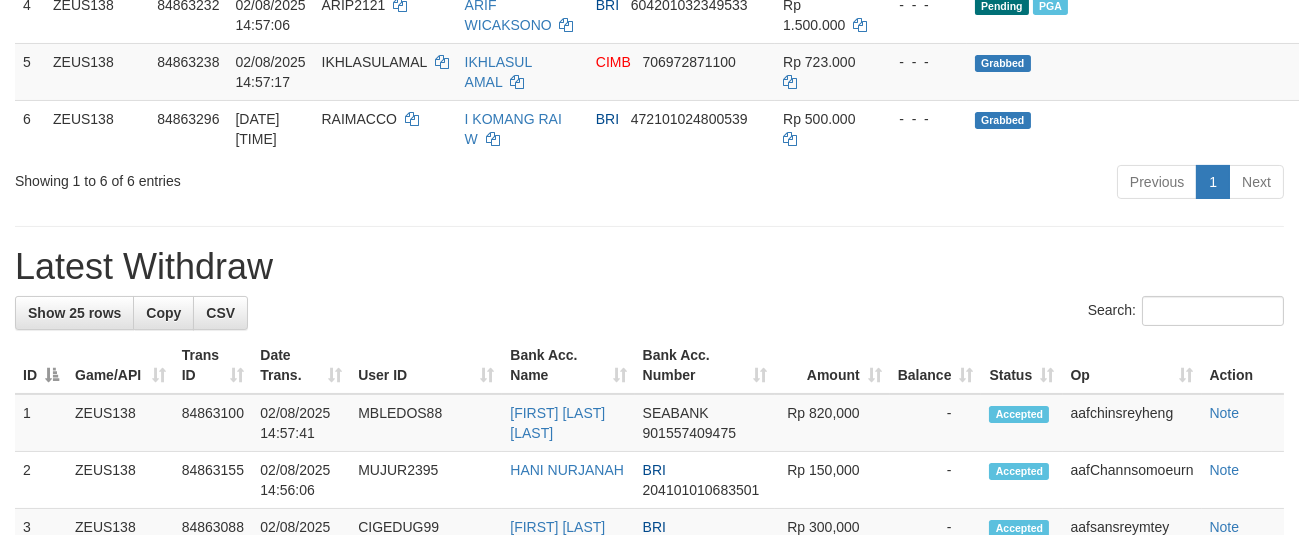 scroll, scrollTop: 525, scrollLeft: 0, axis: vertical 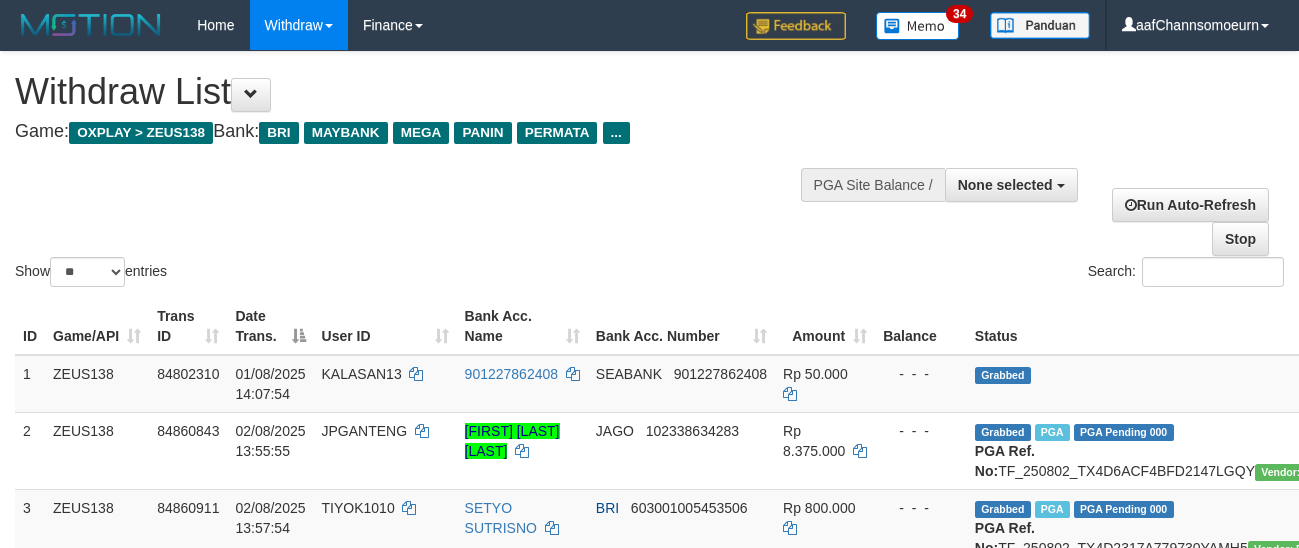 select 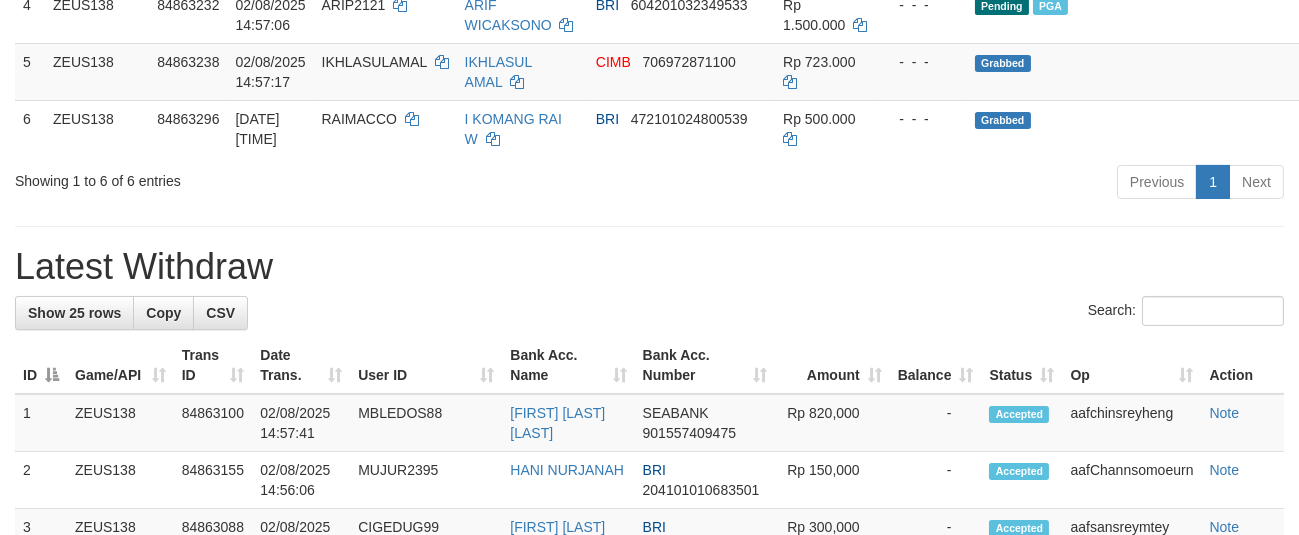 scroll, scrollTop: 525, scrollLeft: 0, axis: vertical 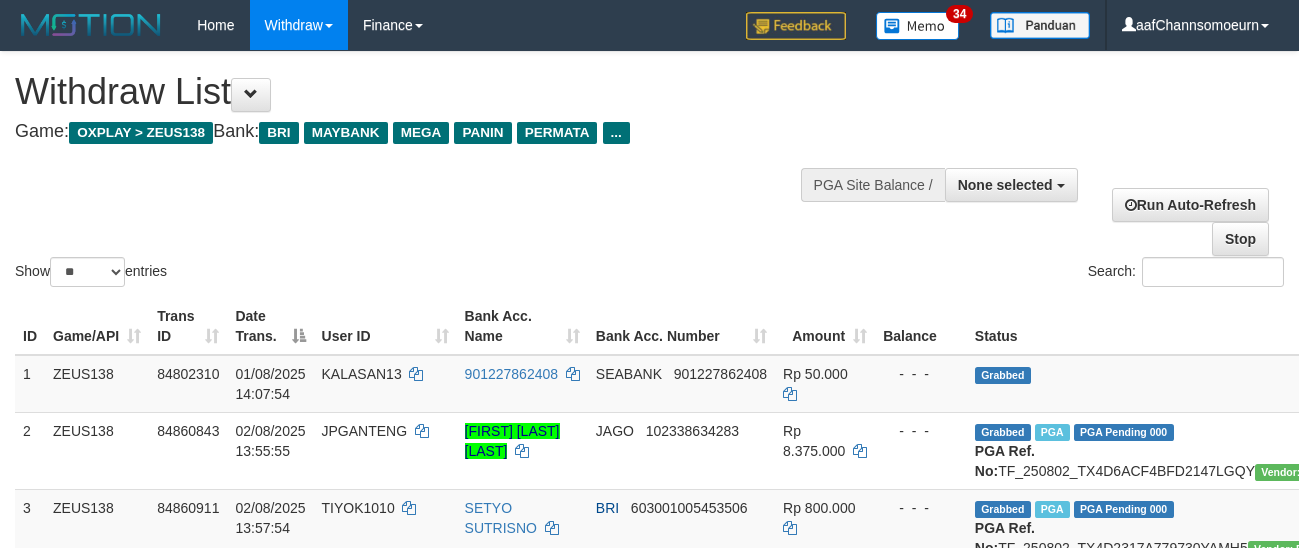select 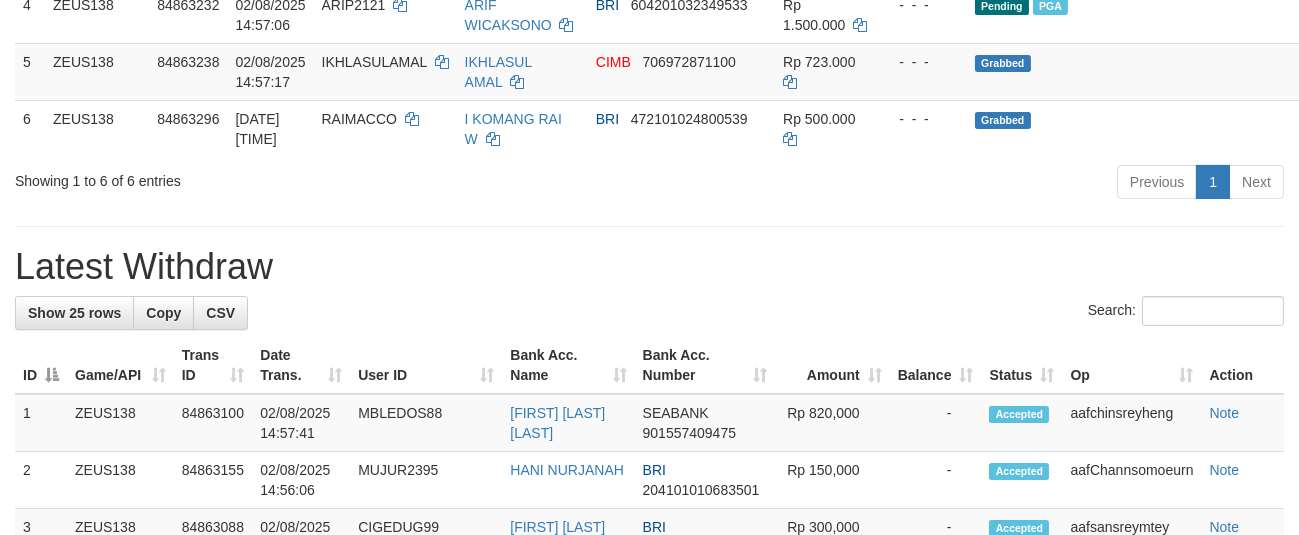 scroll, scrollTop: 525, scrollLeft: 0, axis: vertical 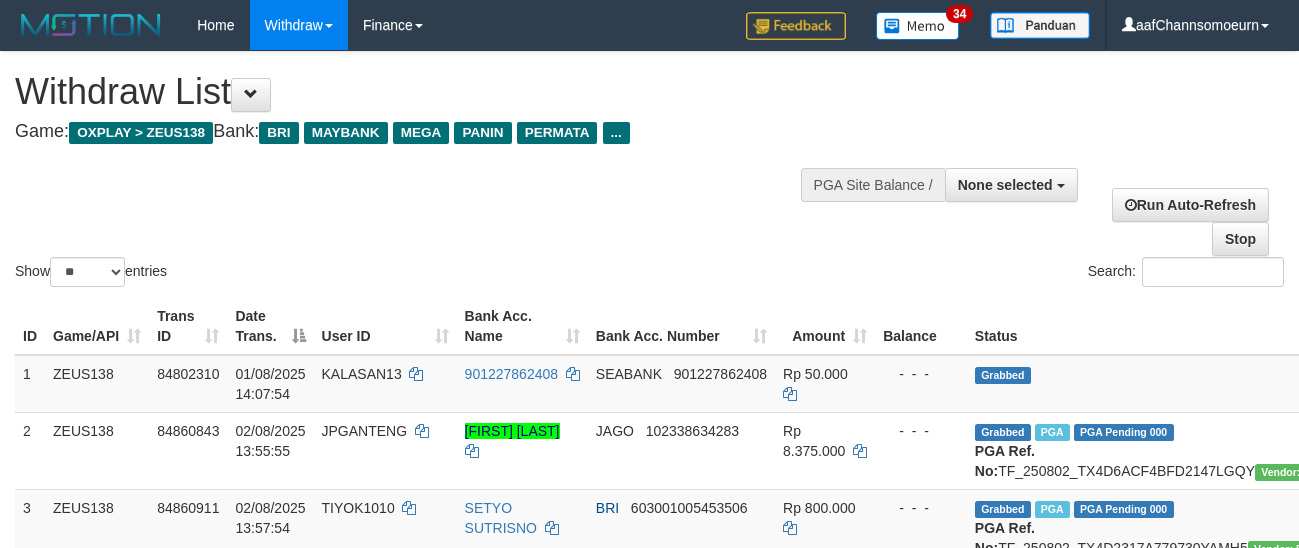 select 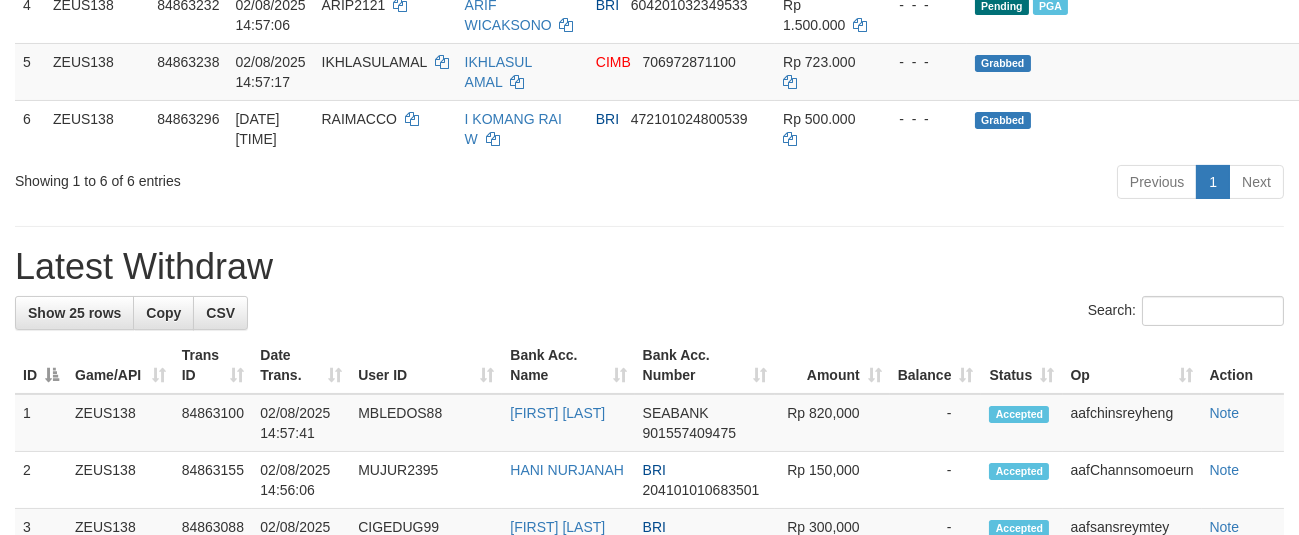 scroll, scrollTop: 525, scrollLeft: 0, axis: vertical 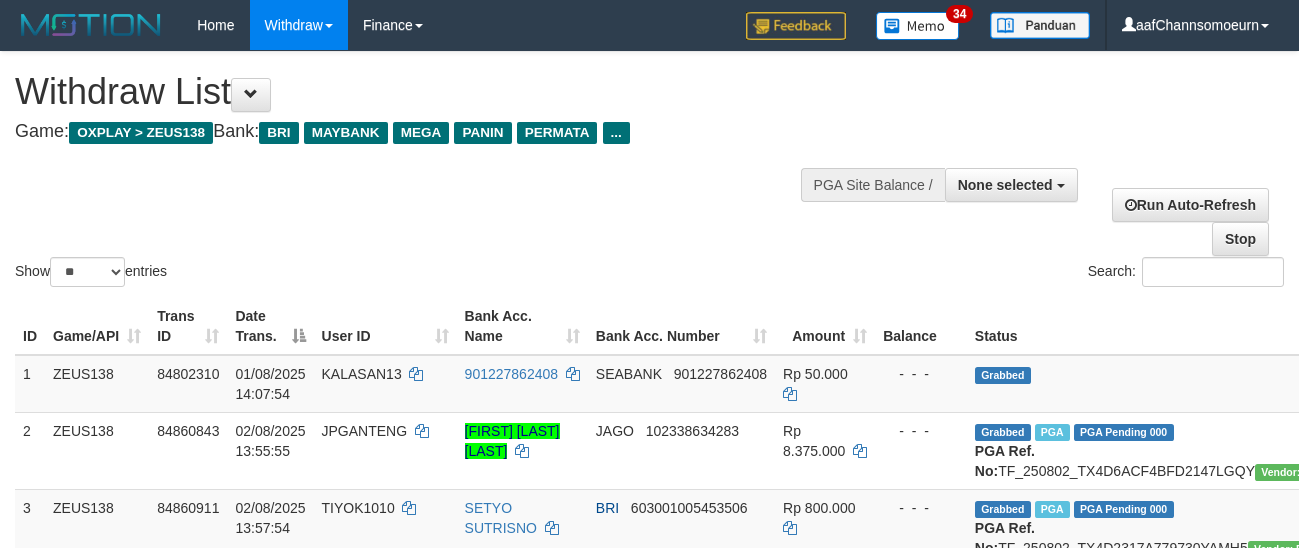 select 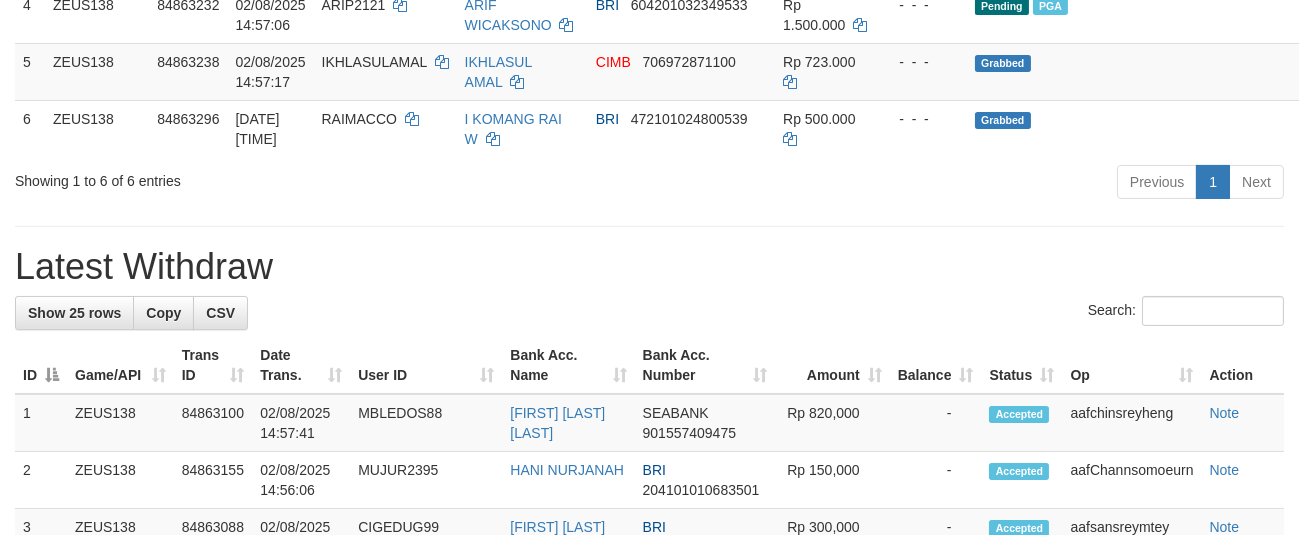 scroll, scrollTop: 525, scrollLeft: 0, axis: vertical 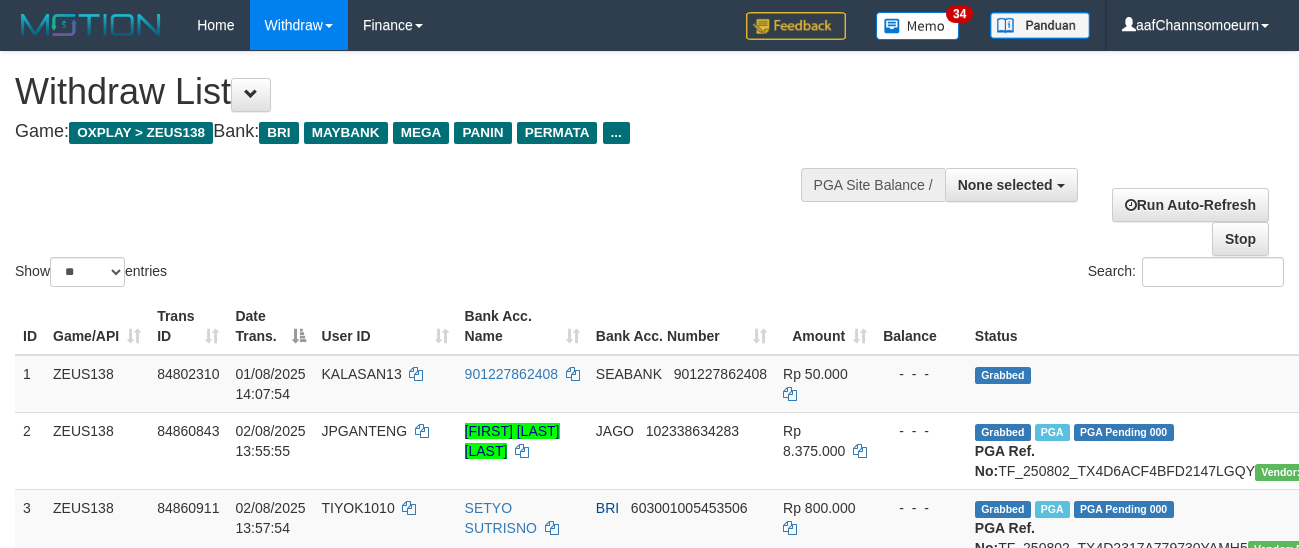select 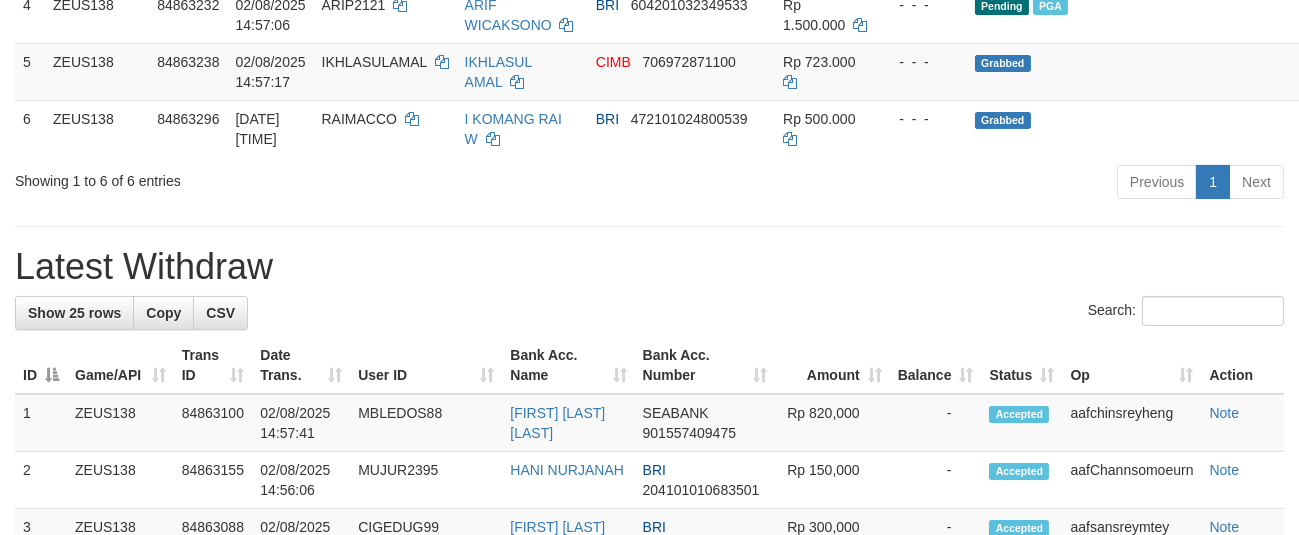 scroll, scrollTop: 525, scrollLeft: 0, axis: vertical 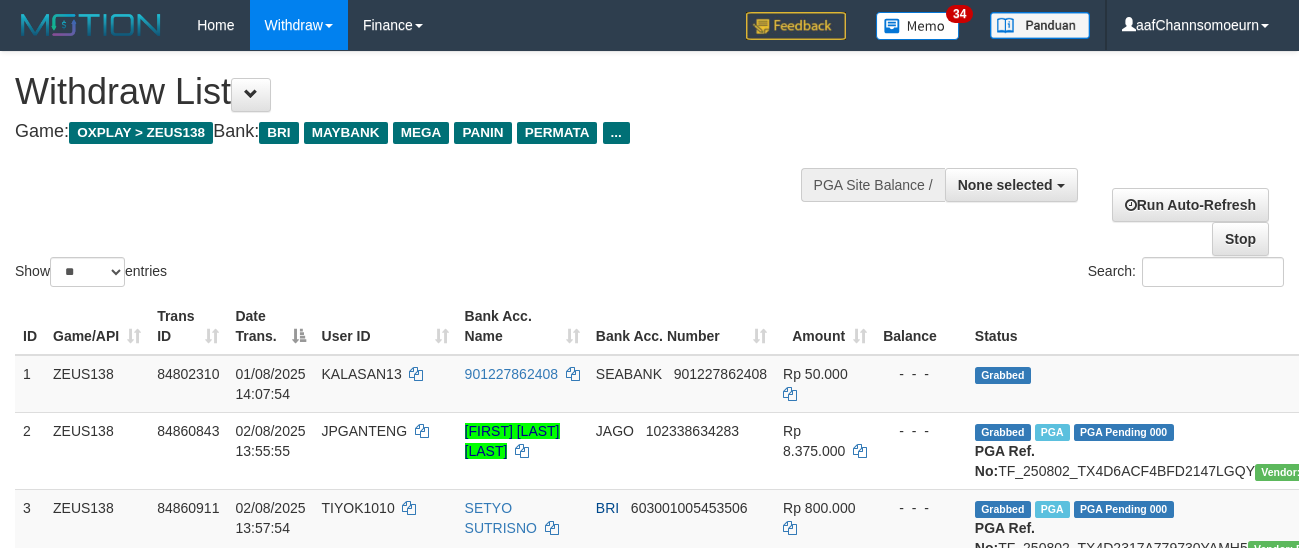 select 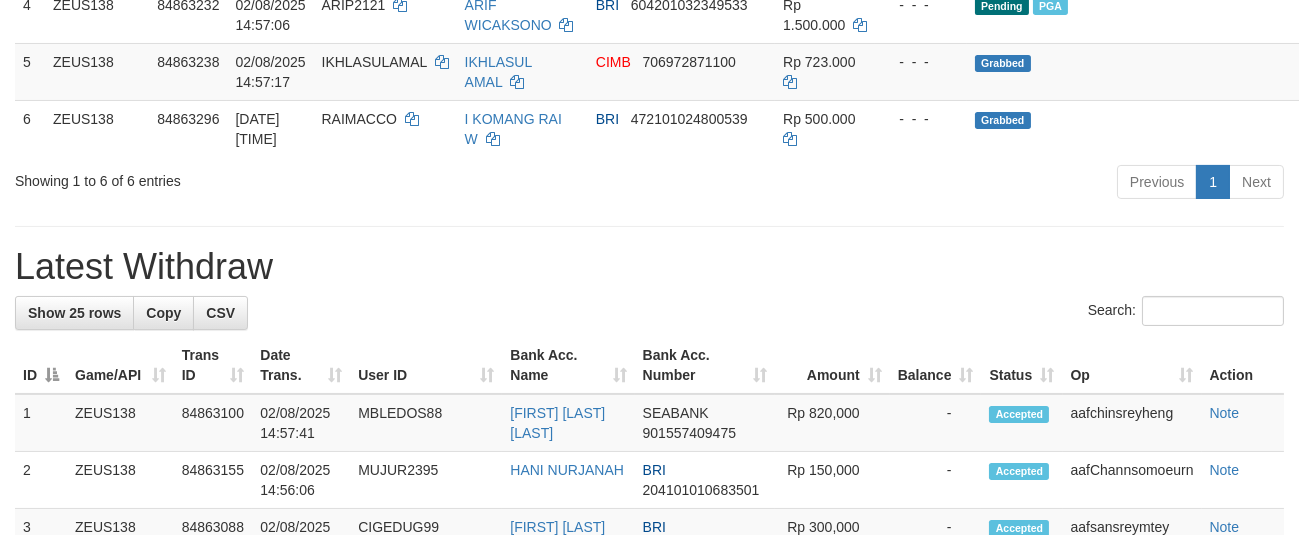 scroll, scrollTop: 525, scrollLeft: 0, axis: vertical 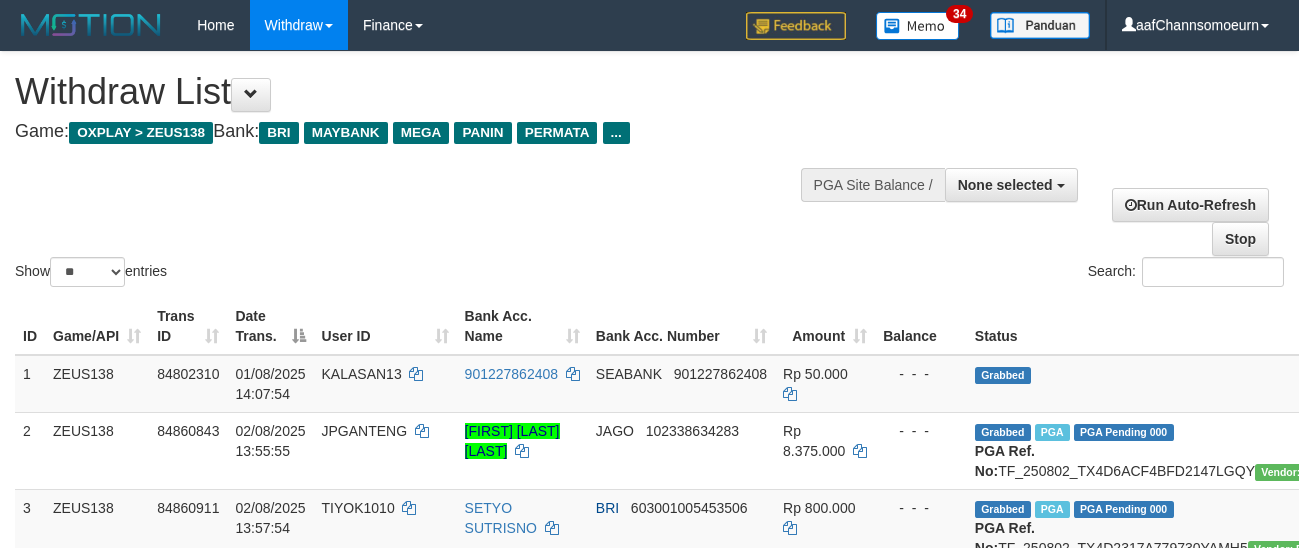 select 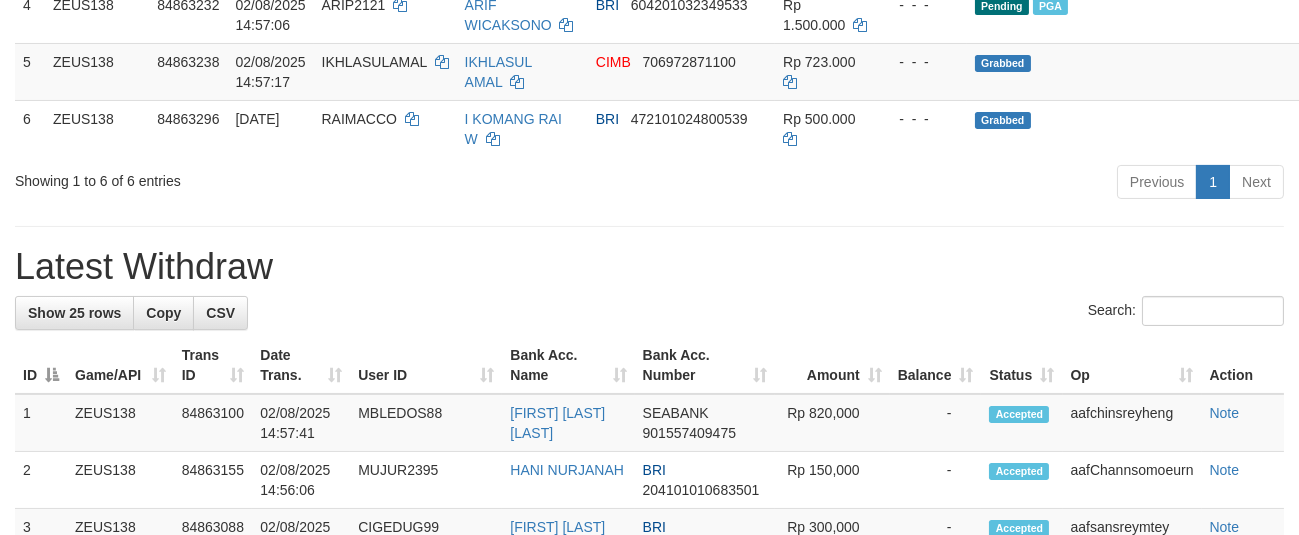 scroll, scrollTop: 525, scrollLeft: 0, axis: vertical 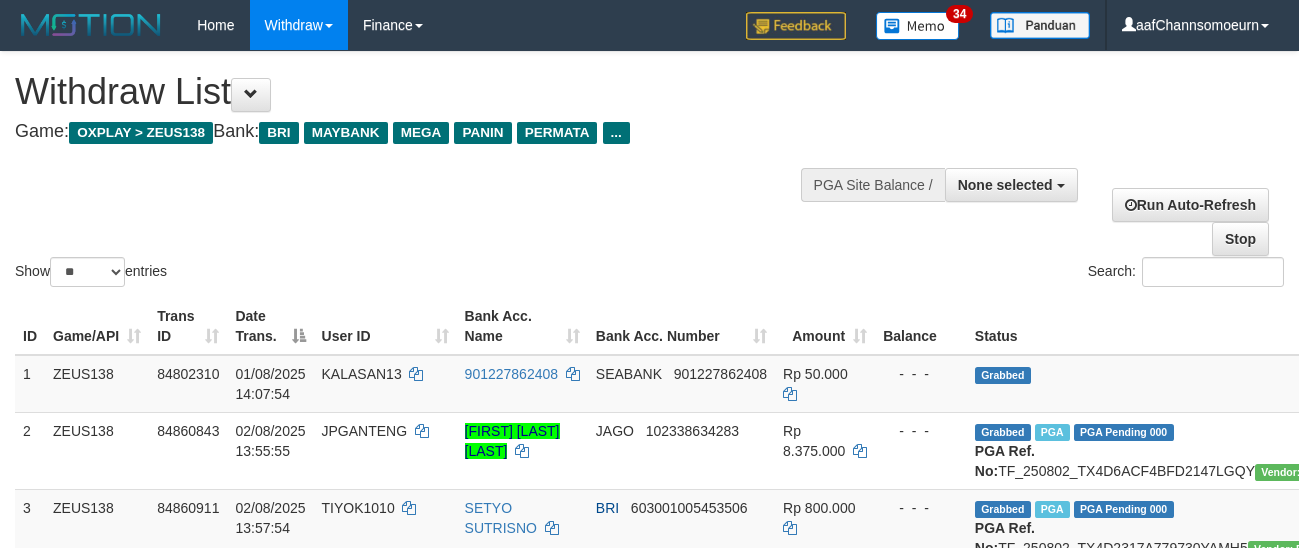select 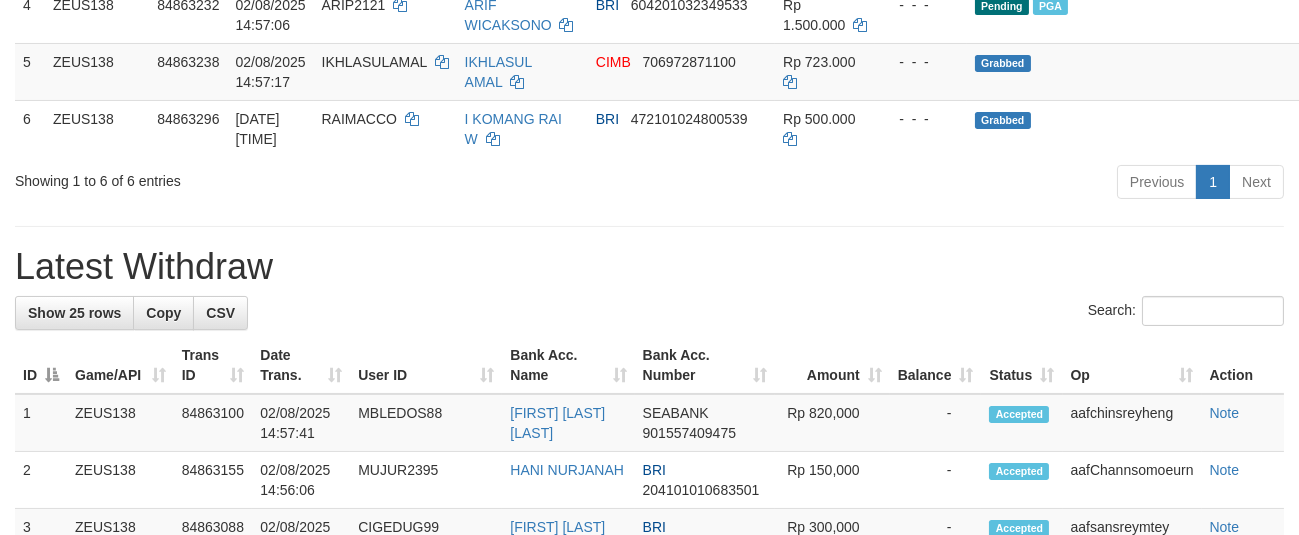 scroll, scrollTop: 525, scrollLeft: 0, axis: vertical 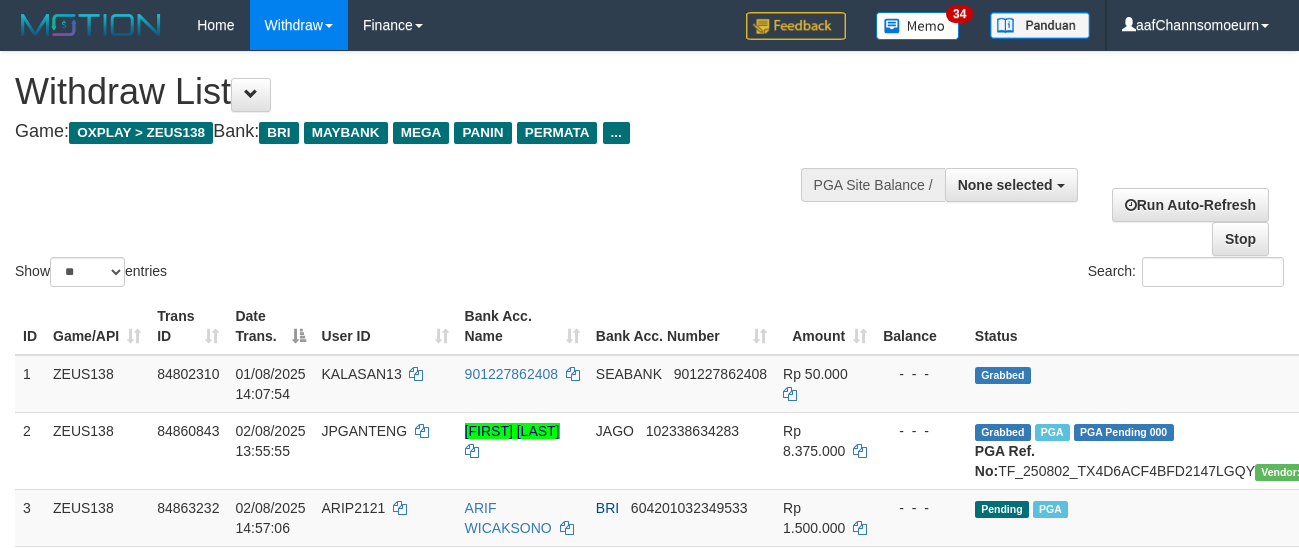 select 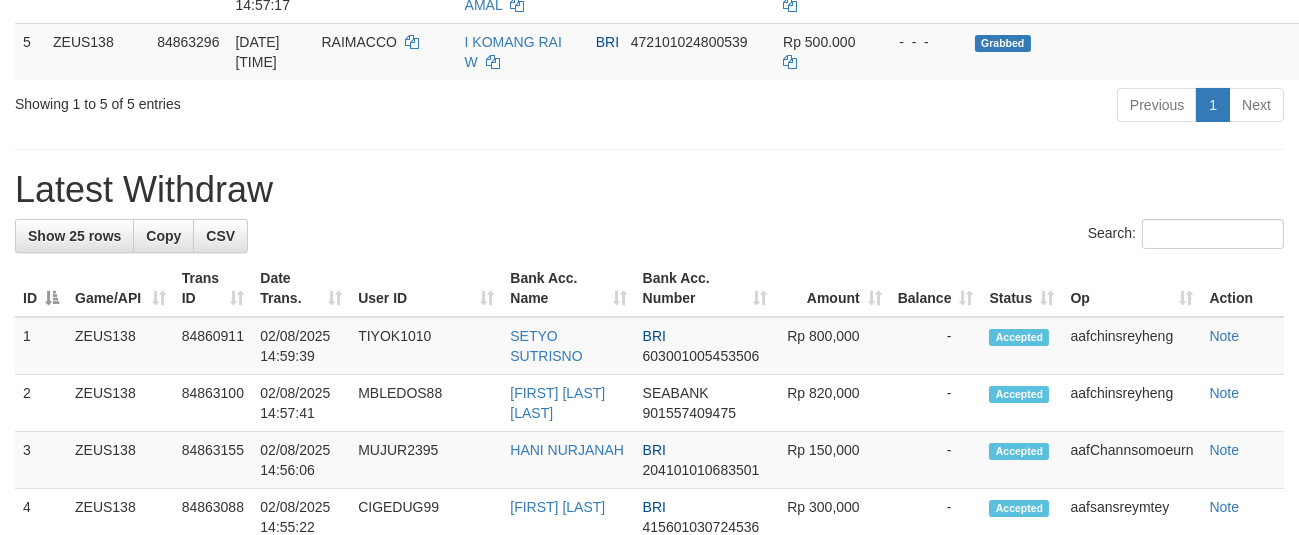 scroll, scrollTop: 525, scrollLeft: 0, axis: vertical 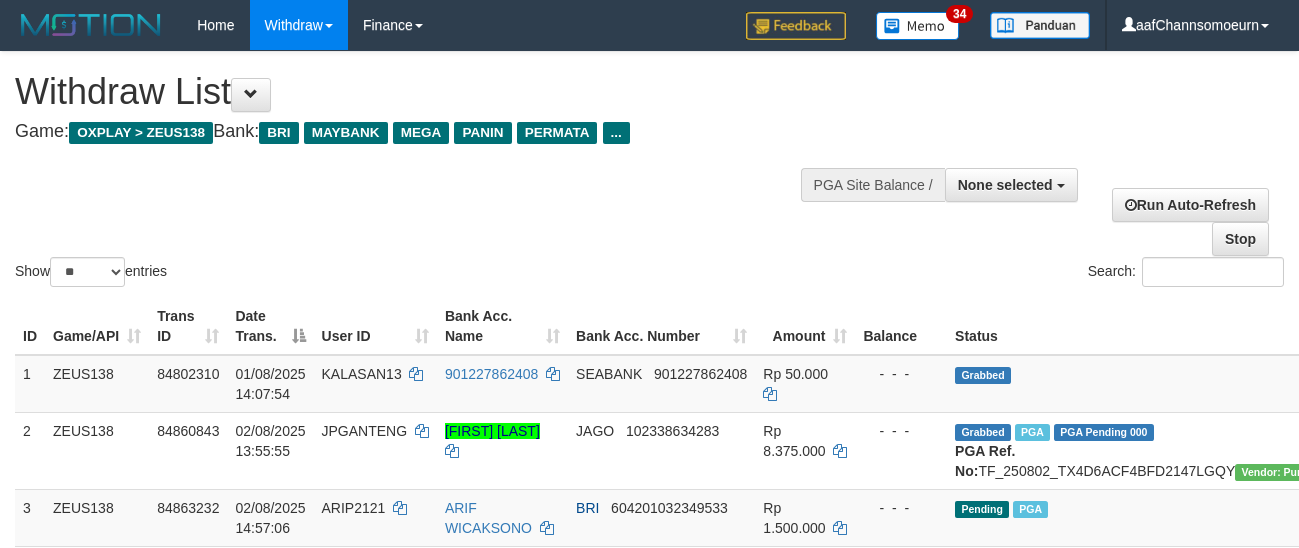 select 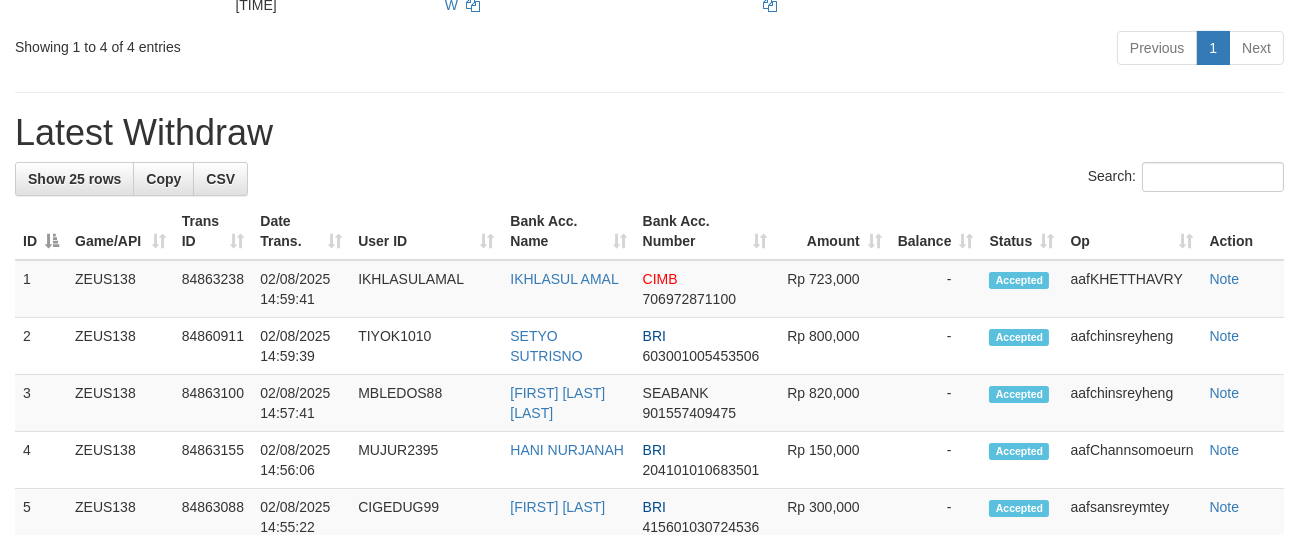 scroll, scrollTop: 525, scrollLeft: 0, axis: vertical 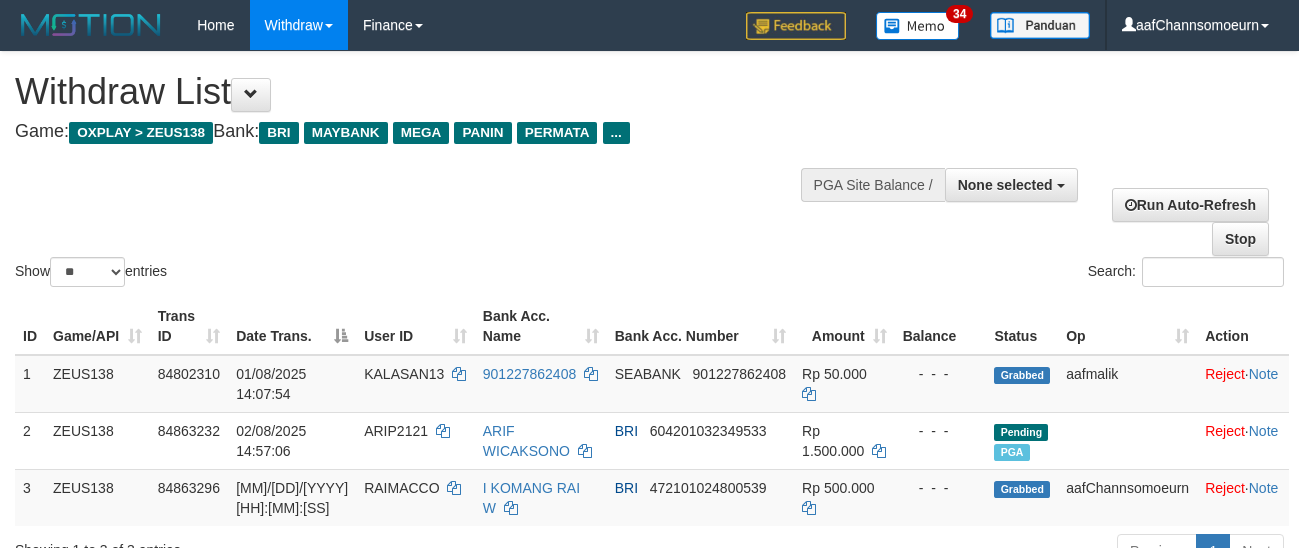 select 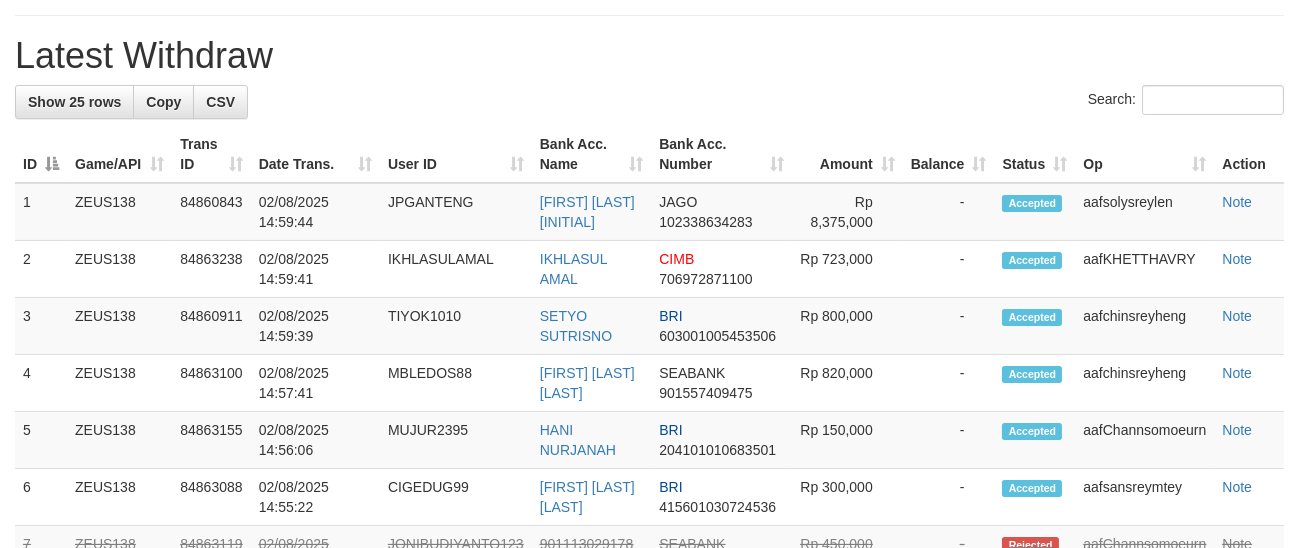 scroll, scrollTop: 525, scrollLeft: 0, axis: vertical 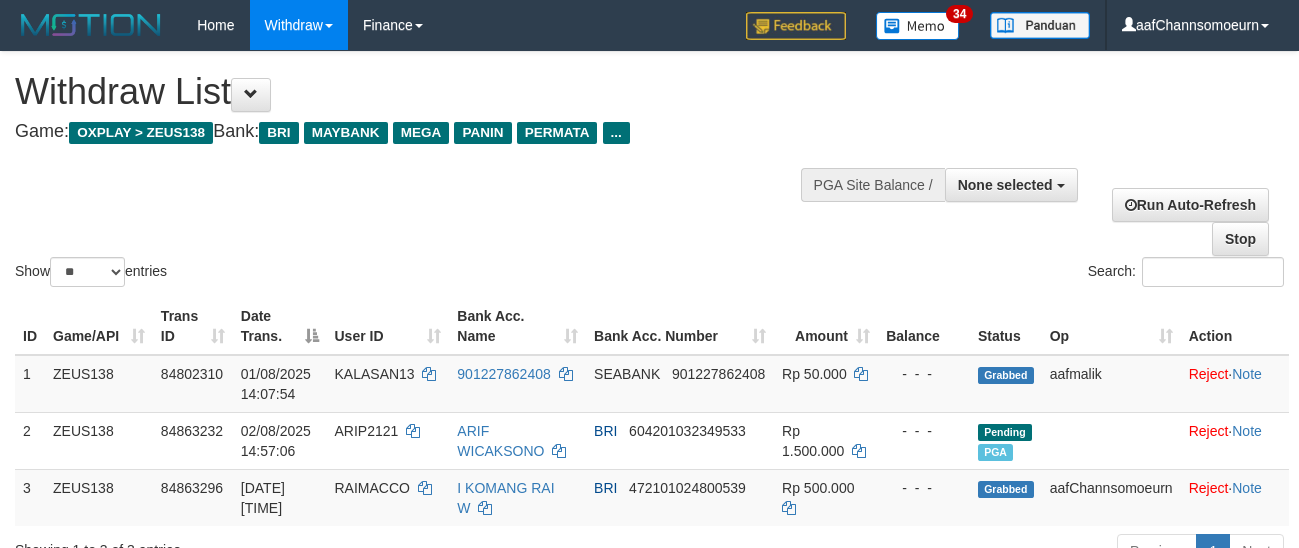 select 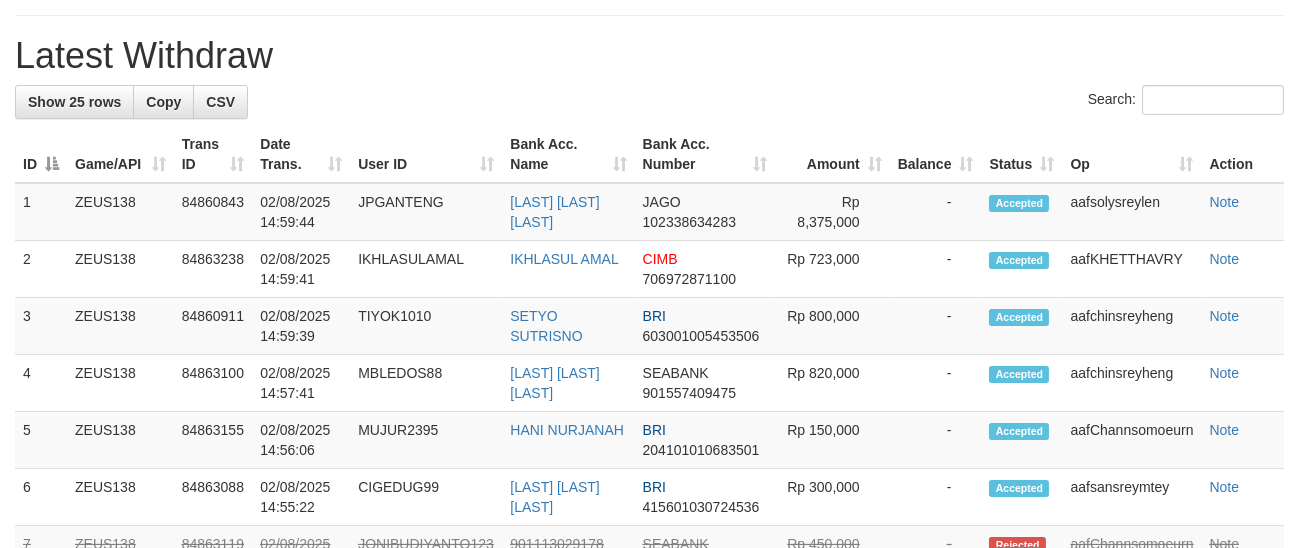 scroll, scrollTop: 525, scrollLeft: 0, axis: vertical 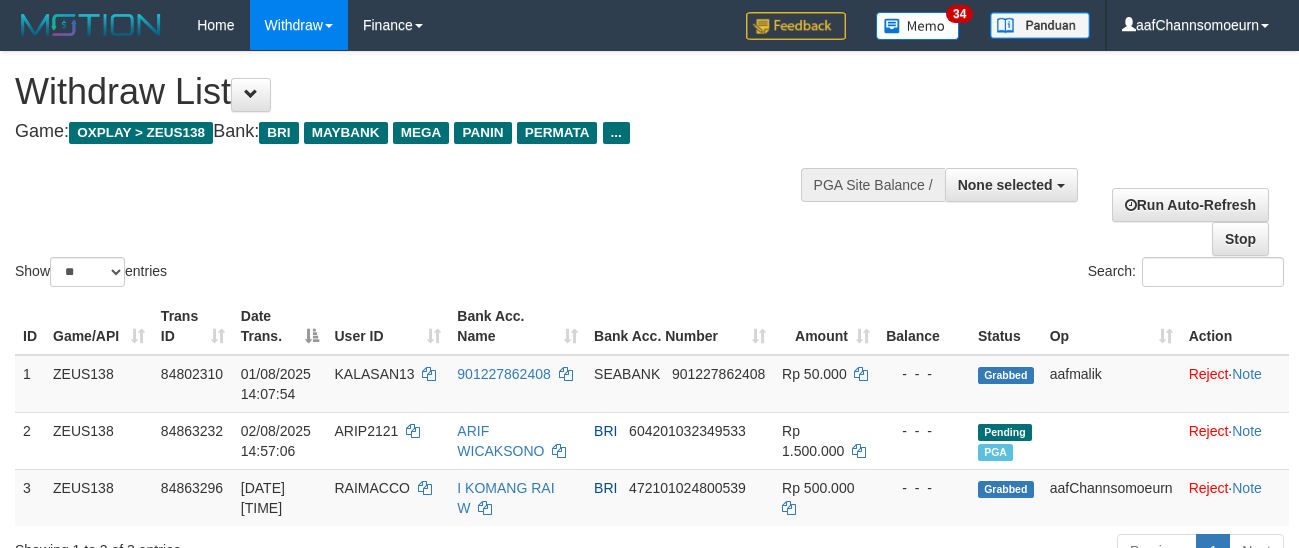 select 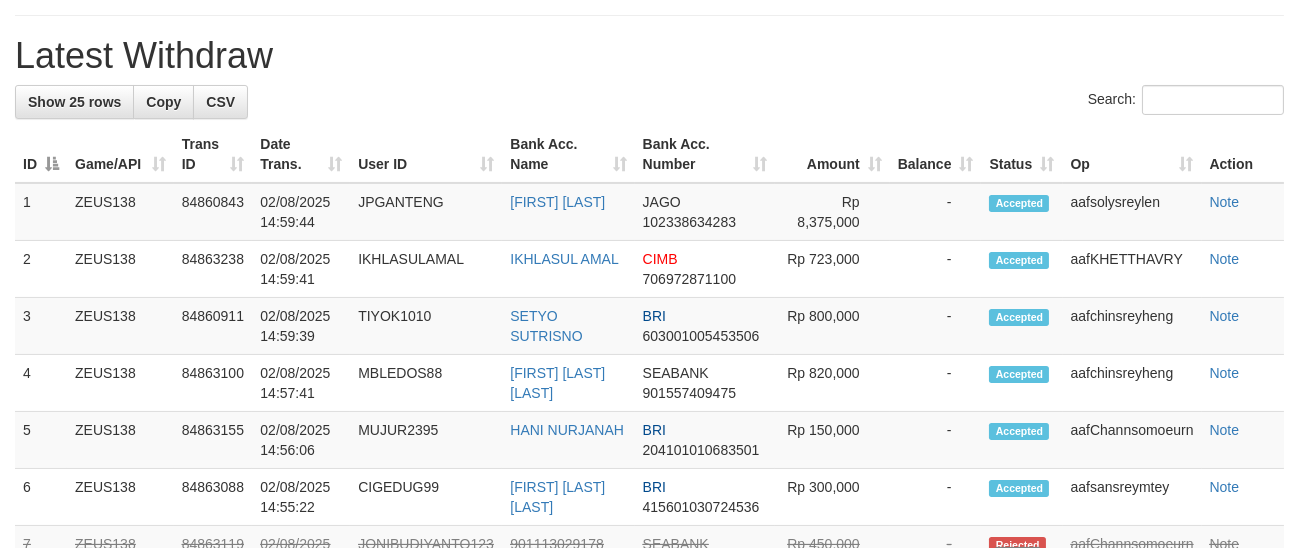 scroll, scrollTop: 525, scrollLeft: 0, axis: vertical 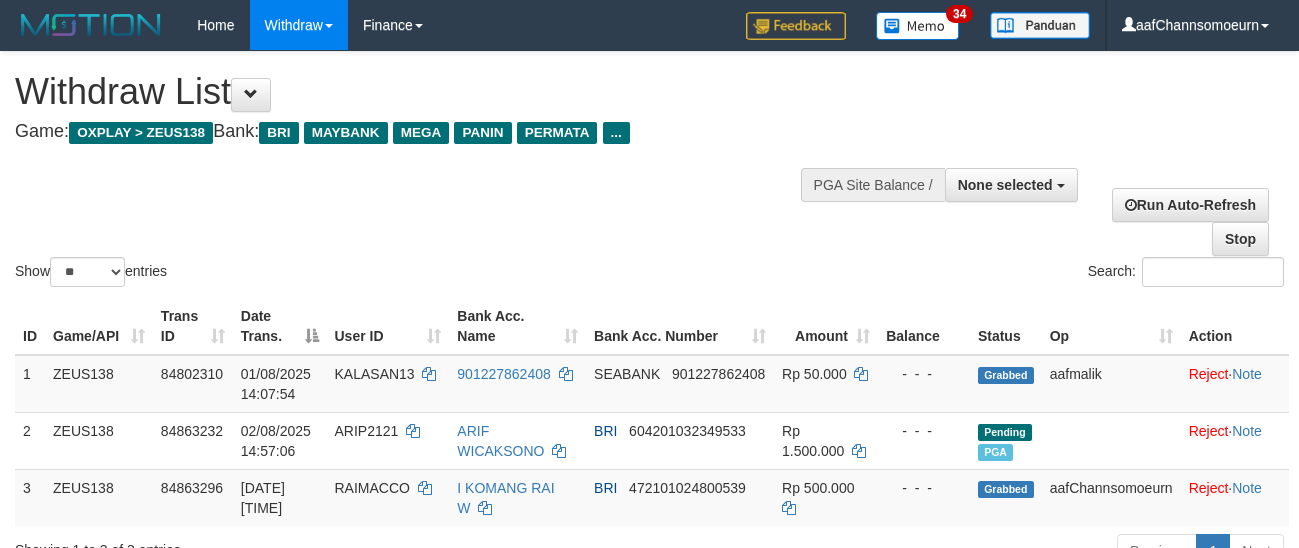 select 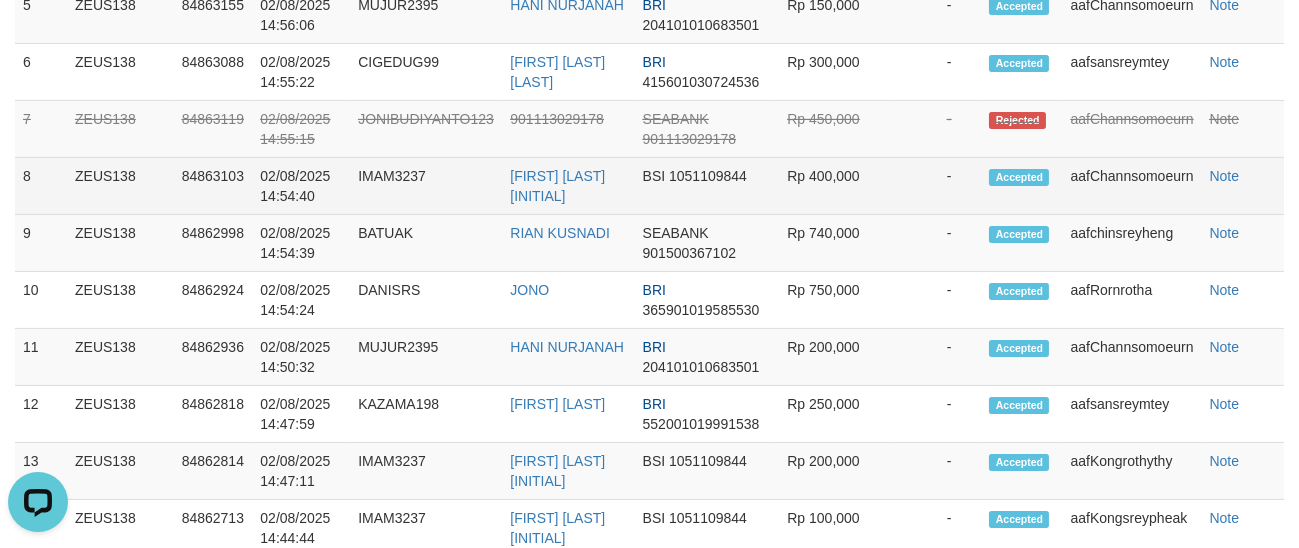 scroll, scrollTop: 0, scrollLeft: 0, axis: both 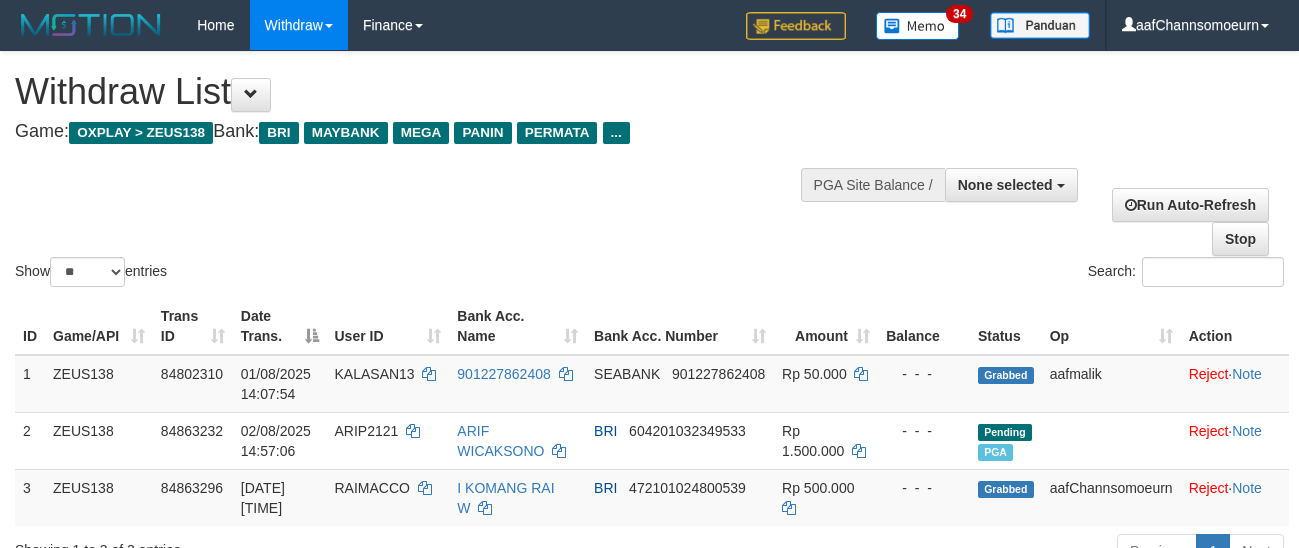 select 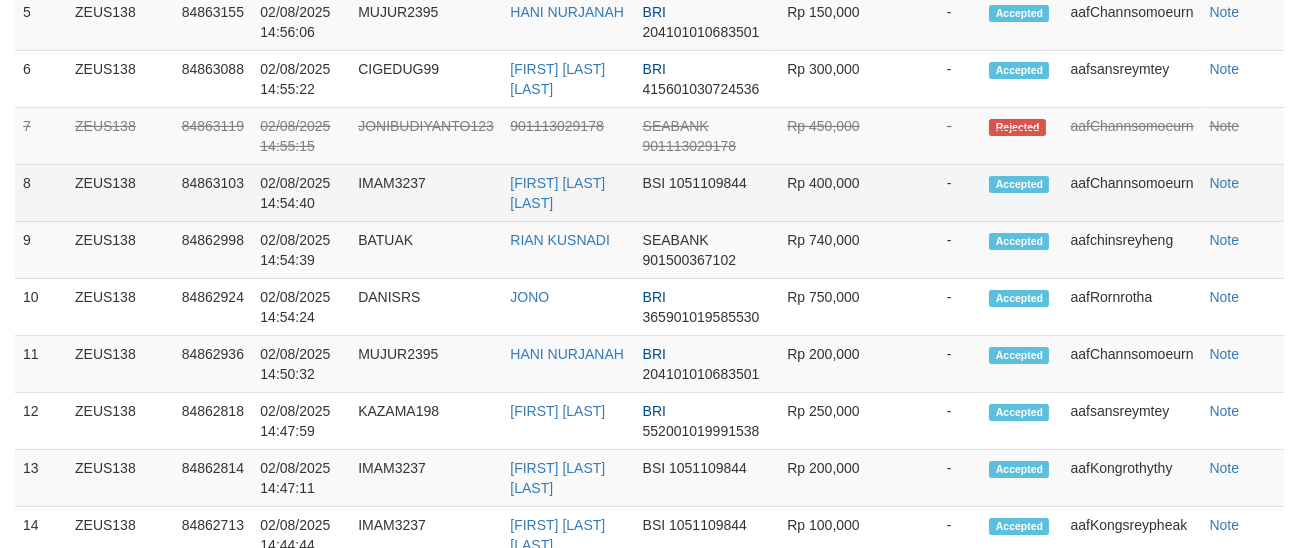 scroll, scrollTop: 82, scrollLeft: 0, axis: vertical 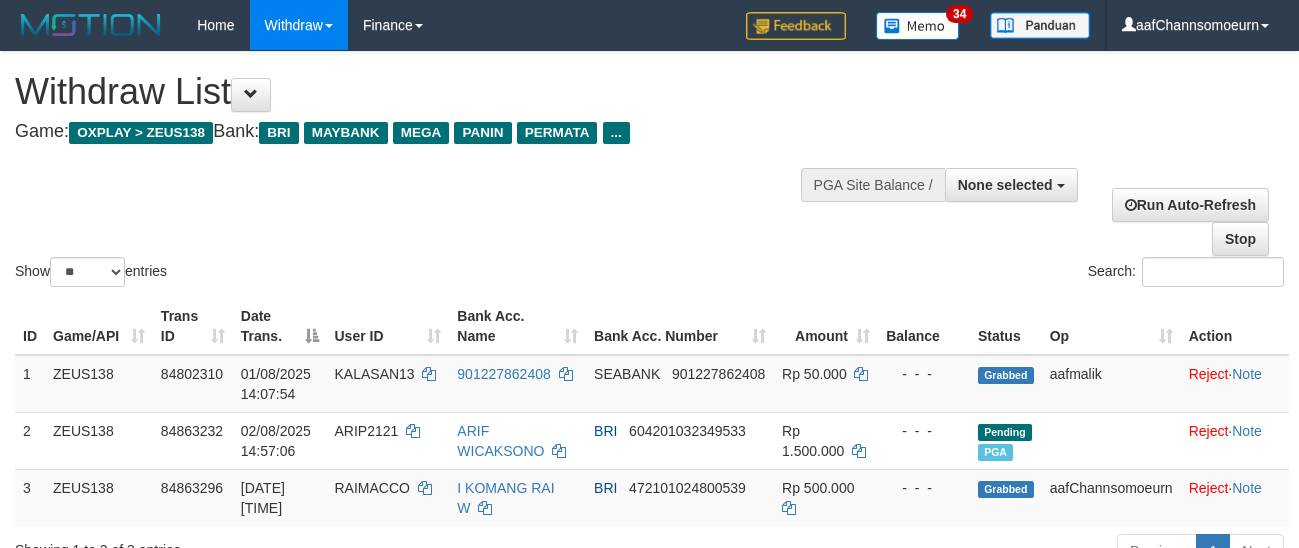 select 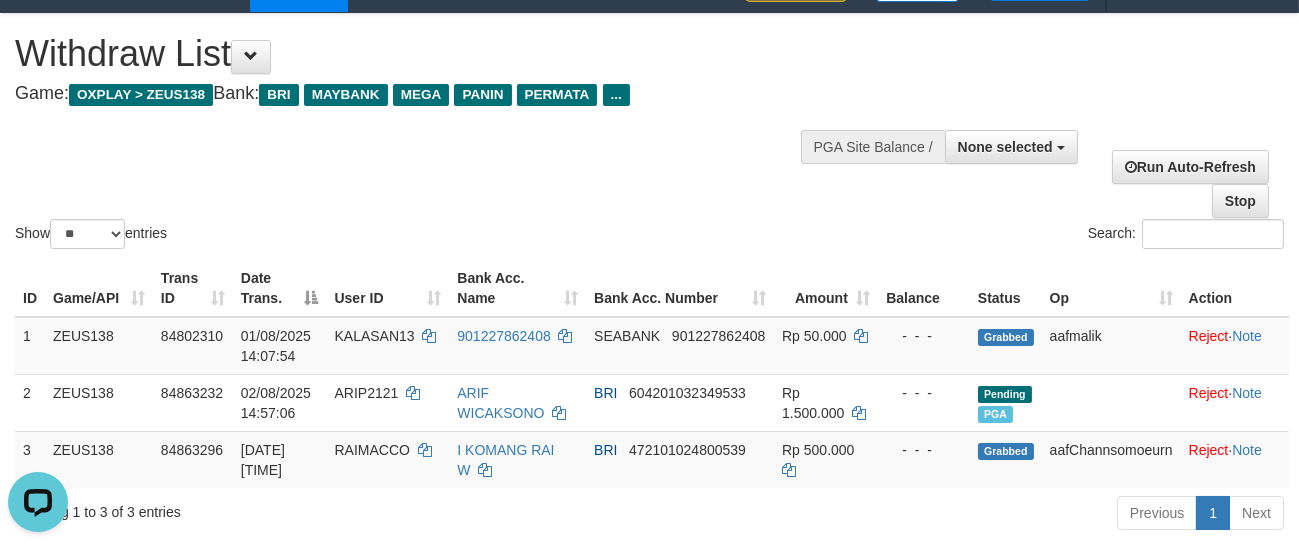 scroll, scrollTop: 0, scrollLeft: 0, axis: both 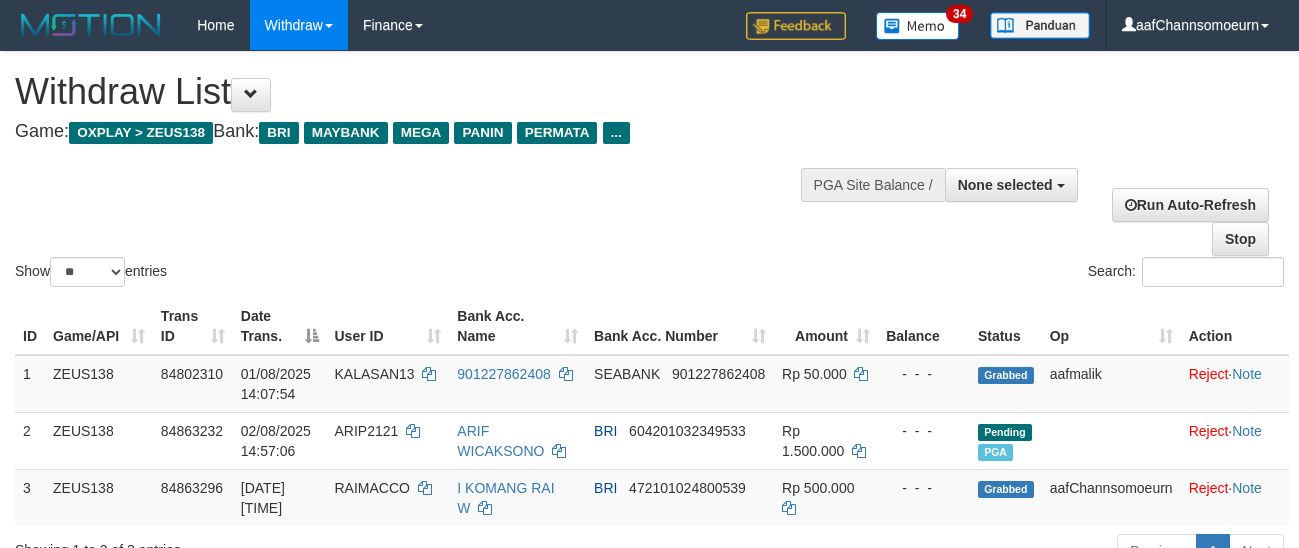 select 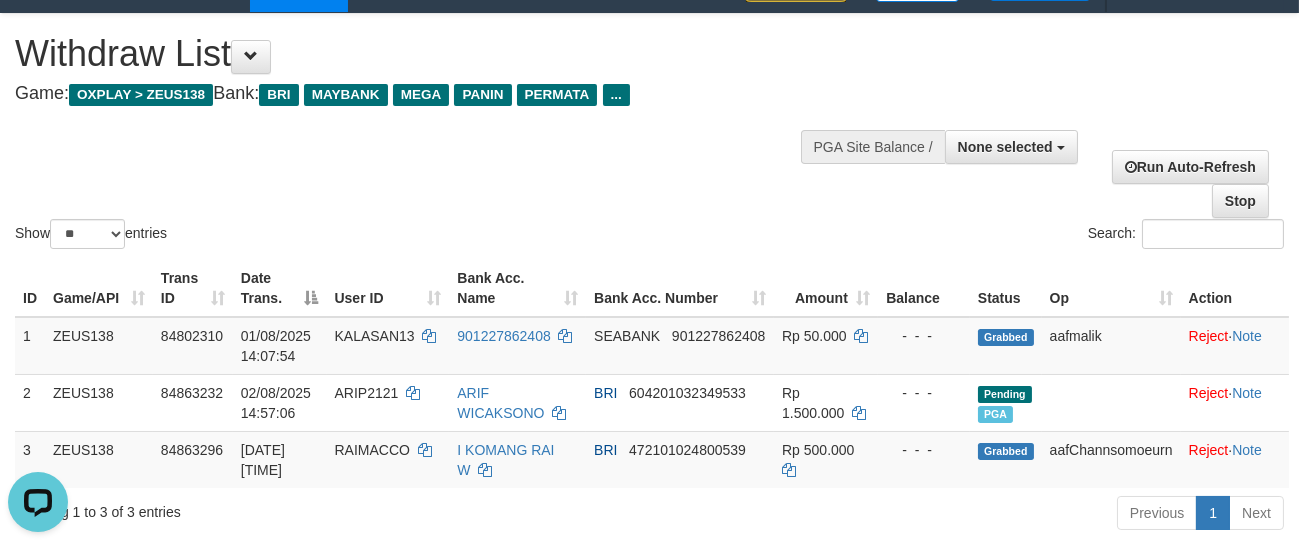 scroll, scrollTop: 0, scrollLeft: 0, axis: both 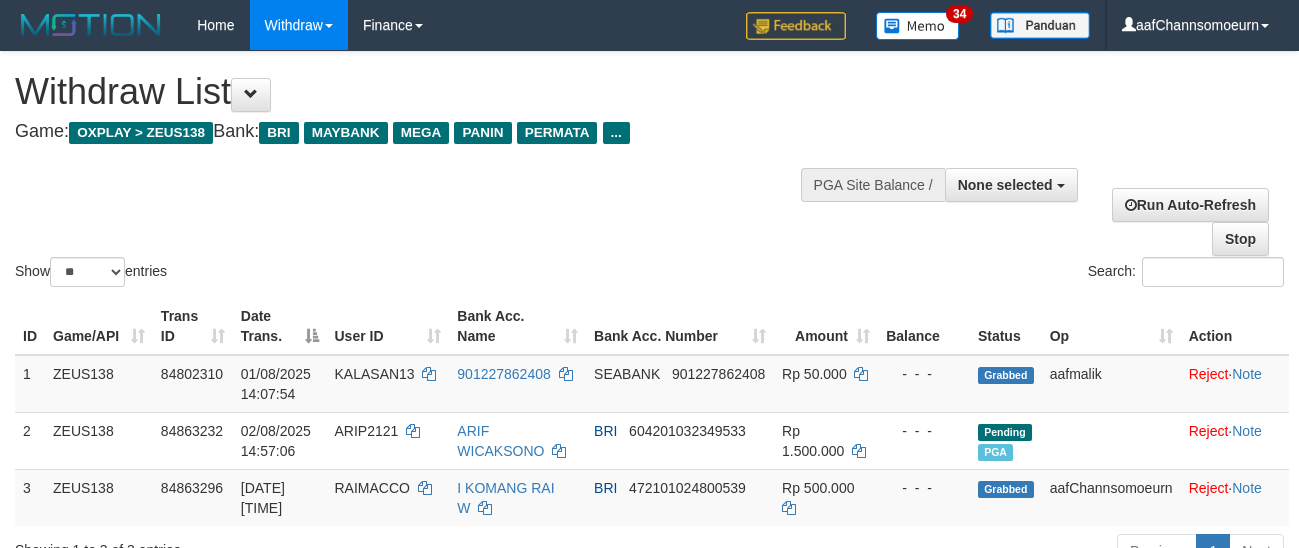 select 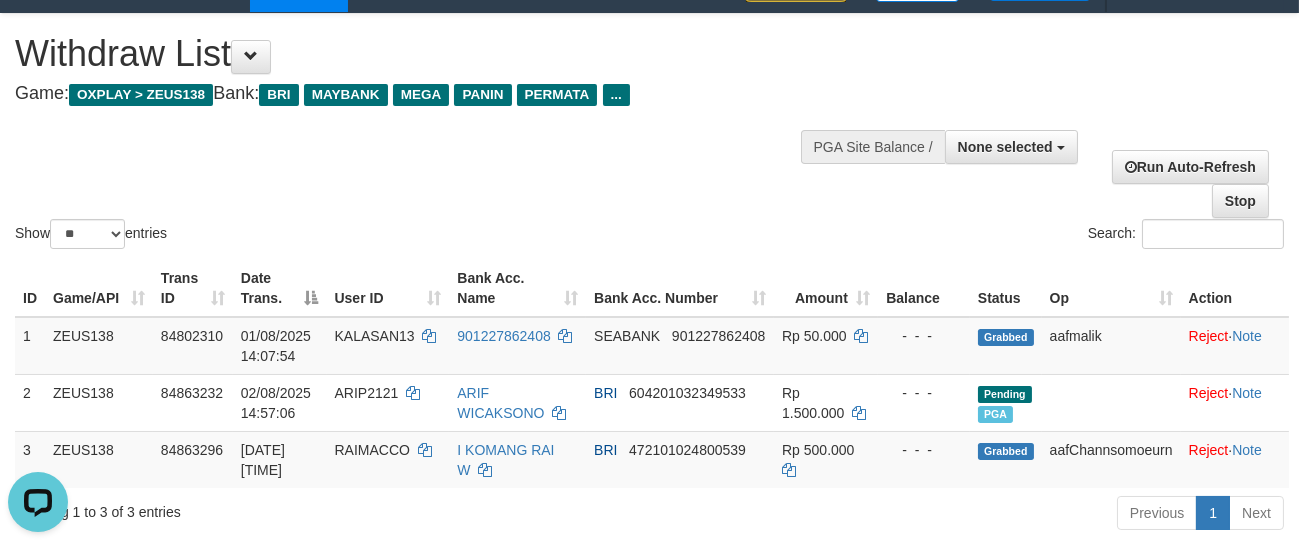 scroll, scrollTop: 0, scrollLeft: 0, axis: both 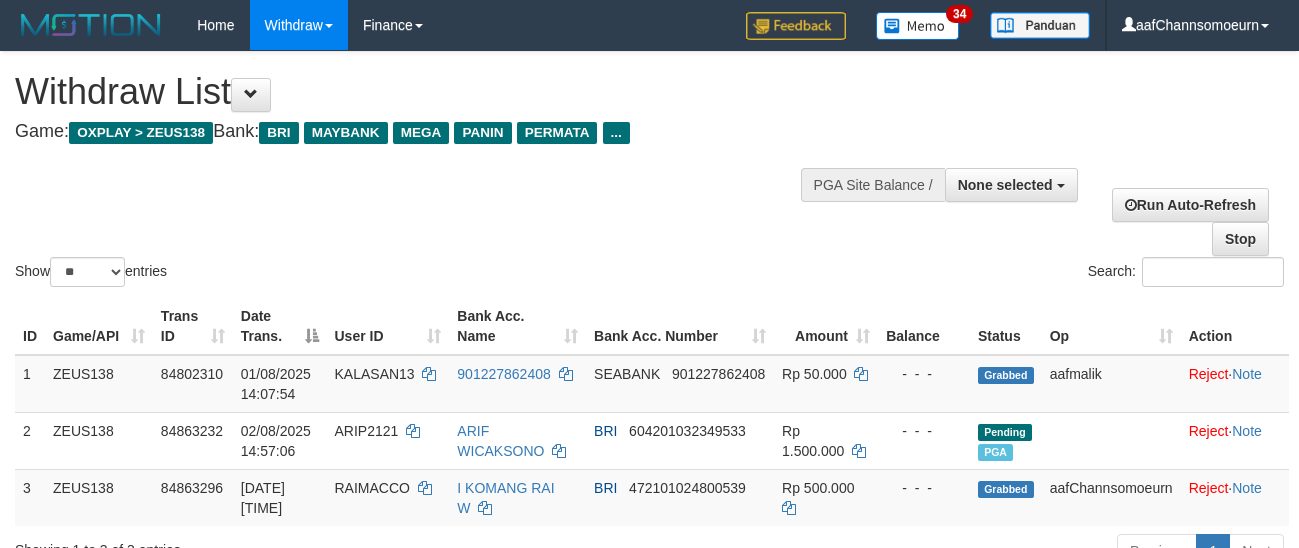 select 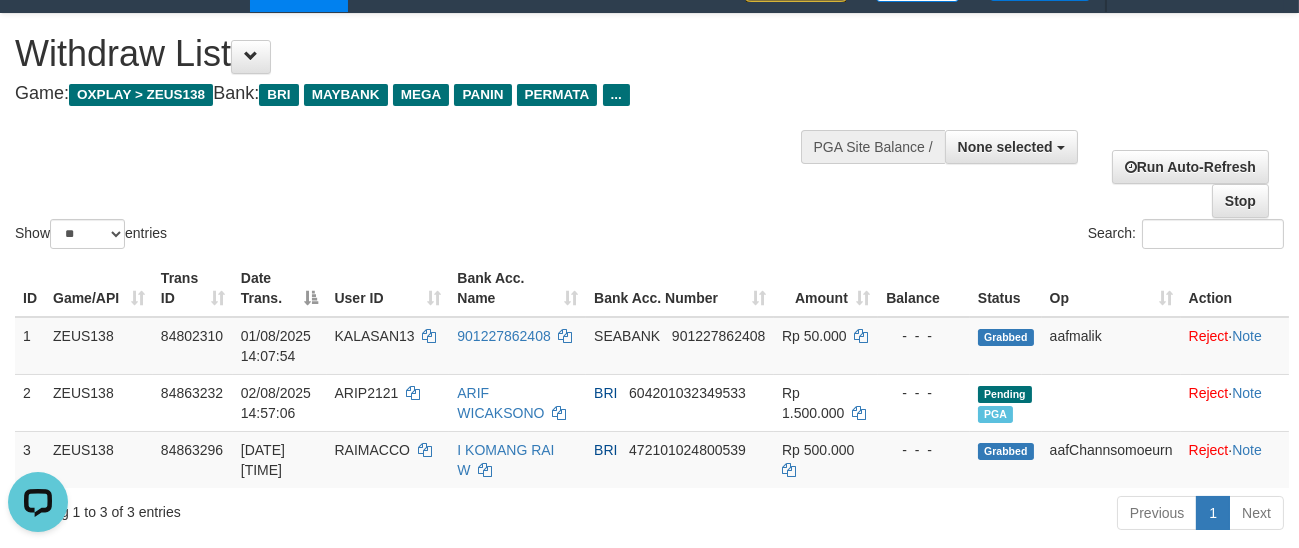 scroll, scrollTop: 0, scrollLeft: 0, axis: both 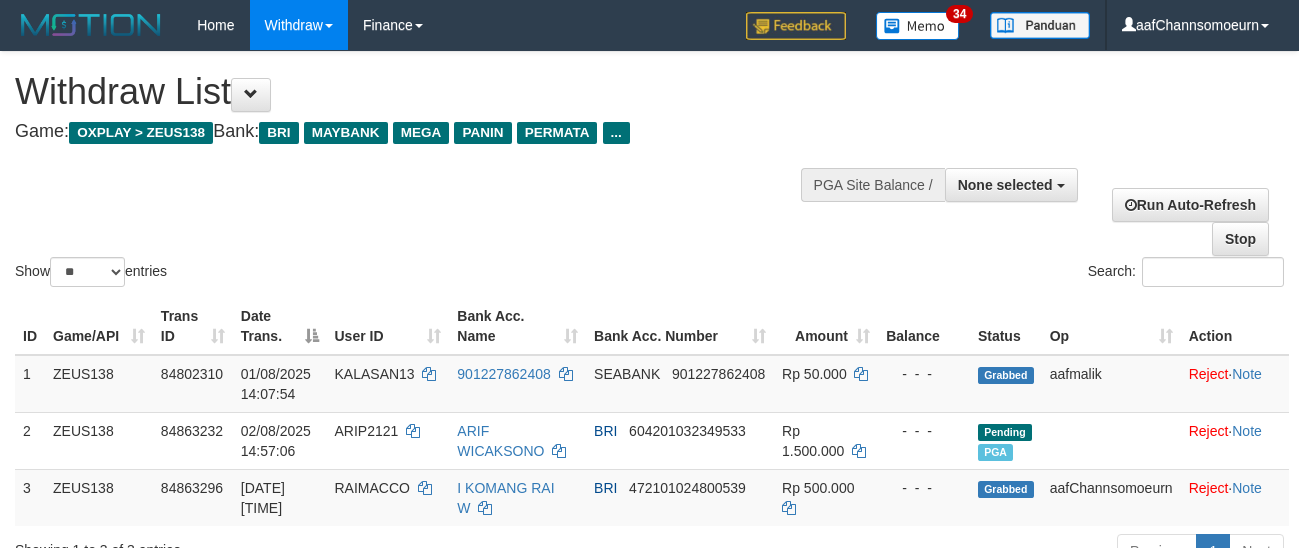 select 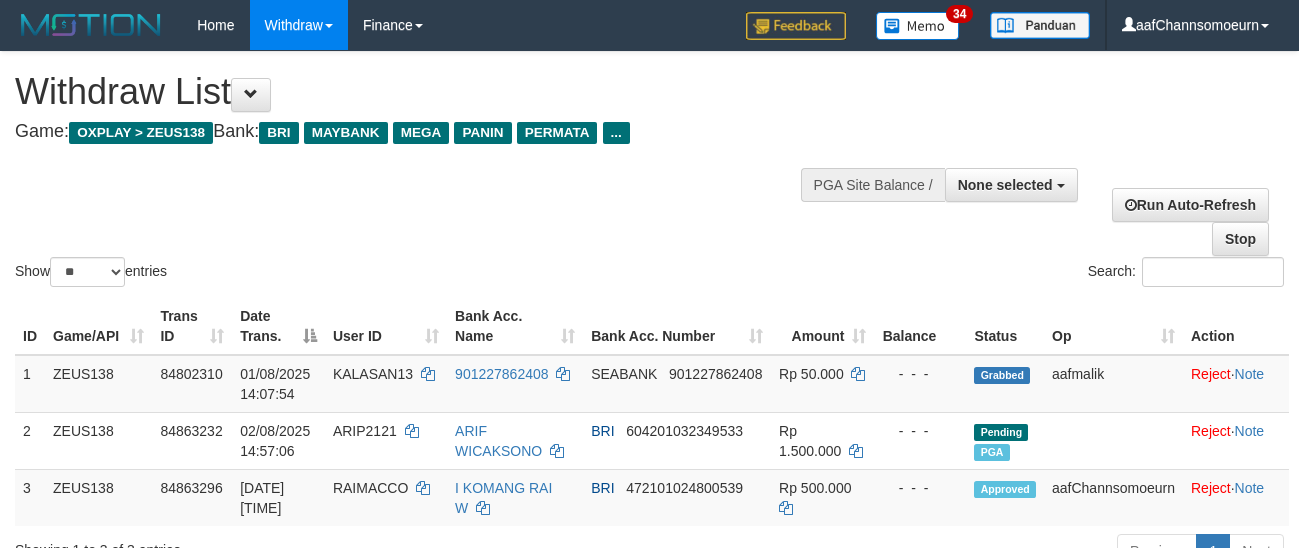 select 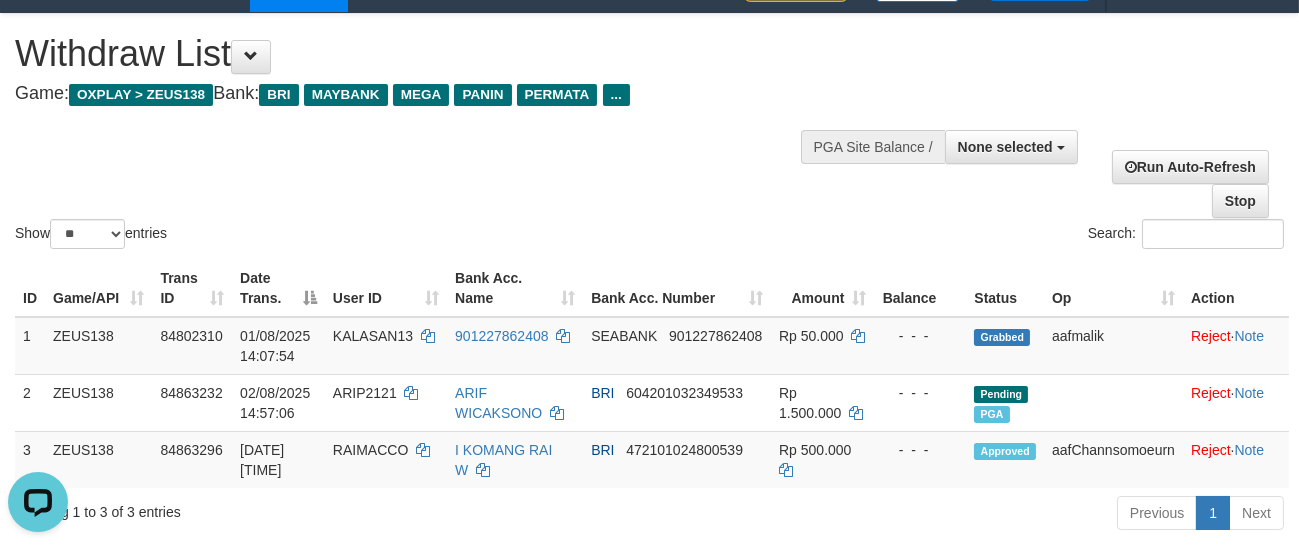 scroll, scrollTop: 0, scrollLeft: 0, axis: both 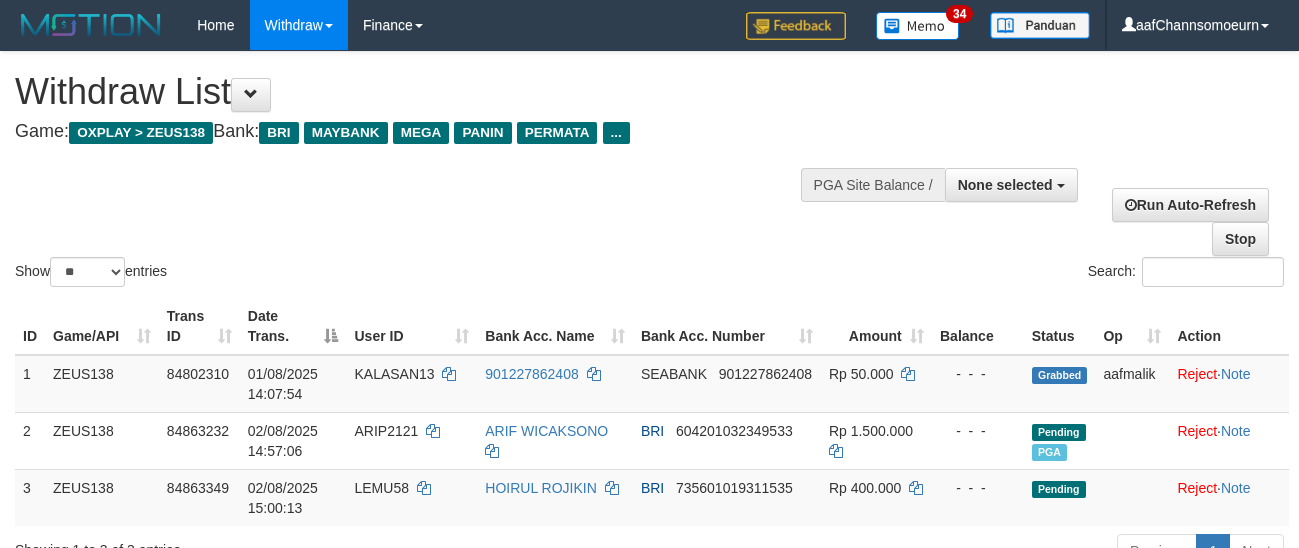 select 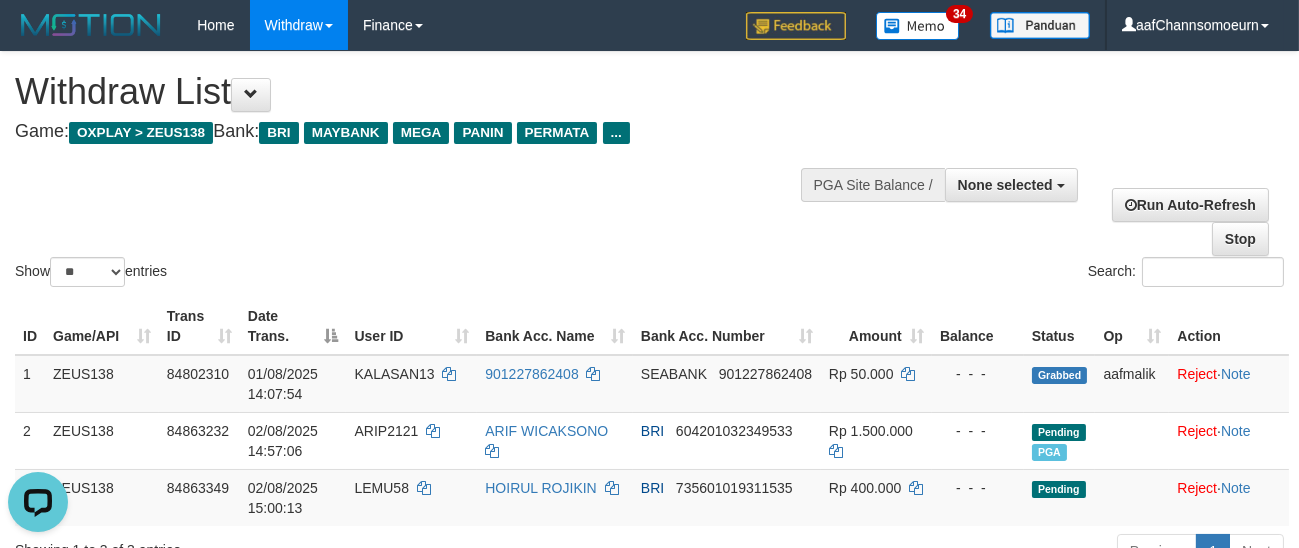 scroll, scrollTop: 0, scrollLeft: 0, axis: both 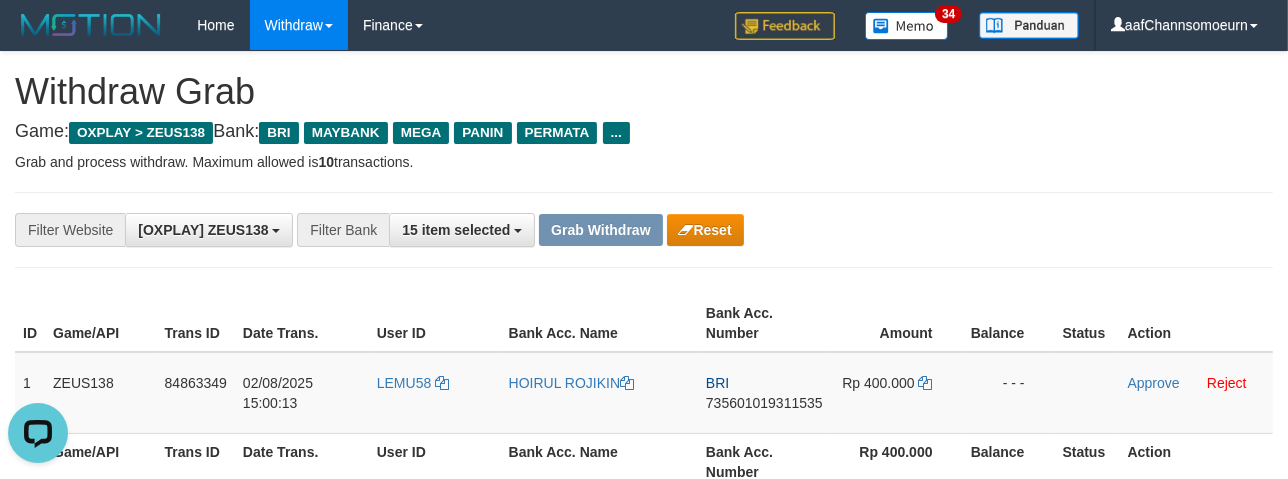 drag, startPoint x: 1060, startPoint y: 241, endPoint x: 1294, endPoint y: 423, distance: 296.44562 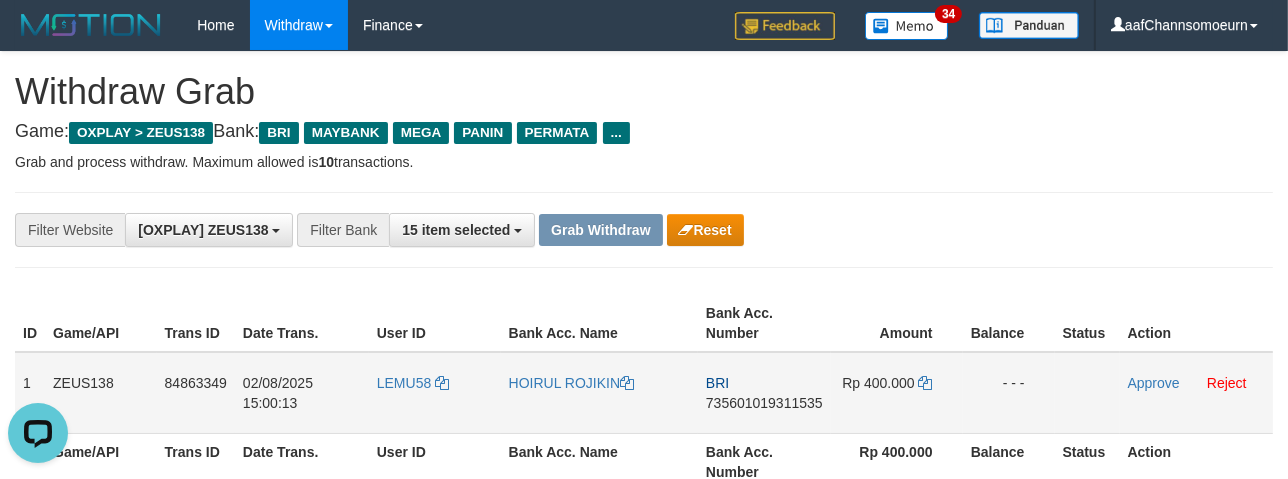 click on "LEMU58" at bounding box center [435, 393] 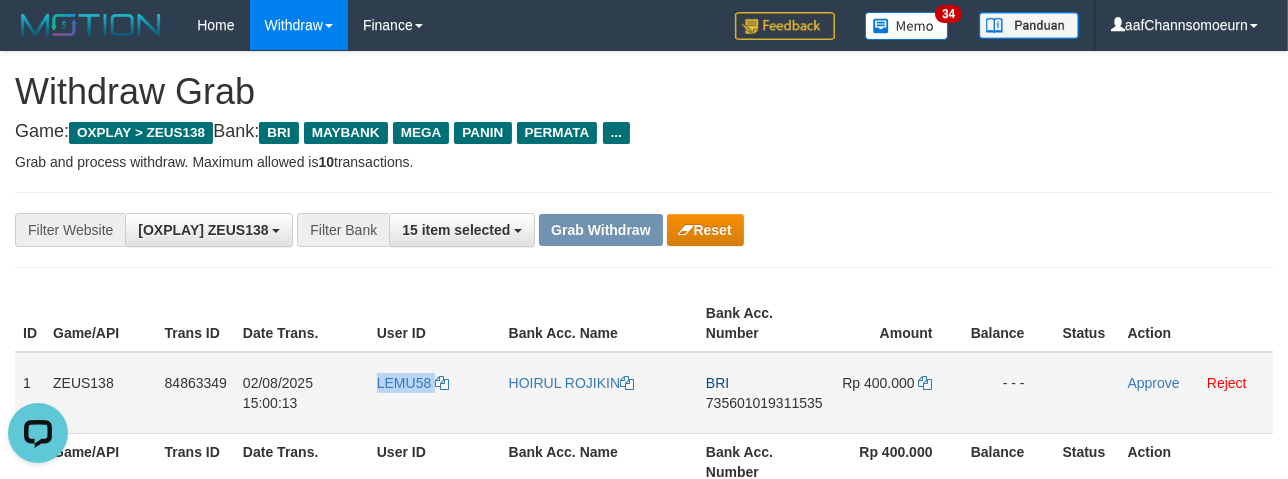 click on "LEMU58" at bounding box center (435, 393) 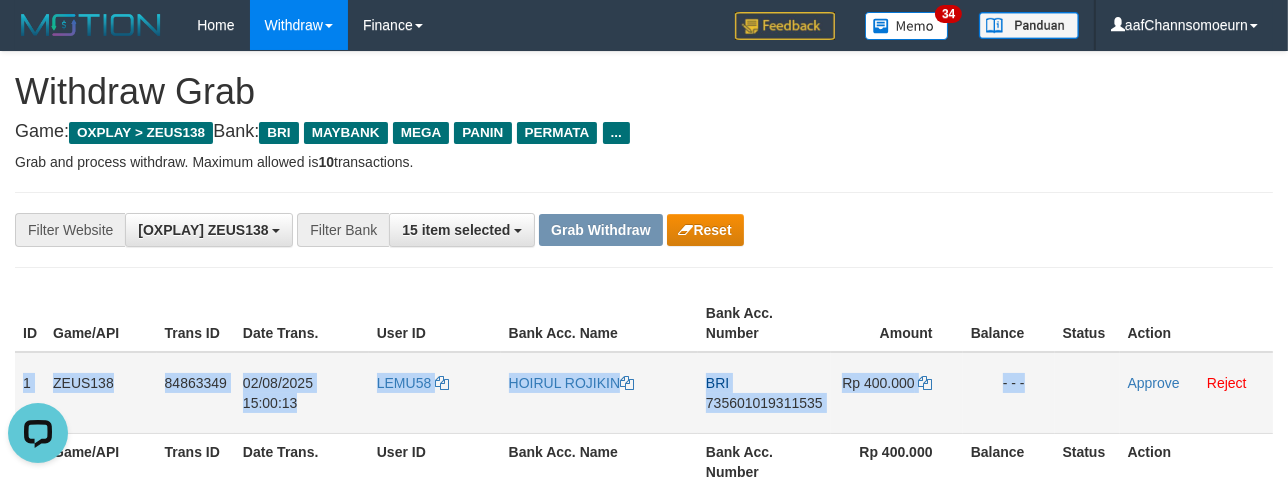 drag, startPoint x: 27, startPoint y: 362, endPoint x: 1176, endPoint y: 395, distance: 1149.4738 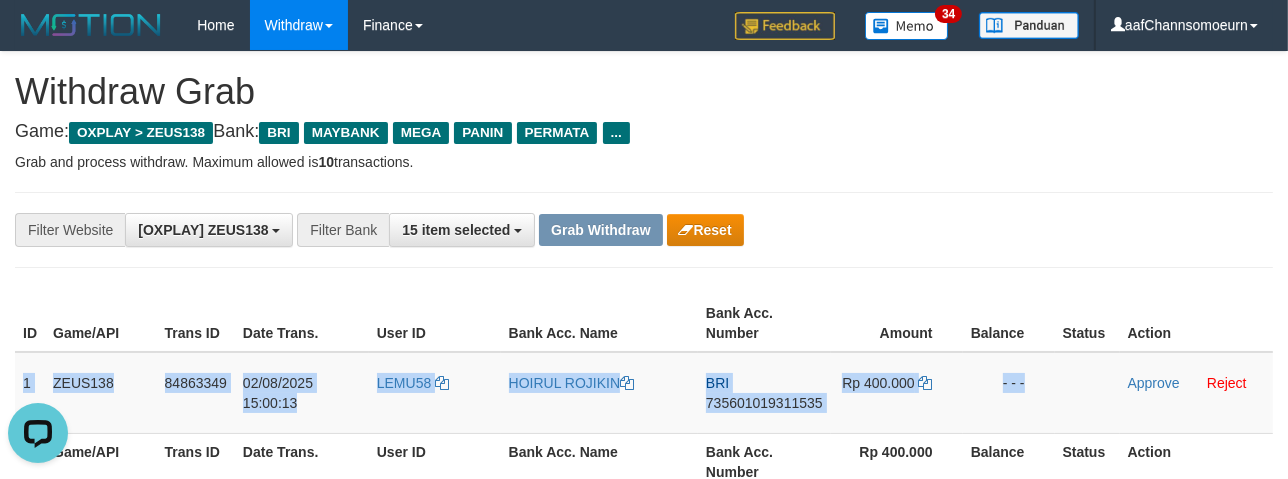 copy on "1
ZEUS138
84863349
02/08/2025 15:00:13
LEMU58
HOIRUL ROJIKIN
BRI
735601019311535
Rp 400.000
- - -" 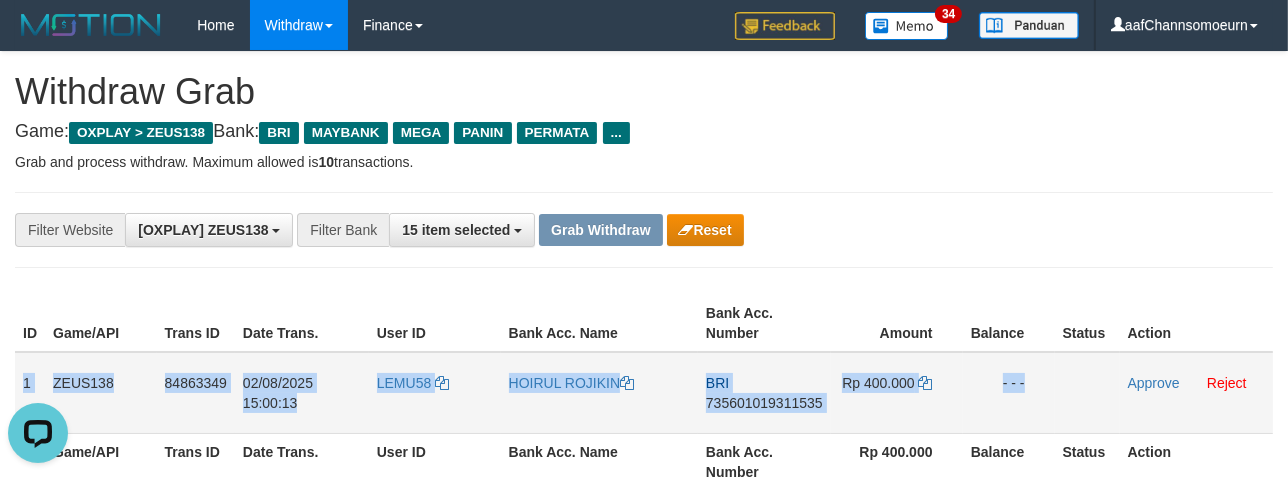 click on "735601019311535" at bounding box center (764, 403) 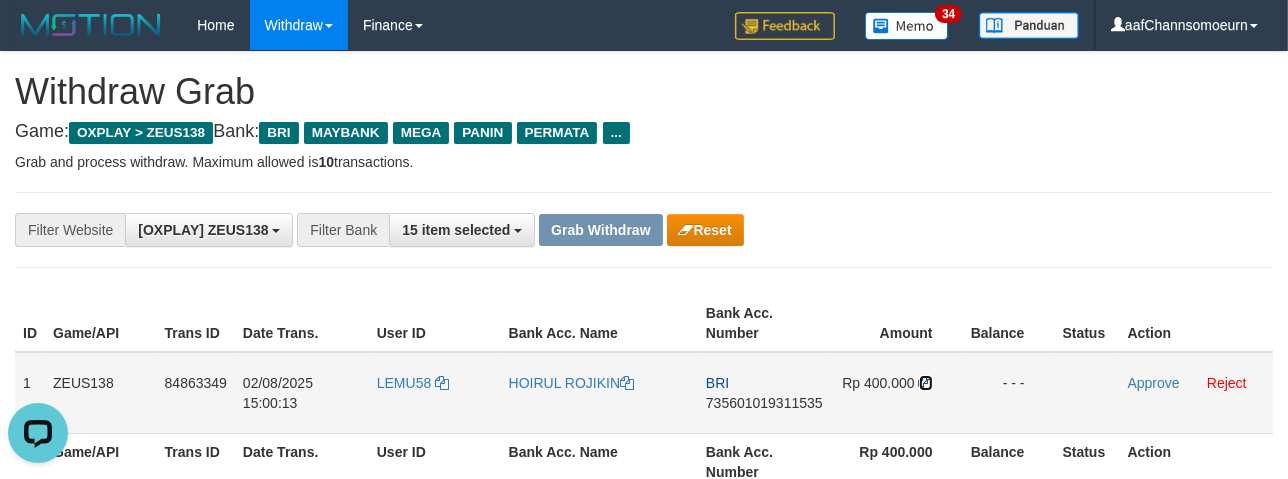 click at bounding box center (926, 383) 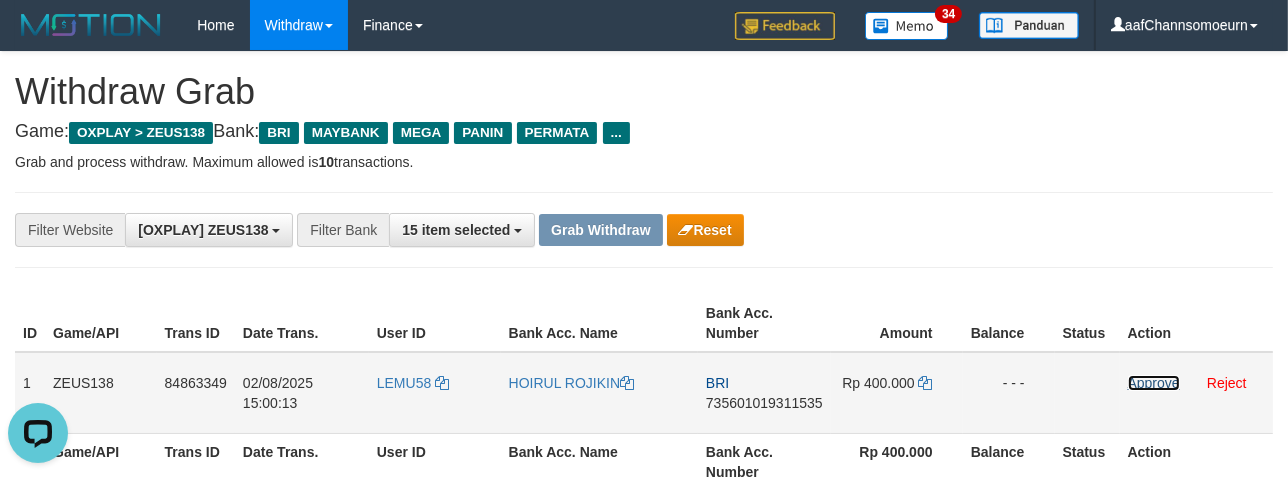 click on "Approve" at bounding box center [1154, 383] 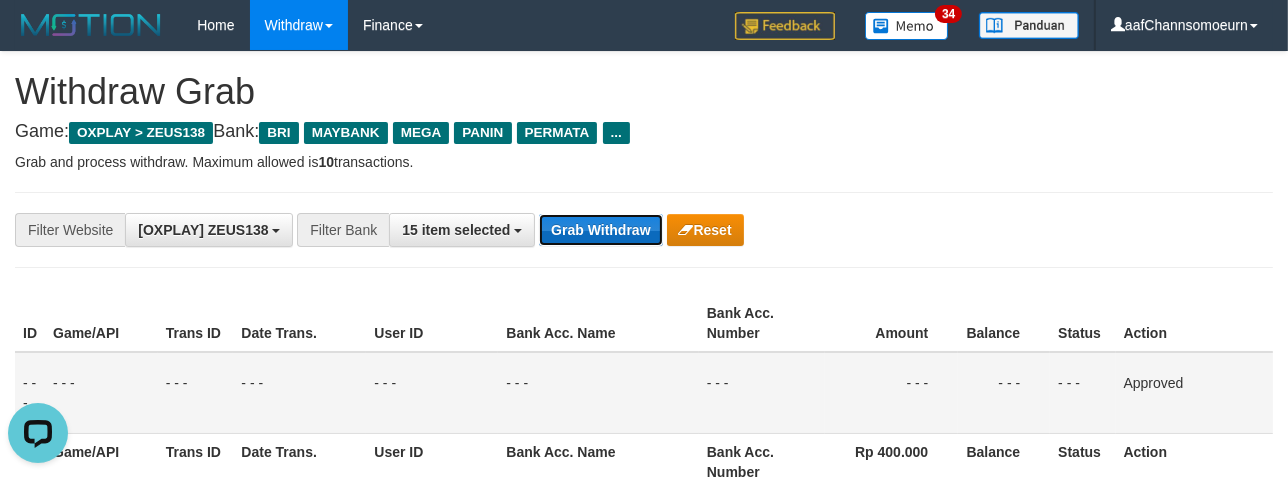 click on "Grab Withdraw" at bounding box center [600, 230] 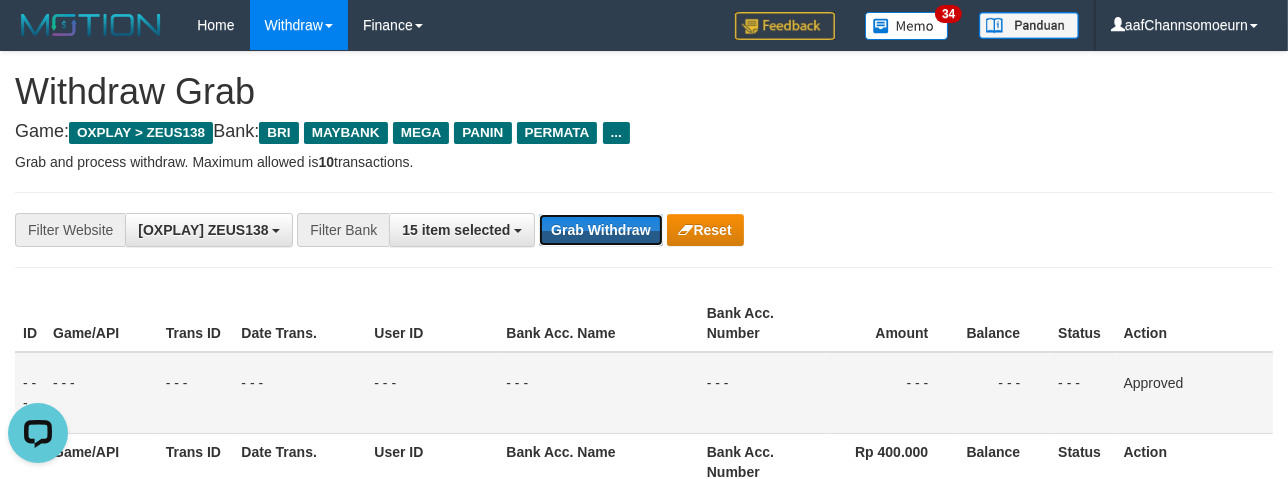drag, startPoint x: 620, startPoint y: 236, endPoint x: 643, endPoint y: 260, distance: 33.24154 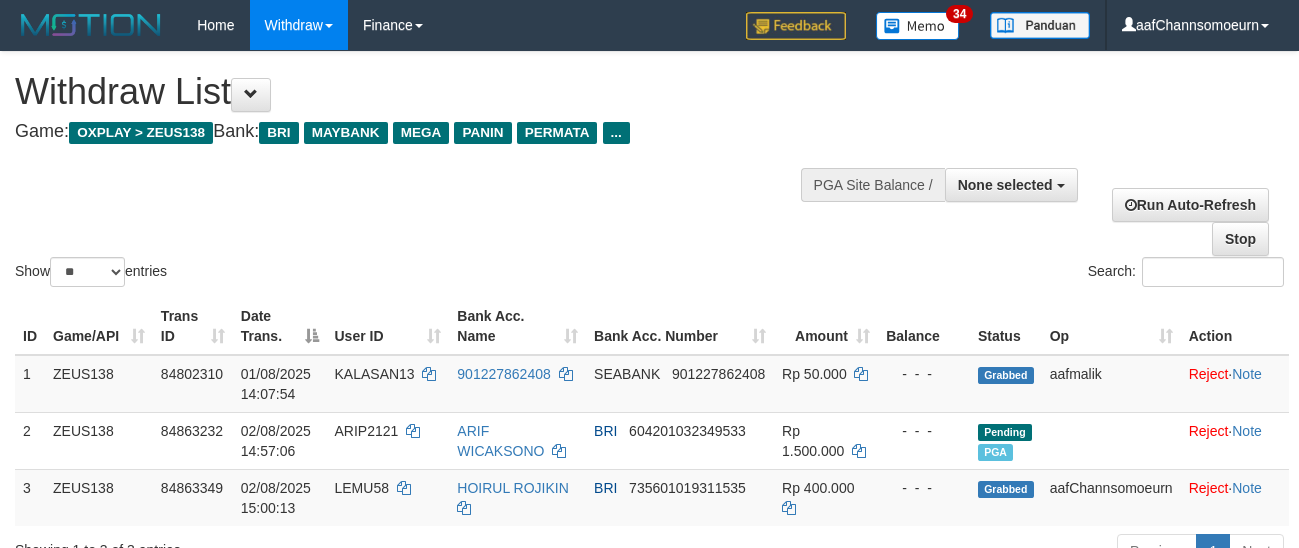select 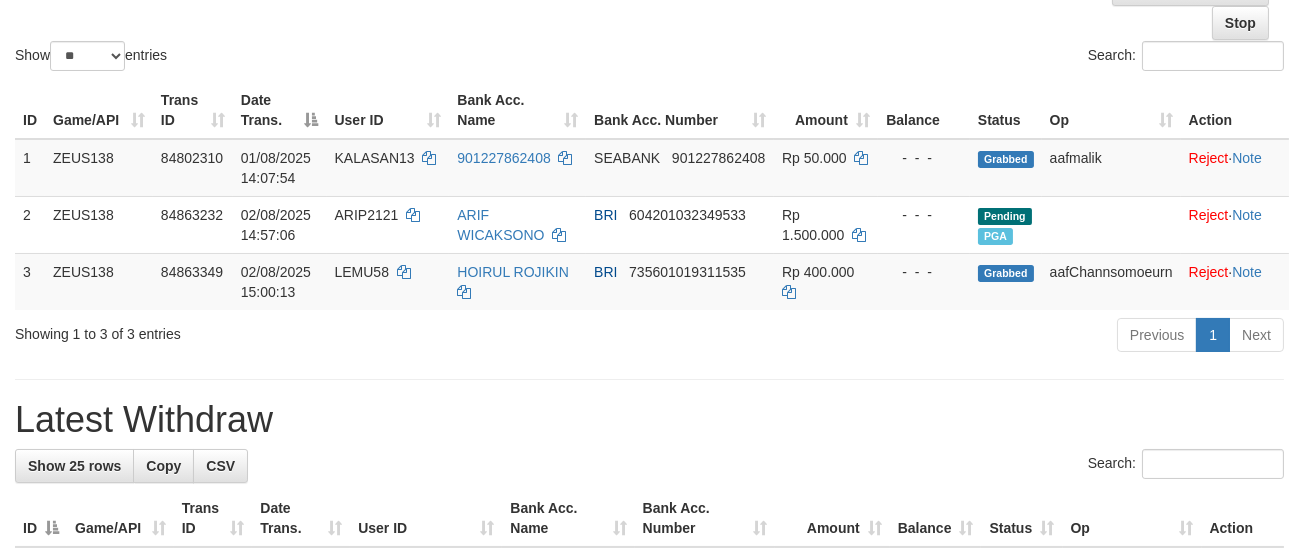 scroll, scrollTop: 238, scrollLeft: 0, axis: vertical 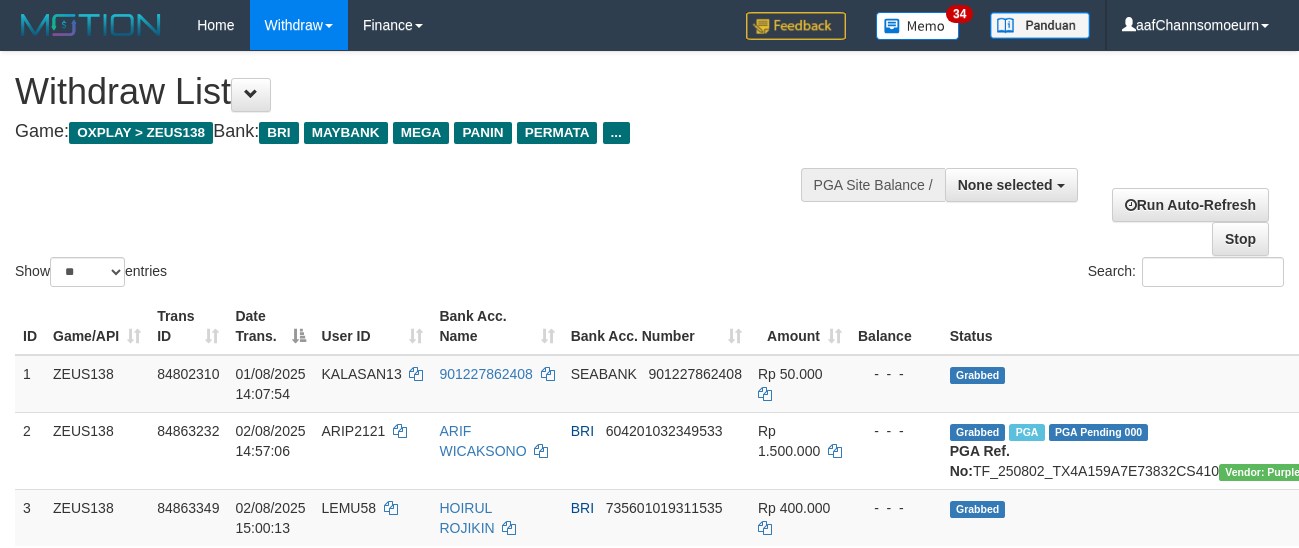 select 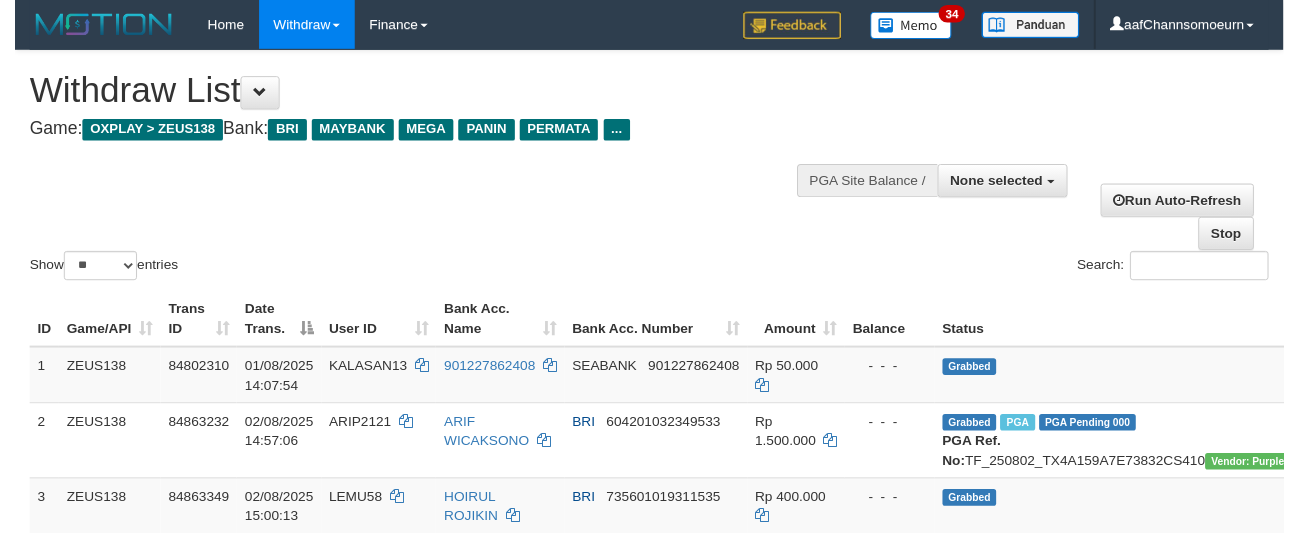 scroll, scrollTop: 230, scrollLeft: 0, axis: vertical 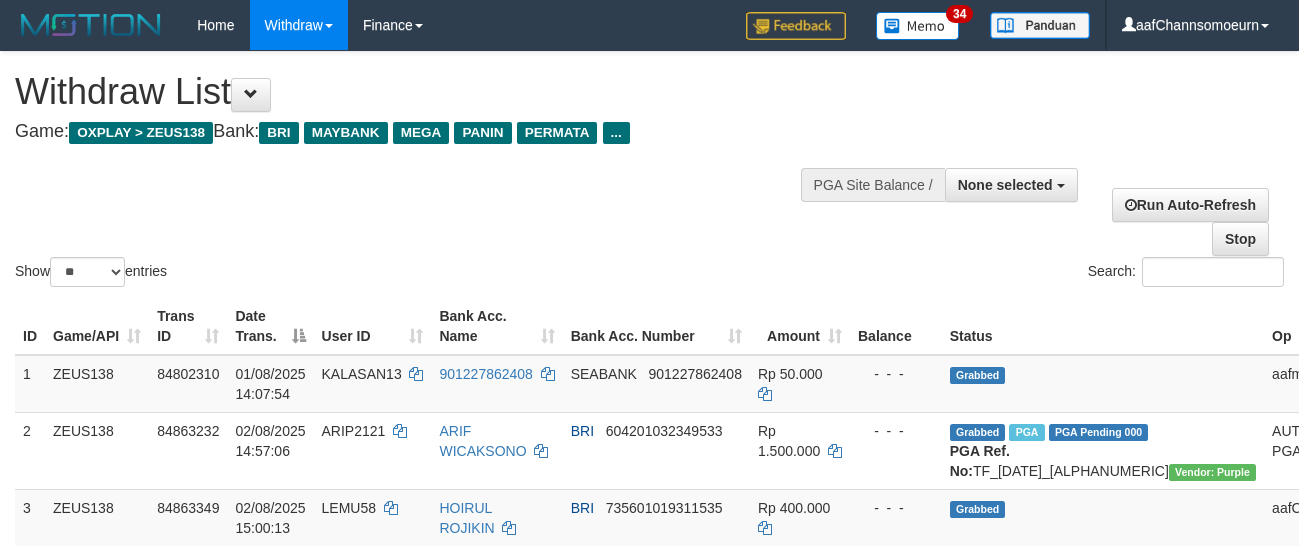 select 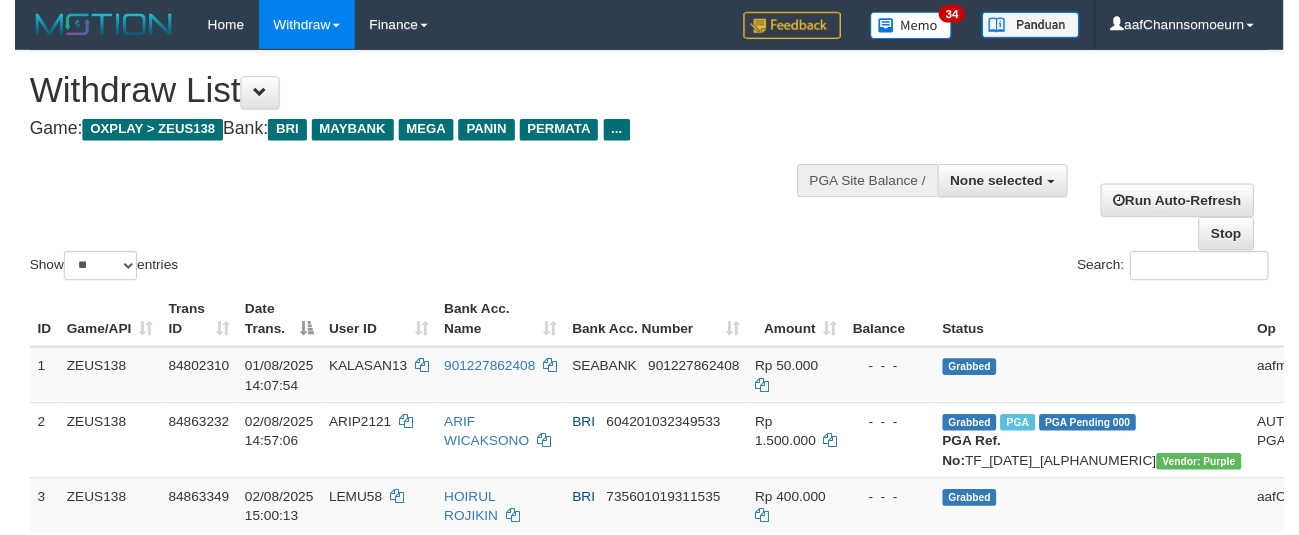 scroll, scrollTop: 299, scrollLeft: 0, axis: vertical 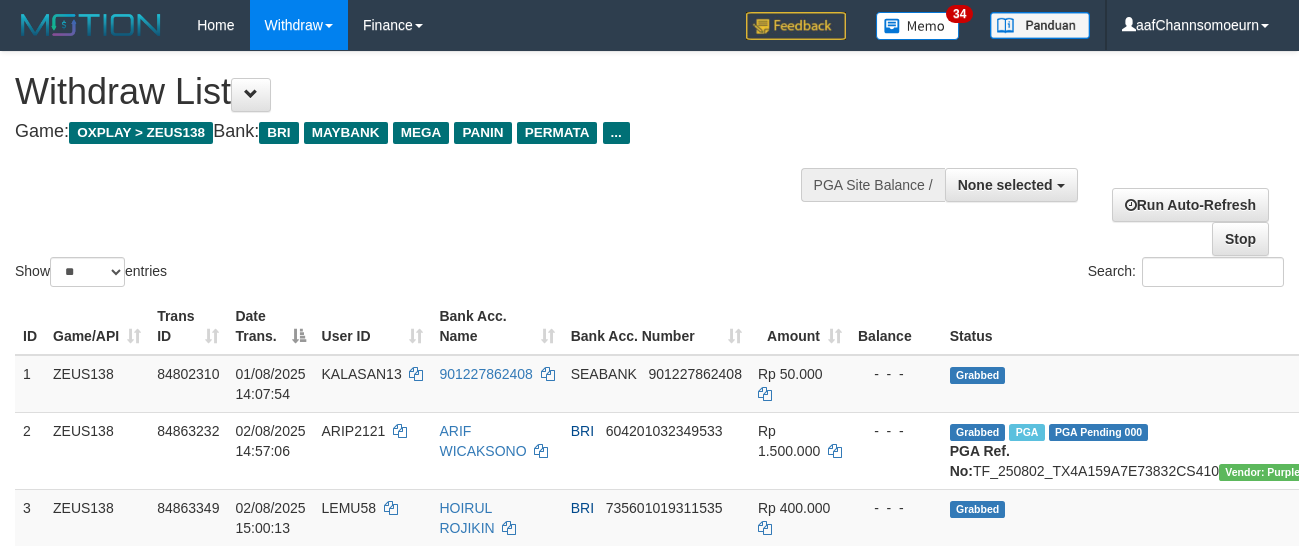 select 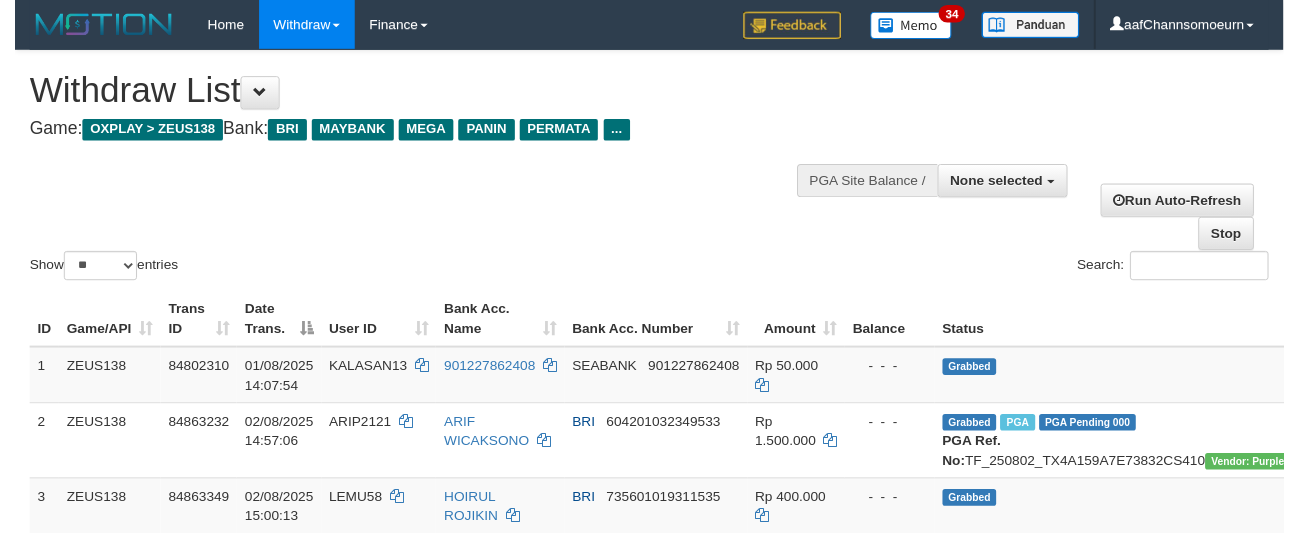 scroll, scrollTop: 668, scrollLeft: 0, axis: vertical 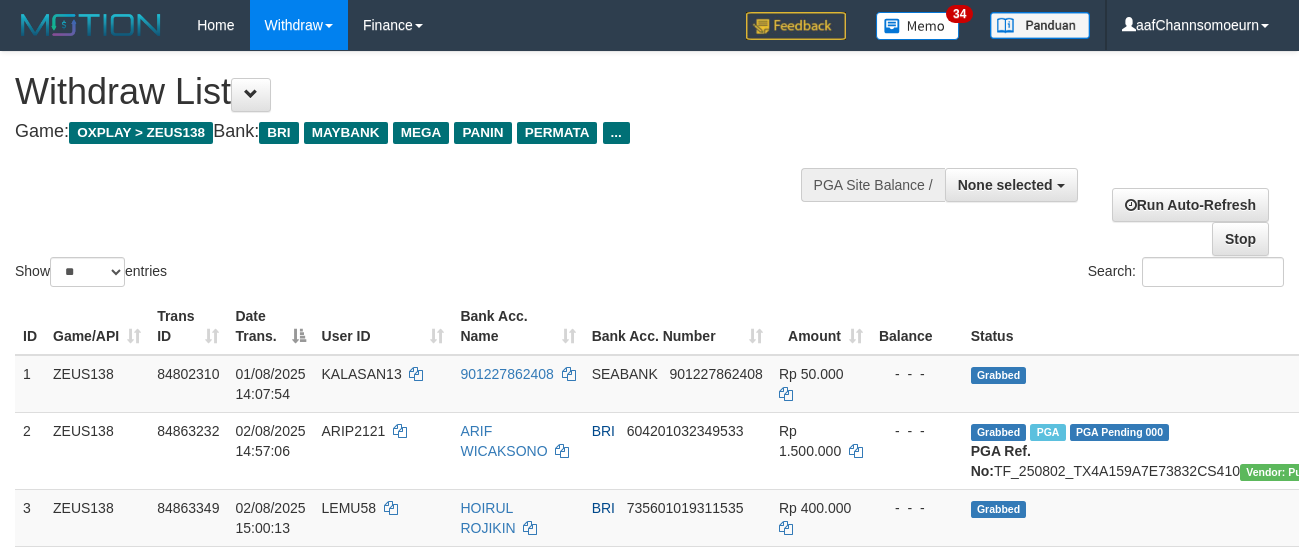 select 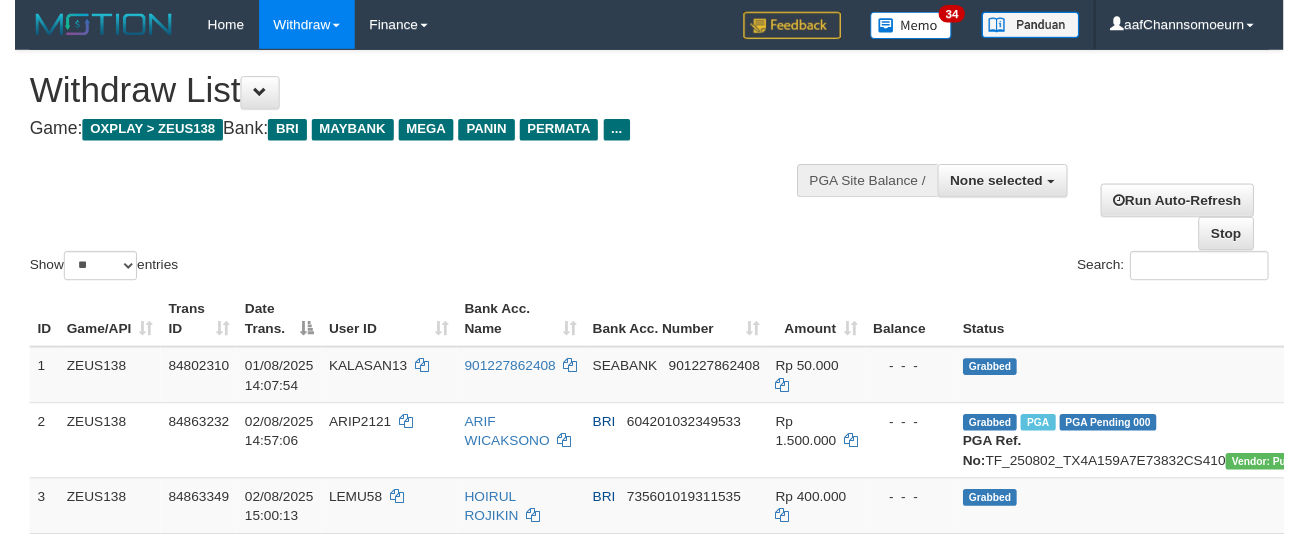 scroll, scrollTop: 236, scrollLeft: 0, axis: vertical 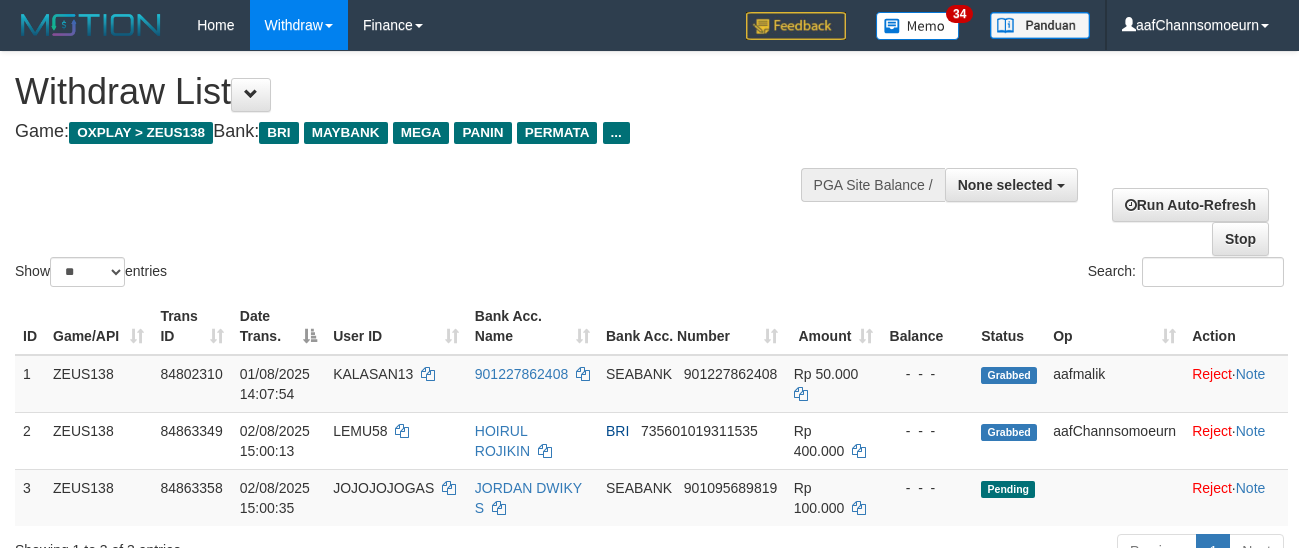 select 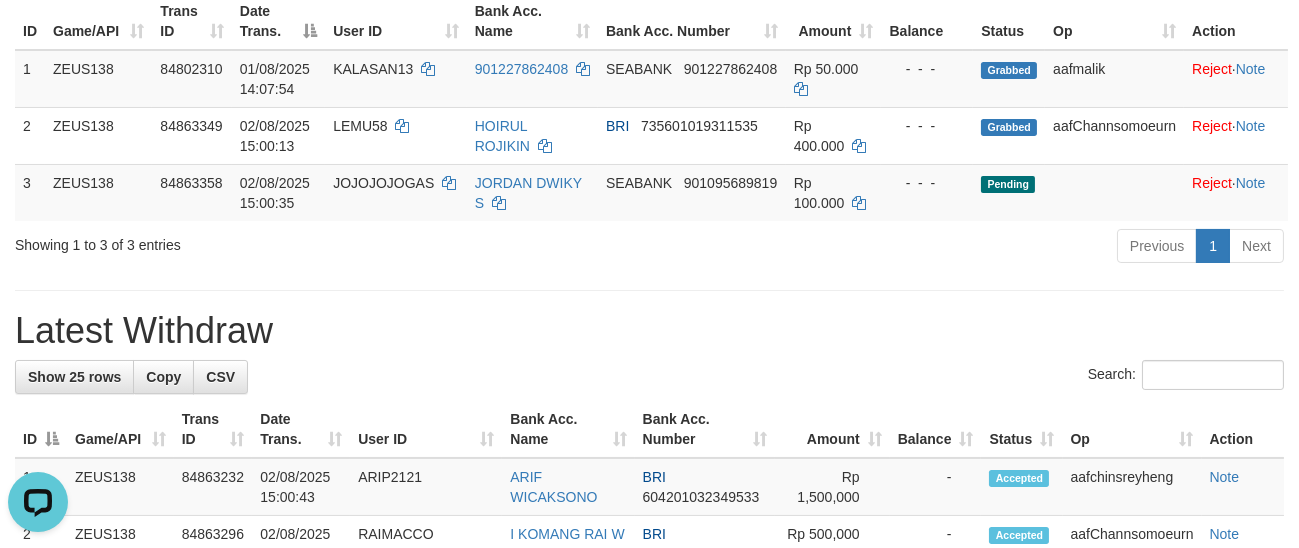 scroll, scrollTop: 0, scrollLeft: 0, axis: both 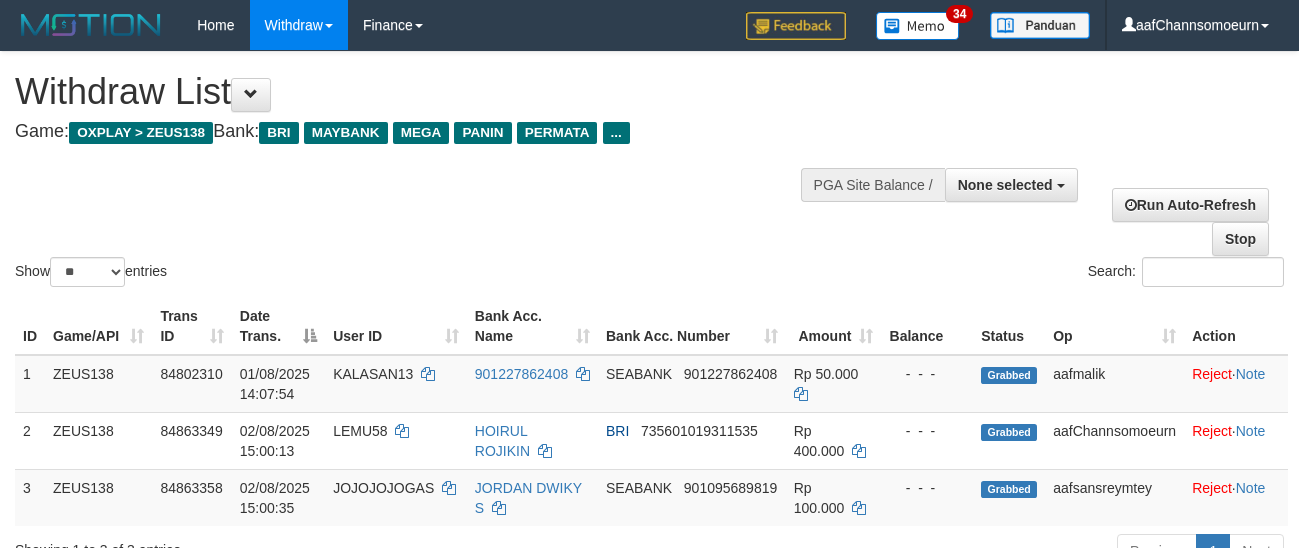 select 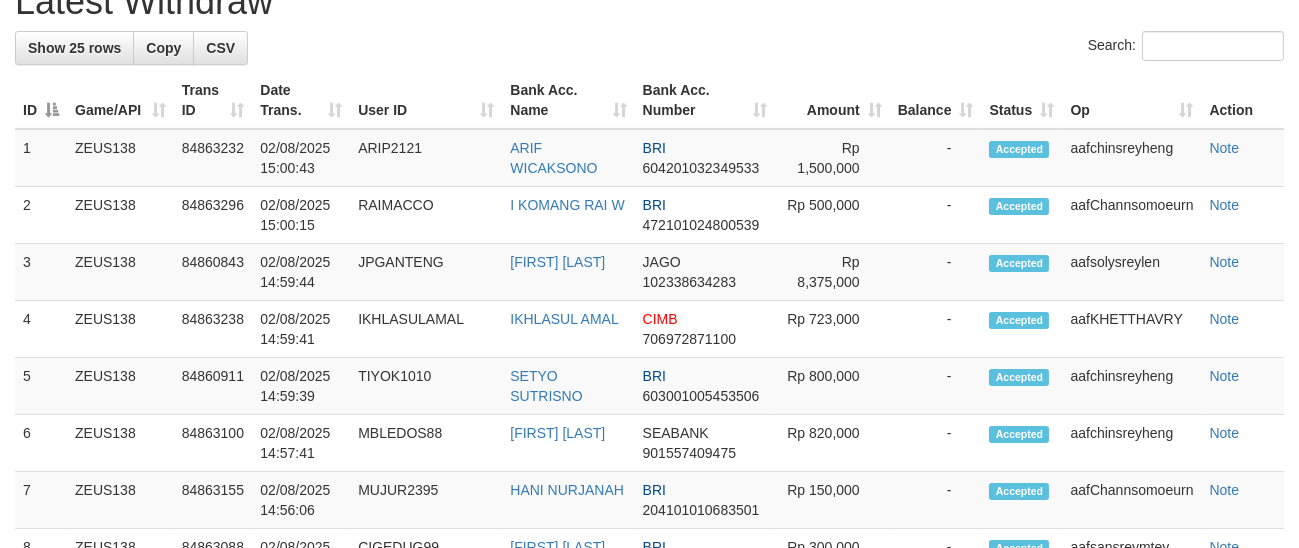 scroll, scrollTop: 466, scrollLeft: 0, axis: vertical 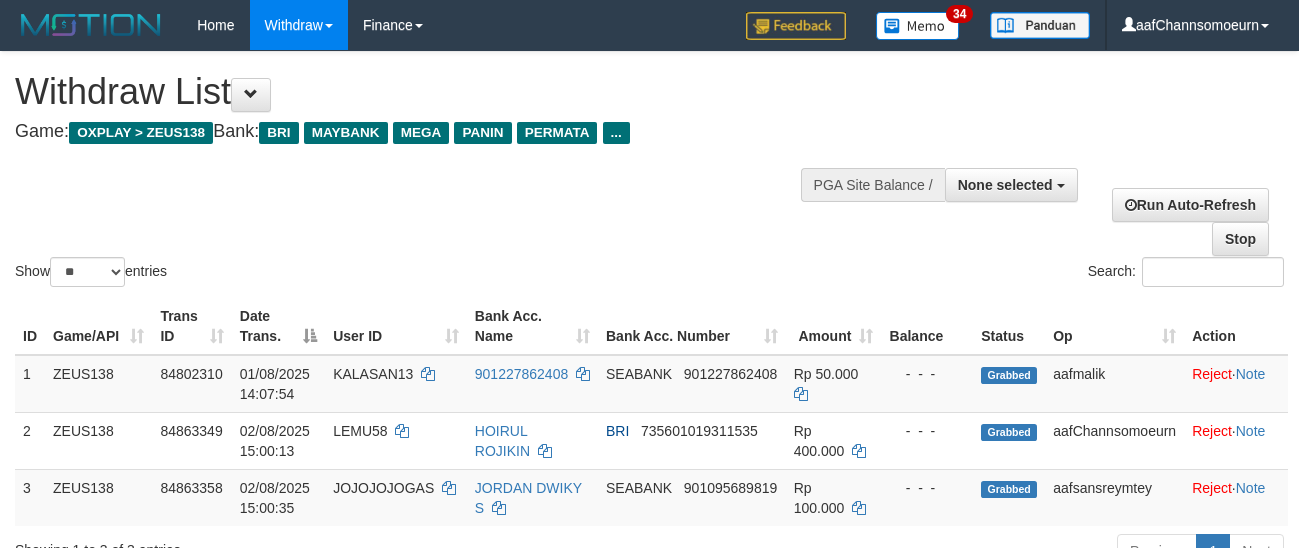select 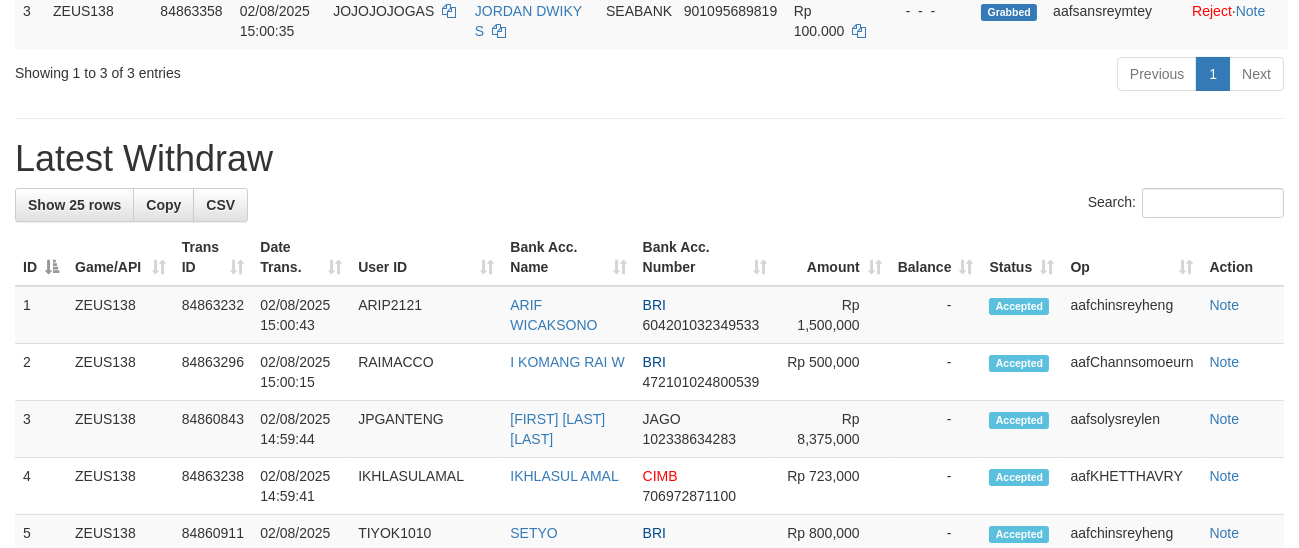 scroll, scrollTop: 422, scrollLeft: 0, axis: vertical 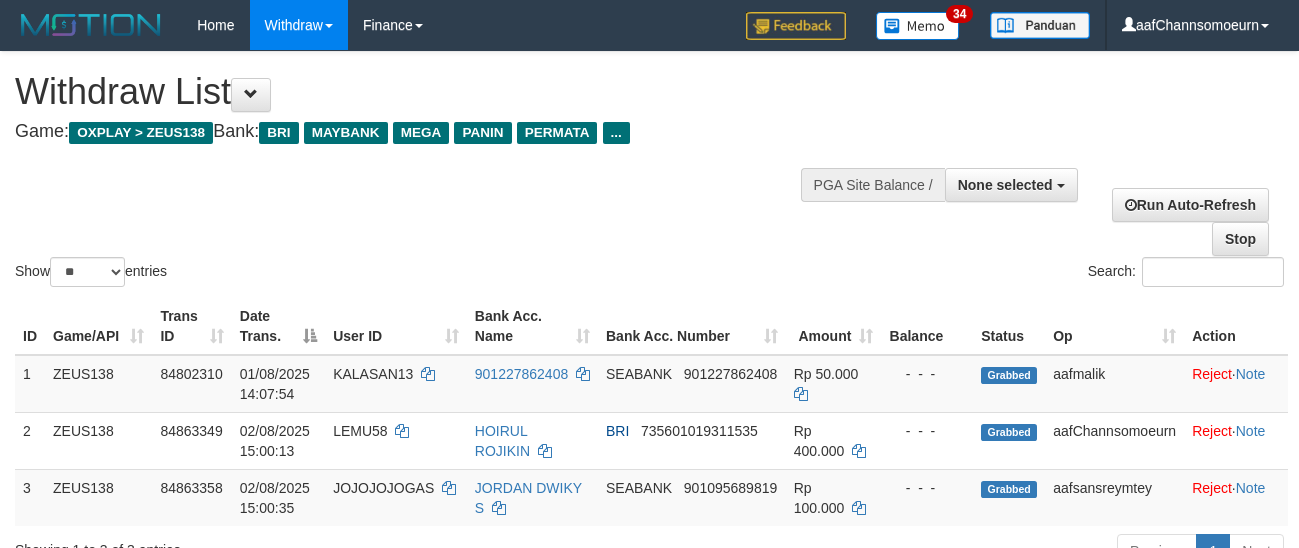 select 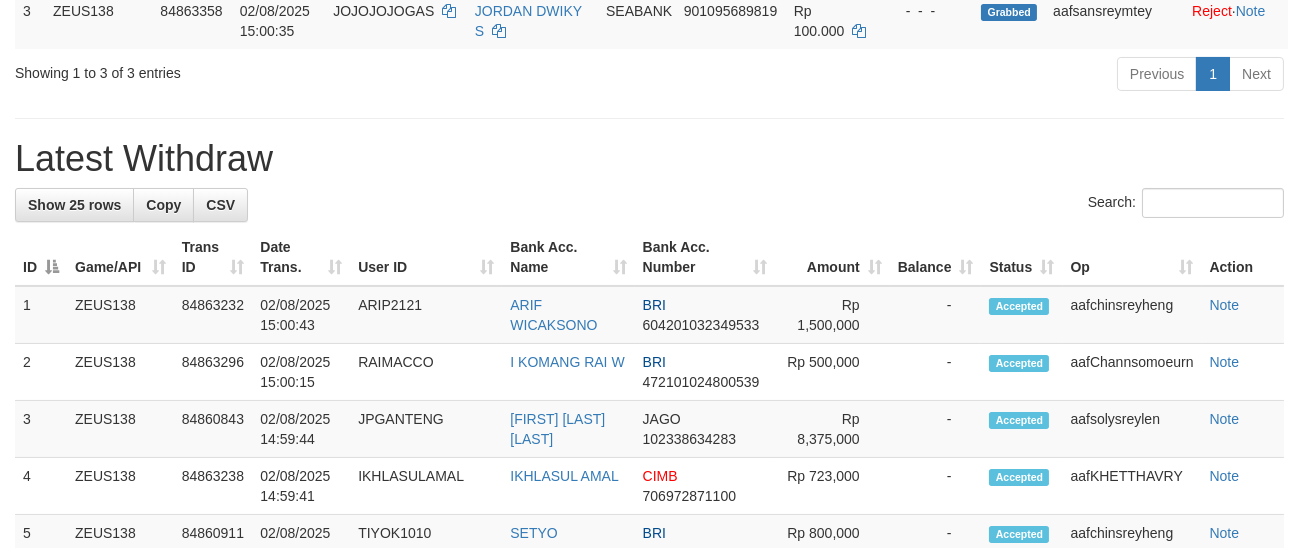 scroll, scrollTop: 422, scrollLeft: 0, axis: vertical 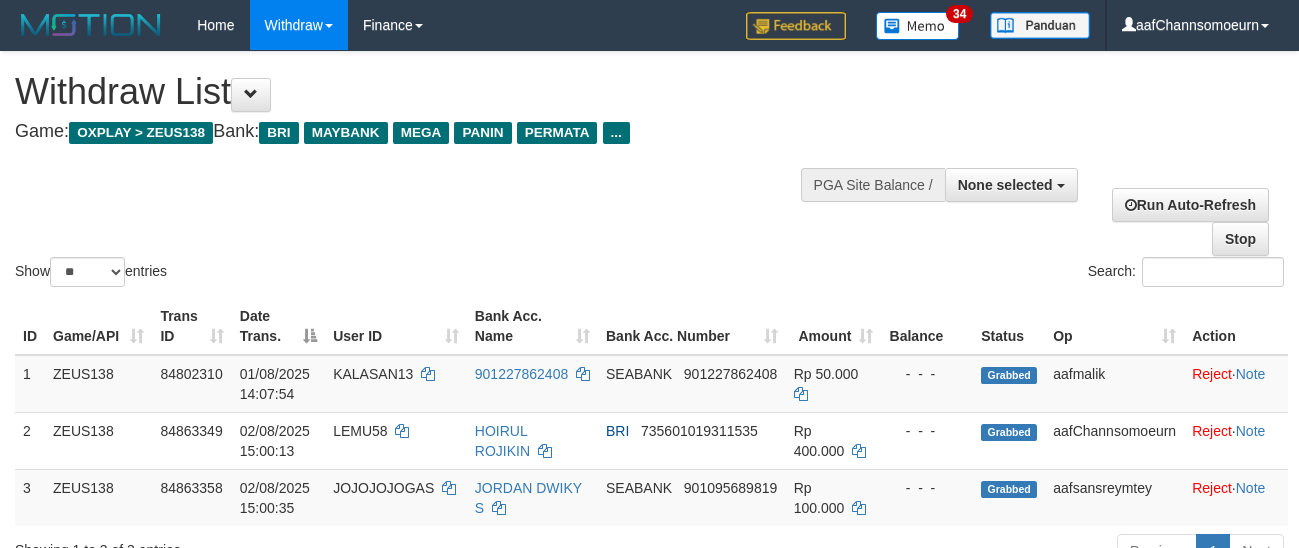 select 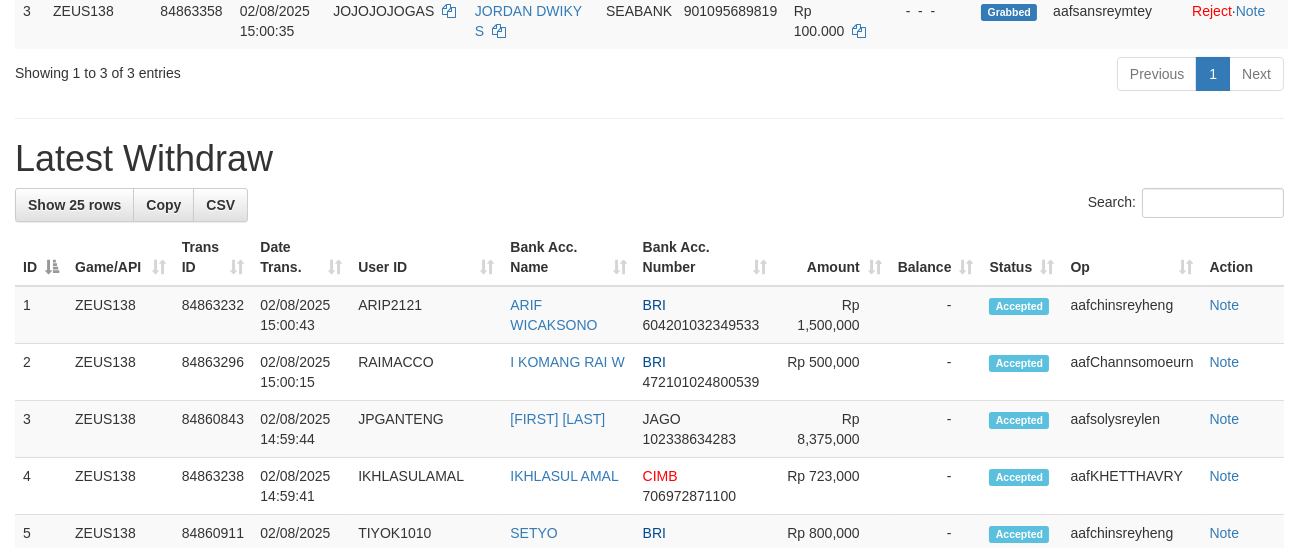 scroll, scrollTop: 422, scrollLeft: 0, axis: vertical 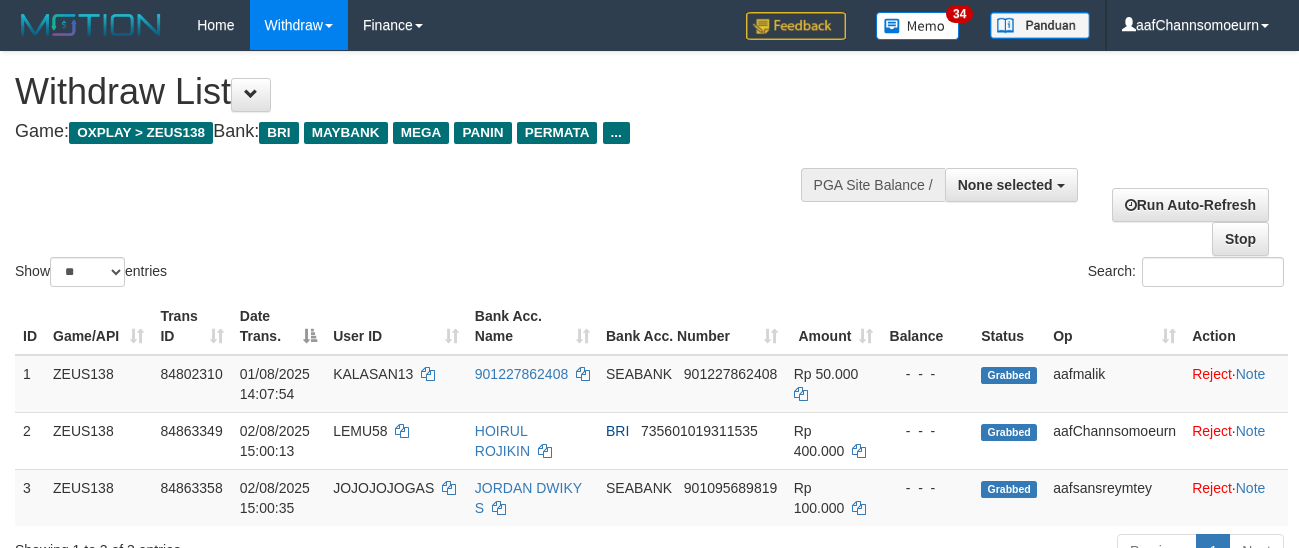 select 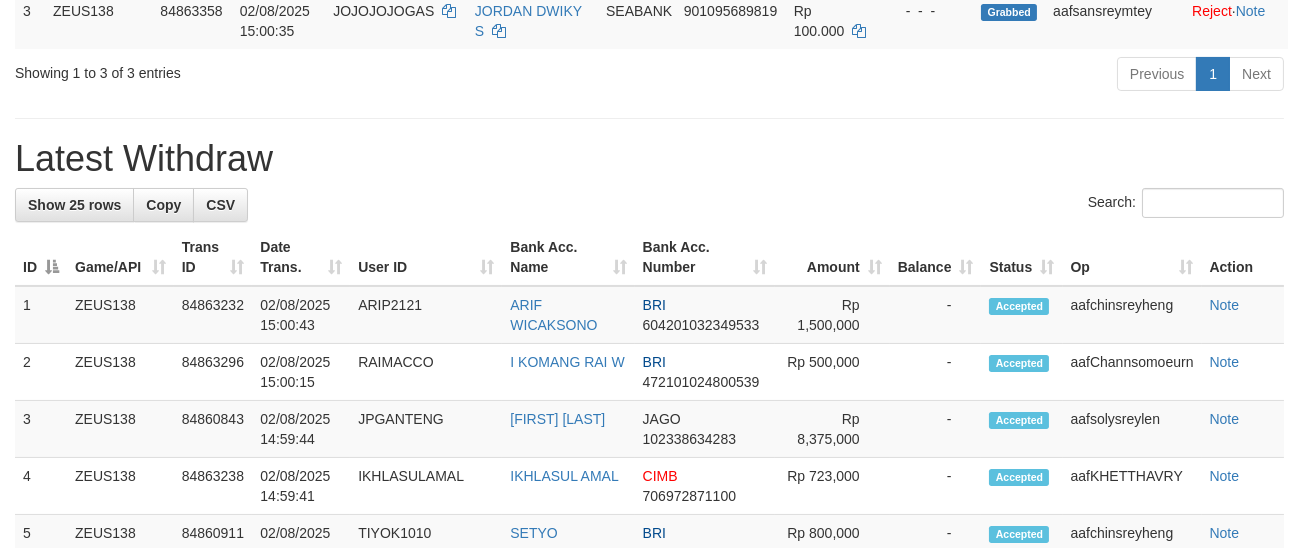 scroll, scrollTop: 422, scrollLeft: 0, axis: vertical 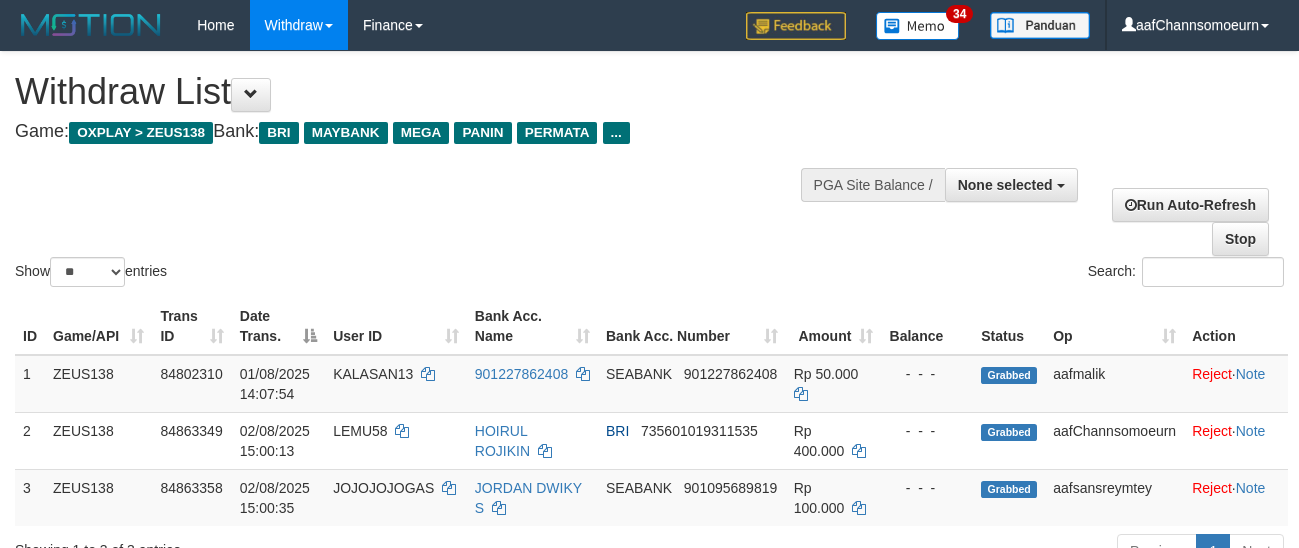 select 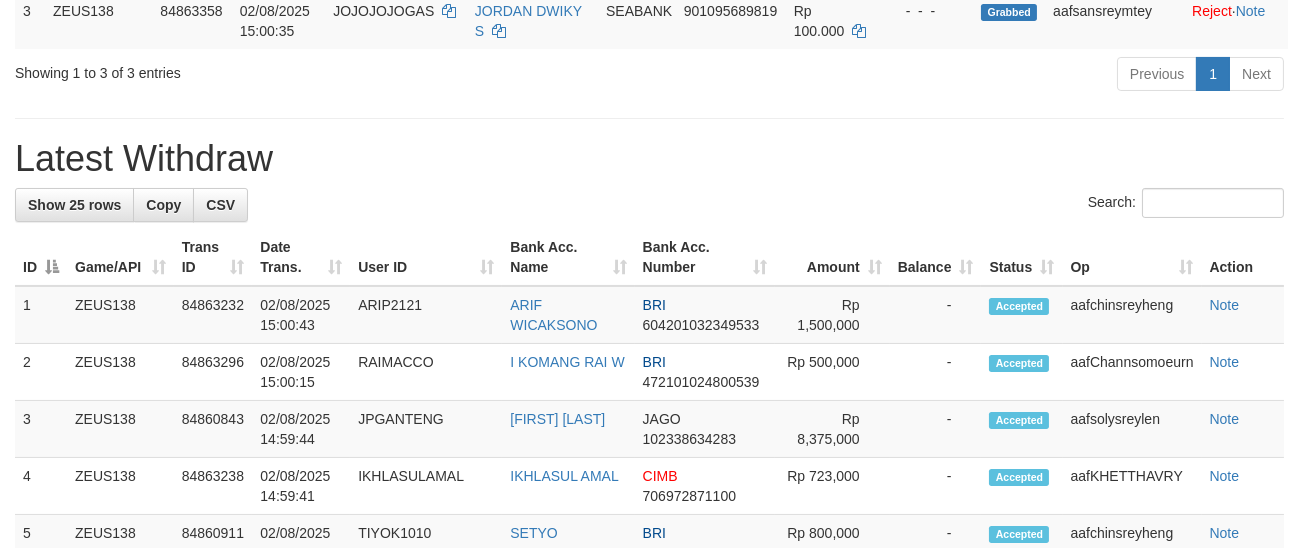 scroll, scrollTop: 422, scrollLeft: 0, axis: vertical 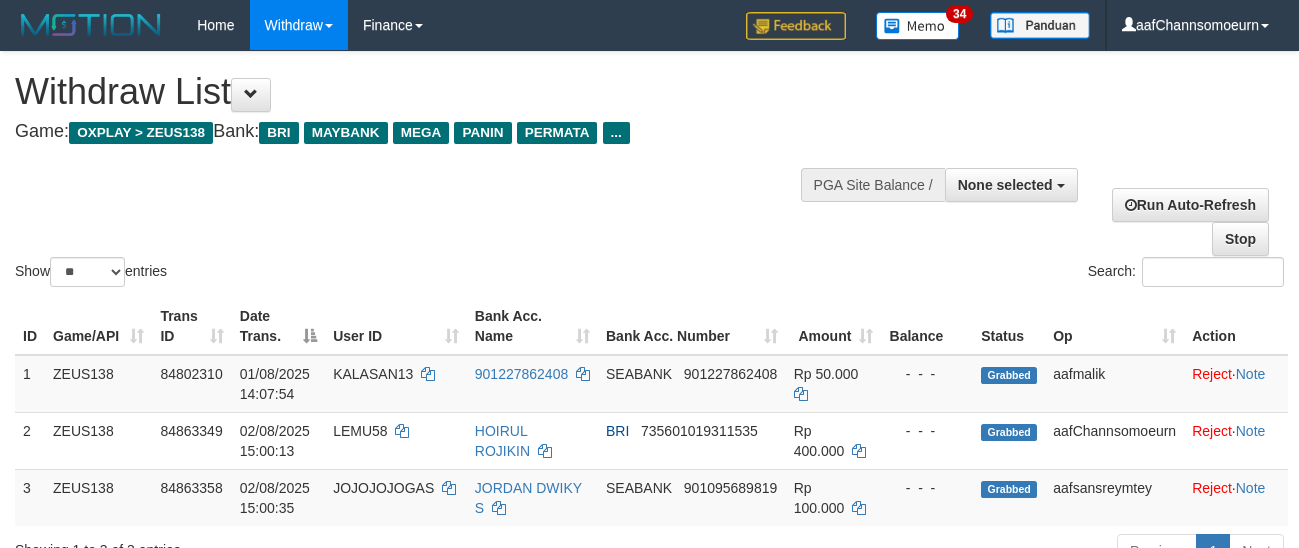 select 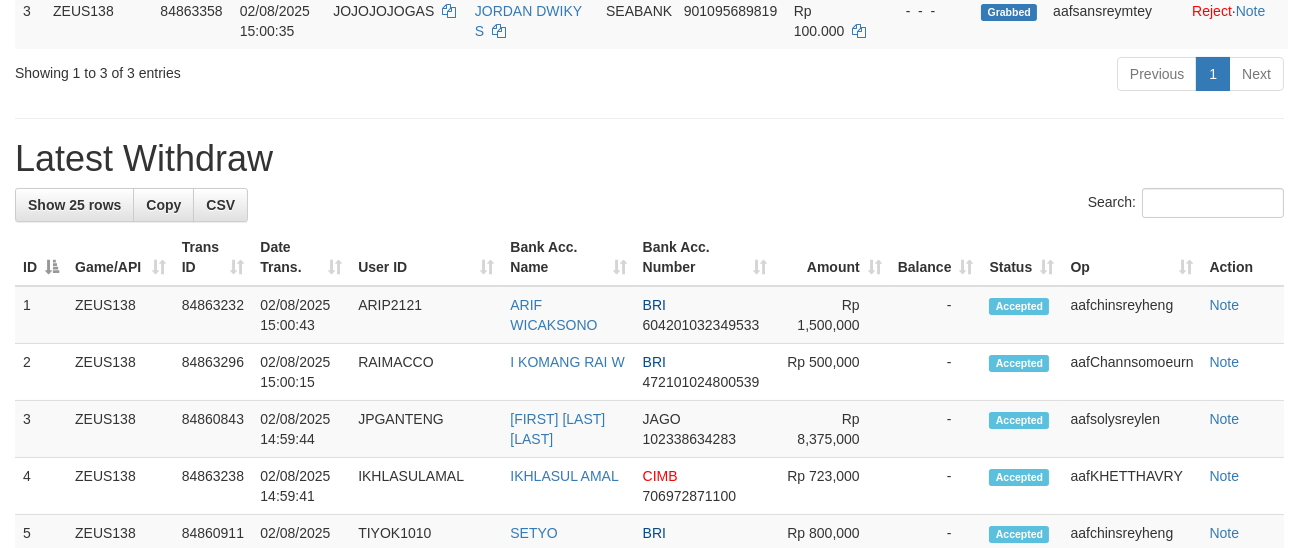 scroll, scrollTop: 422, scrollLeft: 0, axis: vertical 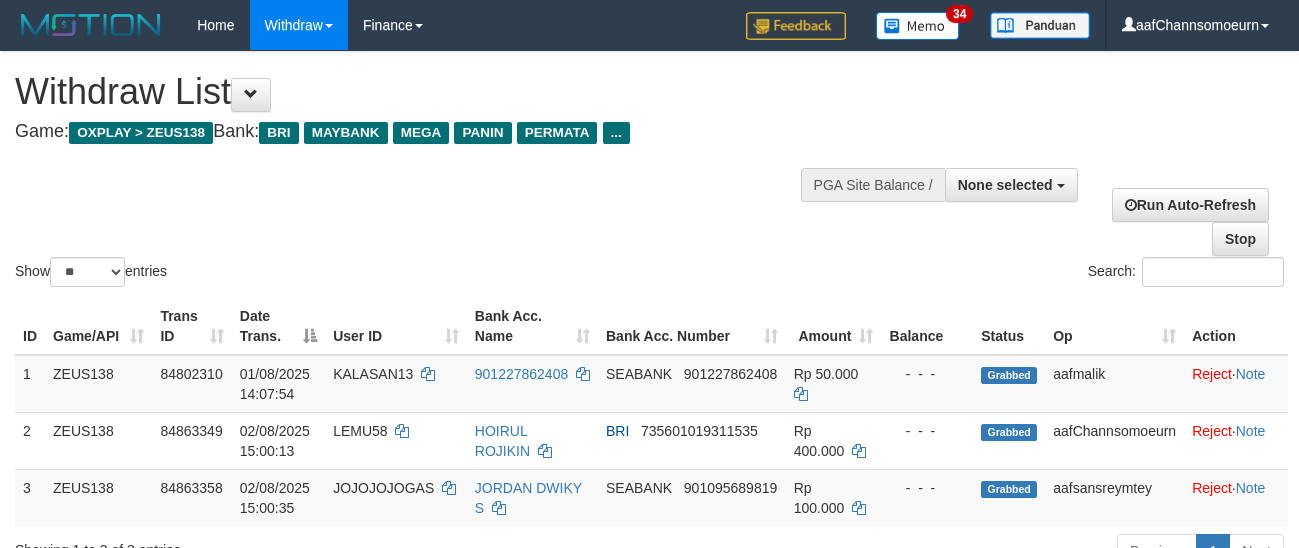select 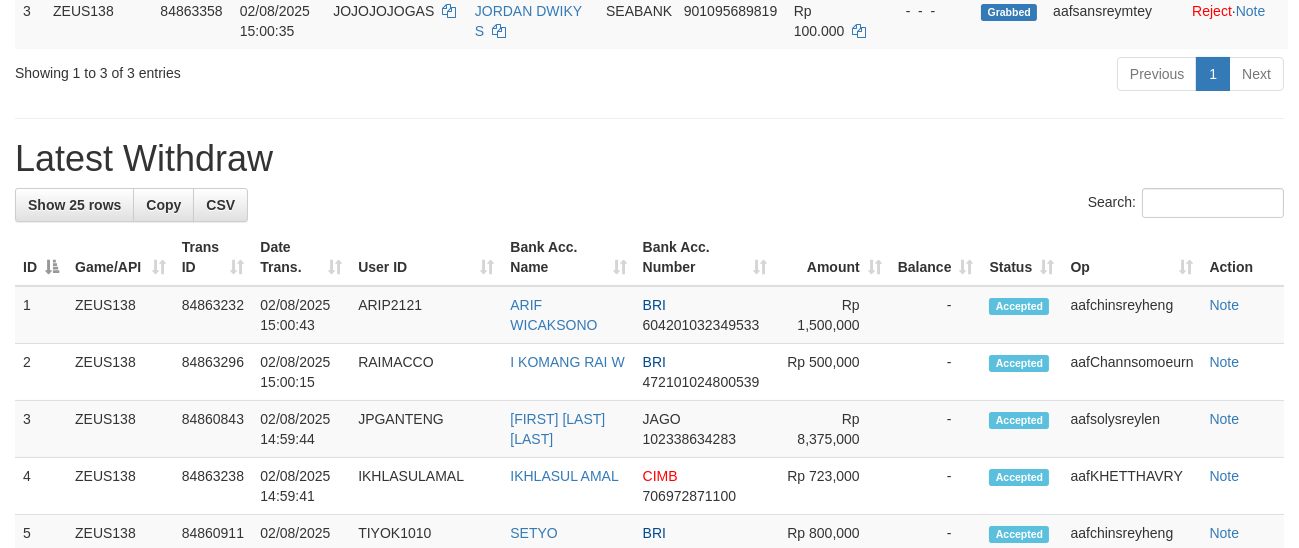 scroll, scrollTop: 422, scrollLeft: 0, axis: vertical 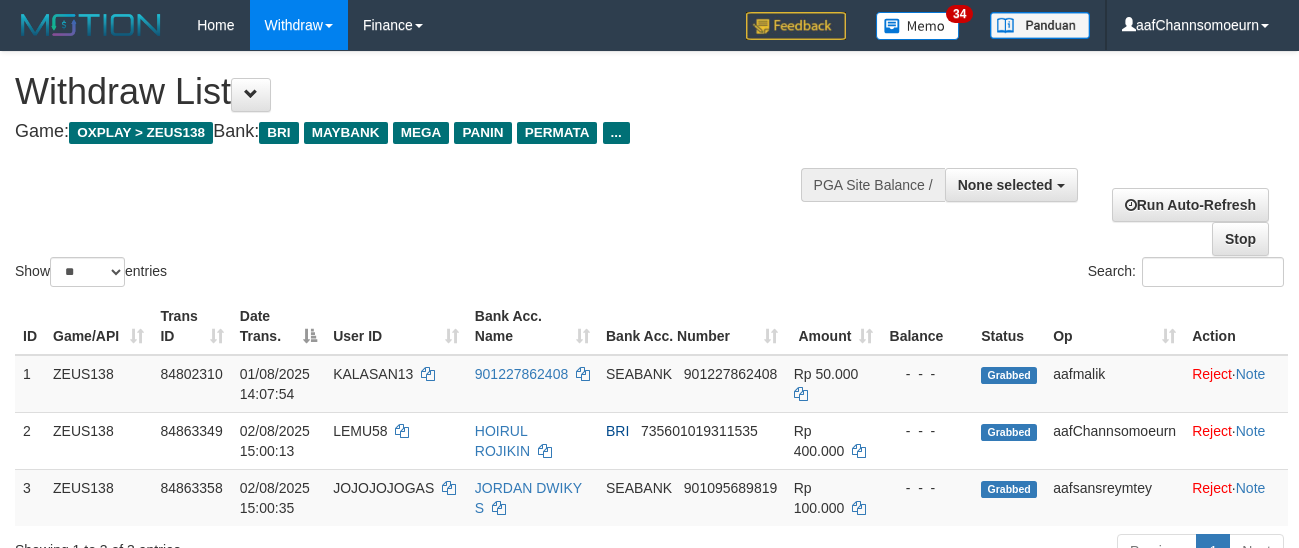 select 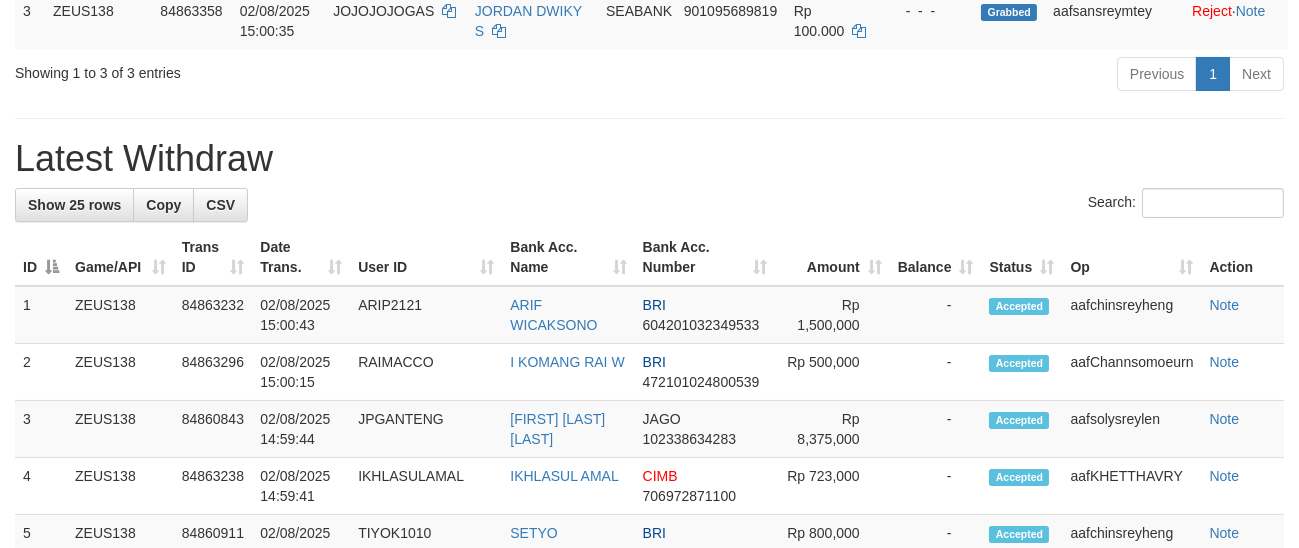 scroll, scrollTop: 422, scrollLeft: 0, axis: vertical 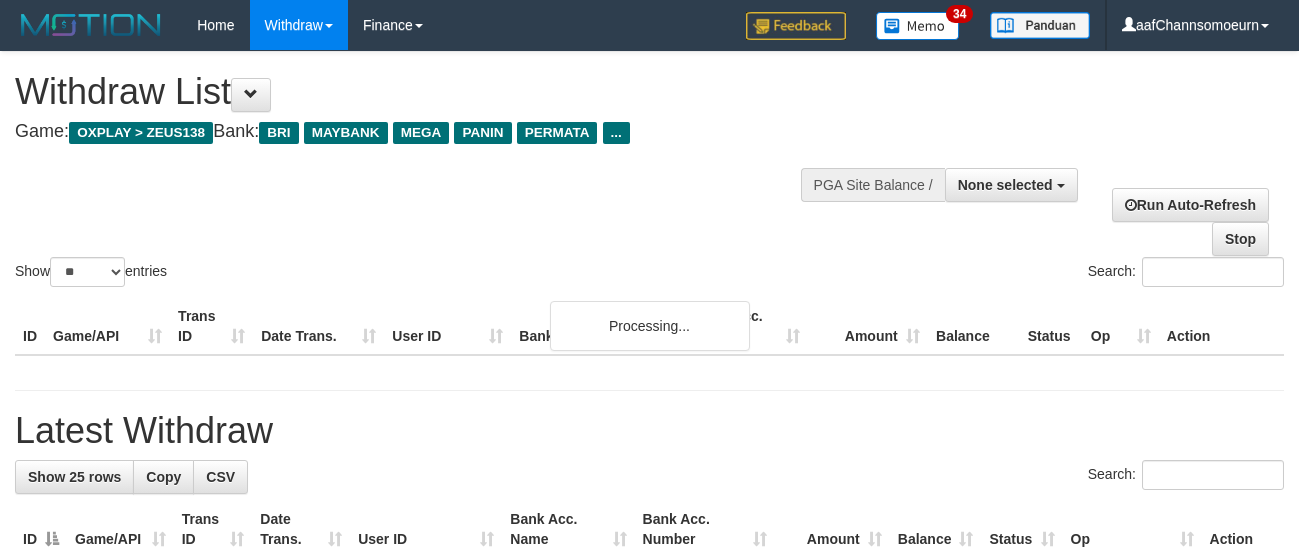 select 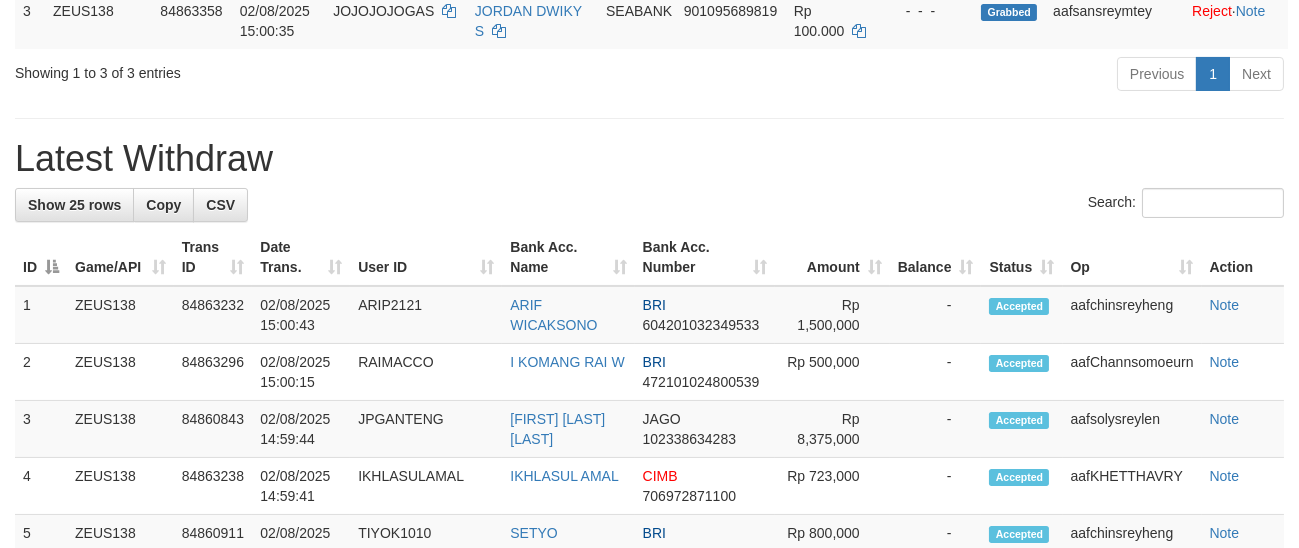 scroll, scrollTop: 422, scrollLeft: 0, axis: vertical 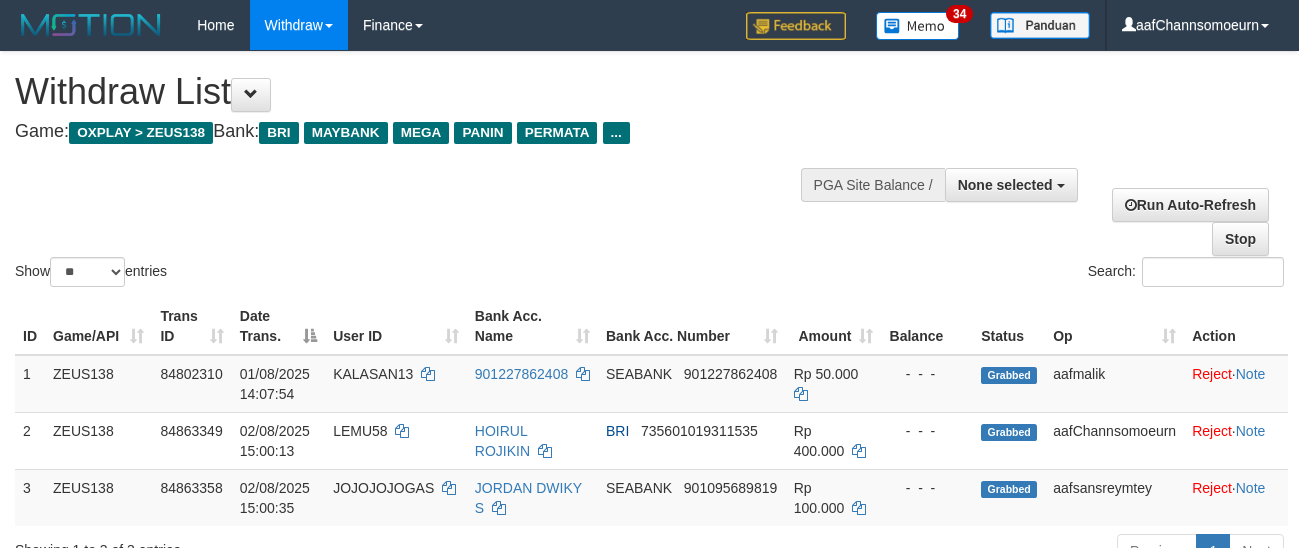 select 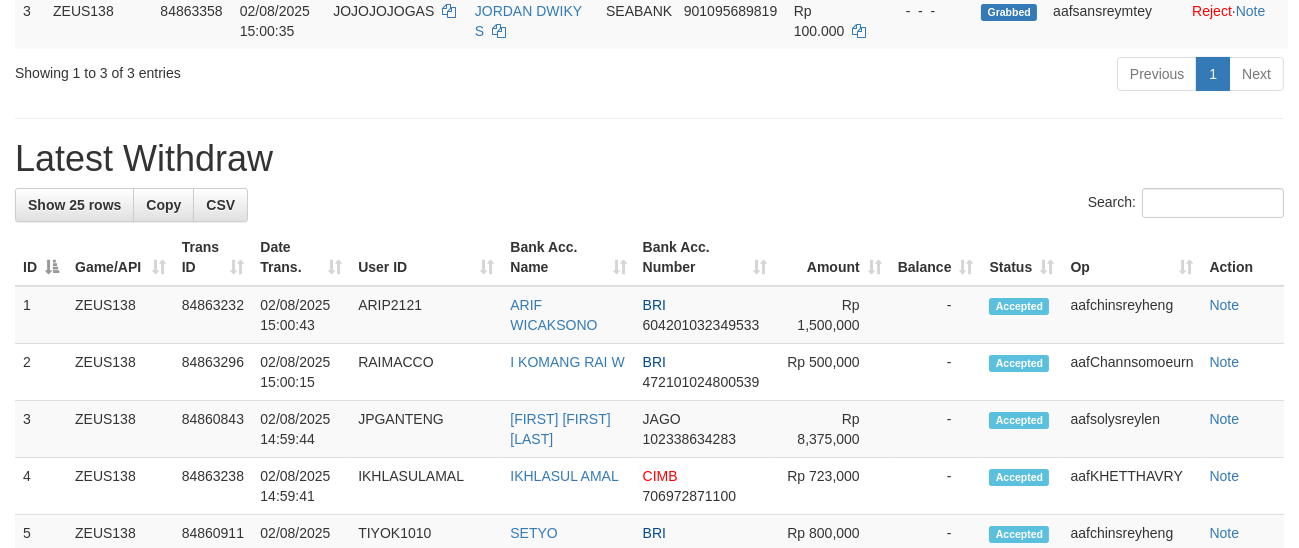 scroll, scrollTop: 422, scrollLeft: 0, axis: vertical 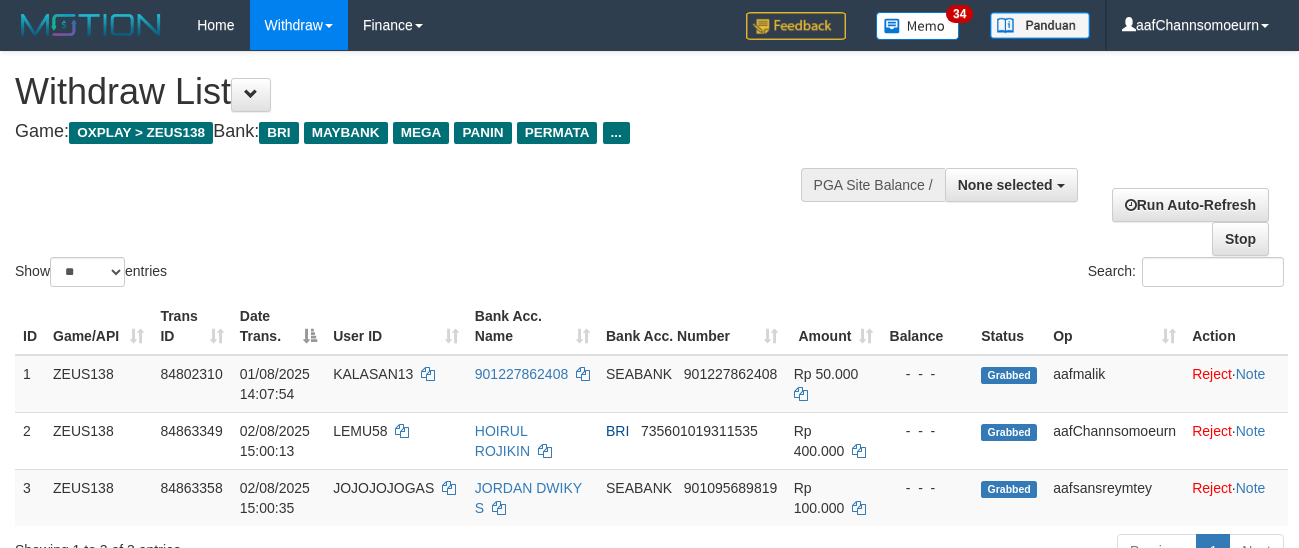select 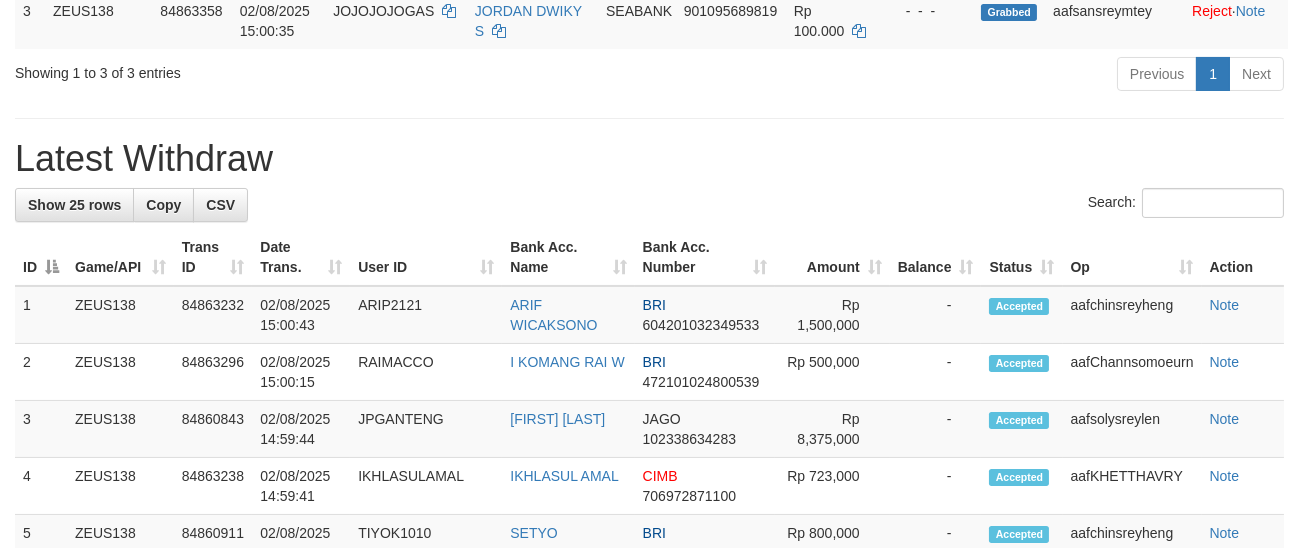 scroll, scrollTop: 422, scrollLeft: 0, axis: vertical 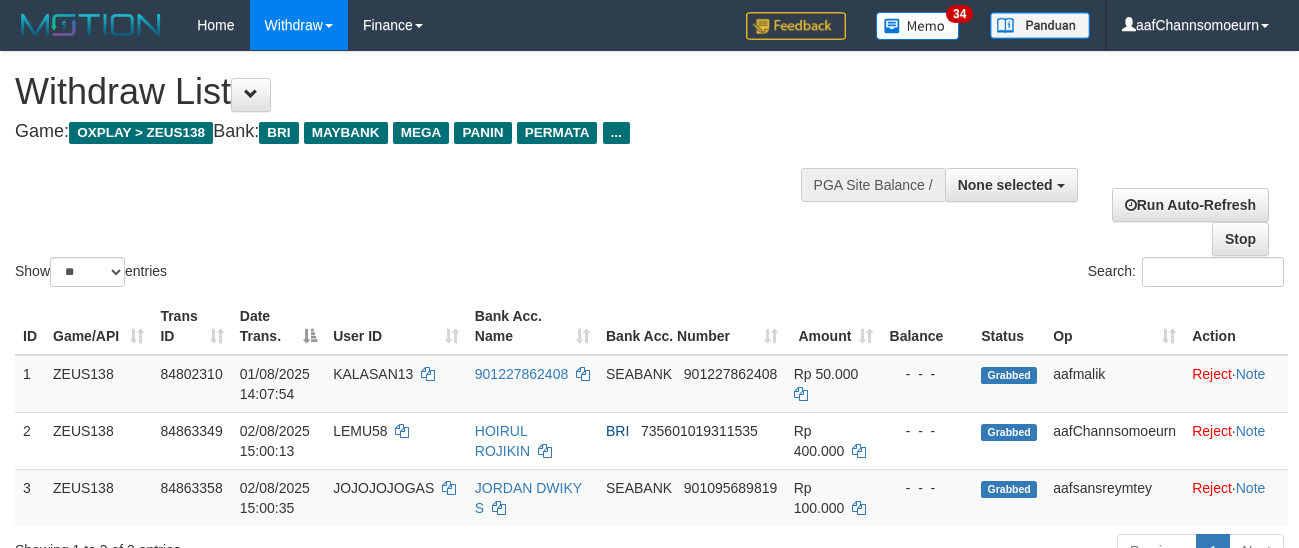 select 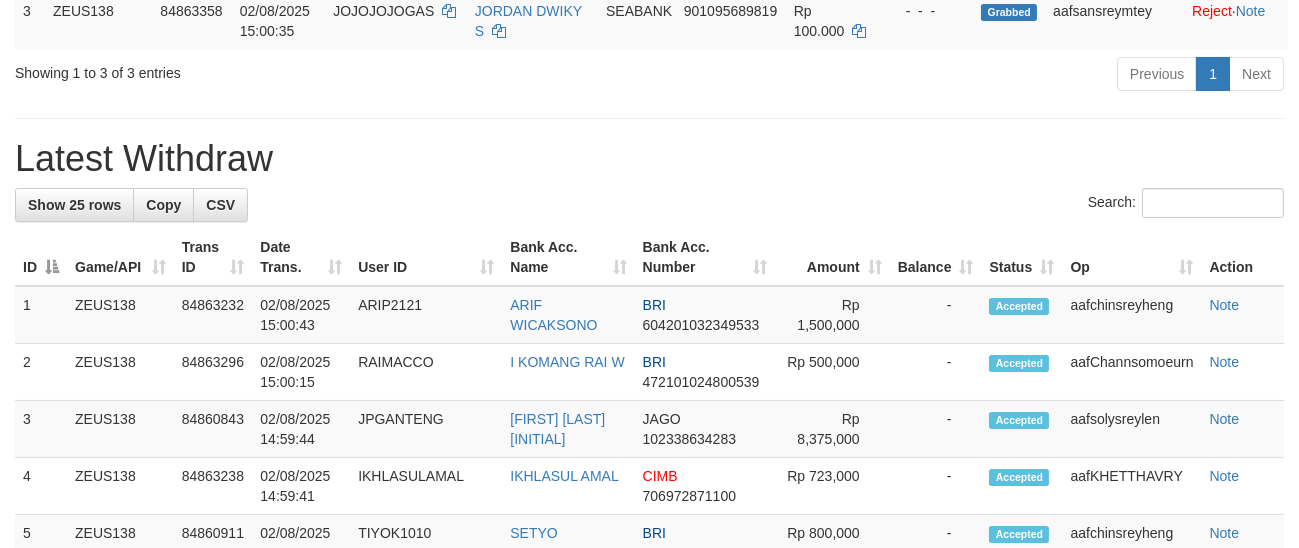 scroll, scrollTop: 422, scrollLeft: 0, axis: vertical 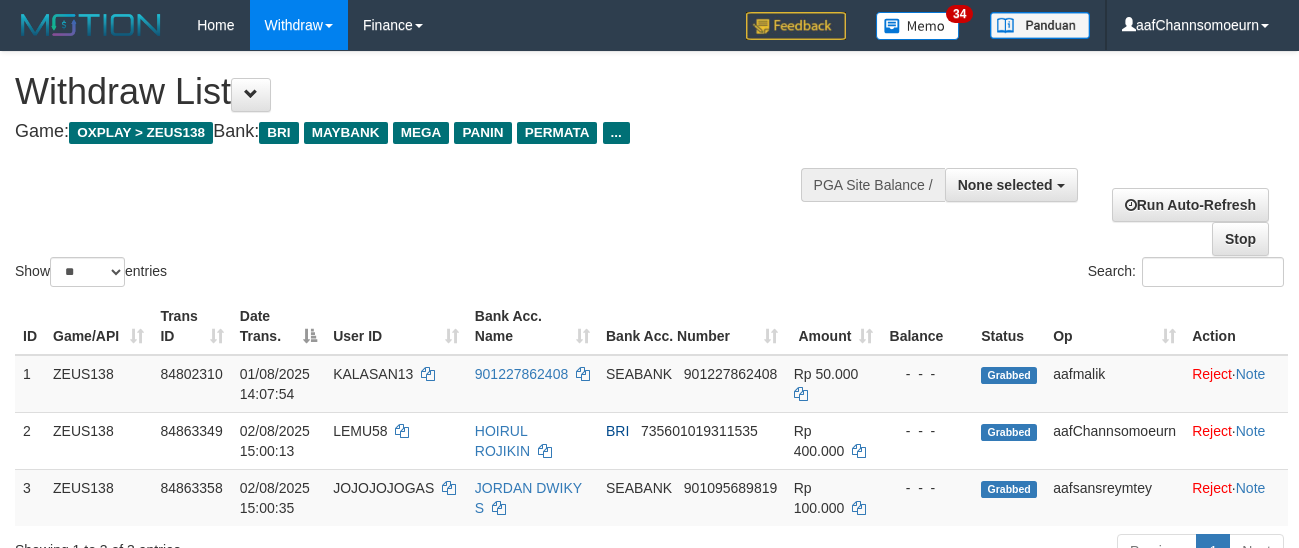 select 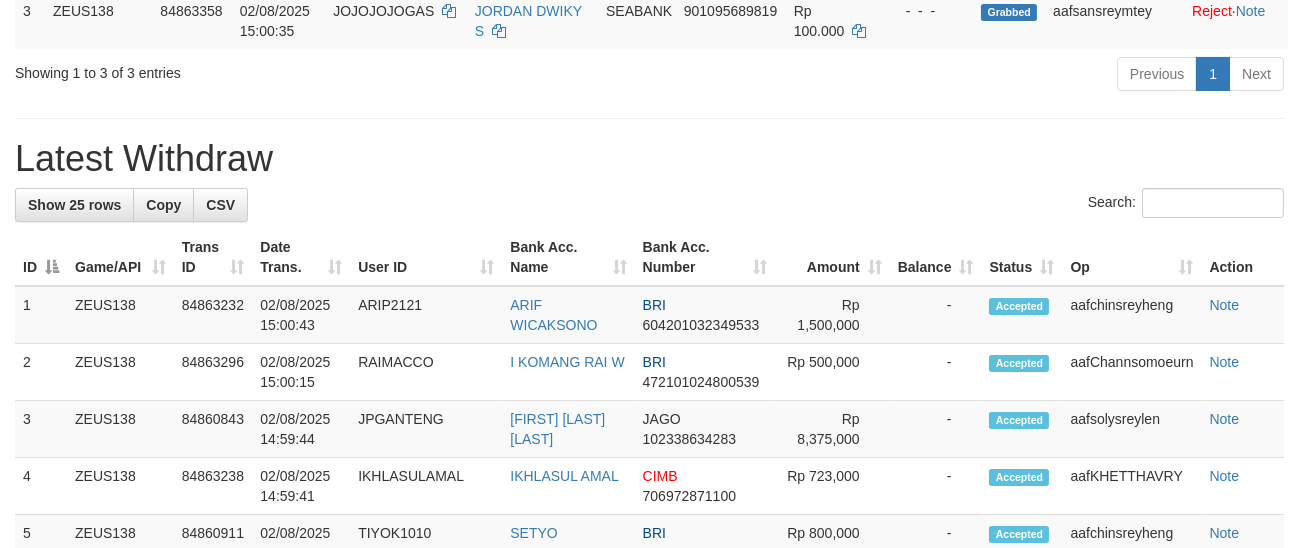 scroll, scrollTop: 422, scrollLeft: 0, axis: vertical 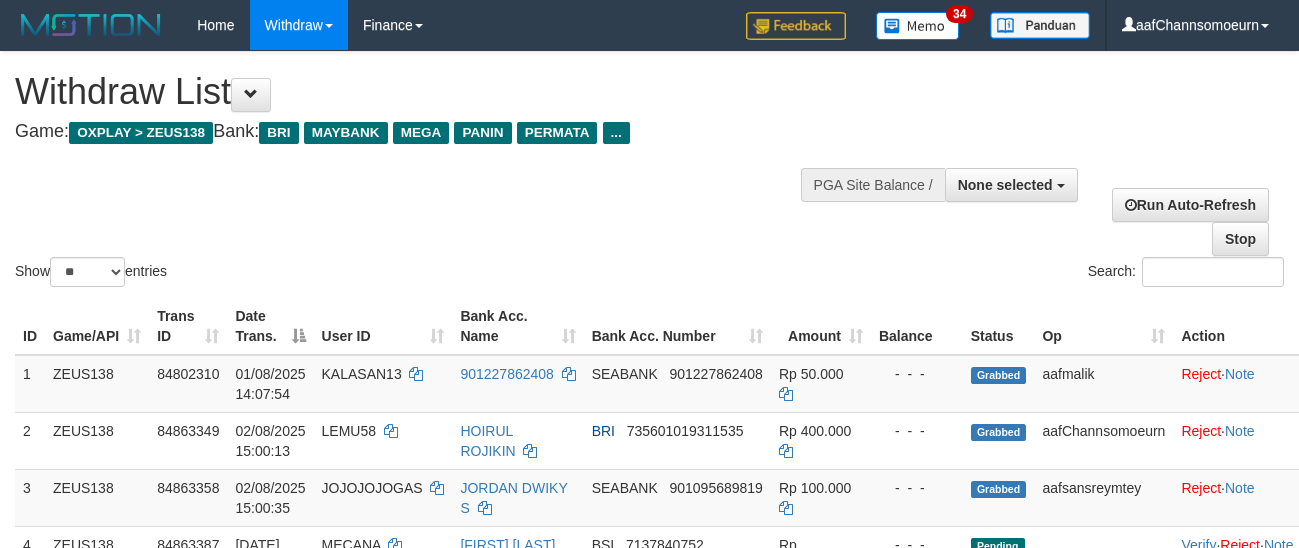 select 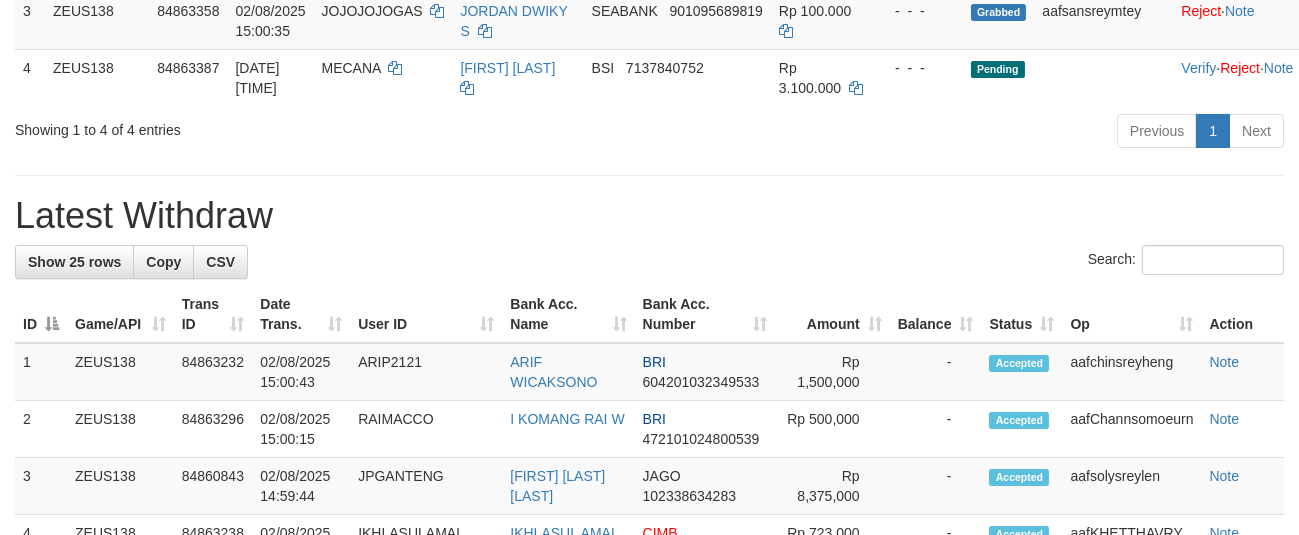 scroll, scrollTop: 422, scrollLeft: 0, axis: vertical 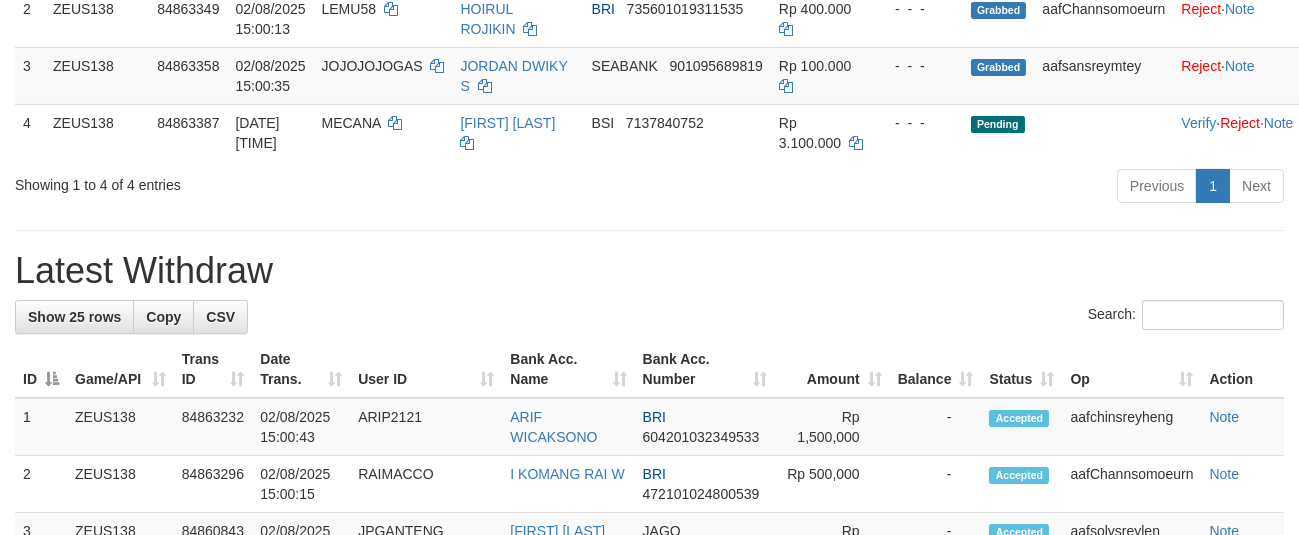 click on "**********" at bounding box center [649, 793] 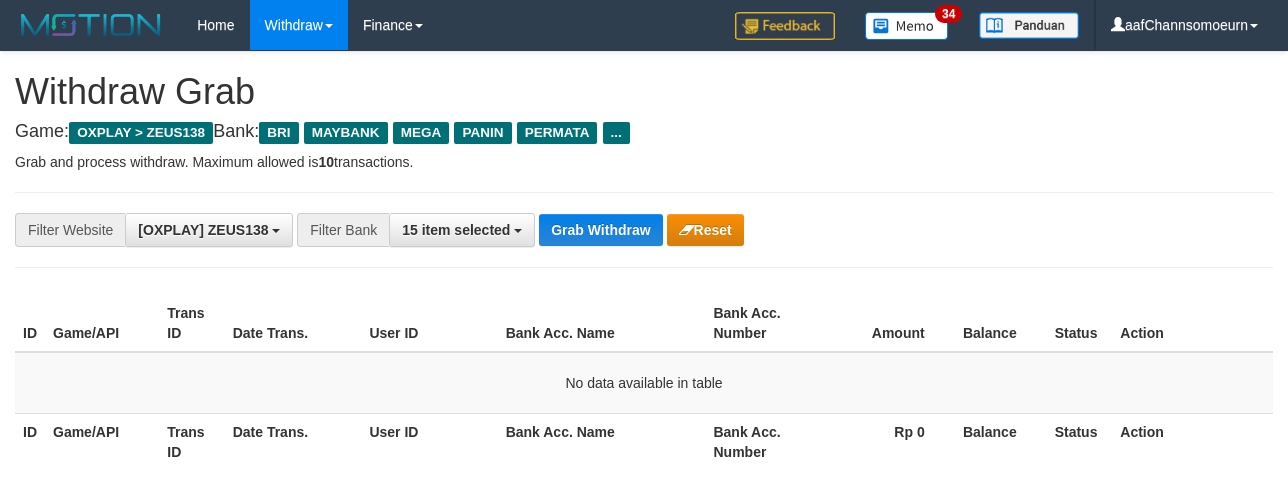 scroll, scrollTop: 0, scrollLeft: 0, axis: both 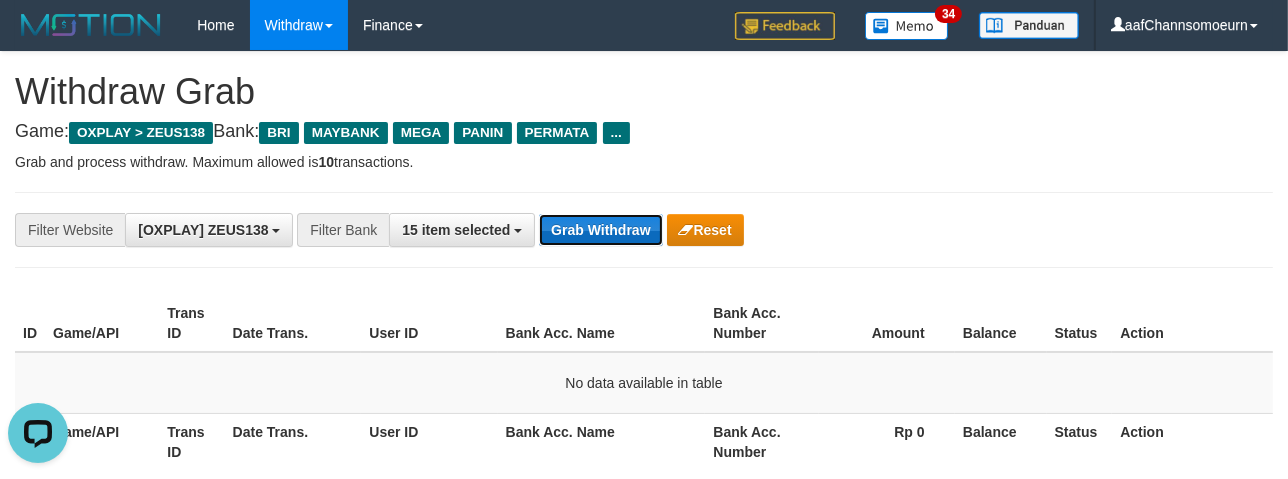 click on "Grab Withdraw" at bounding box center (600, 230) 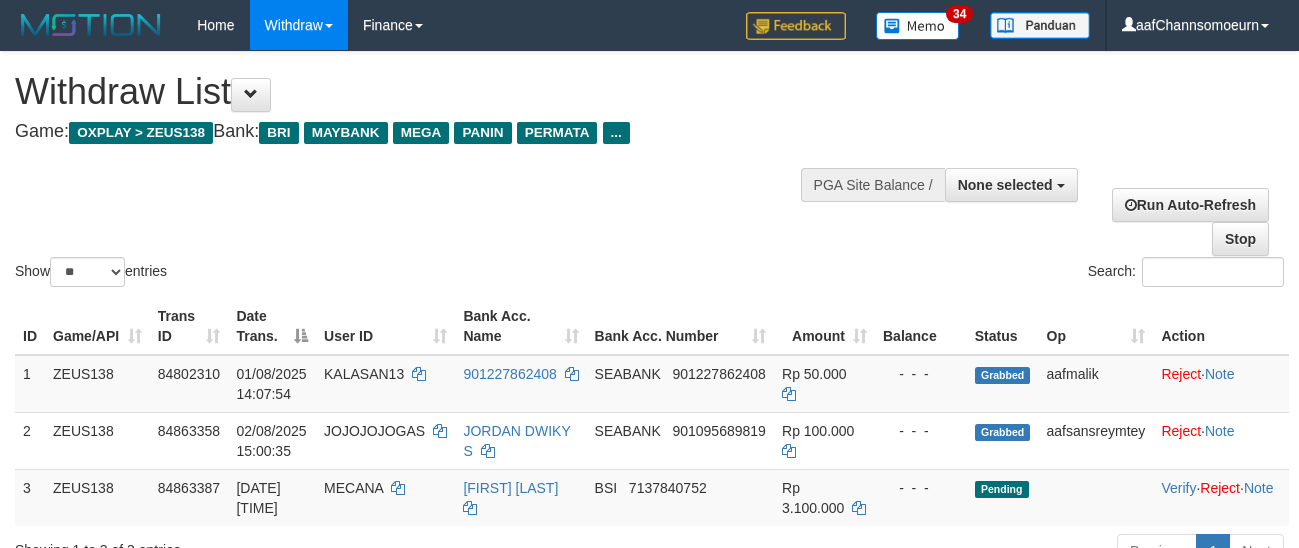 select 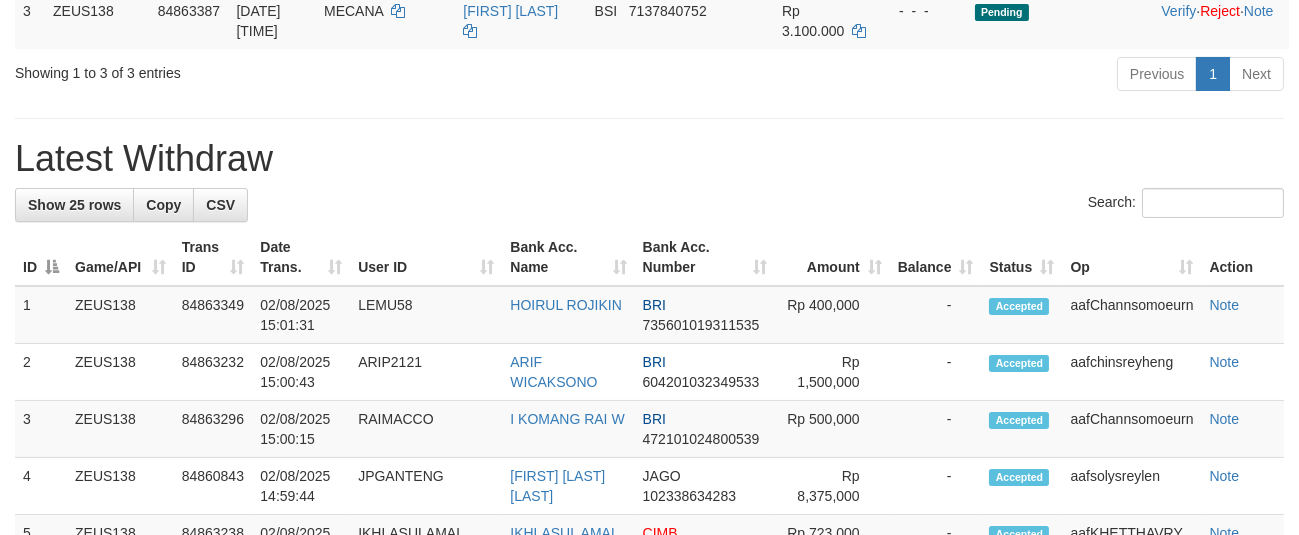 scroll, scrollTop: 422, scrollLeft: 0, axis: vertical 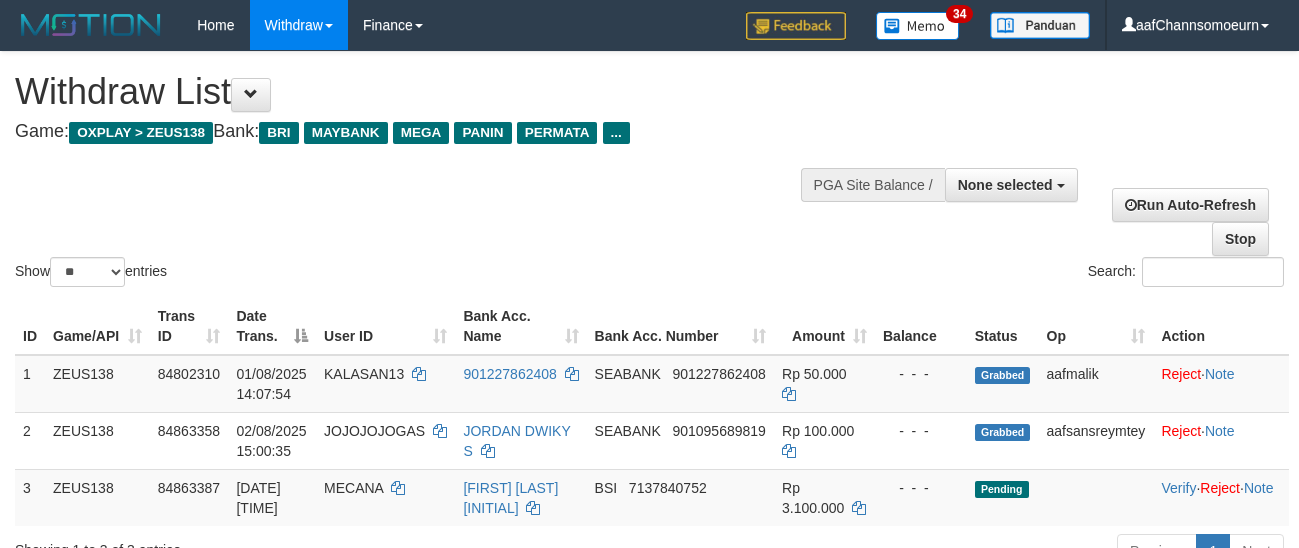 select 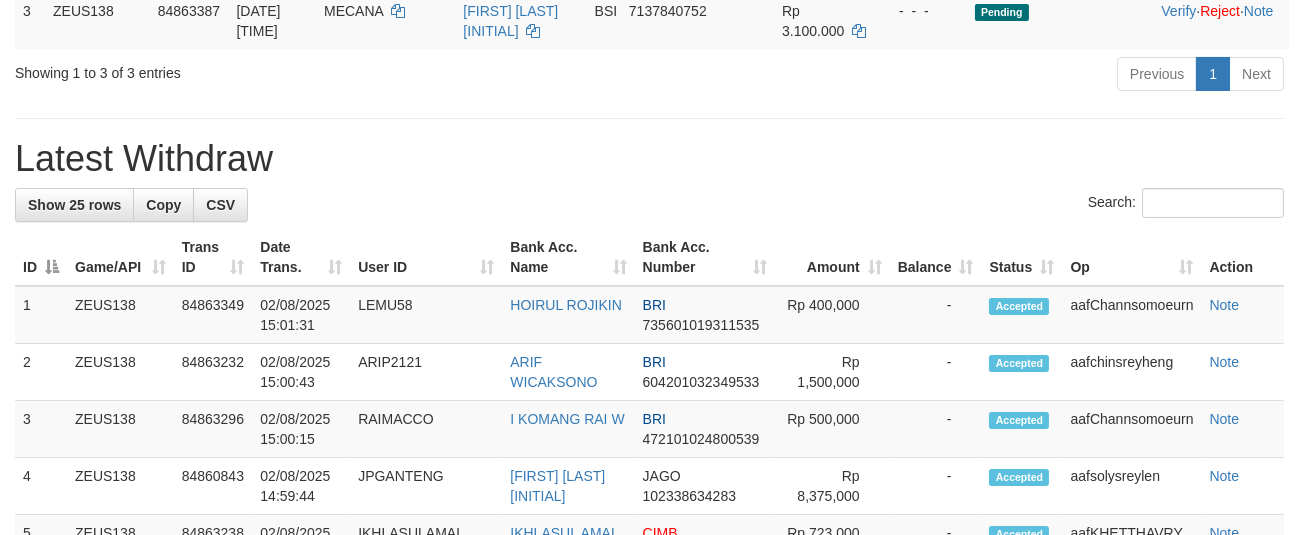 scroll, scrollTop: 422, scrollLeft: 0, axis: vertical 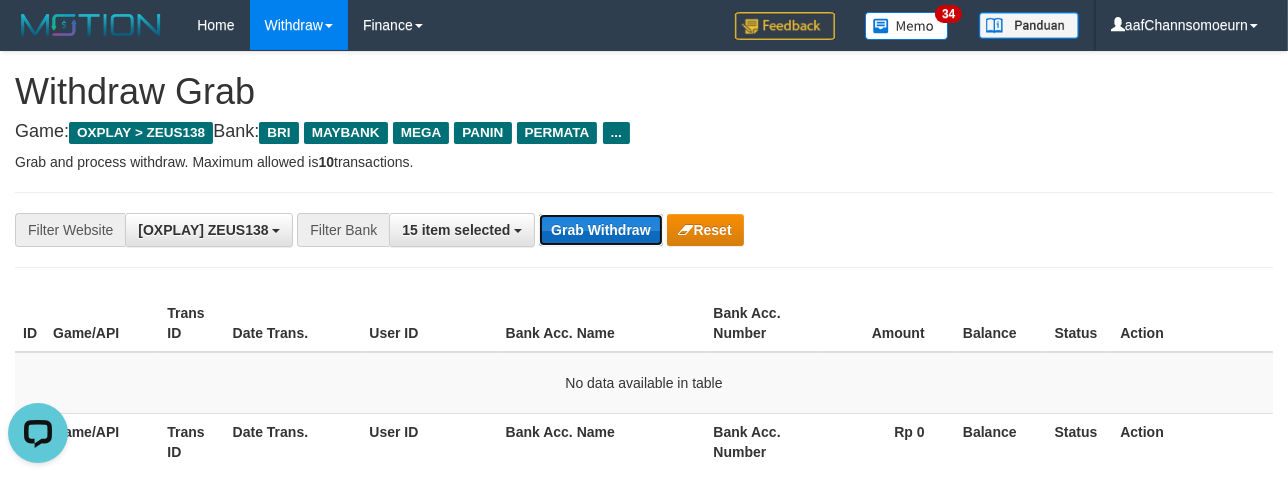 click on "Grab Withdraw" at bounding box center (600, 230) 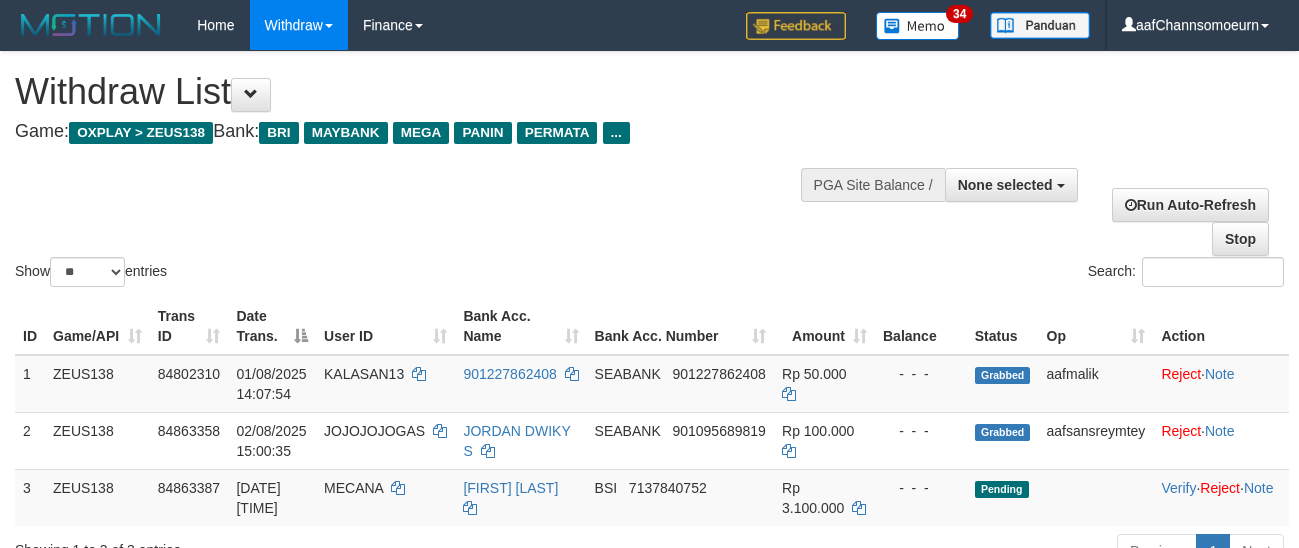 select 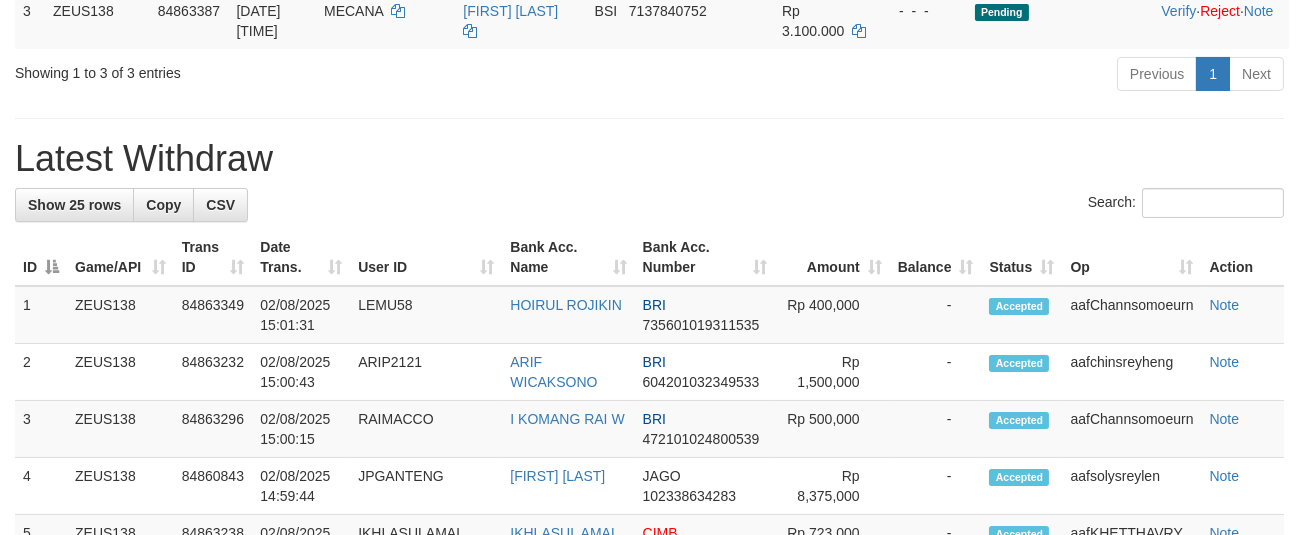 scroll, scrollTop: 422, scrollLeft: 0, axis: vertical 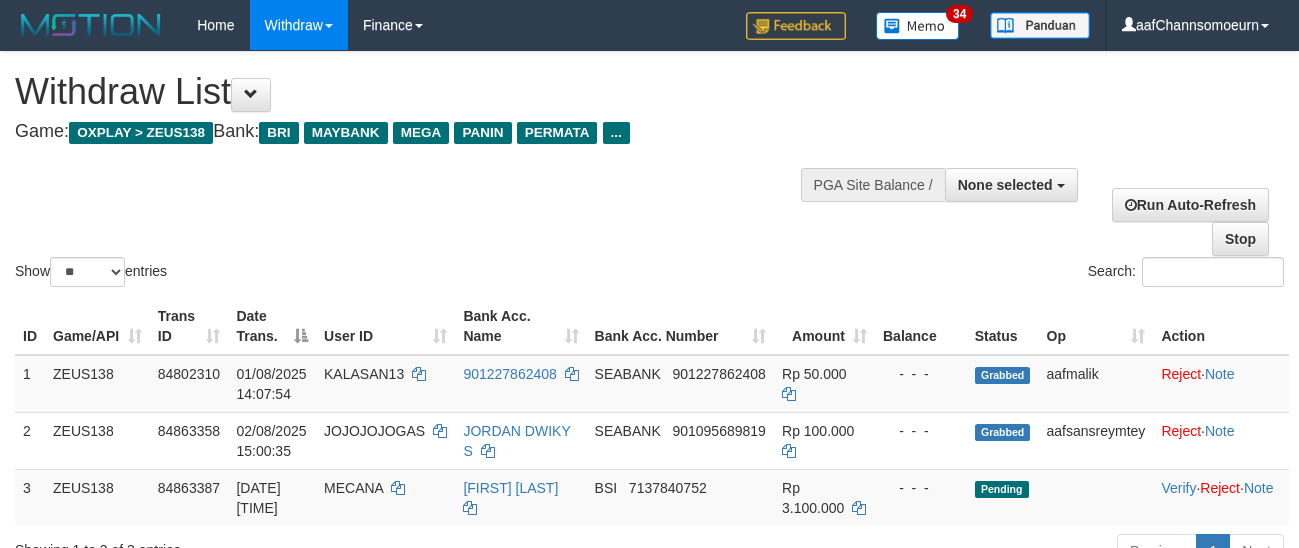 select 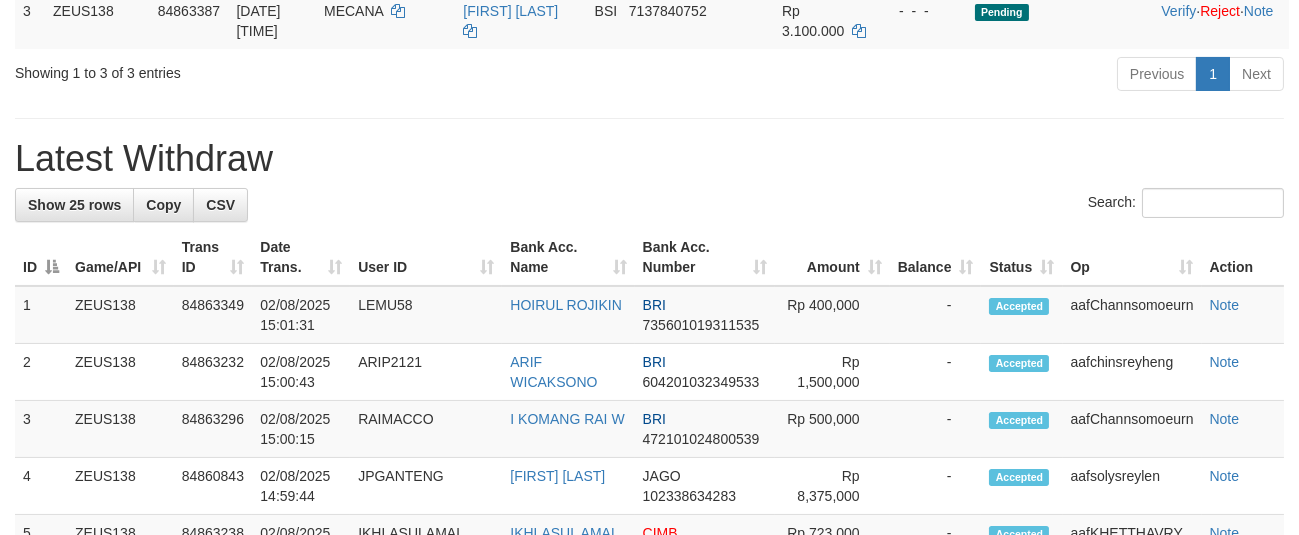 scroll, scrollTop: 422, scrollLeft: 0, axis: vertical 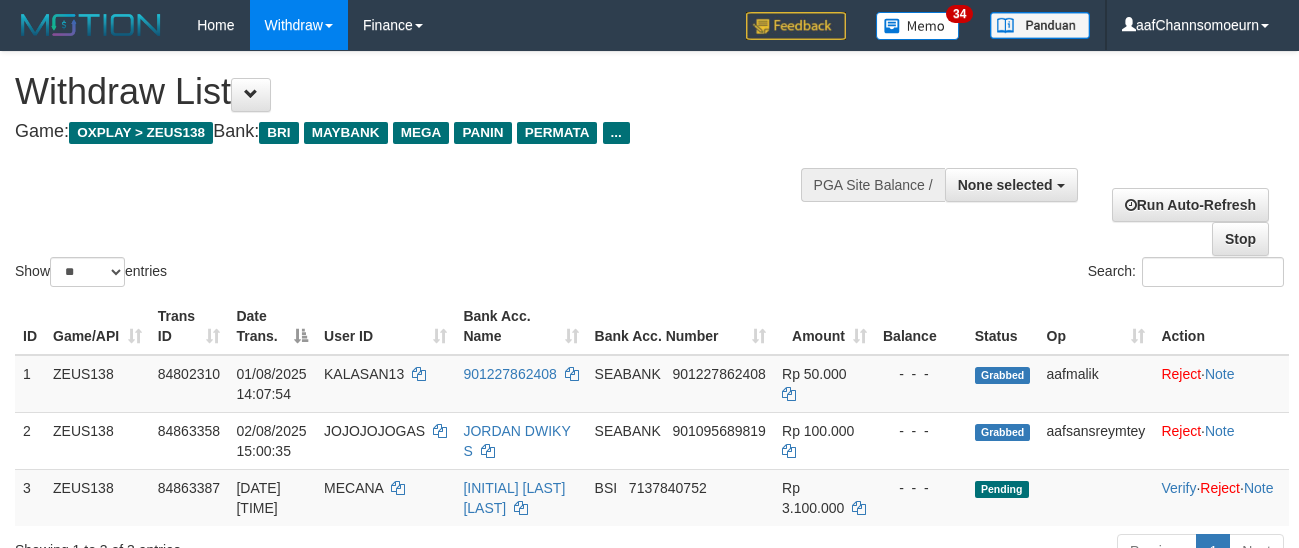 select 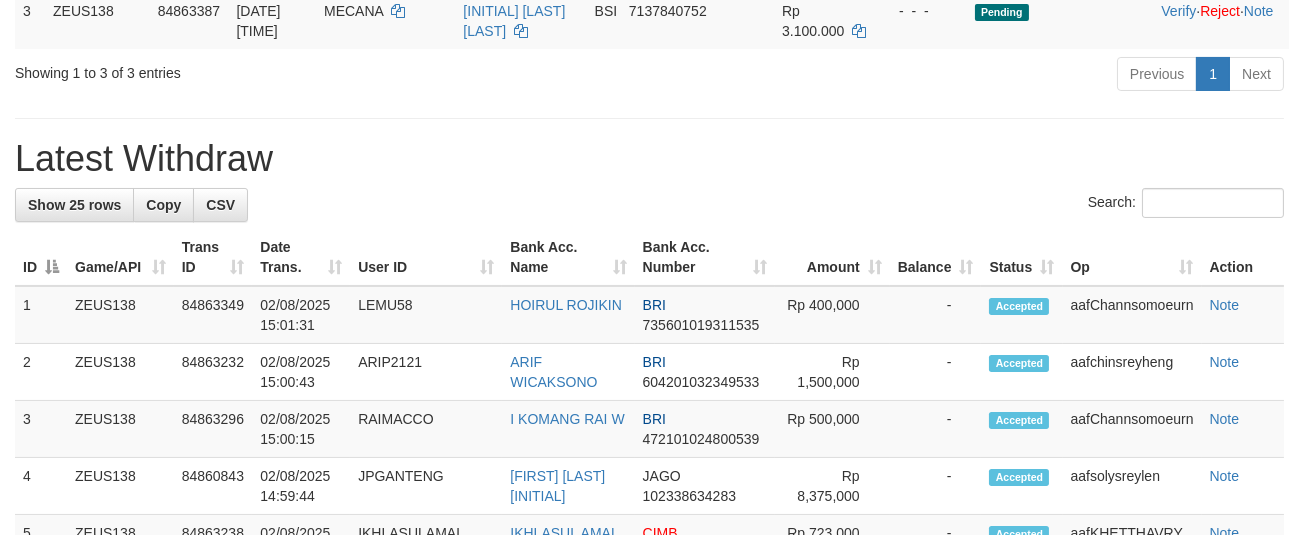 scroll, scrollTop: 422, scrollLeft: 0, axis: vertical 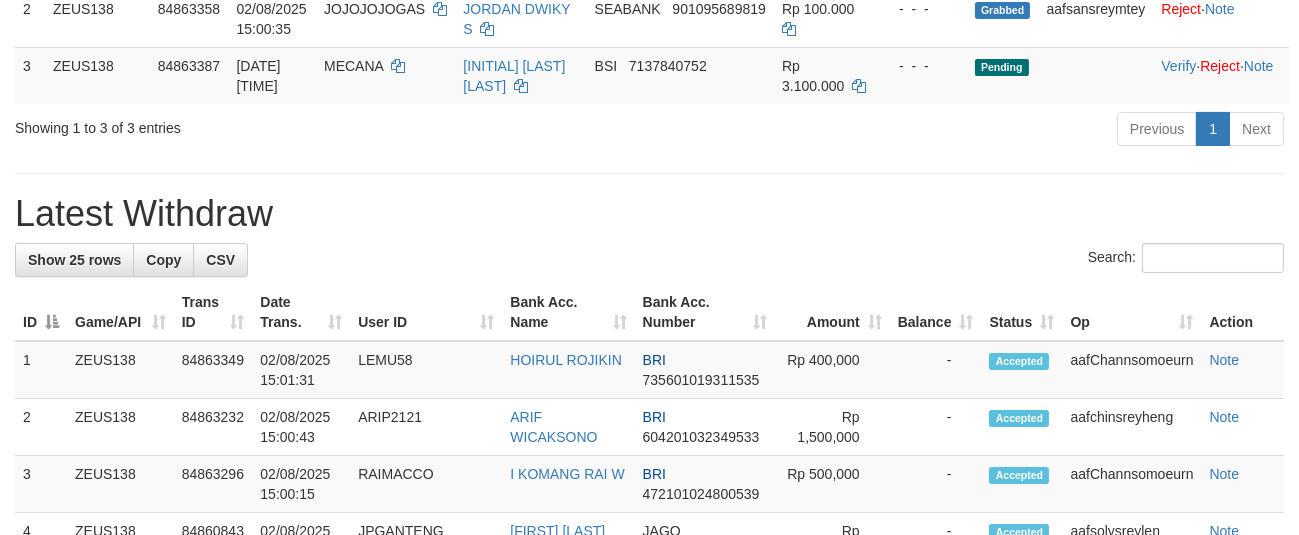 click on "**********" at bounding box center [649, 765] 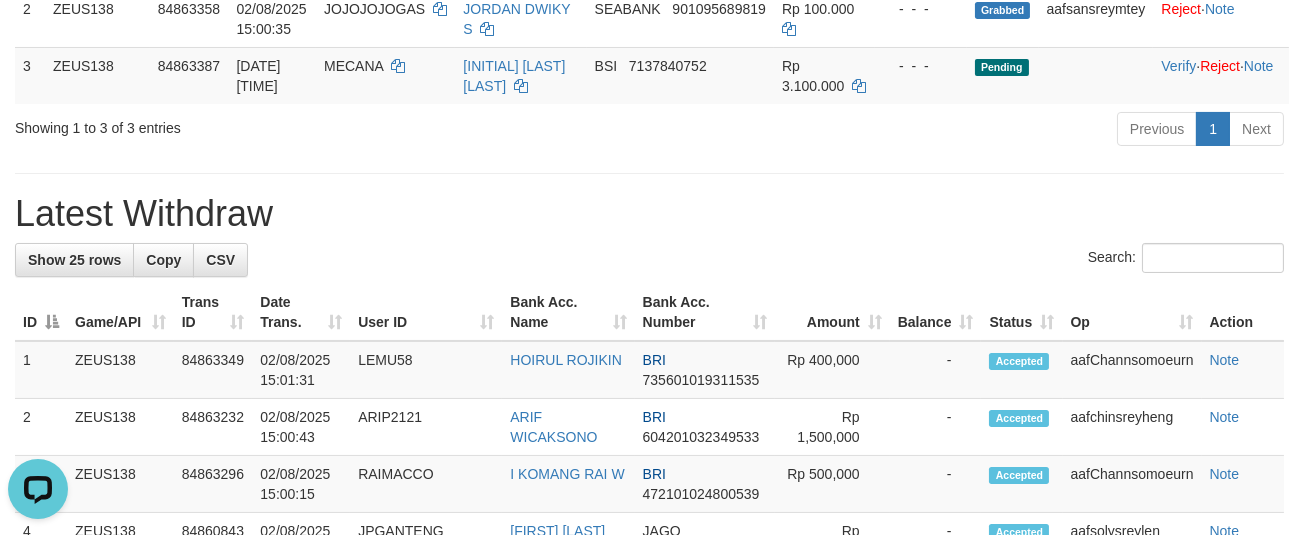 scroll, scrollTop: 0, scrollLeft: 0, axis: both 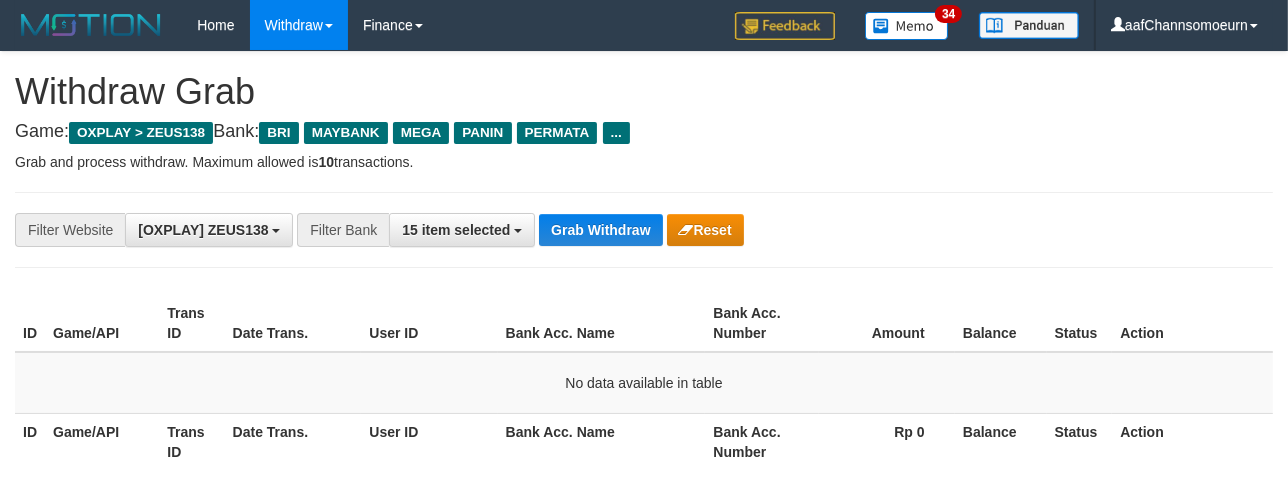 drag, startPoint x: 1008, startPoint y: 224, endPoint x: 998, endPoint y: 227, distance: 10.440307 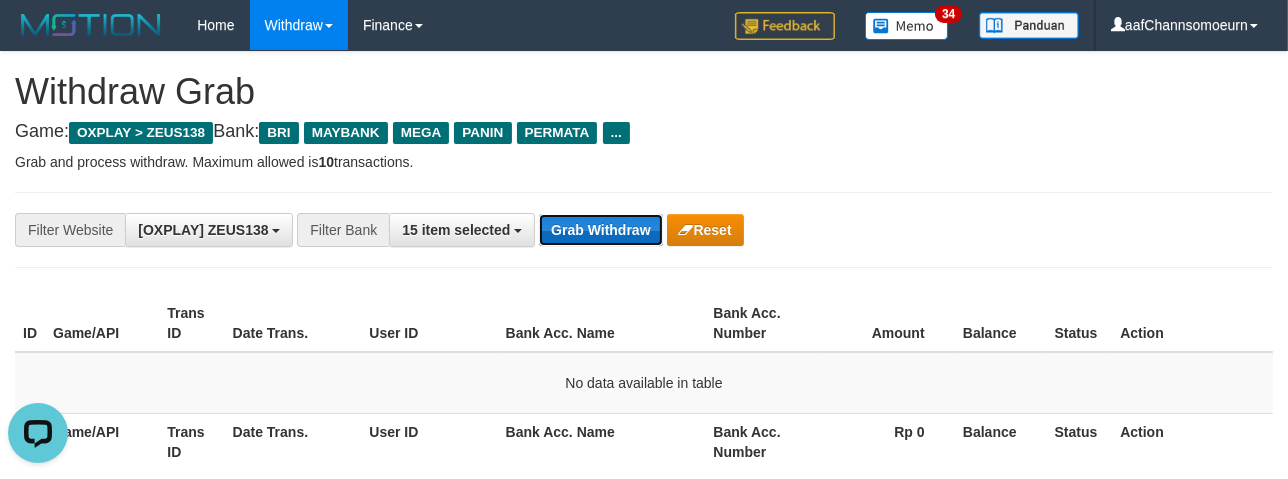 scroll, scrollTop: 0, scrollLeft: 0, axis: both 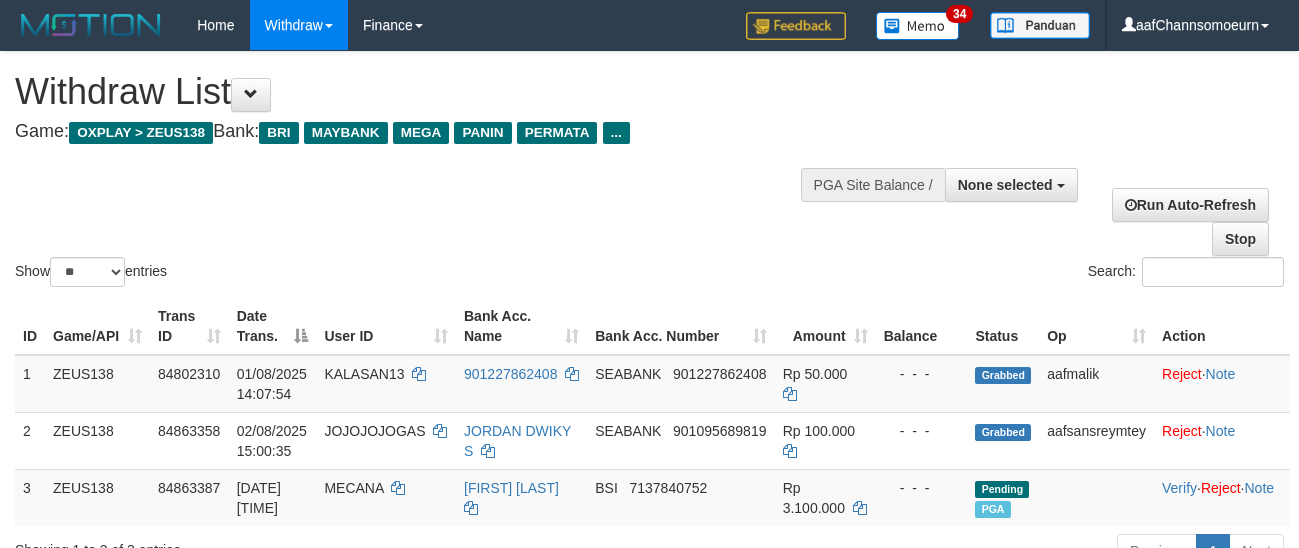 select 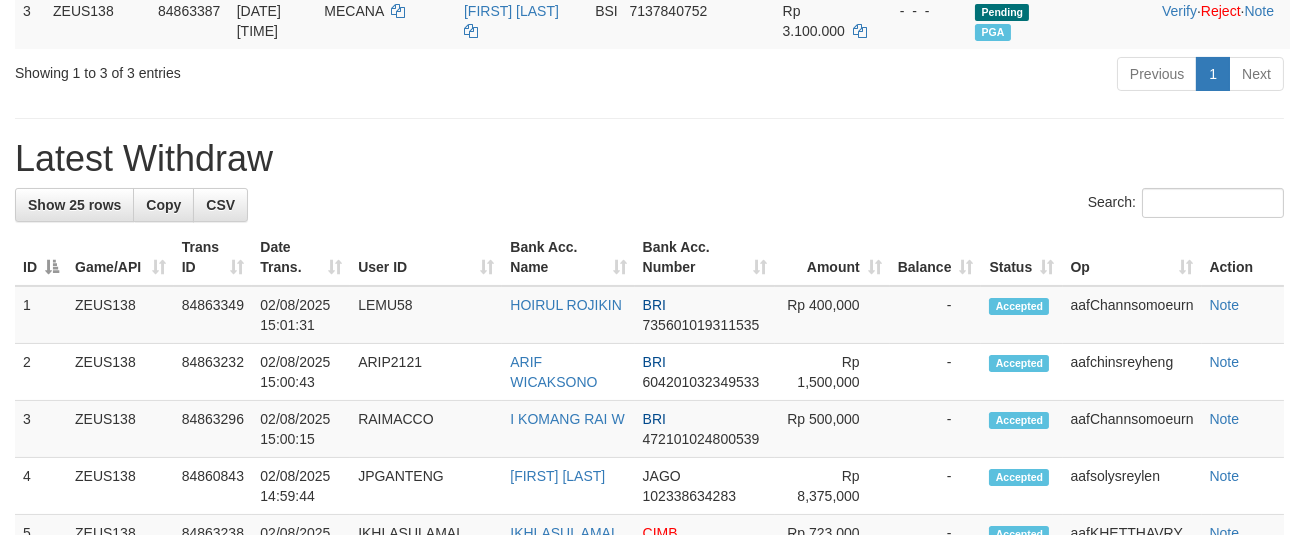 scroll, scrollTop: 422, scrollLeft: 0, axis: vertical 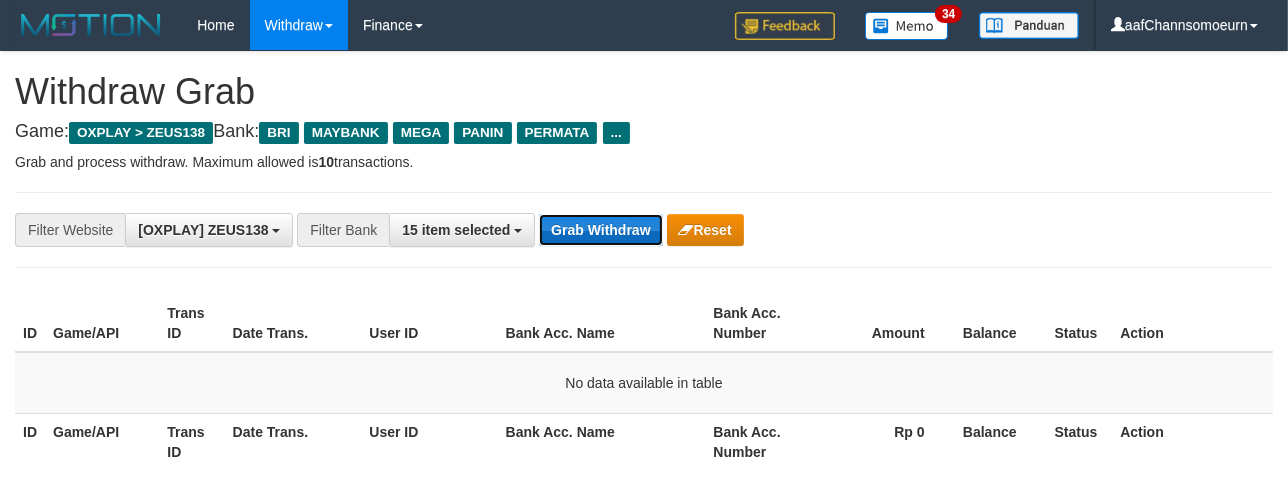 click on "Grab Withdraw" at bounding box center [600, 230] 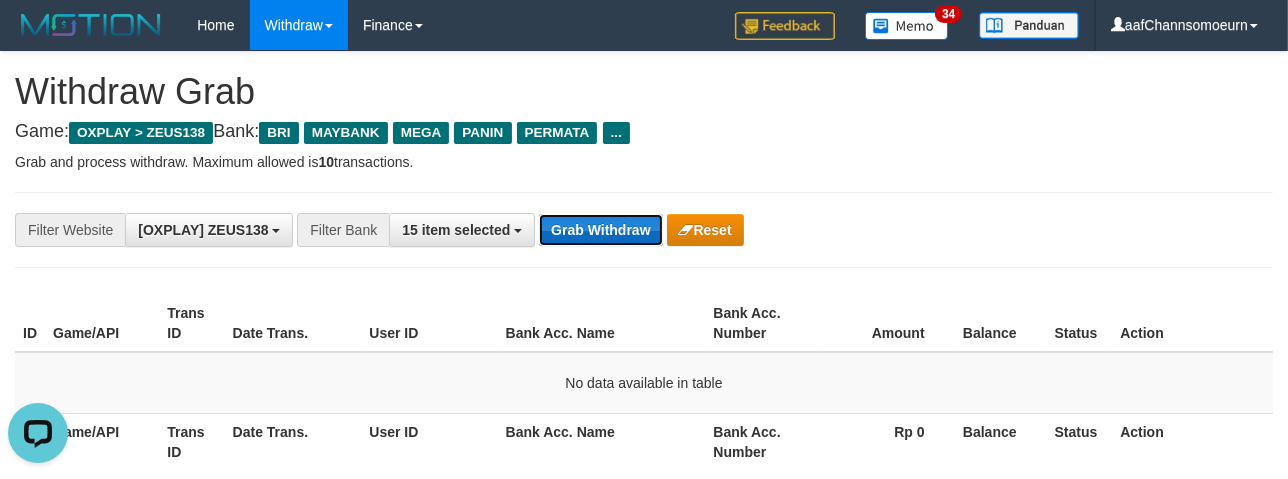 scroll, scrollTop: 0, scrollLeft: 0, axis: both 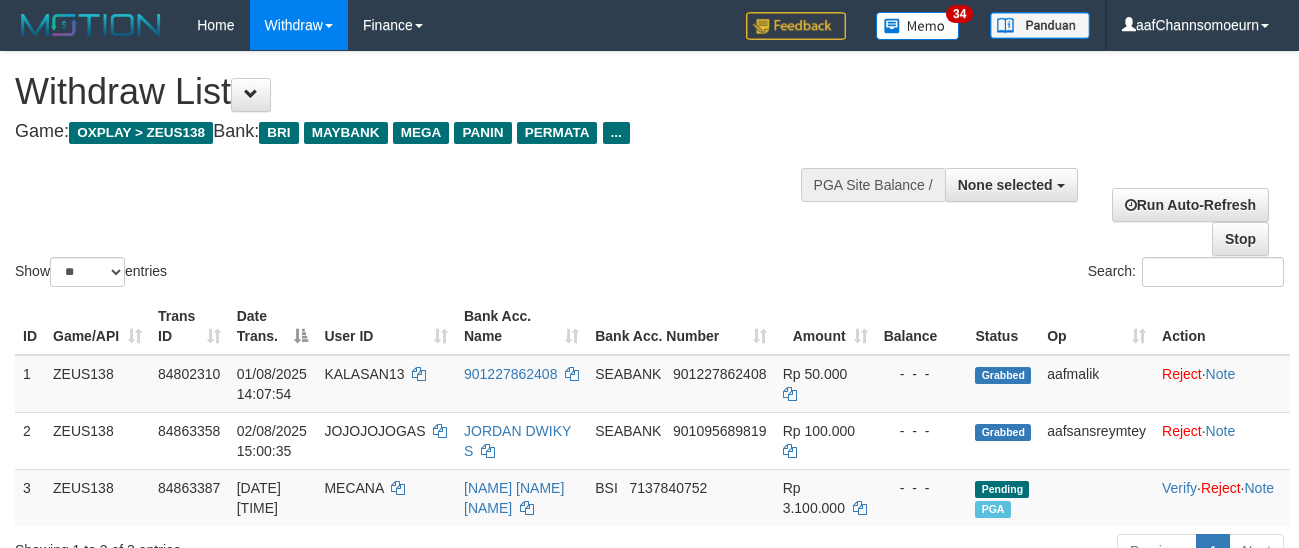 select 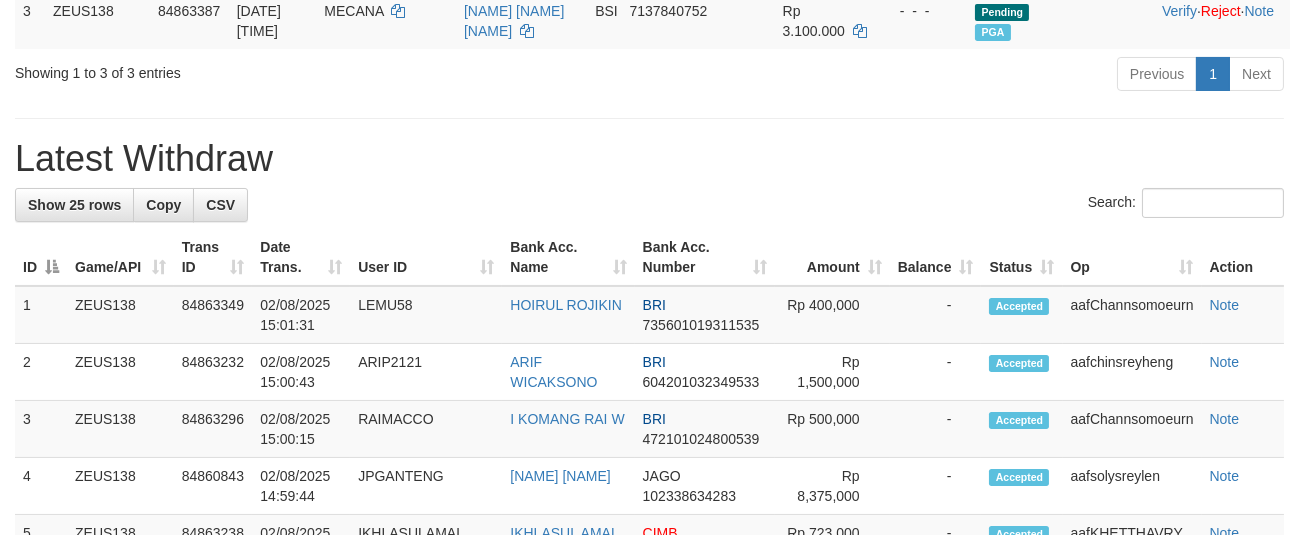 scroll, scrollTop: 422, scrollLeft: 0, axis: vertical 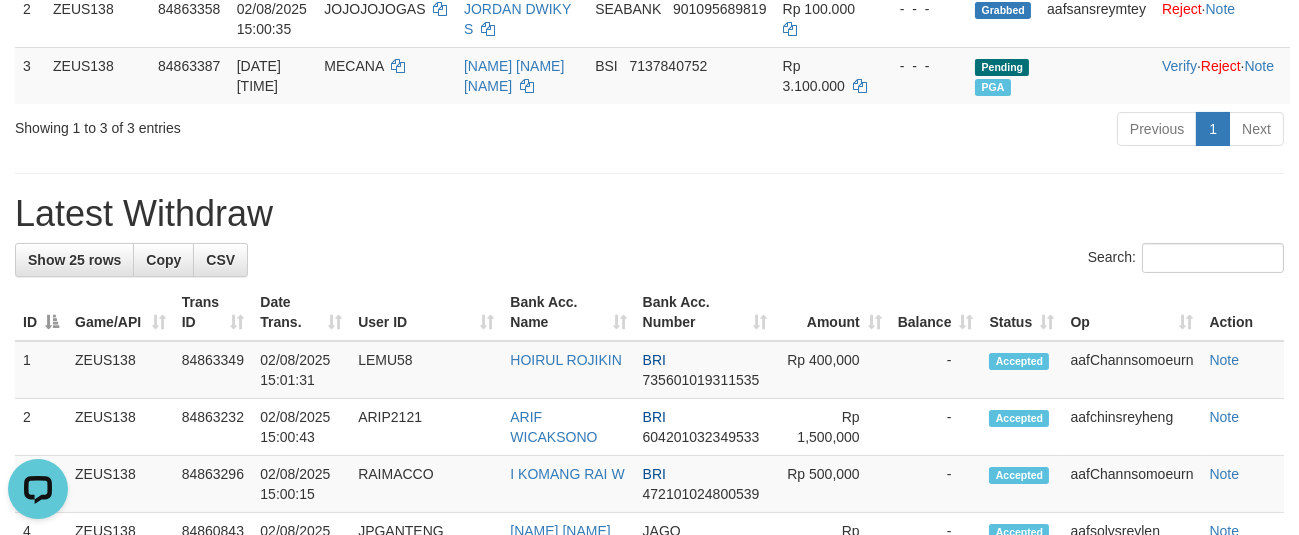 click on "Latest Withdraw" at bounding box center [649, 214] 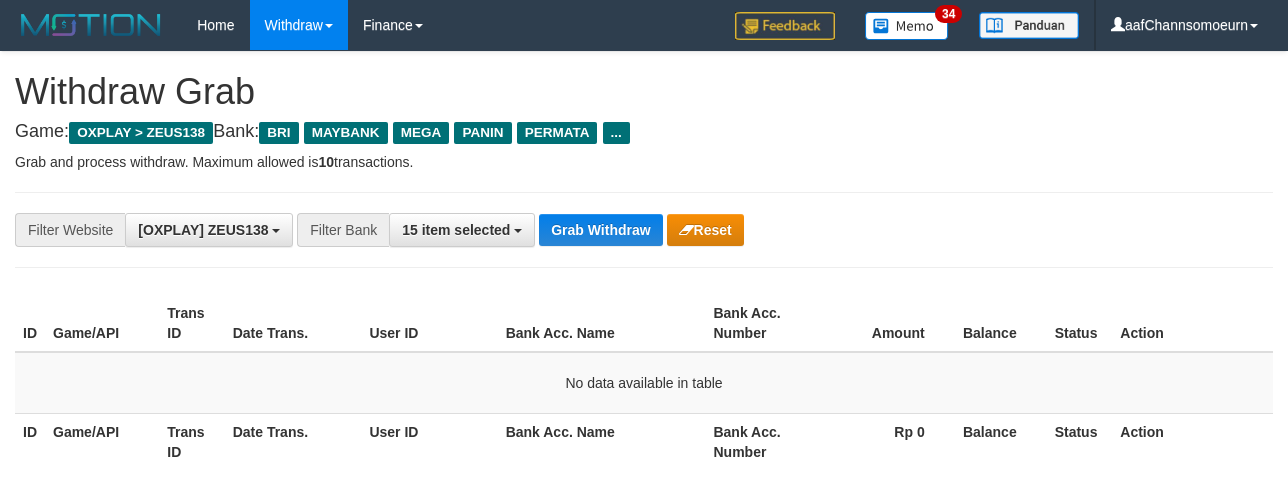scroll, scrollTop: 0, scrollLeft: 0, axis: both 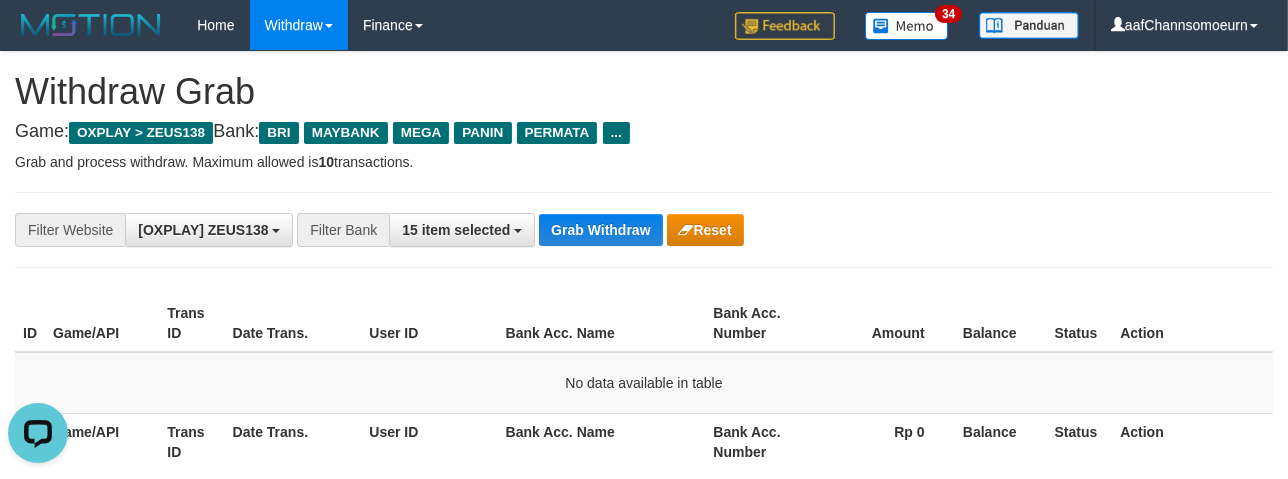 drag, startPoint x: 1057, startPoint y: 152, endPoint x: 1185, endPoint y: 251, distance: 161.8178 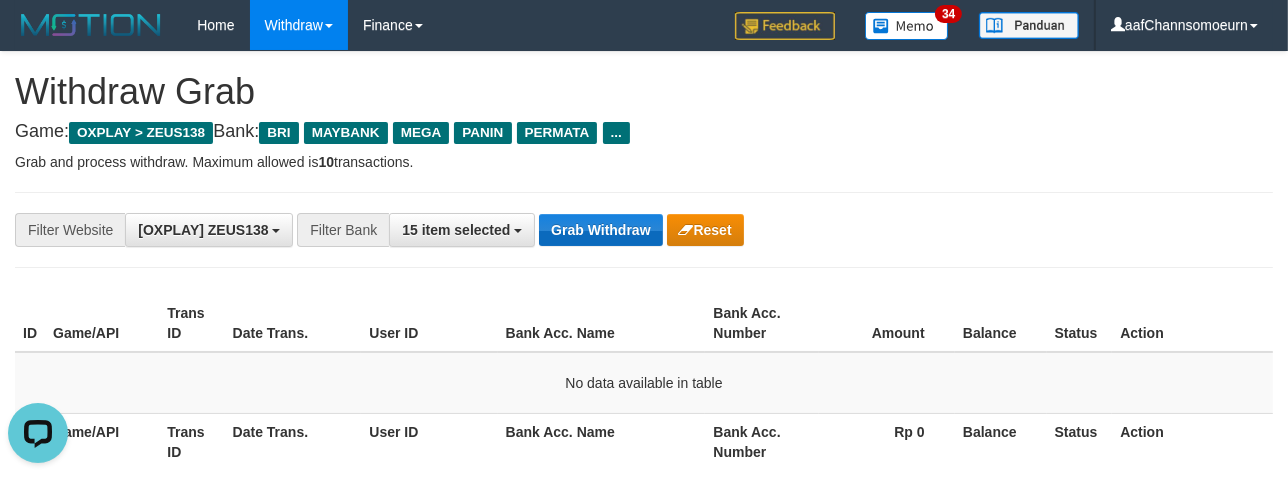 click on "**********" at bounding box center [536, 230] 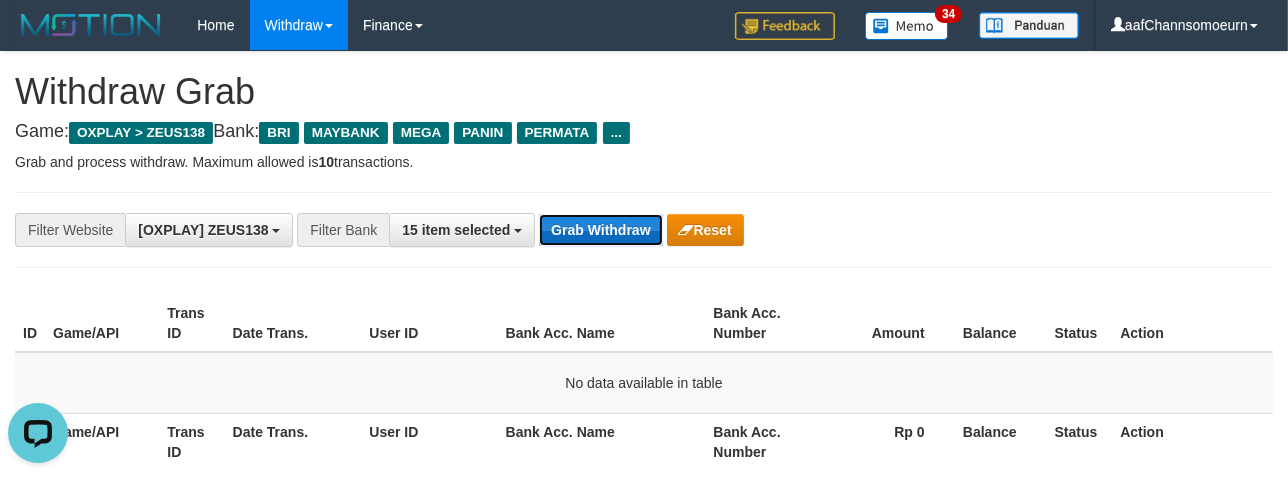 click on "Grab Withdraw" at bounding box center [600, 230] 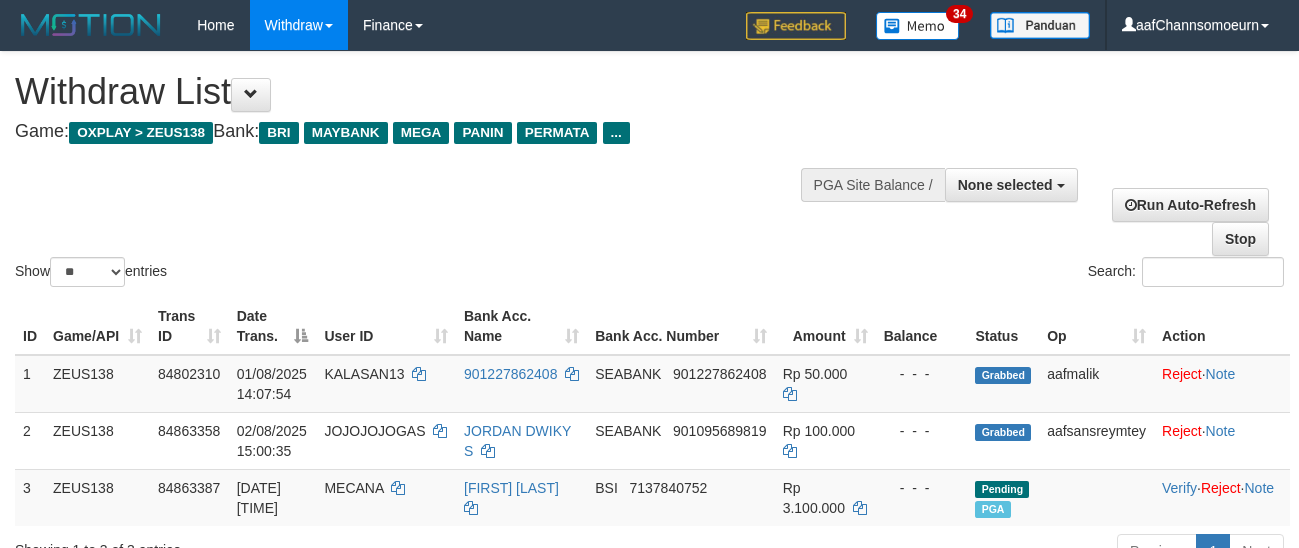 select 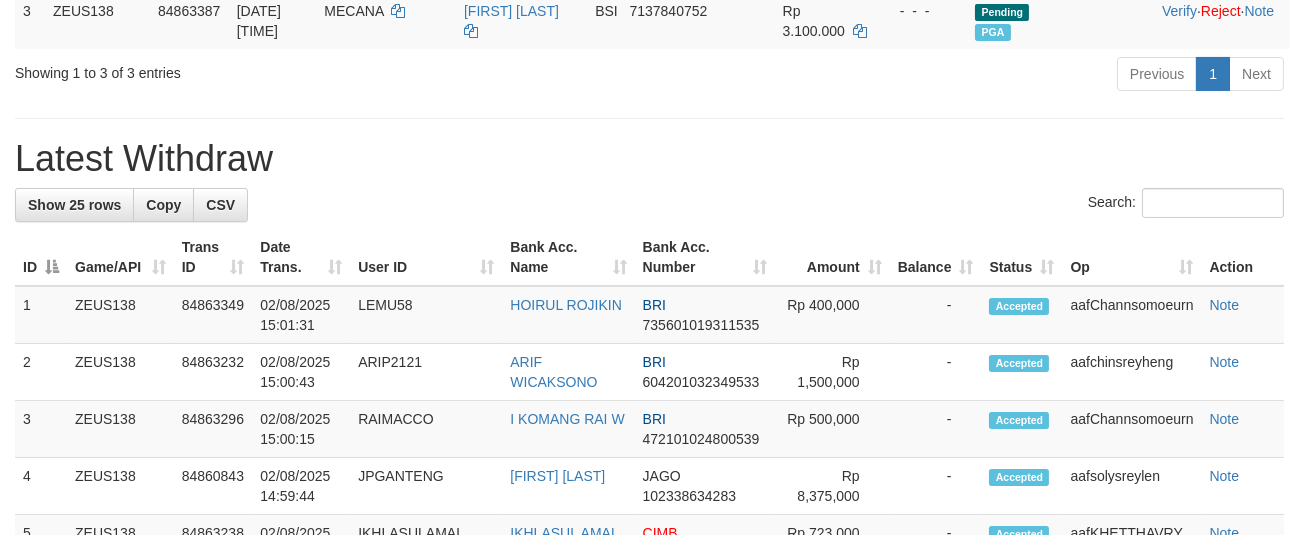 scroll, scrollTop: 422, scrollLeft: 0, axis: vertical 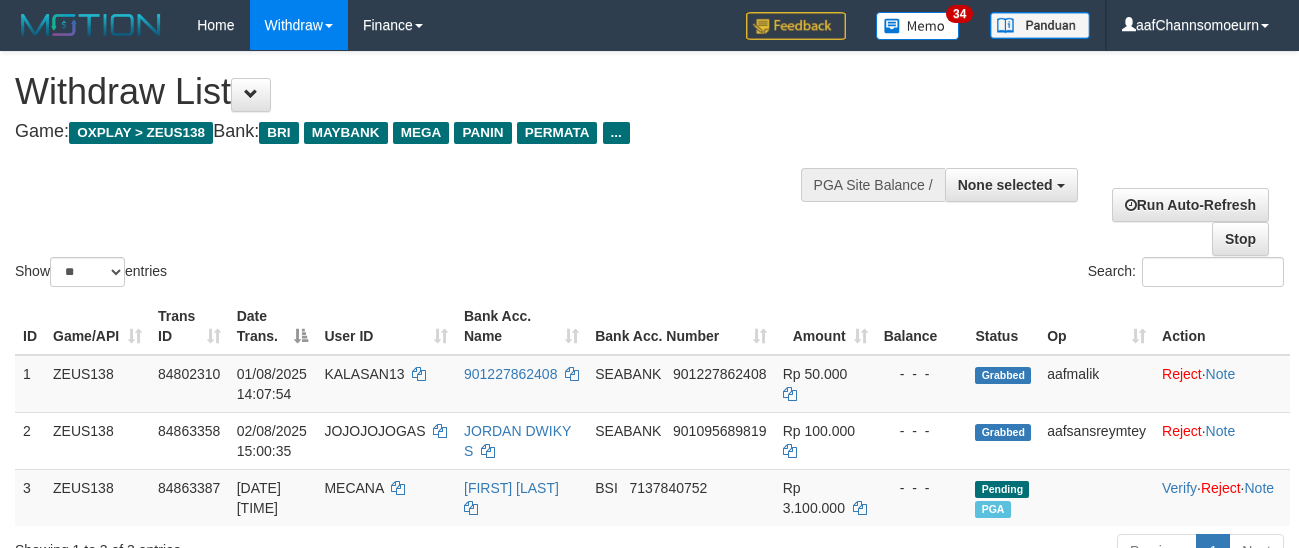 select 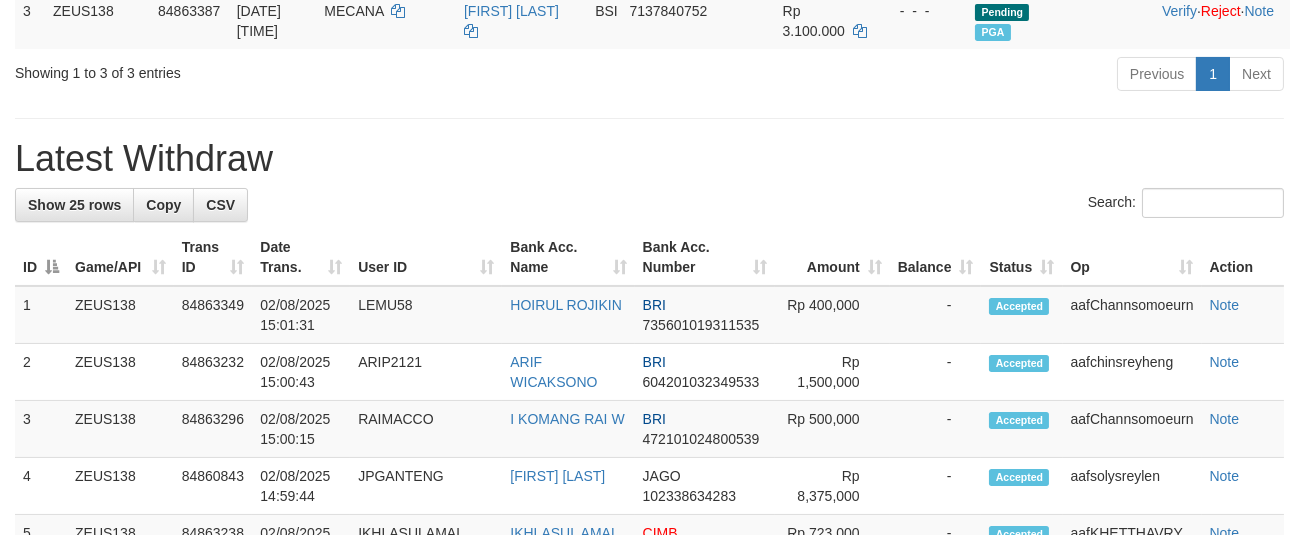 scroll, scrollTop: 422, scrollLeft: 0, axis: vertical 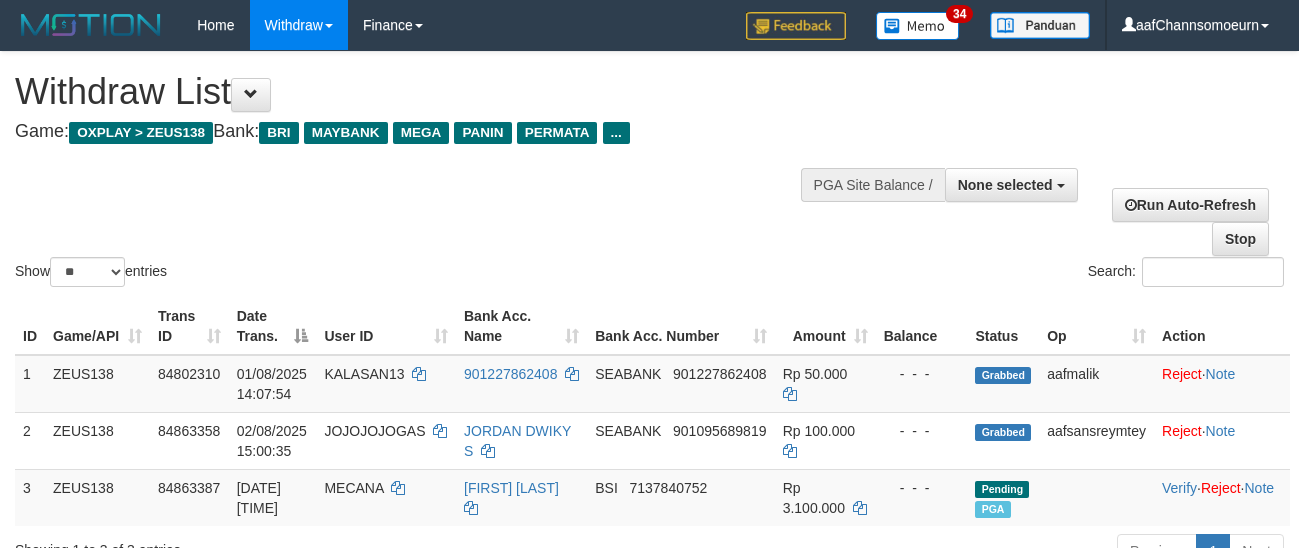 select 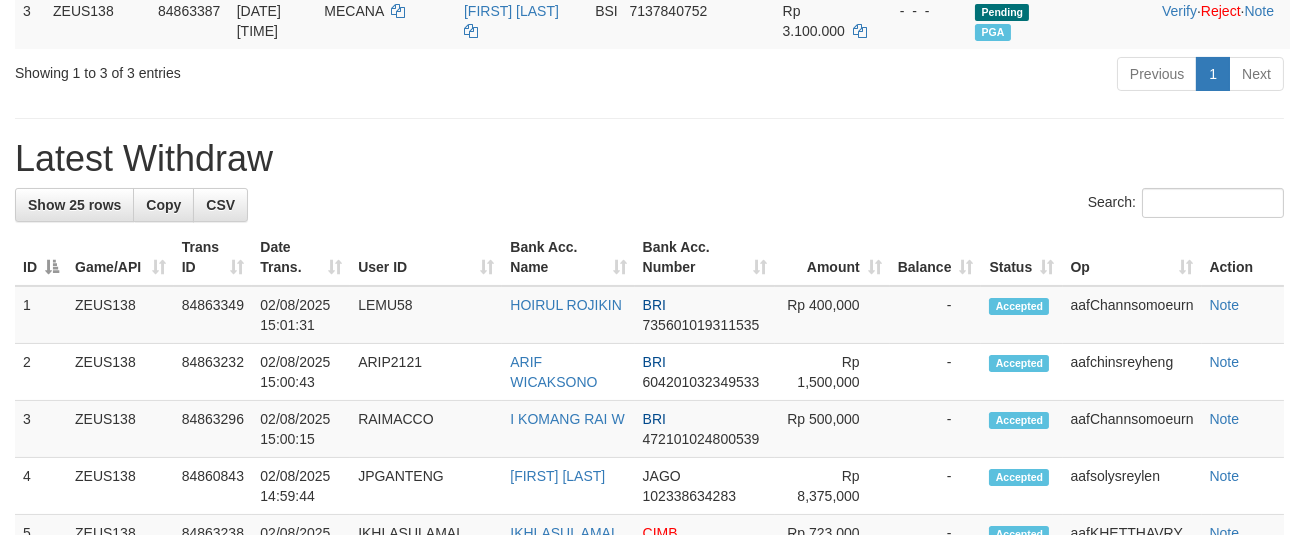 scroll, scrollTop: 422, scrollLeft: 0, axis: vertical 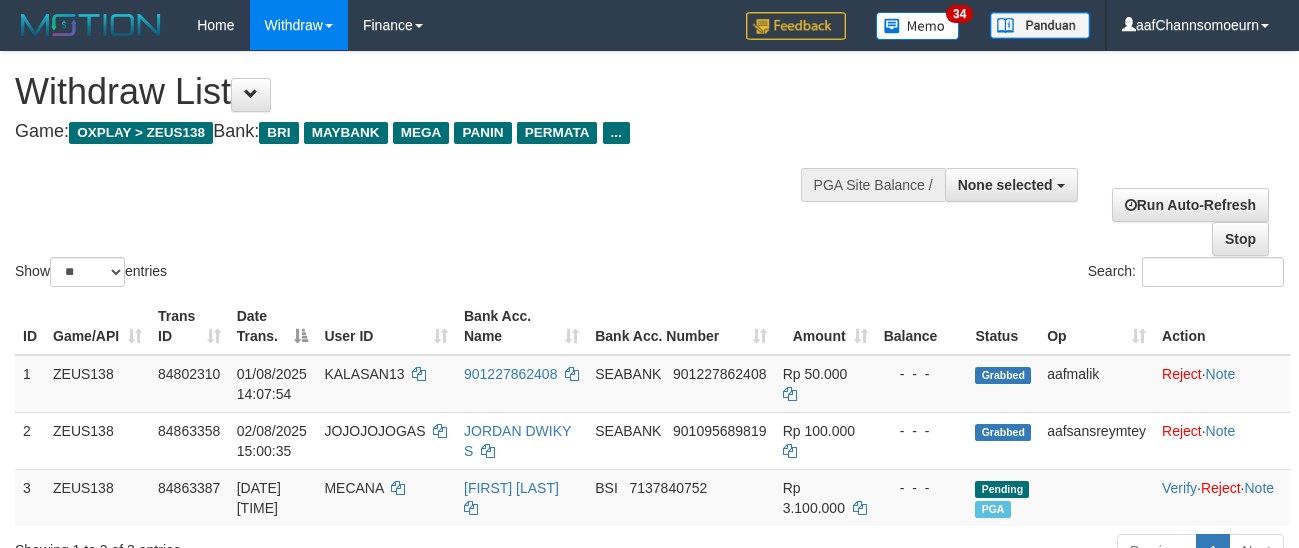 select 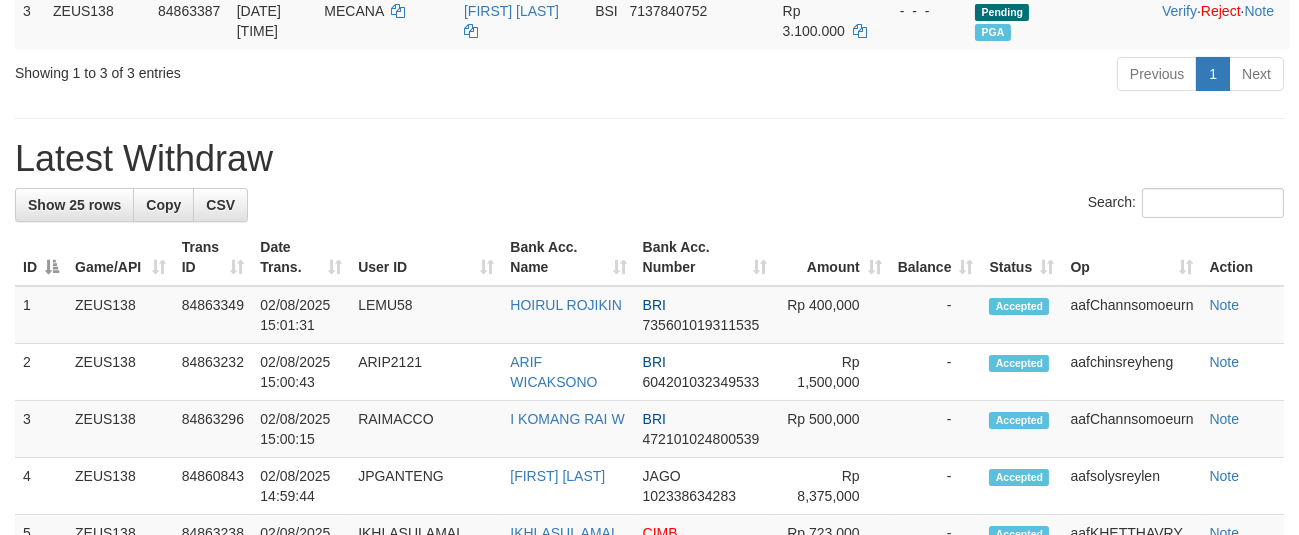 scroll, scrollTop: 422, scrollLeft: 0, axis: vertical 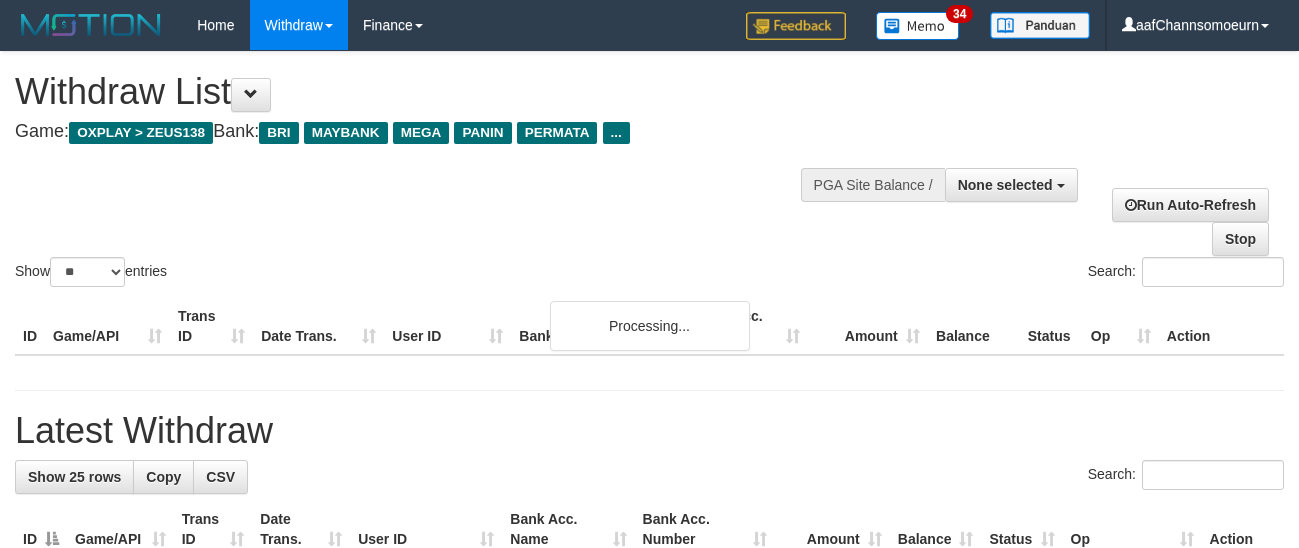 select 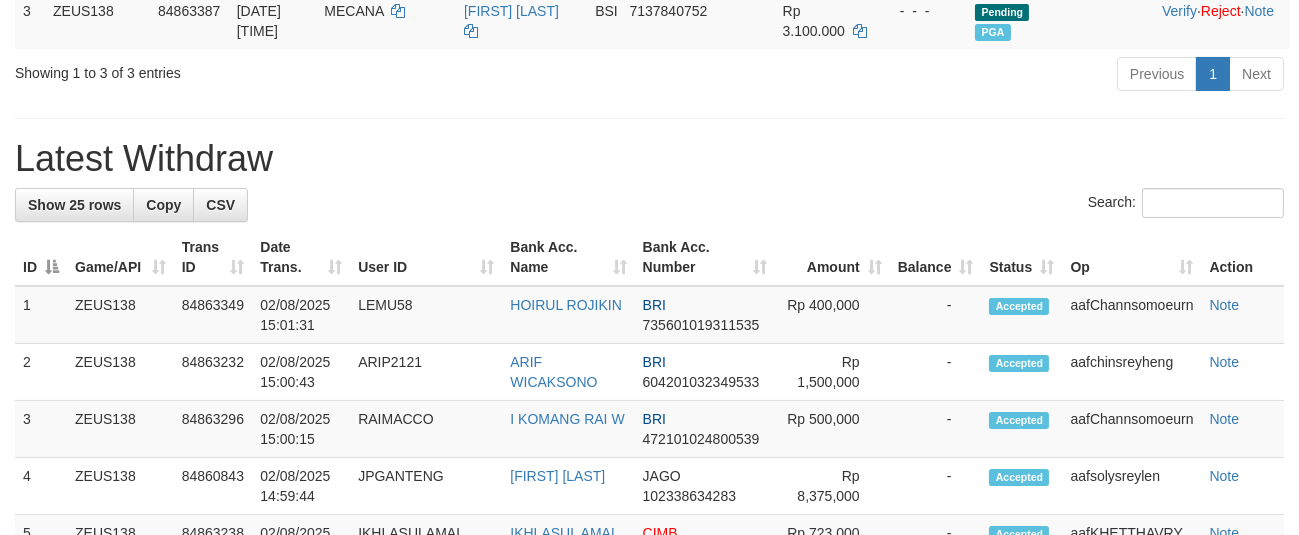 scroll, scrollTop: 422, scrollLeft: 0, axis: vertical 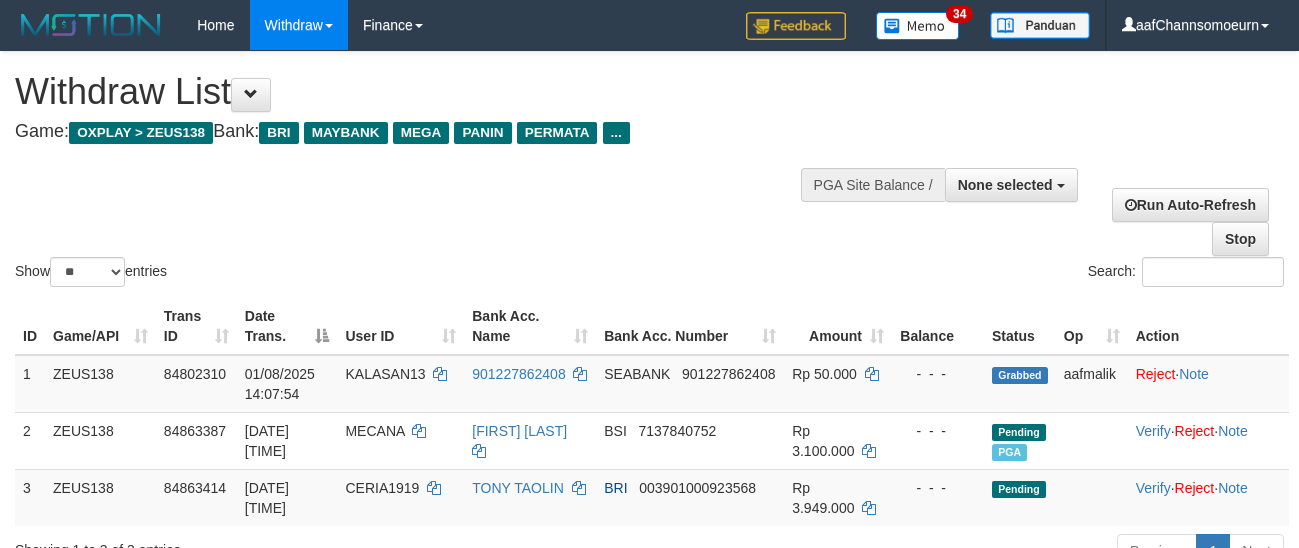 select 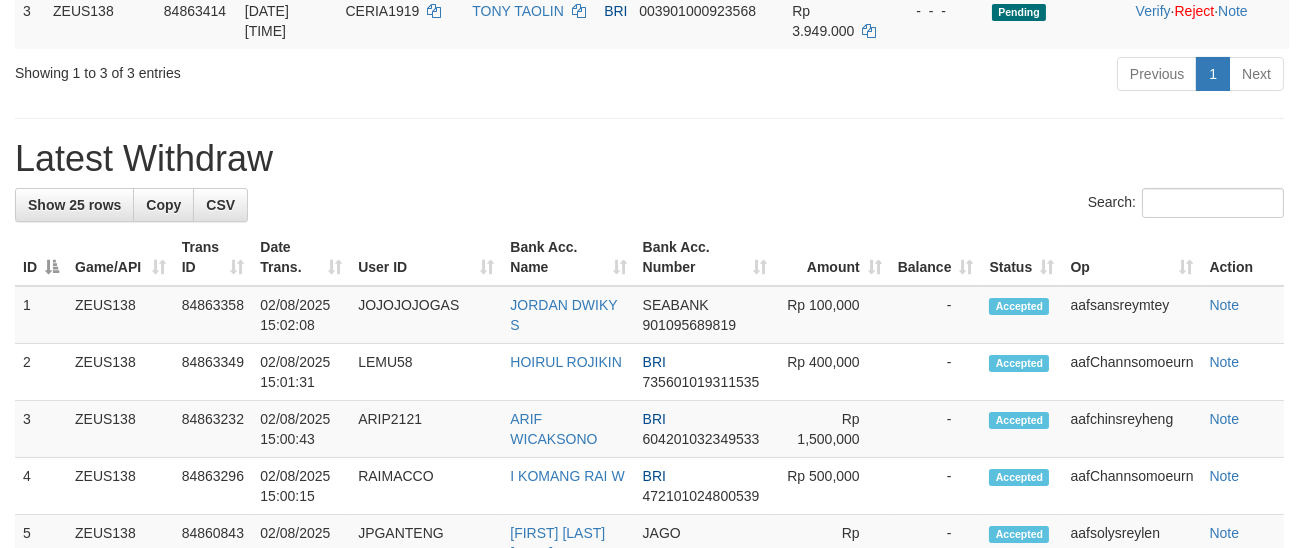 scroll, scrollTop: 422, scrollLeft: 0, axis: vertical 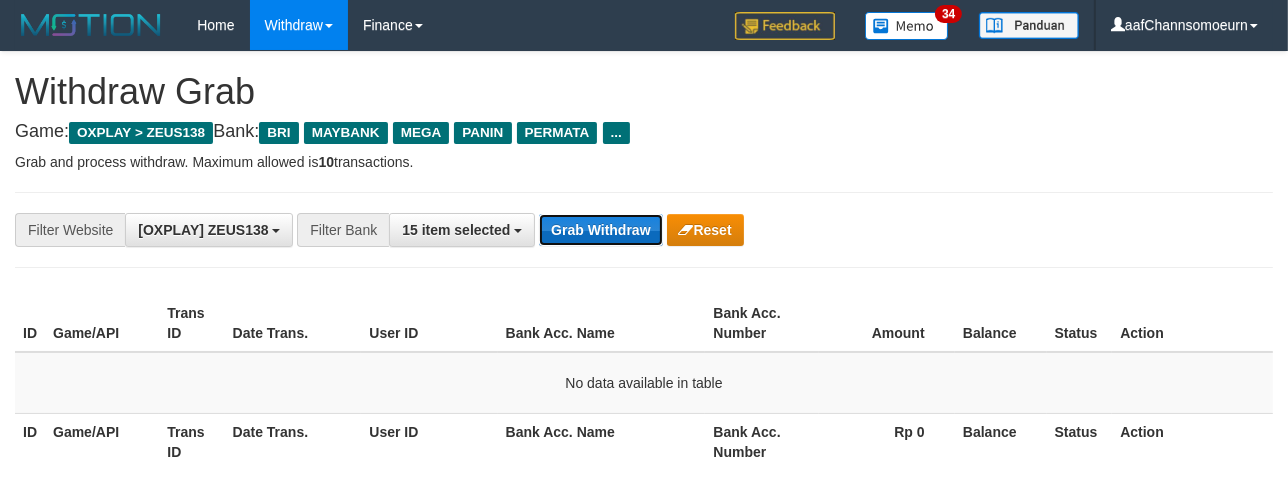 click on "Grab Withdraw" at bounding box center (600, 230) 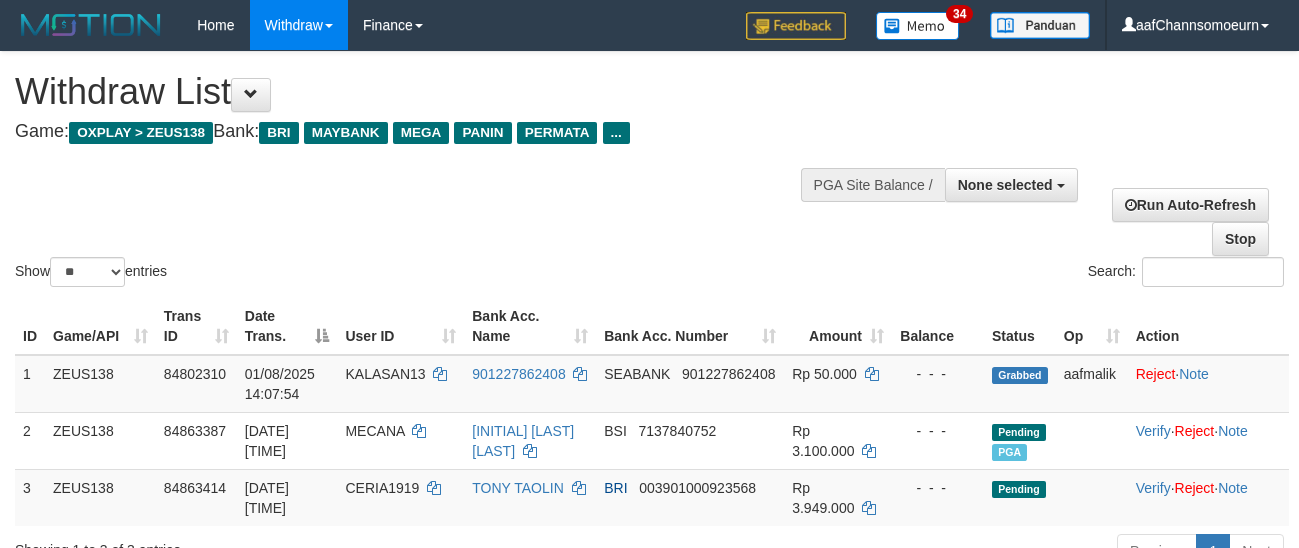 select 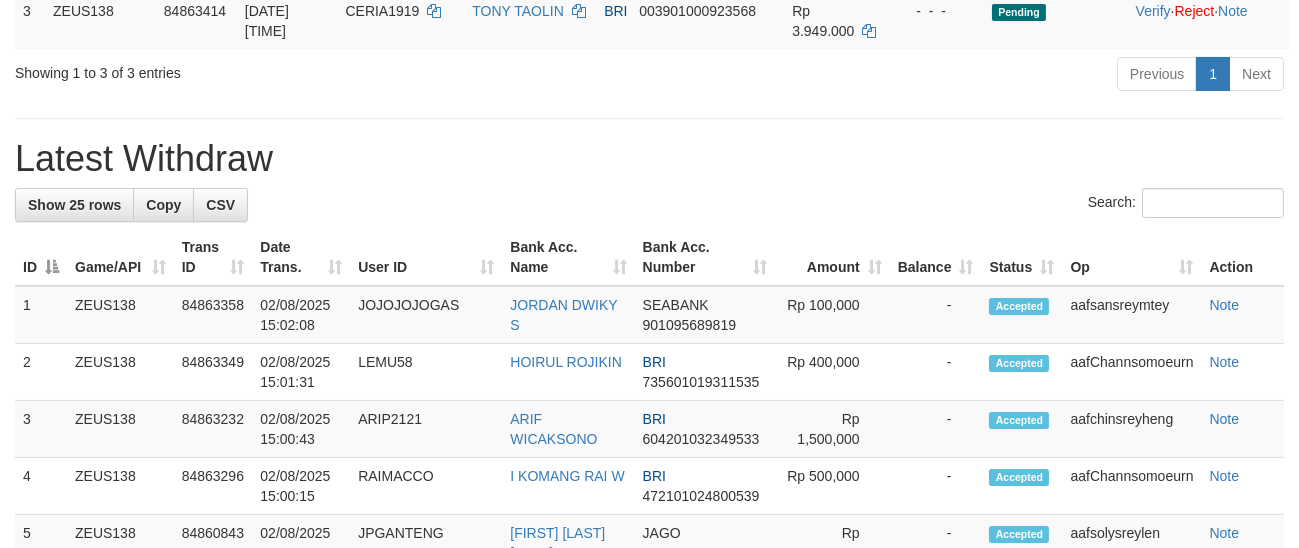 scroll, scrollTop: 422, scrollLeft: 0, axis: vertical 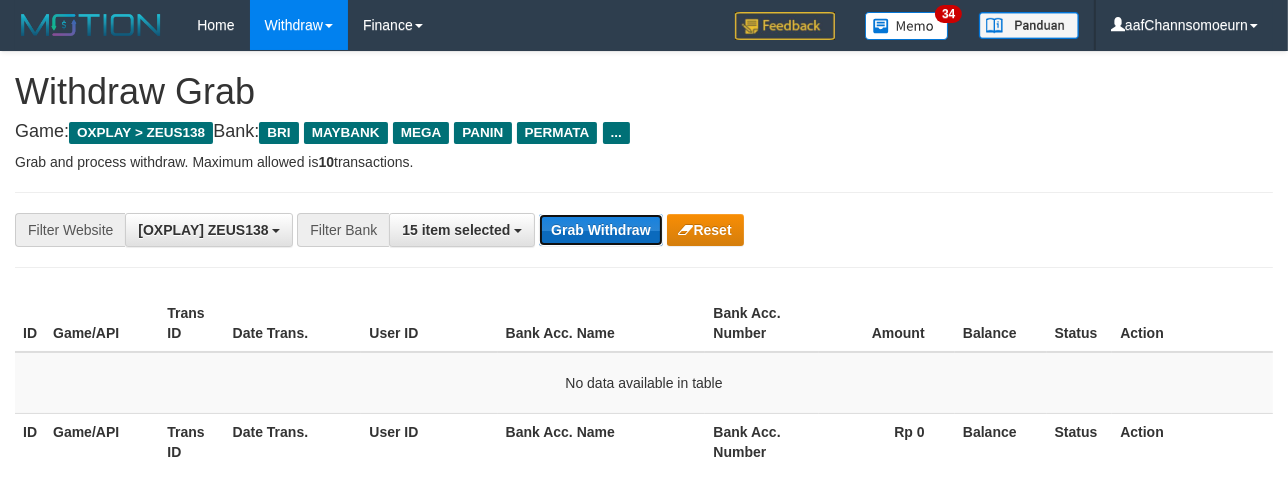 click on "Grab Withdraw" at bounding box center [600, 230] 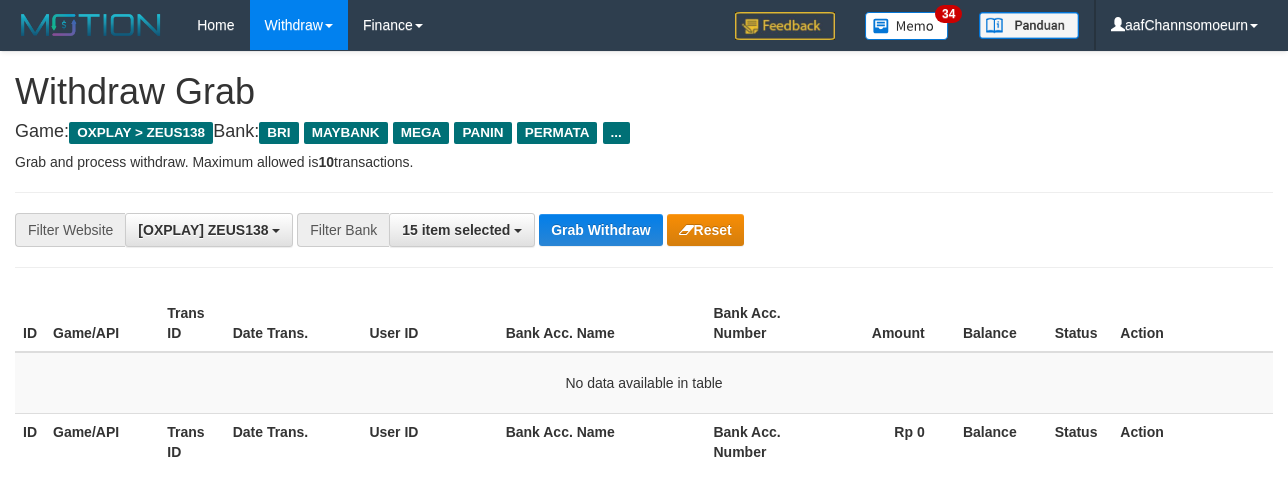 scroll, scrollTop: 0, scrollLeft: 0, axis: both 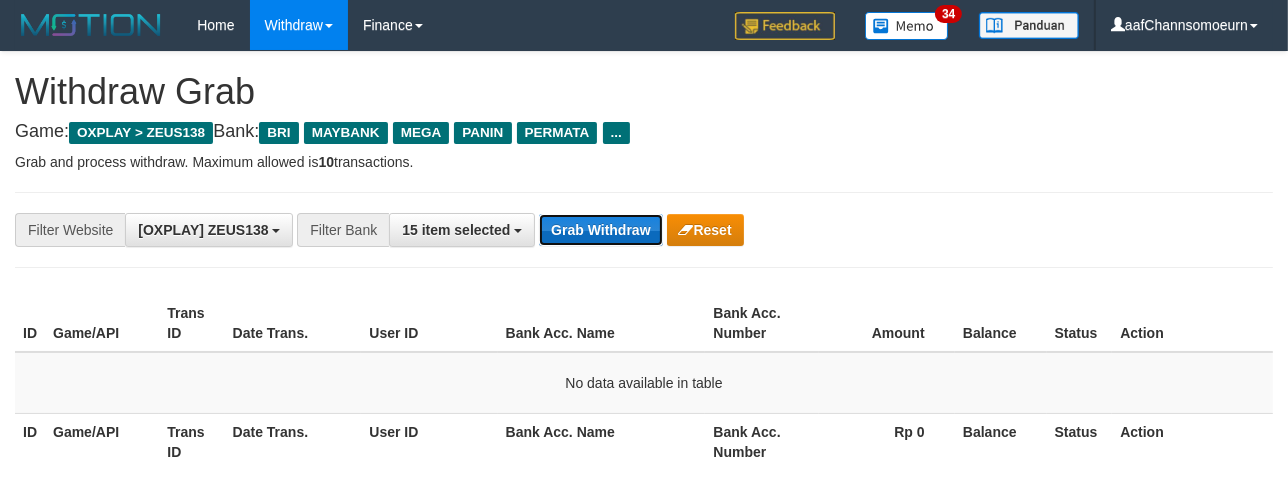 click on "Grab Withdraw" at bounding box center (600, 230) 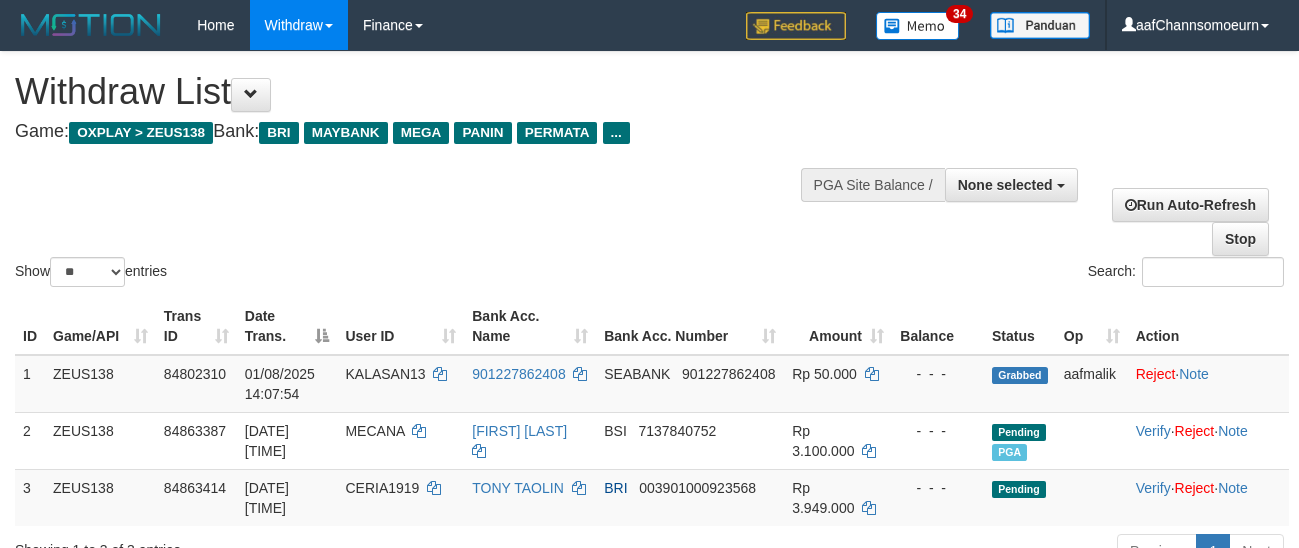 select 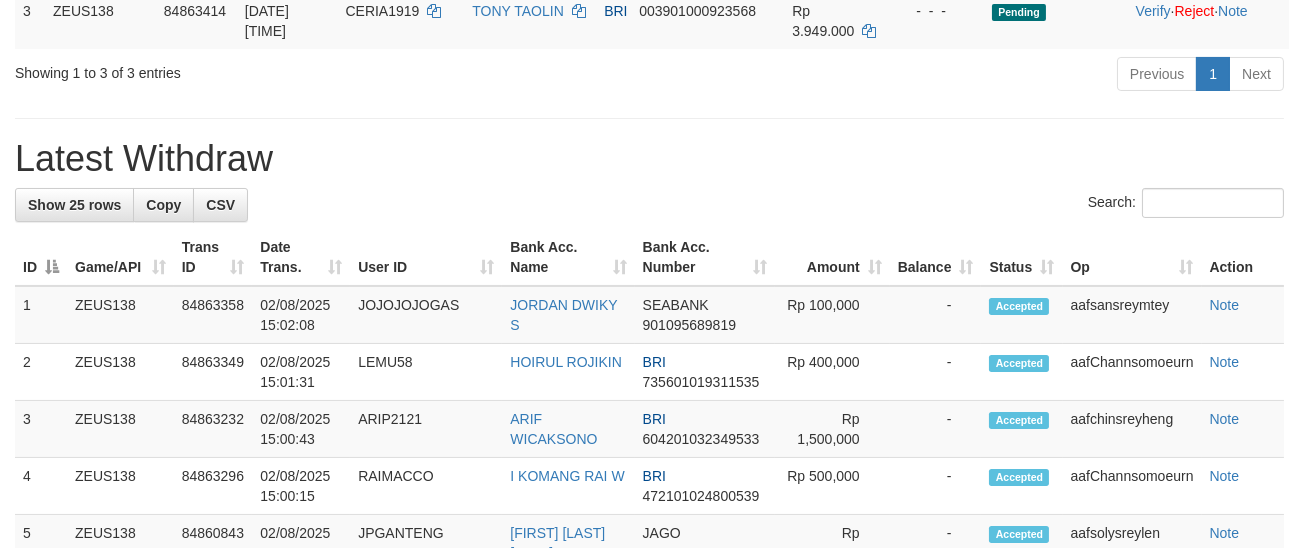 scroll, scrollTop: 422, scrollLeft: 0, axis: vertical 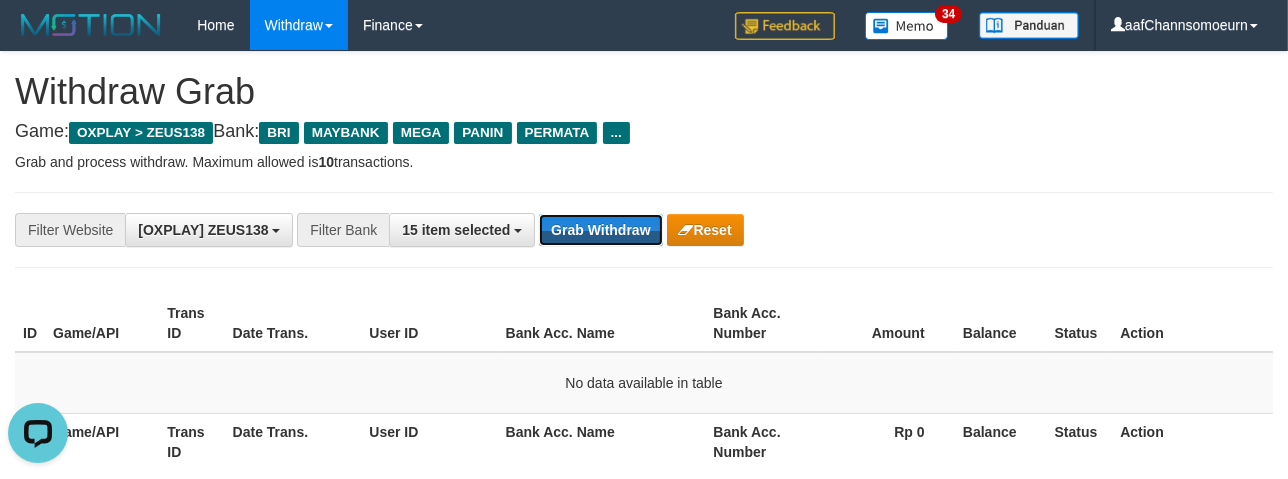 drag, startPoint x: 633, startPoint y: 216, endPoint x: 771, endPoint y: 275, distance: 150.08331 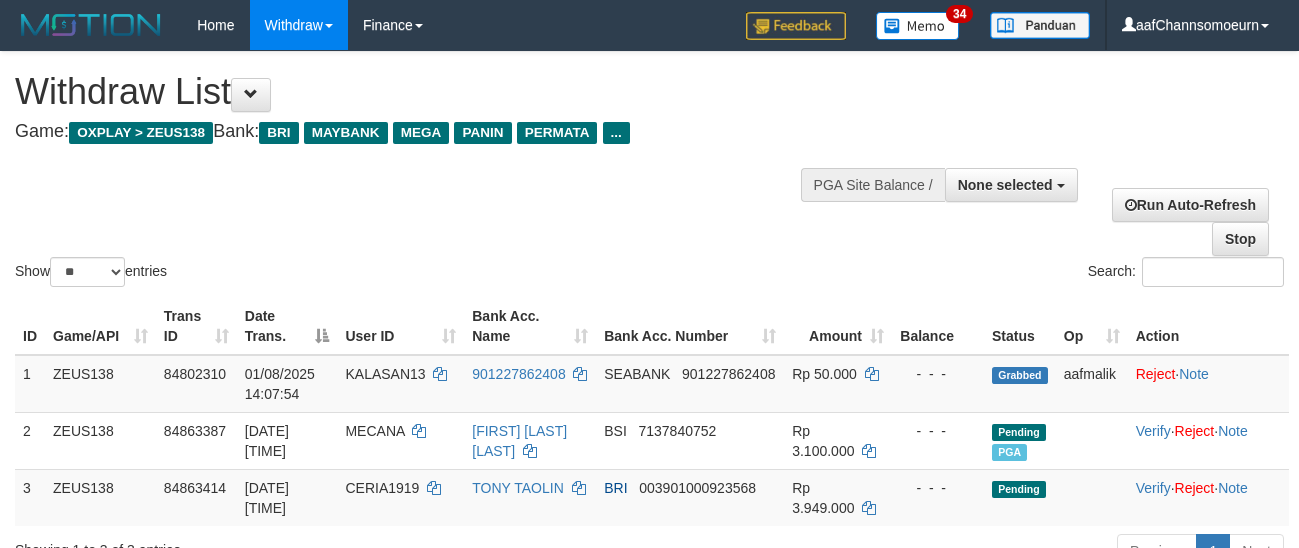 select 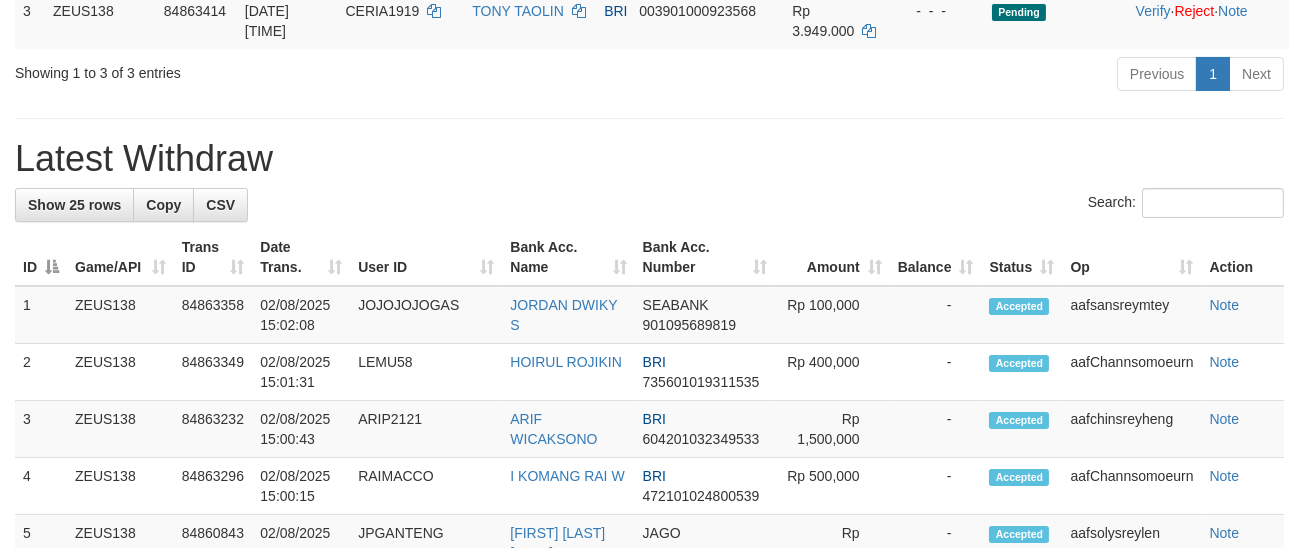 scroll, scrollTop: 422, scrollLeft: 0, axis: vertical 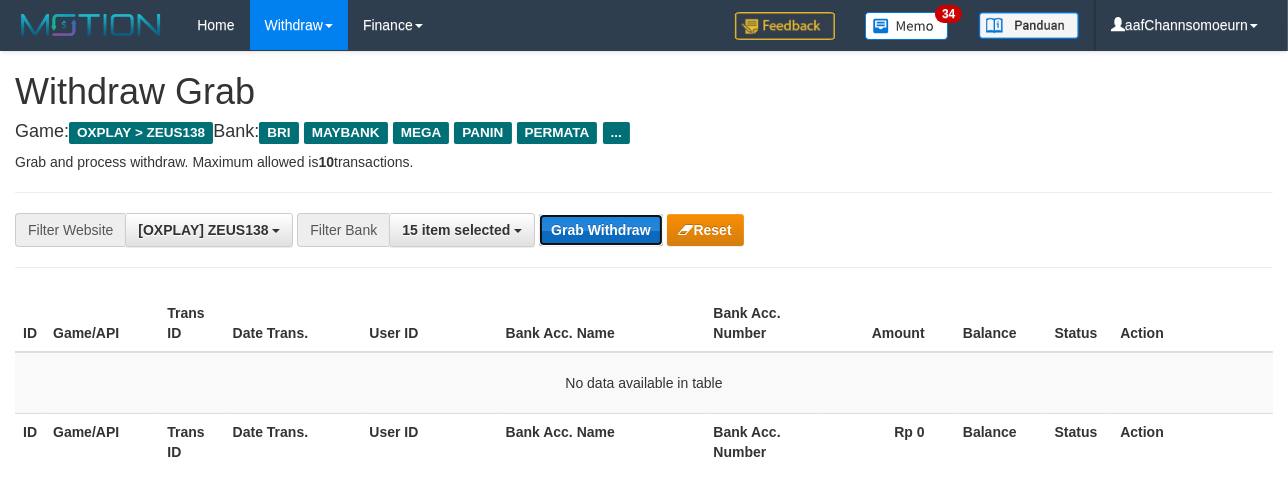 click on "Grab Withdraw" at bounding box center (600, 230) 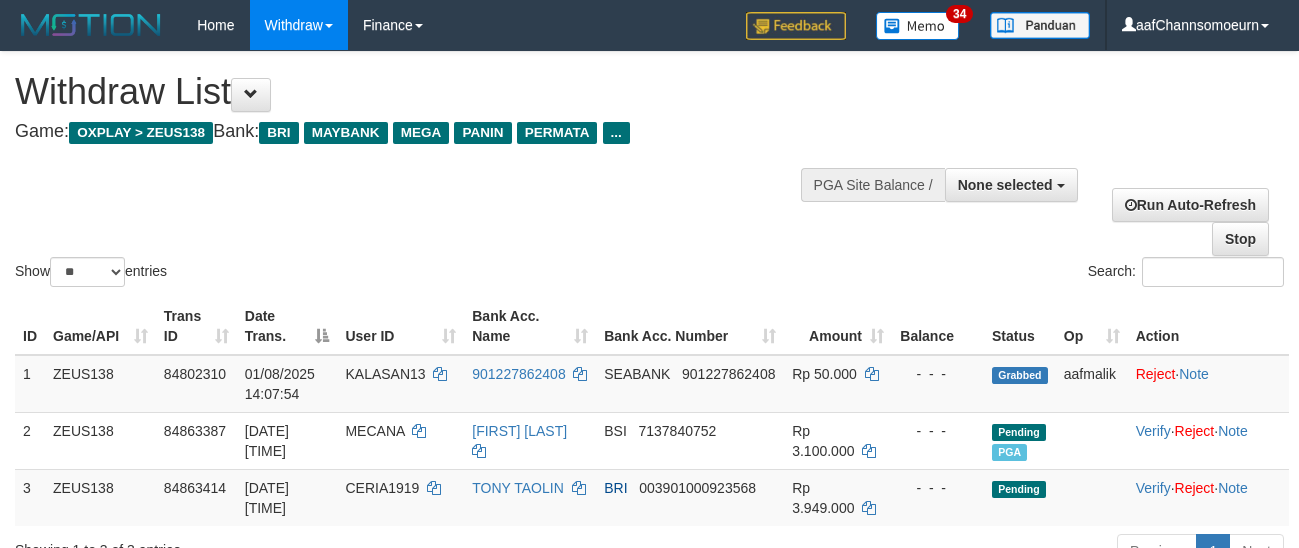 select 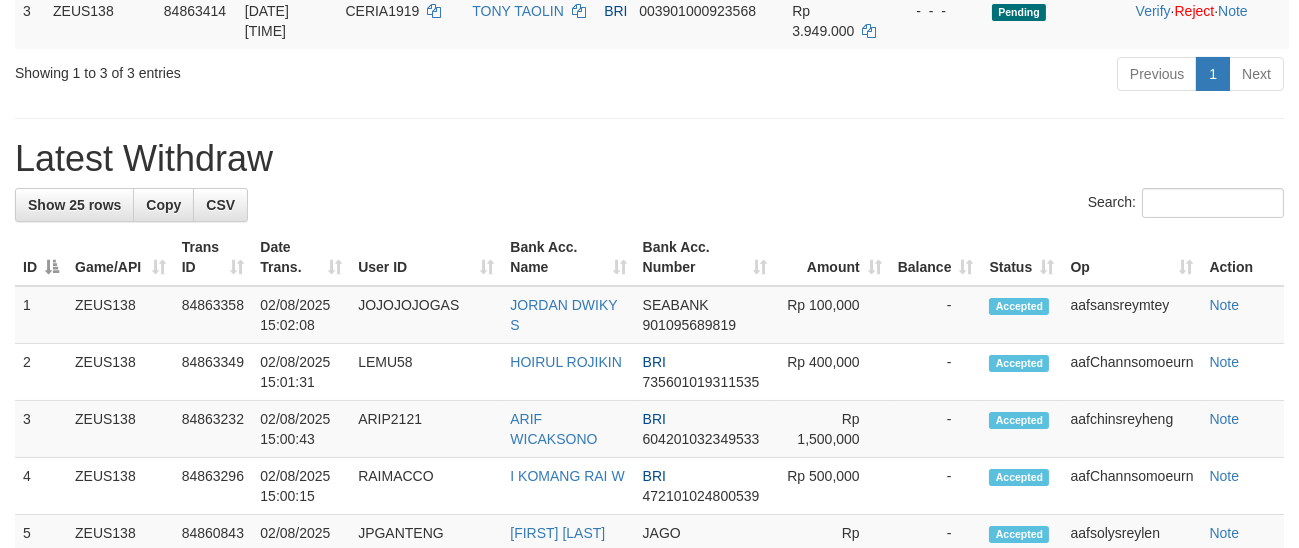 scroll, scrollTop: 422, scrollLeft: 0, axis: vertical 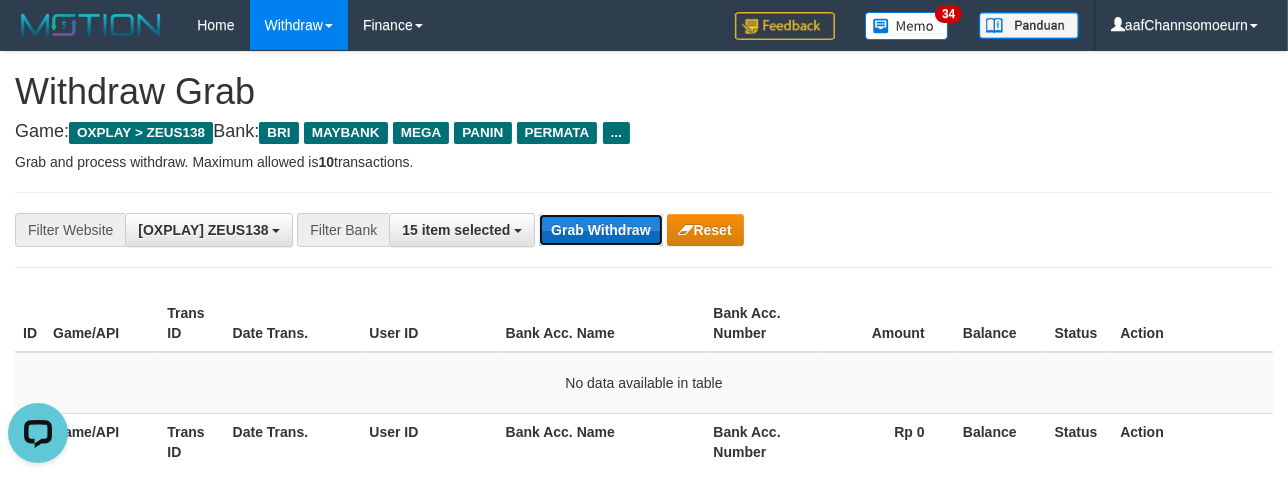 click on "Grab Withdraw" at bounding box center [600, 230] 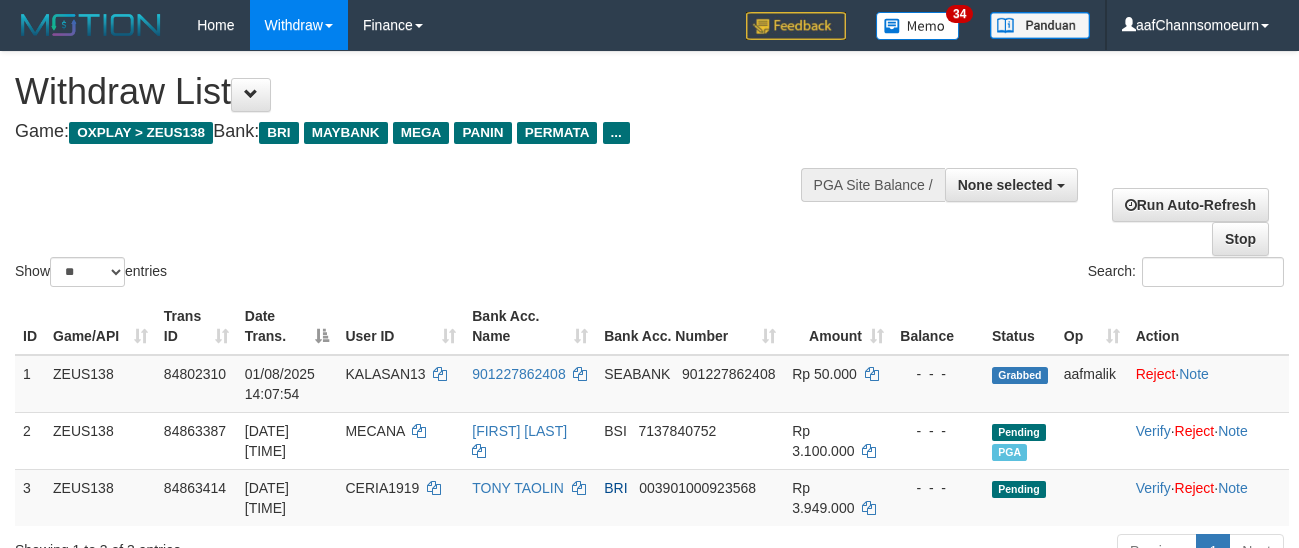 select 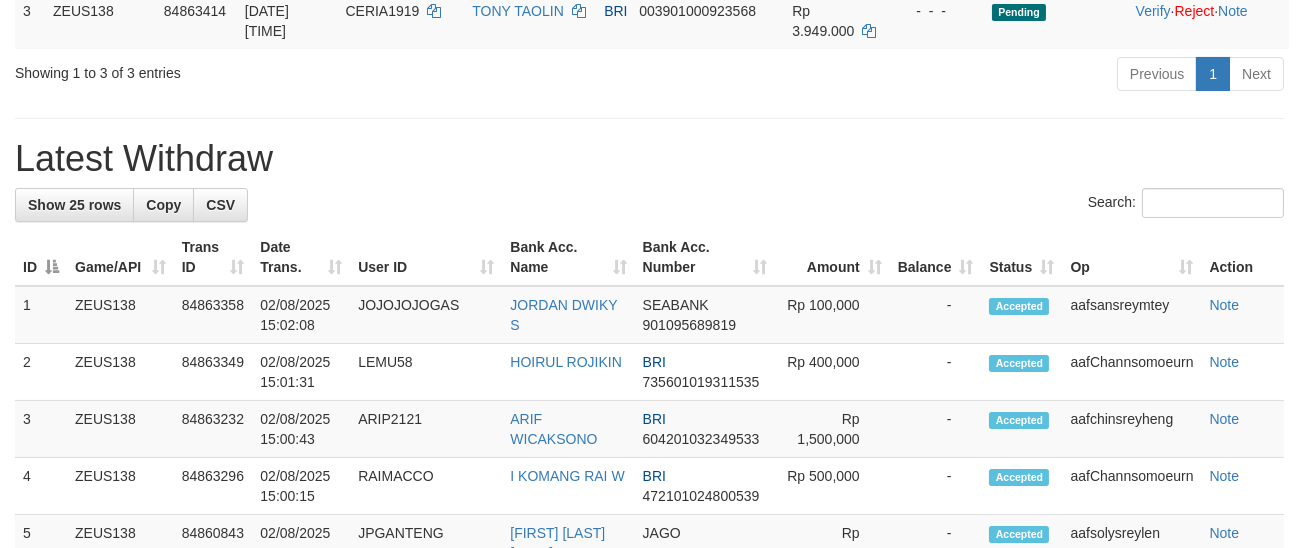 scroll, scrollTop: 422, scrollLeft: 0, axis: vertical 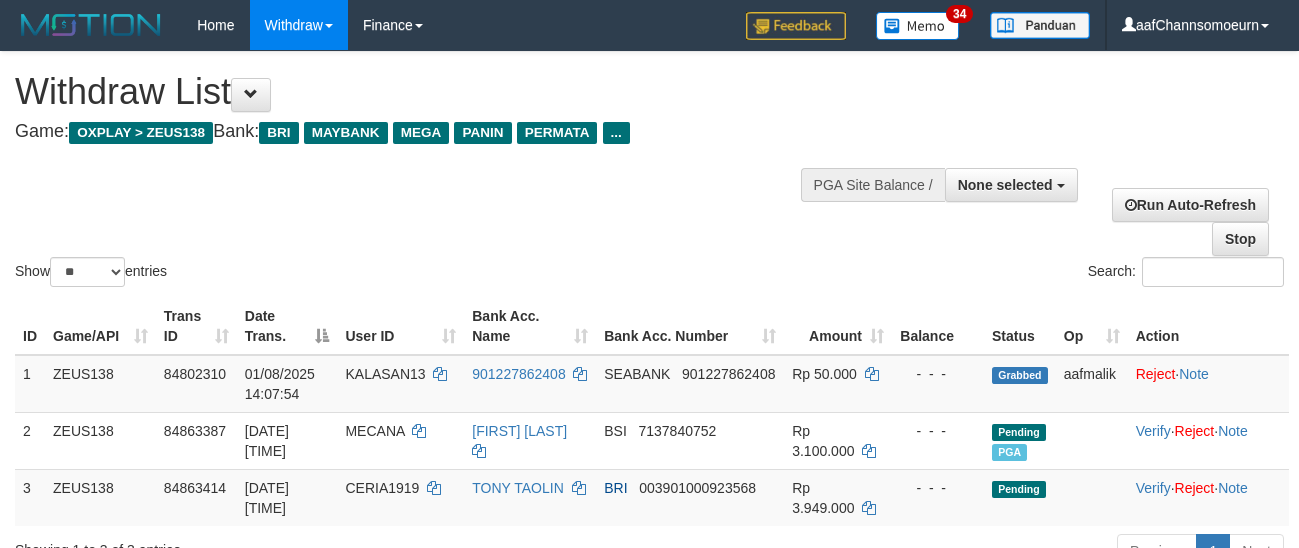 select 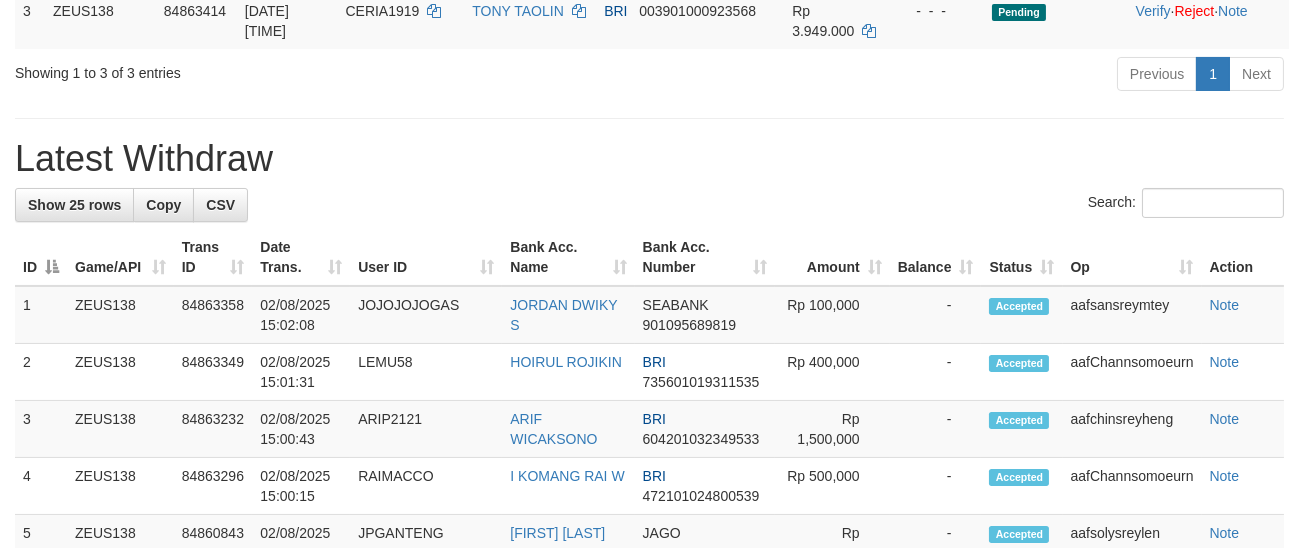 scroll, scrollTop: 422, scrollLeft: 0, axis: vertical 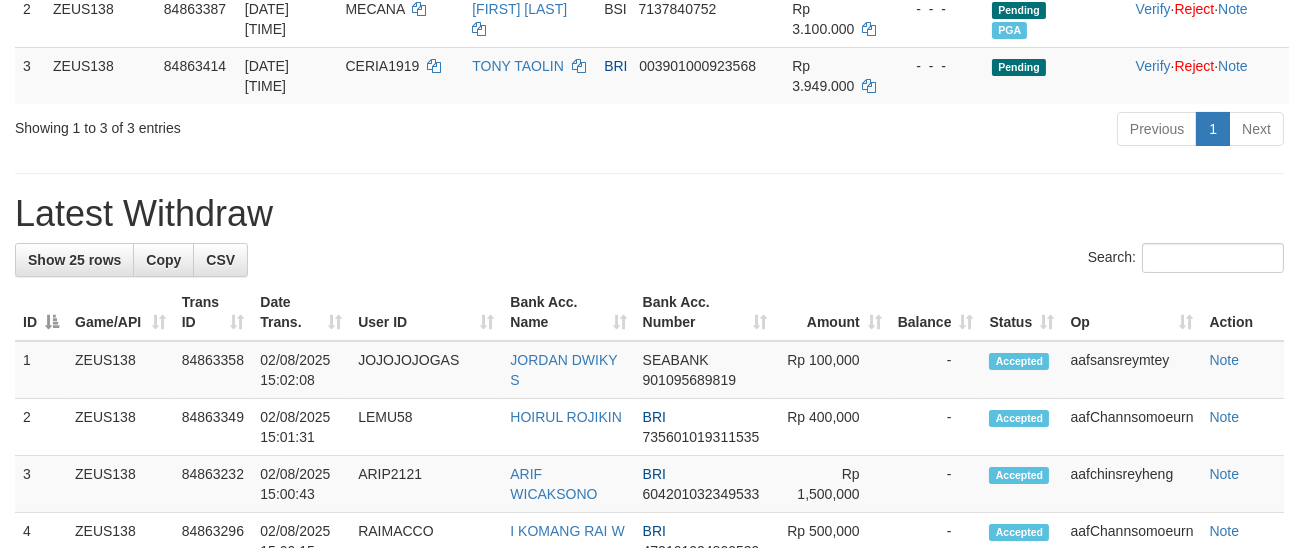 drag, startPoint x: 912, startPoint y: 149, endPoint x: 920, endPoint y: 127, distance: 23.409399 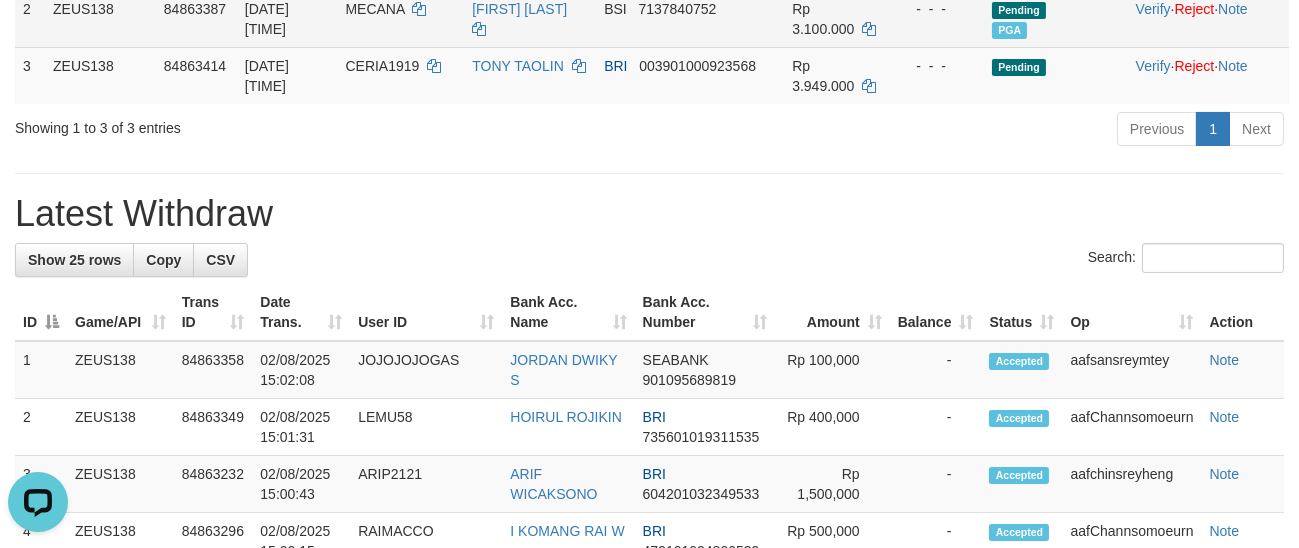 scroll, scrollTop: 0, scrollLeft: 0, axis: both 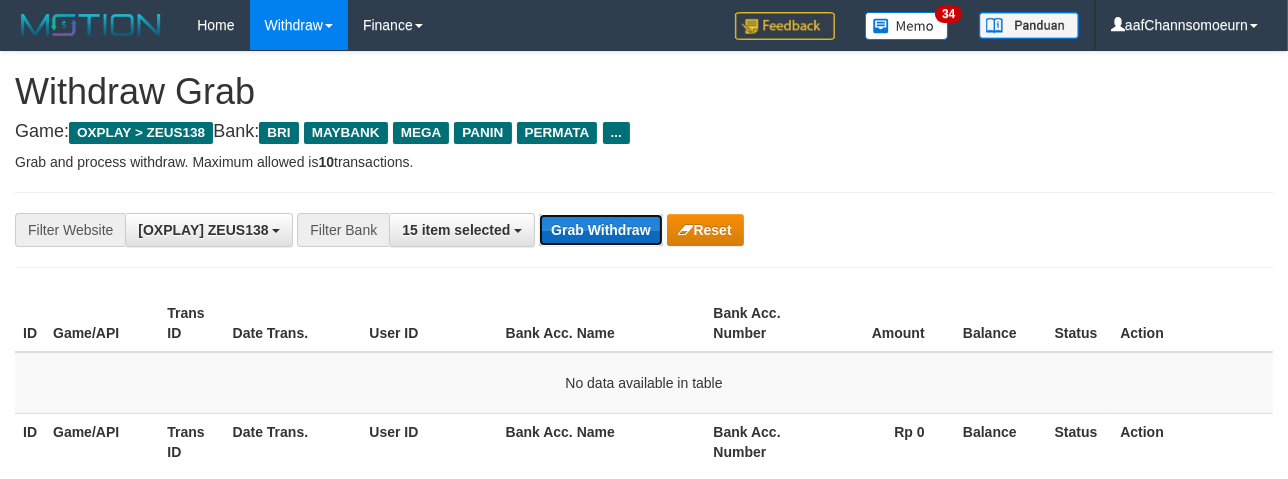 click on "Grab Withdraw" at bounding box center (600, 230) 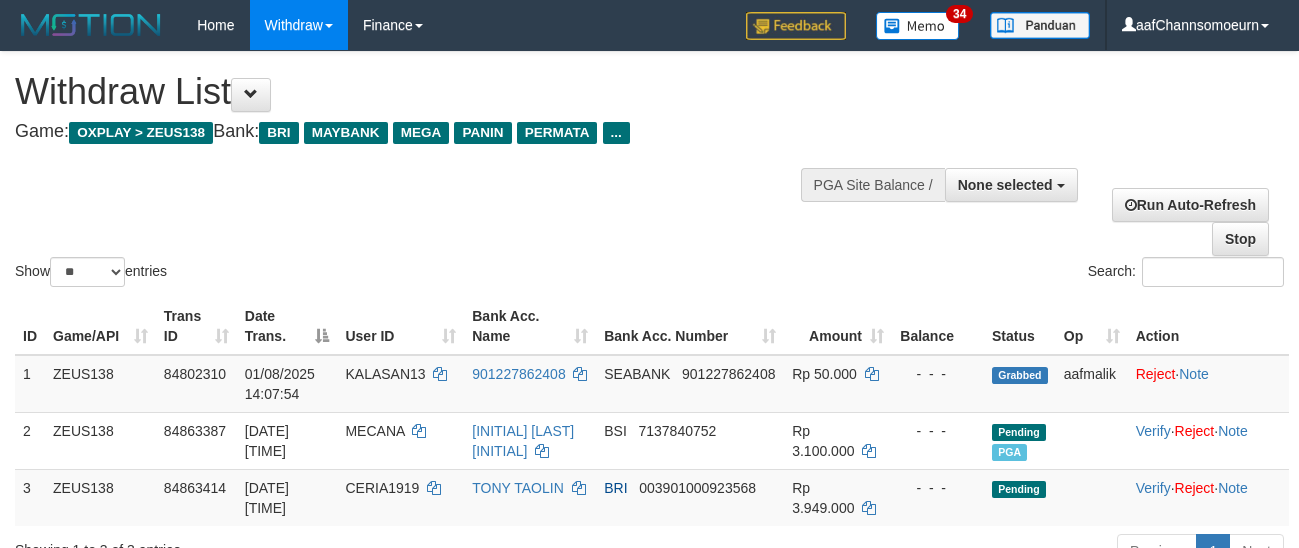 select 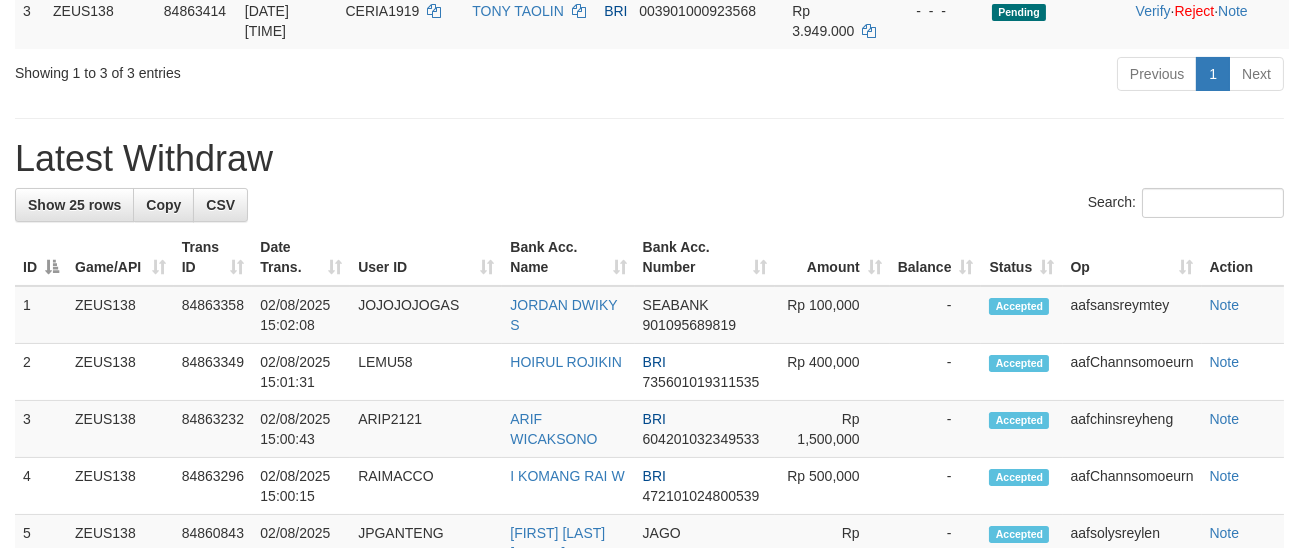 scroll, scrollTop: 422, scrollLeft: 0, axis: vertical 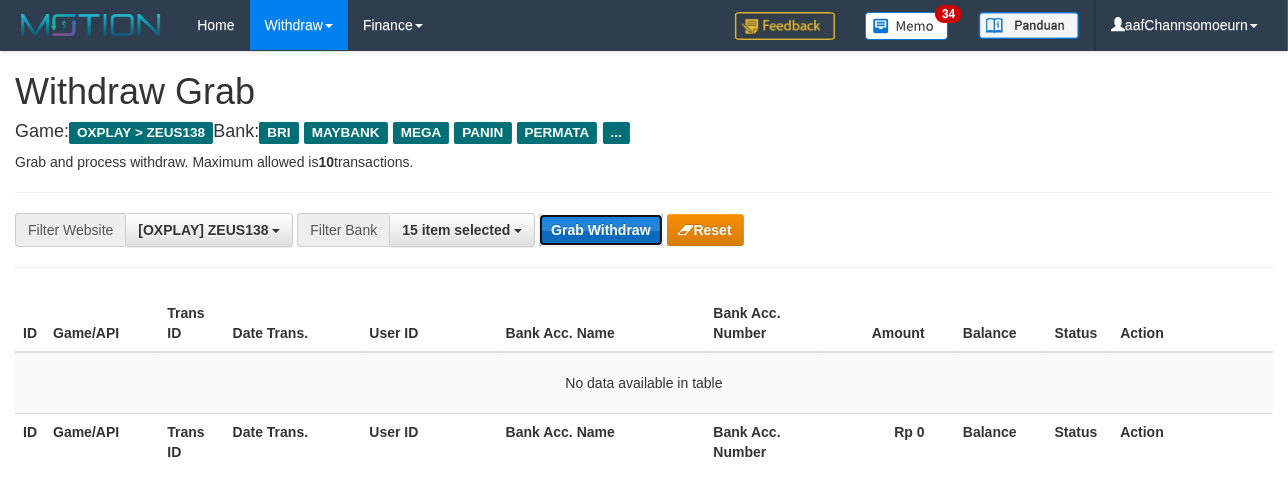 click on "Grab Withdraw" at bounding box center [600, 230] 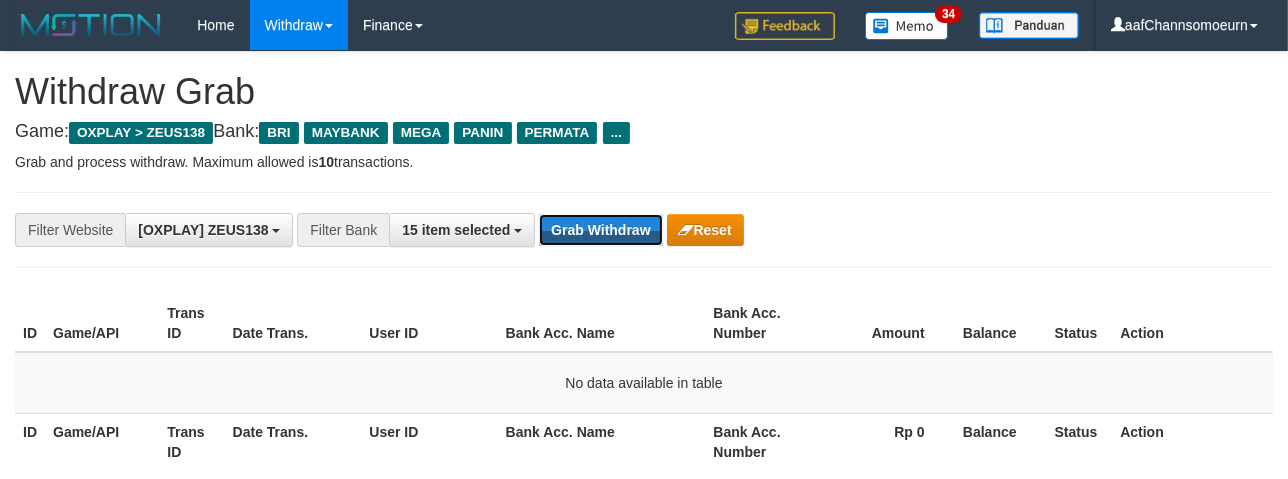 drag, startPoint x: 624, startPoint y: 239, endPoint x: 781, endPoint y: 280, distance: 162.26521 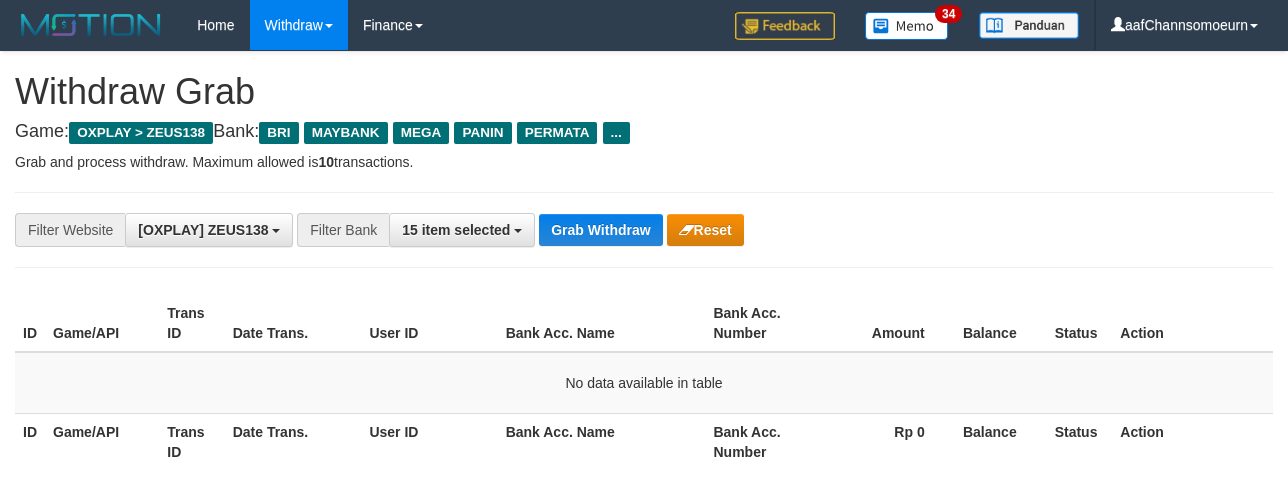 scroll, scrollTop: 0, scrollLeft: 0, axis: both 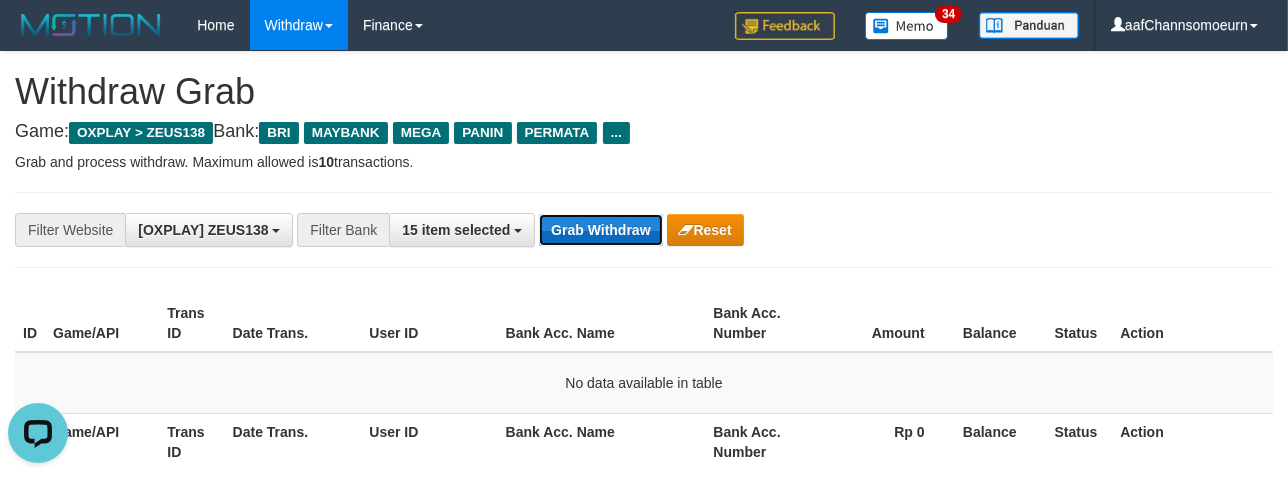 click on "Grab Withdraw" at bounding box center (600, 230) 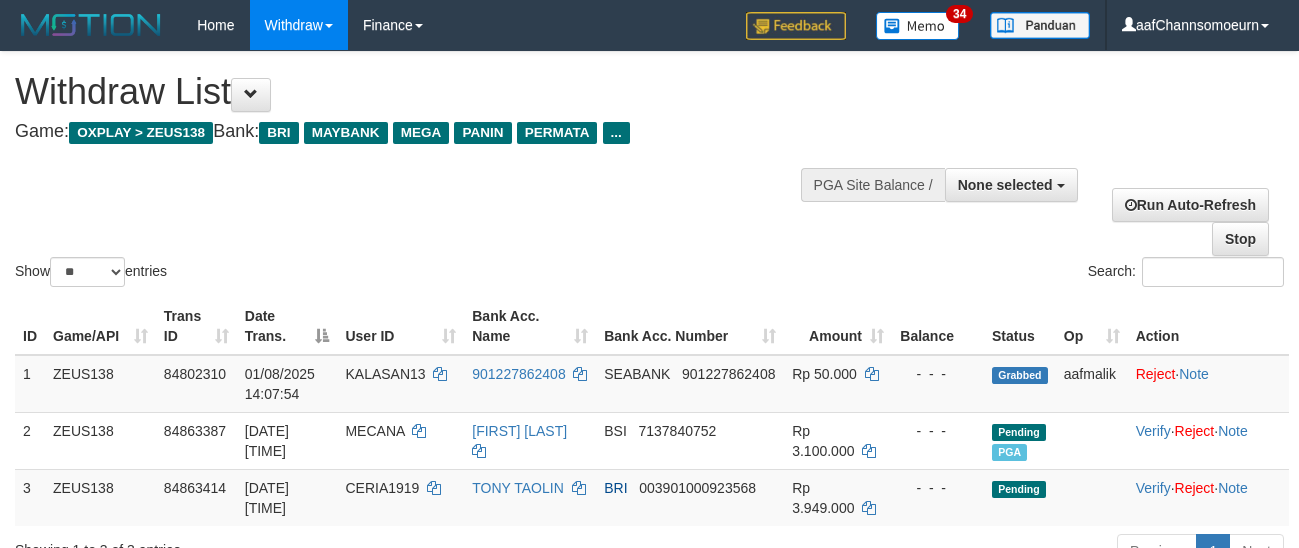 select 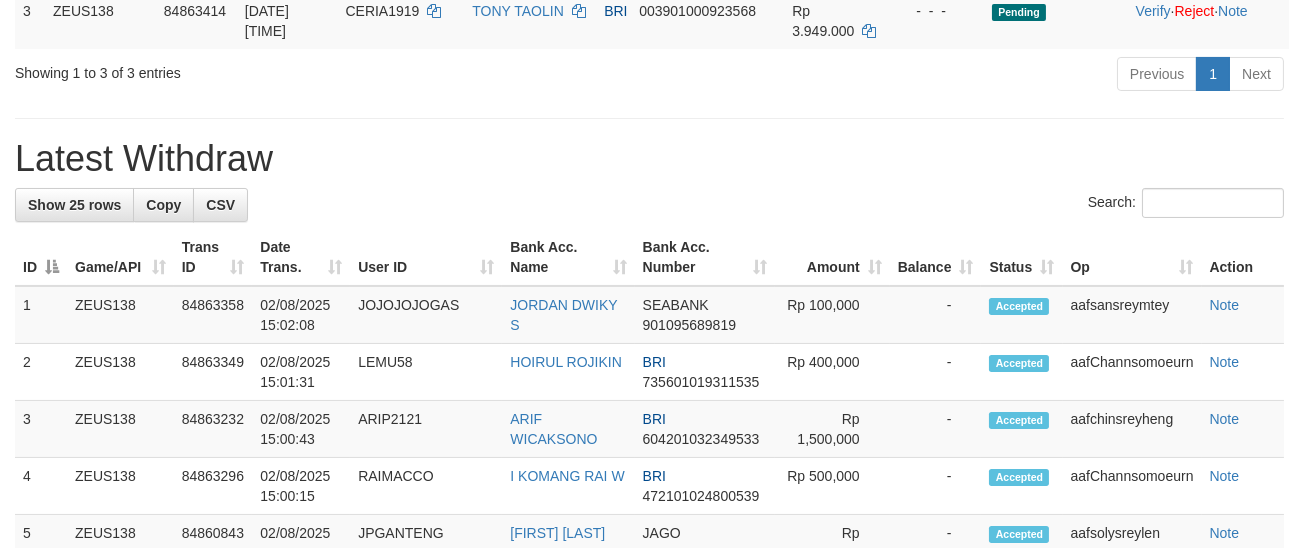 scroll, scrollTop: 422, scrollLeft: 0, axis: vertical 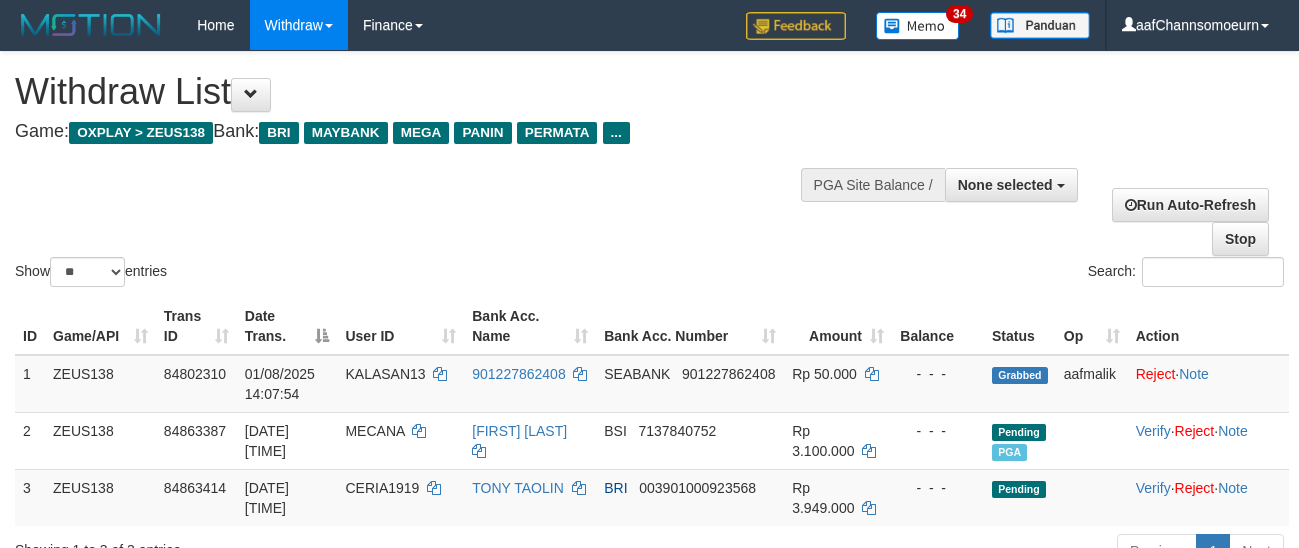 select 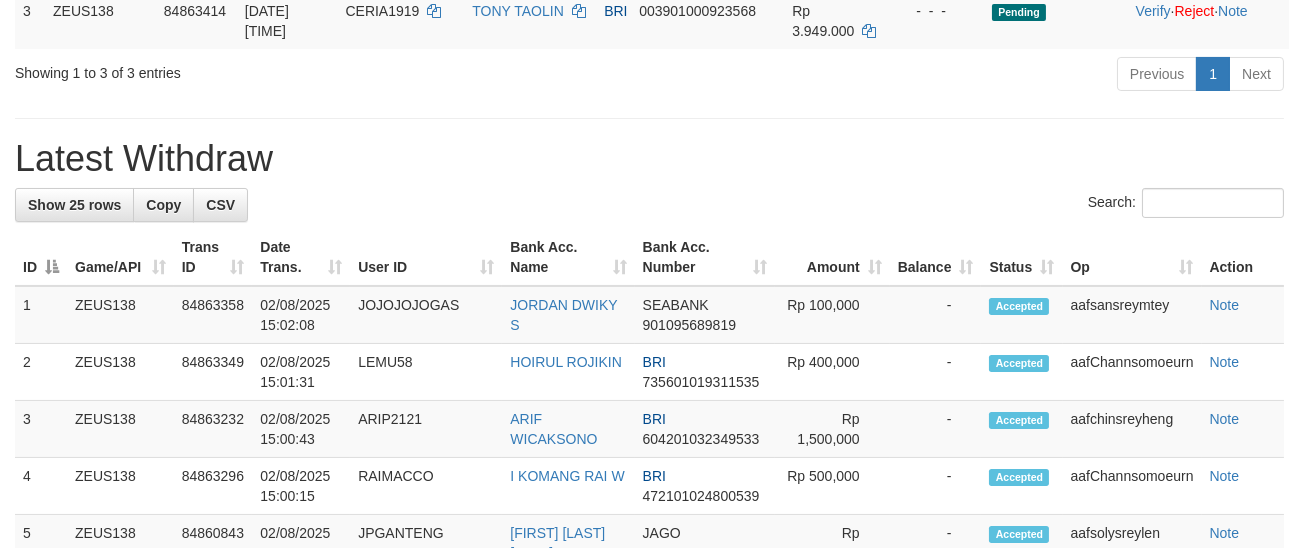 scroll, scrollTop: 422, scrollLeft: 0, axis: vertical 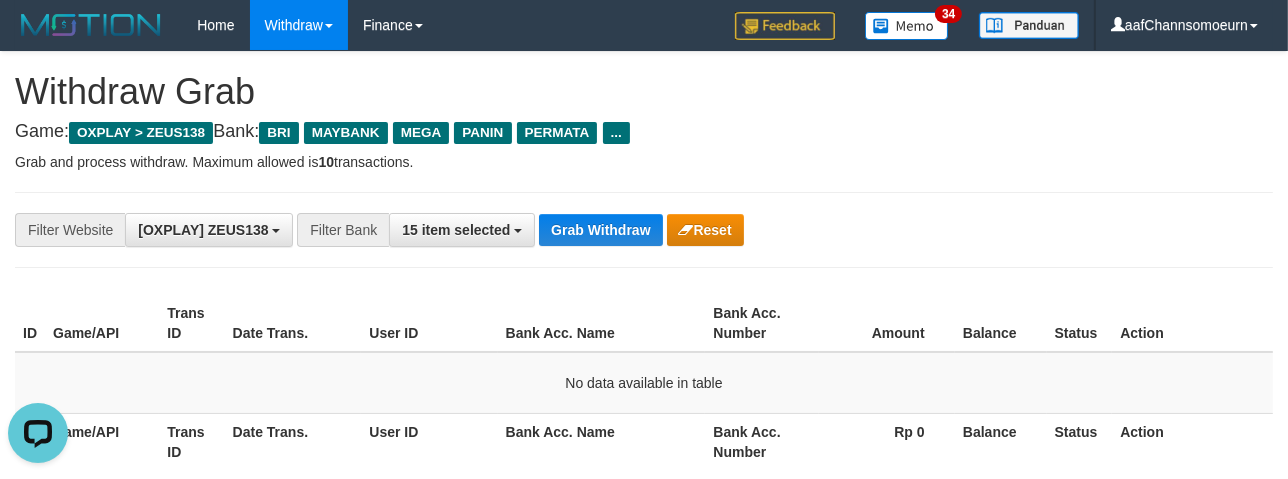 drag, startPoint x: 966, startPoint y: 164, endPoint x: 1067, endPoint y: 276, distance: 150.81445 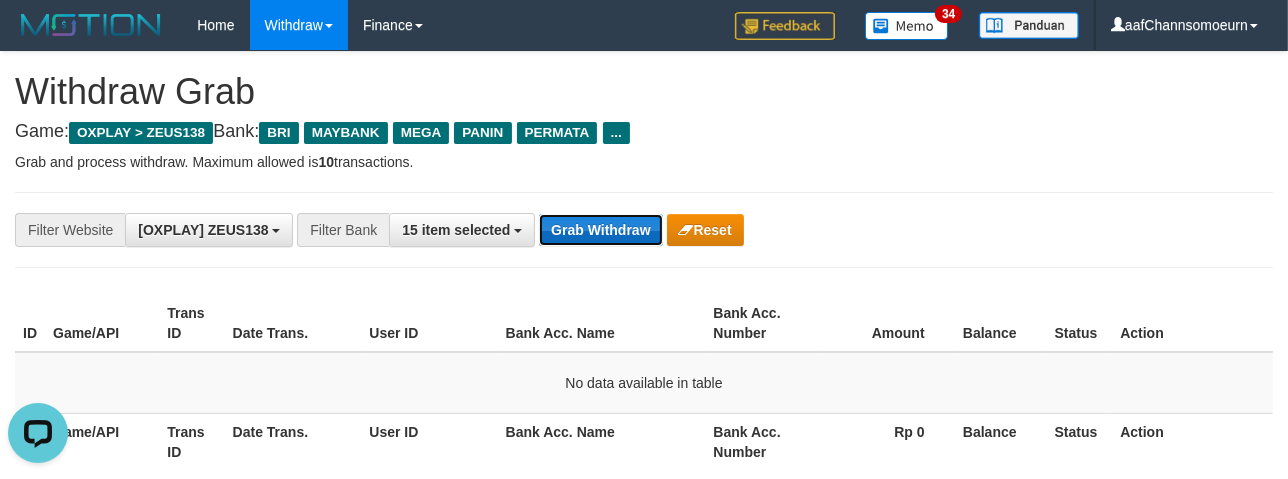 click on "Grab Withdraw" at bounding box center [600, 230] 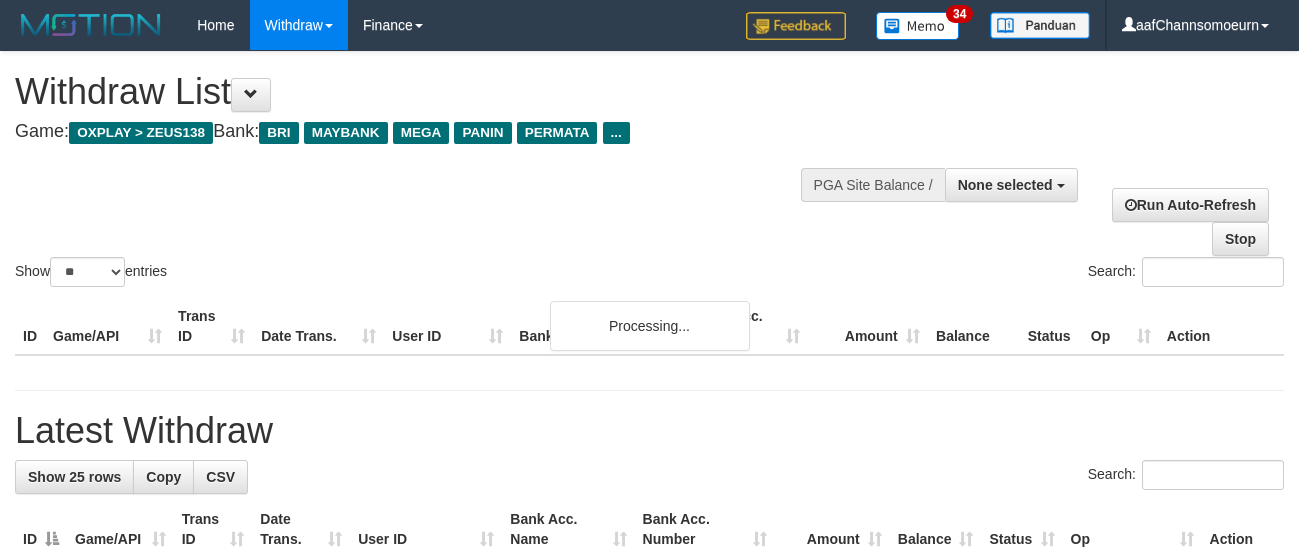 select 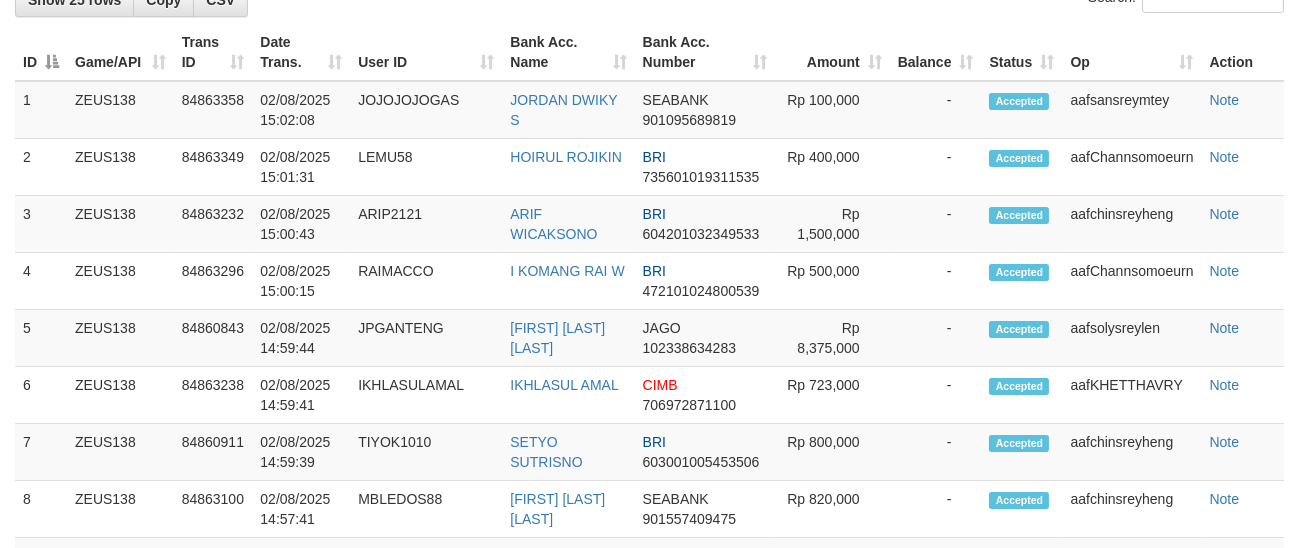 scroll, scrollTop: 627, scrollLeft: 0, axis: vertical 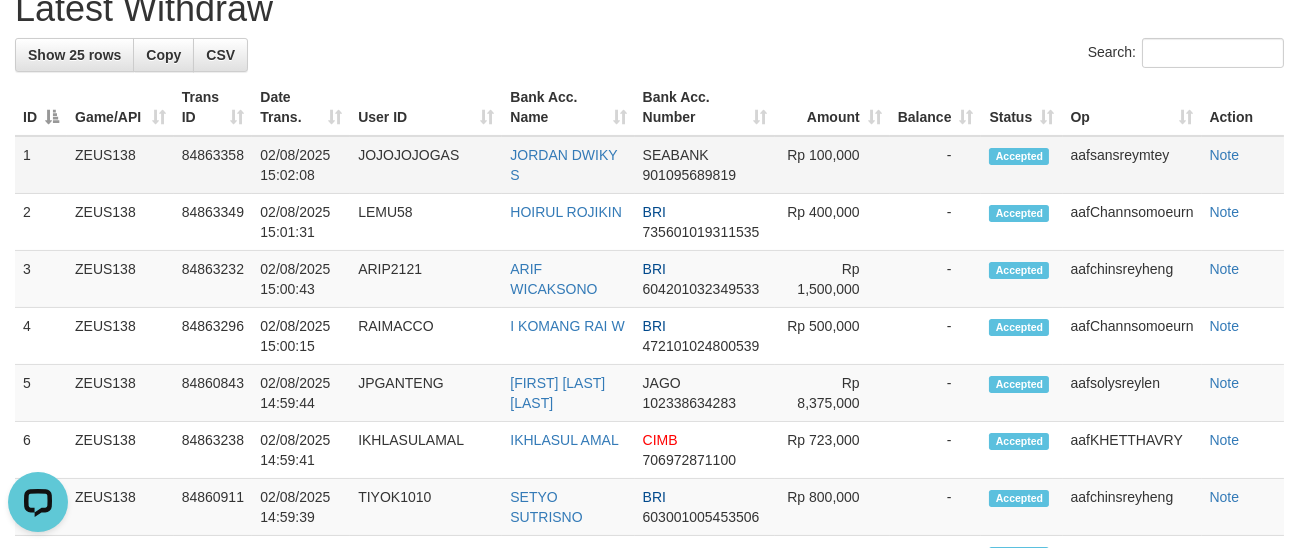 click on "Rp 100,000" at bounding box center [832, 165] 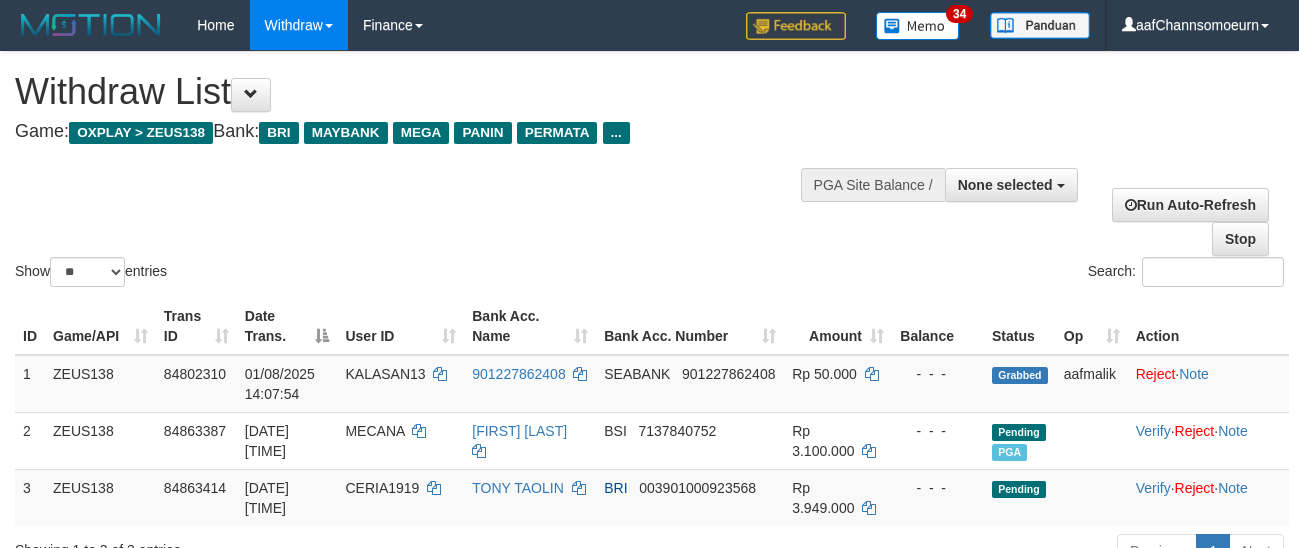 select 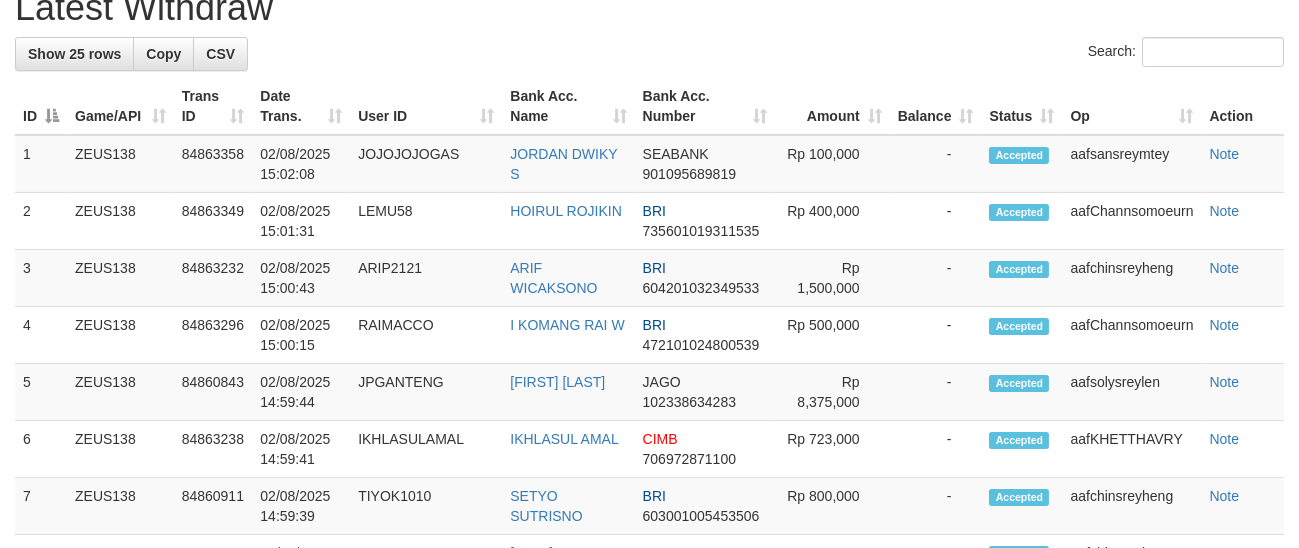 scroll, scrollTop: 148, scrollLeft: 0, axis: vertical 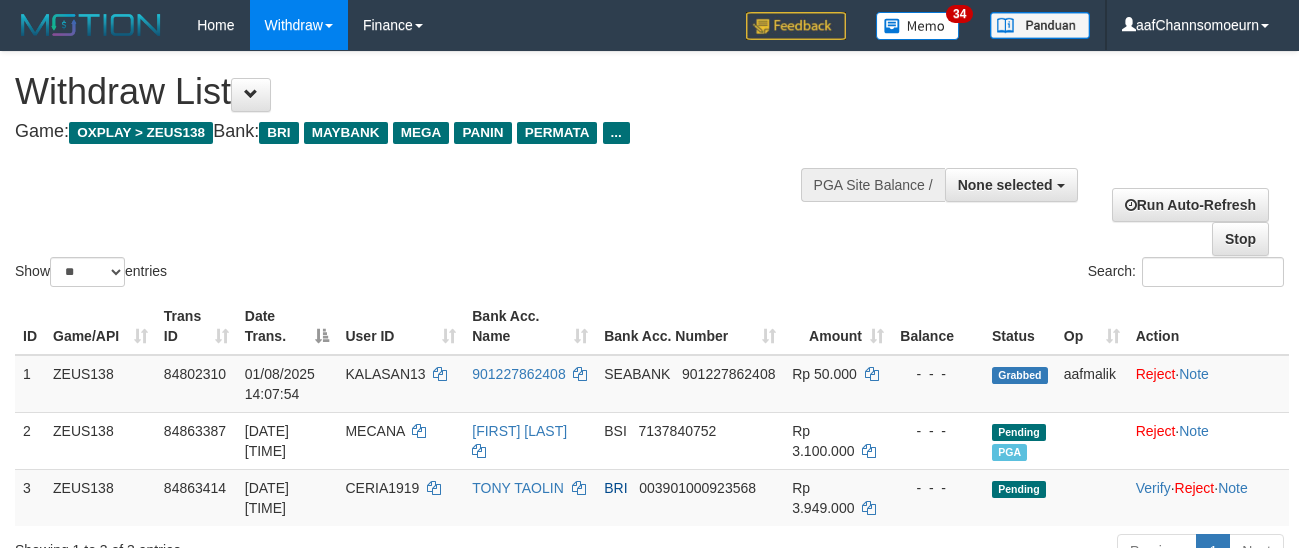 select 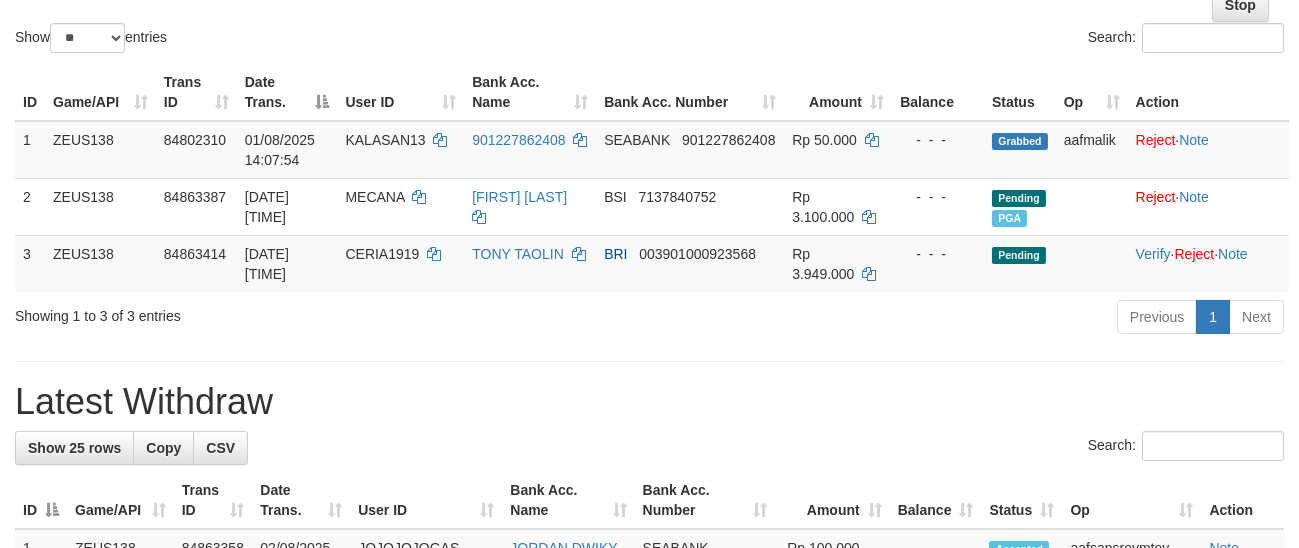 scroll, scrollTop: 239, scrollLeft: 0, axis: vertical 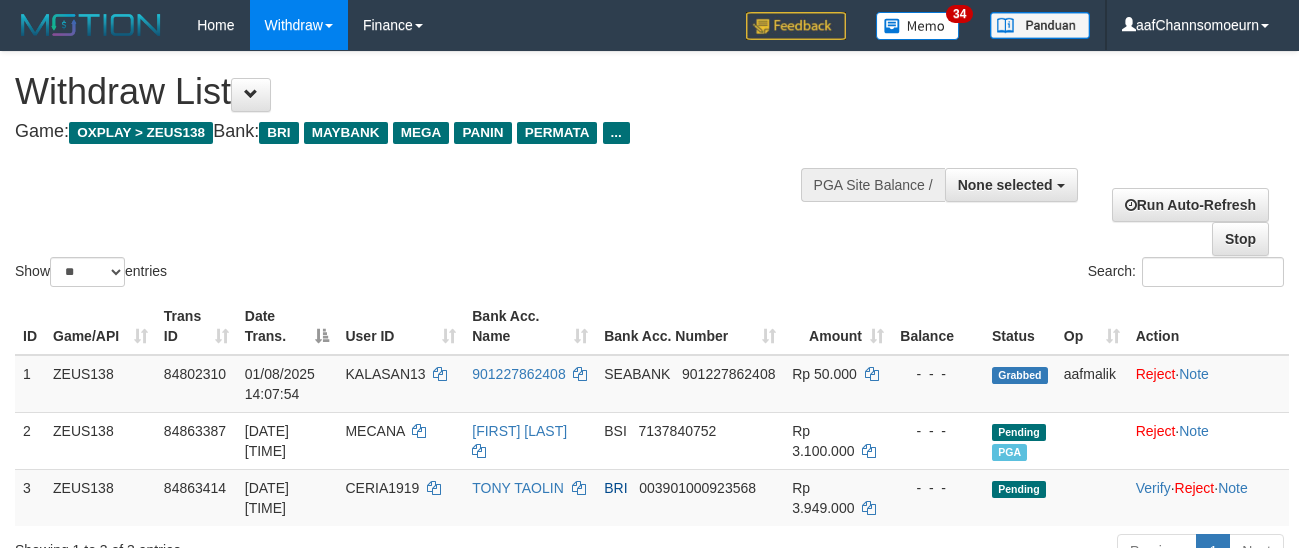 select 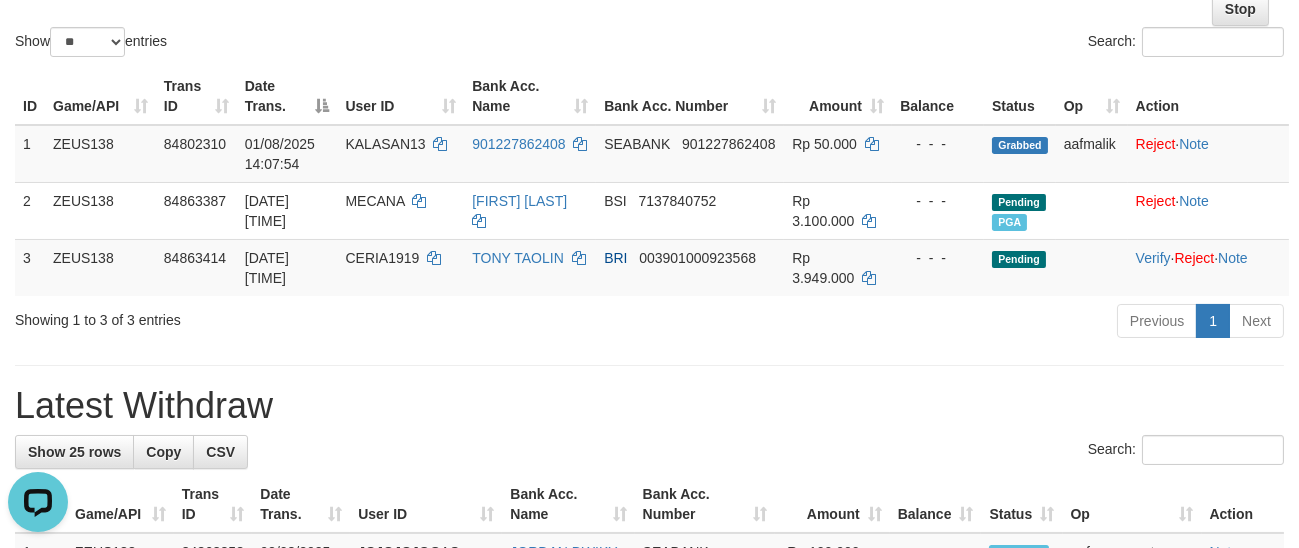 scroll, scrollTop: 0, scrollLeft: 0, axis: both 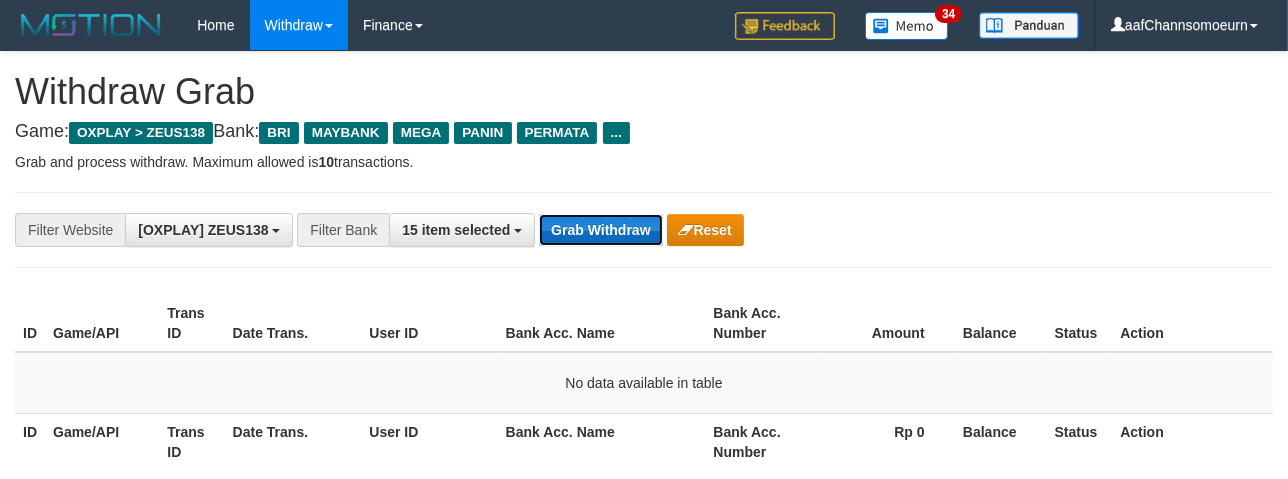 click on "Grab Withdraw" at bounding box center [600, 230] 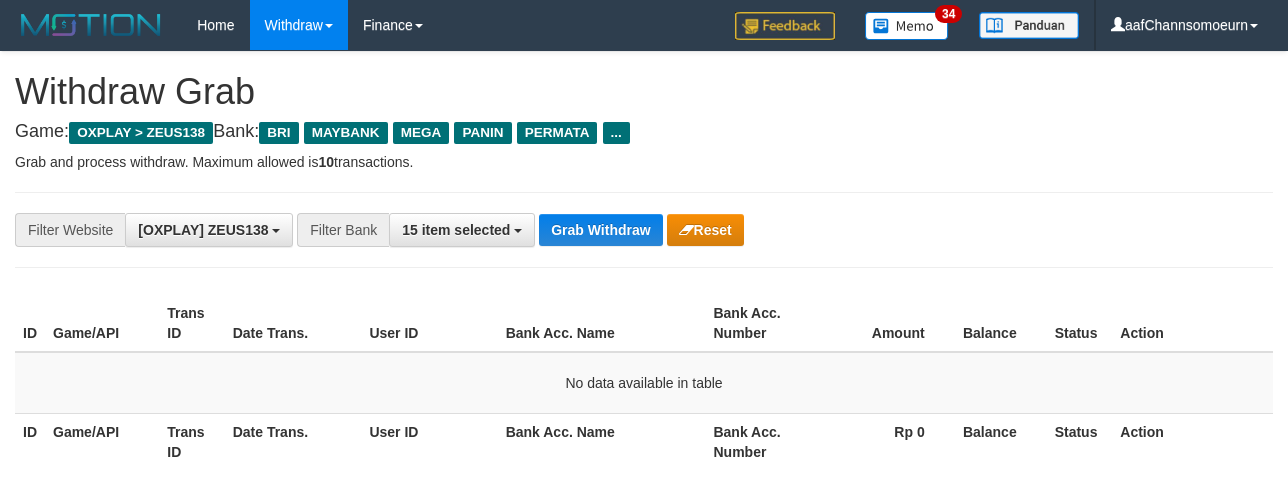 scroll, scrollTop: 0, scrollLeft: 0, axis: both 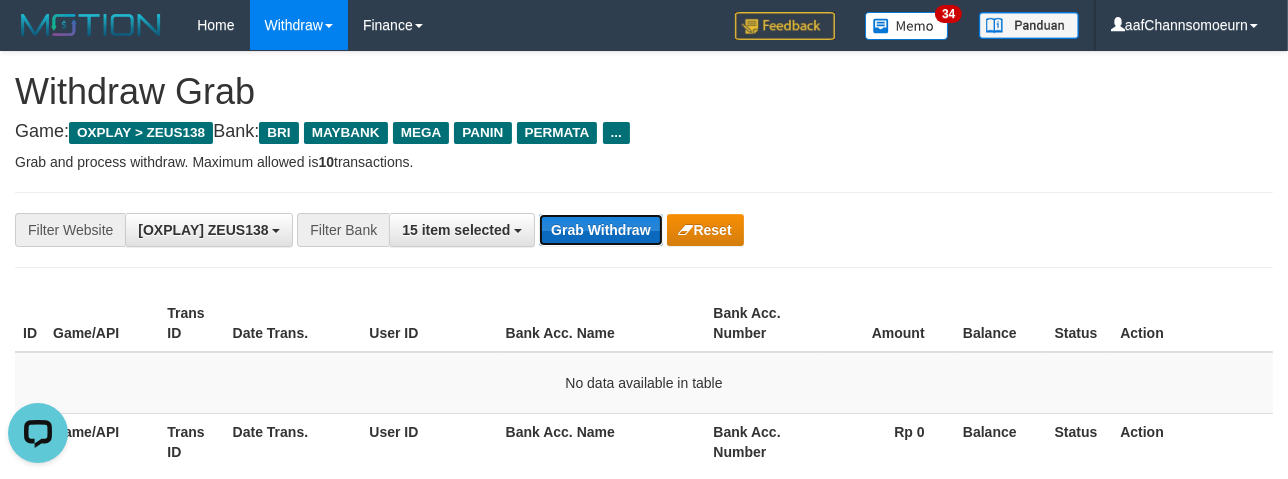 click on "Grab Withdraw" at bounding box center (600, 230) 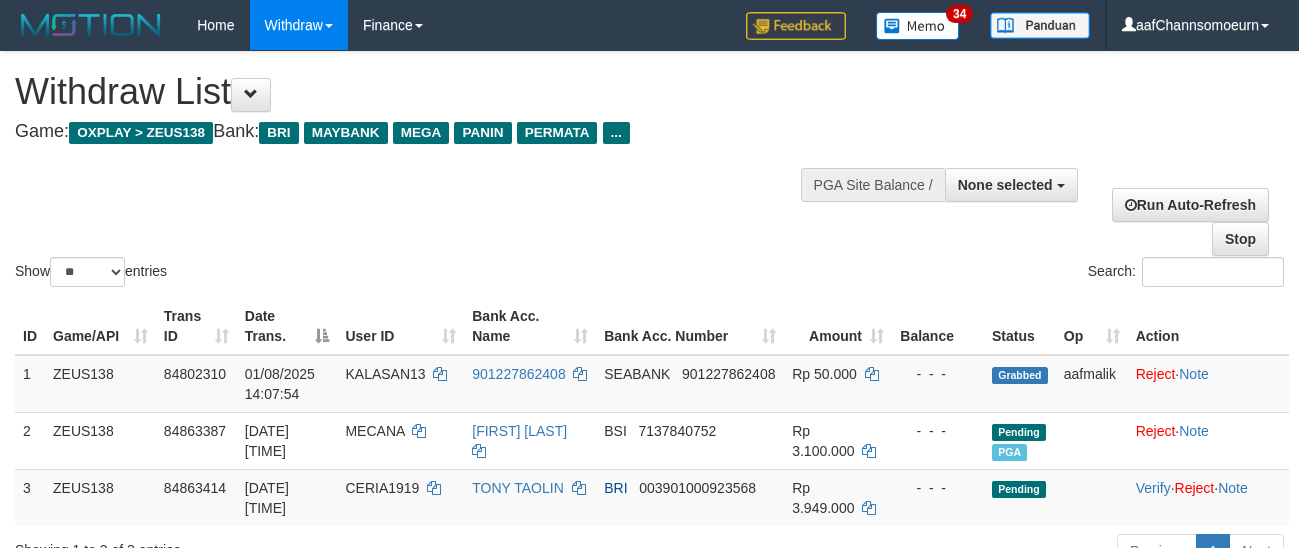 select 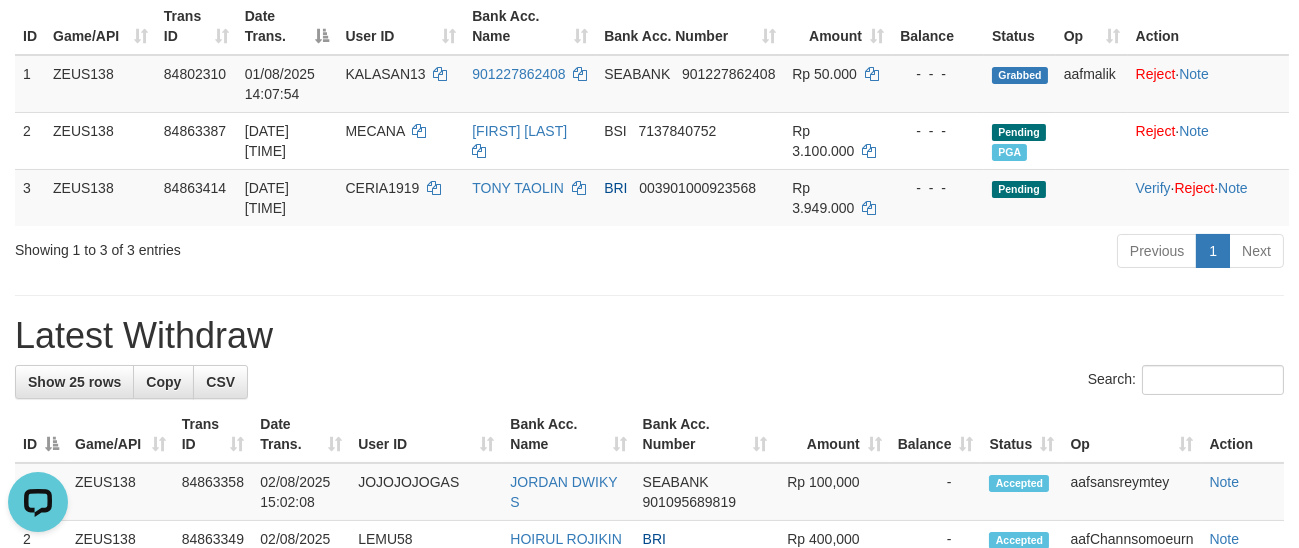 scroll, scrollTop: 0, scrollLeft: 0, axis: both 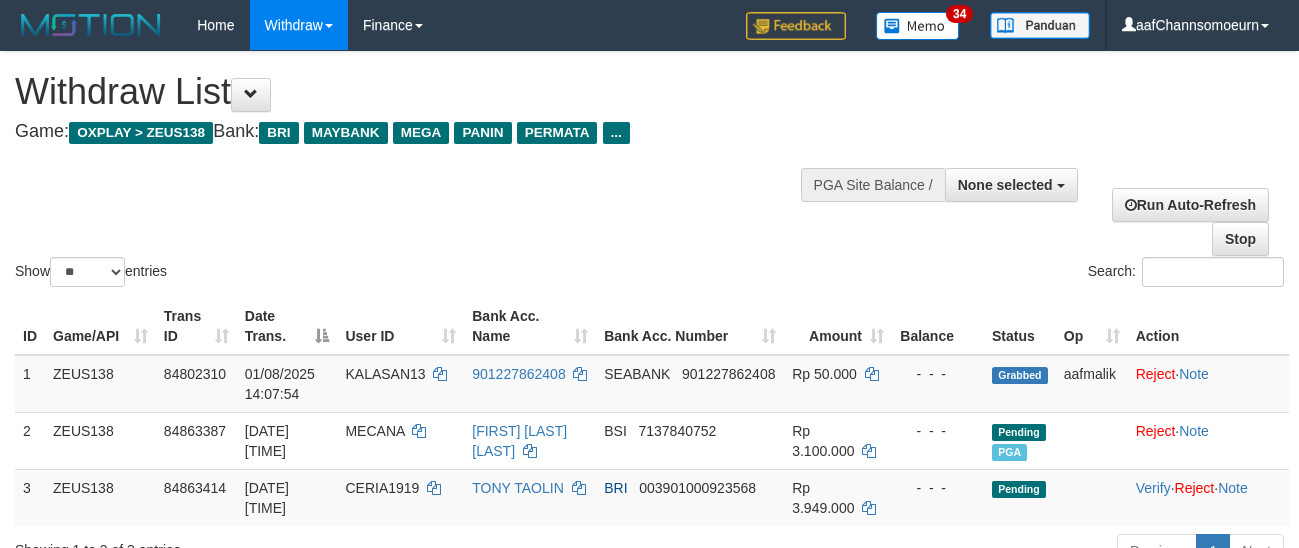 select 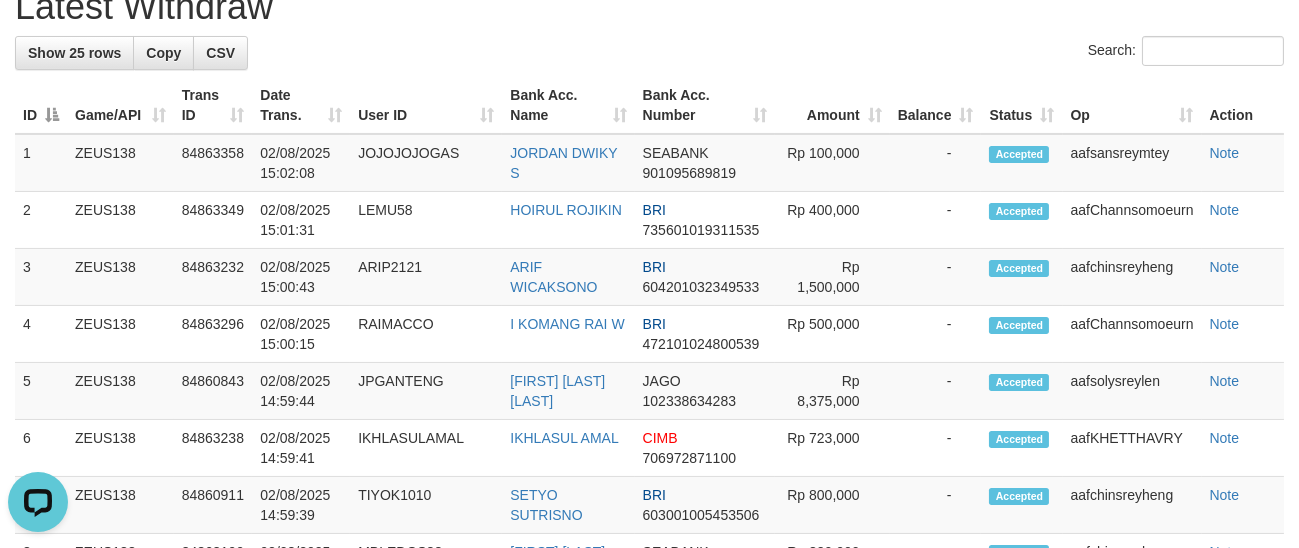 scroll, scrollTop: 0, scrollLeft: 0, axis: both 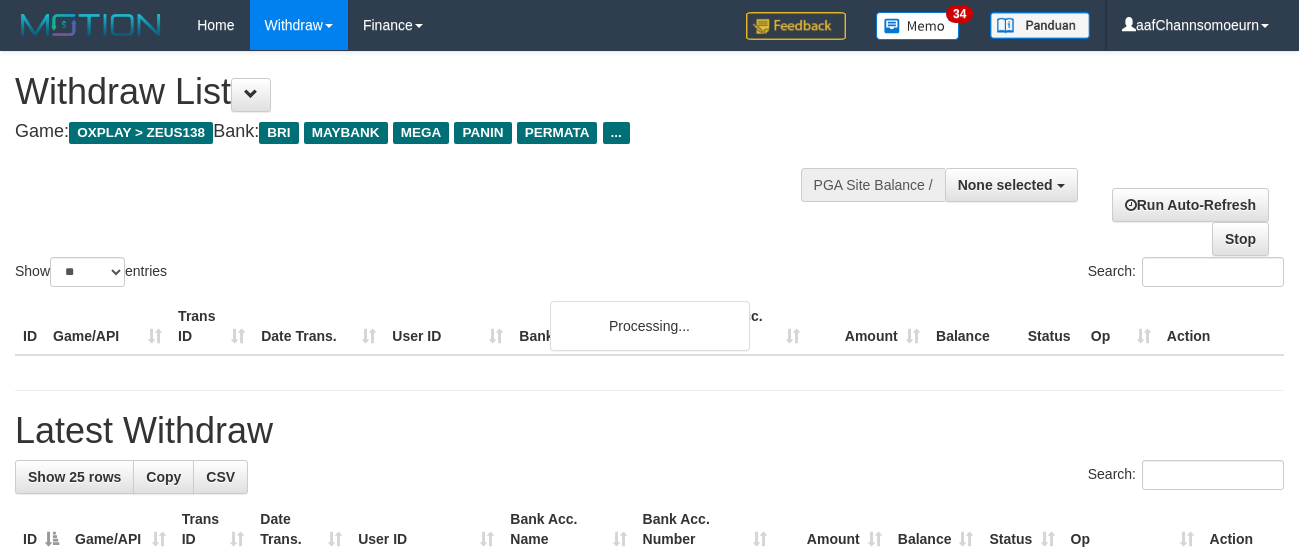 select 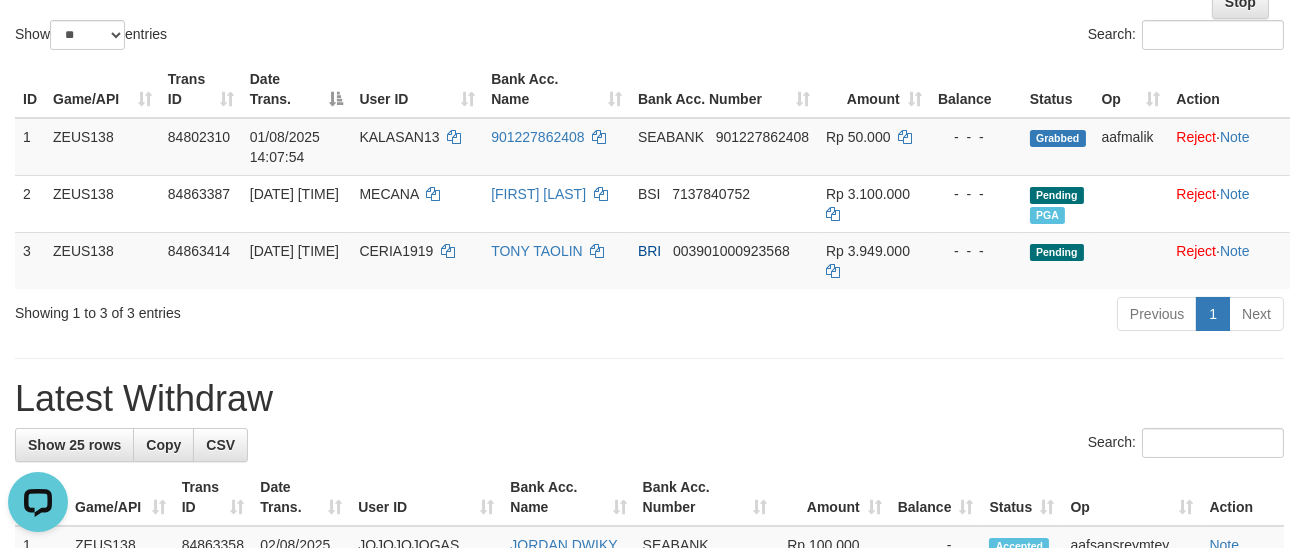 scroll, scrollTop: 0, scrollLeft: 0, axis: both 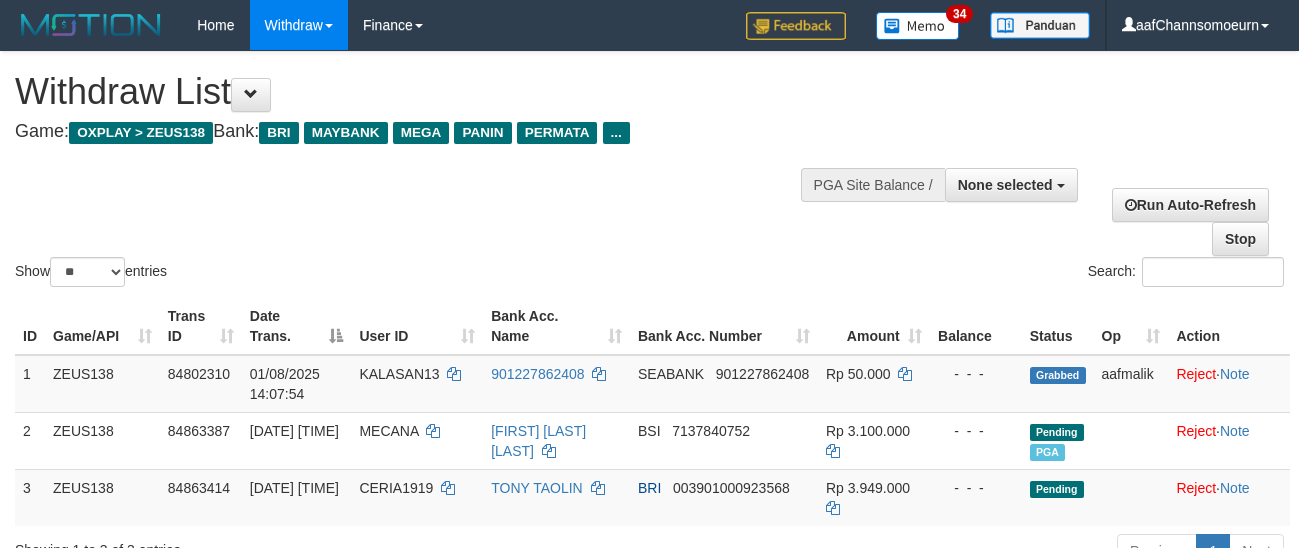 select 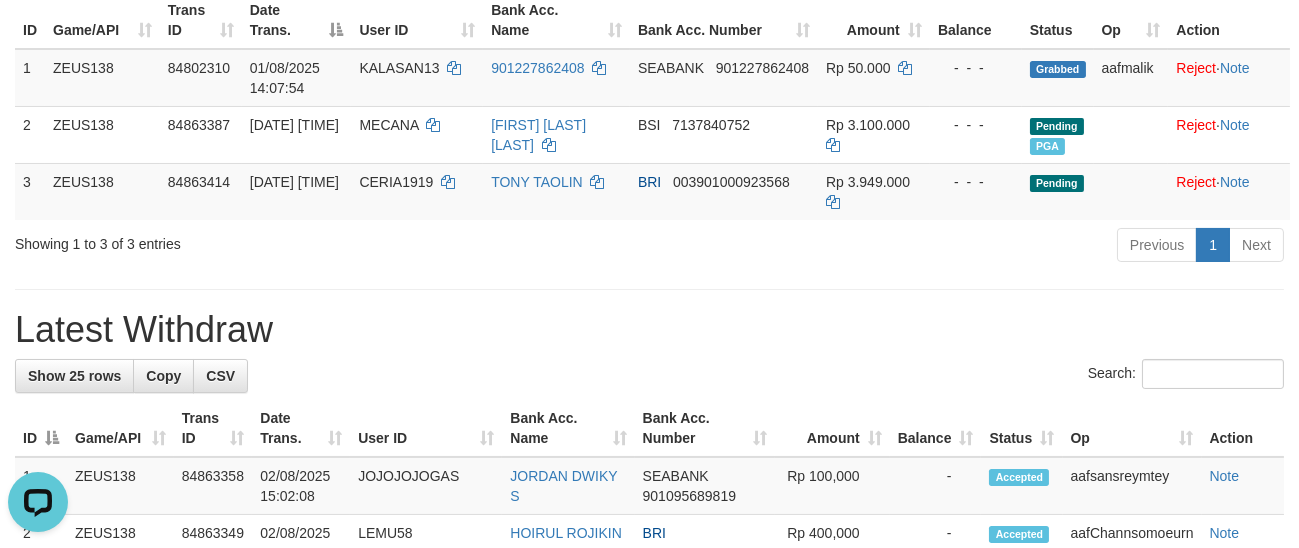 scroll, scrollTop: 0, scrollLeft: 0, axis: both 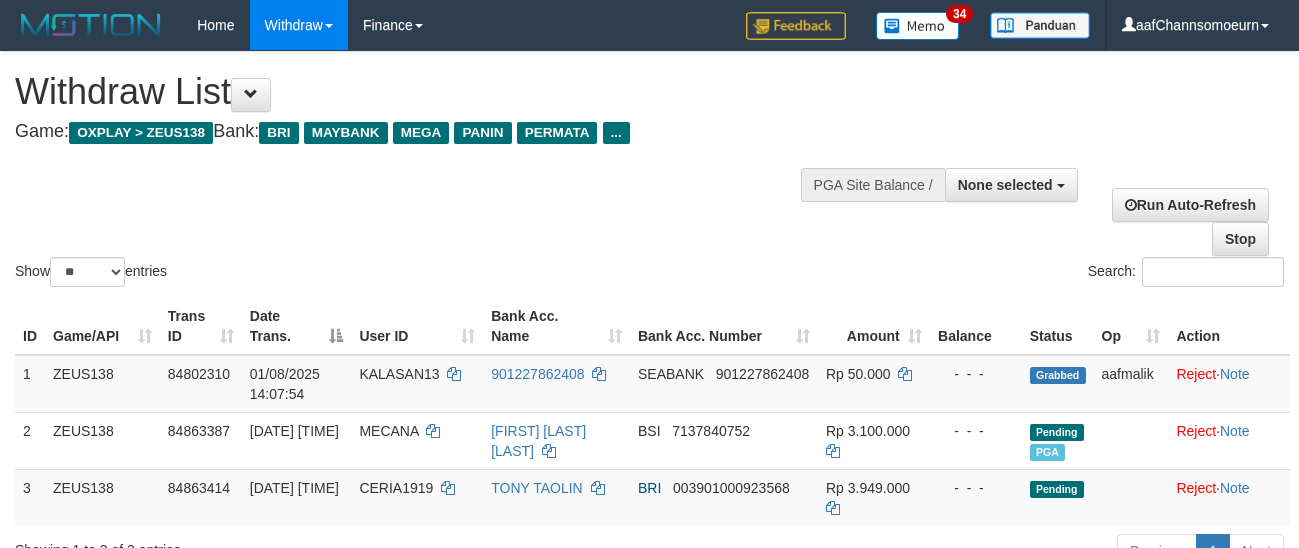 select 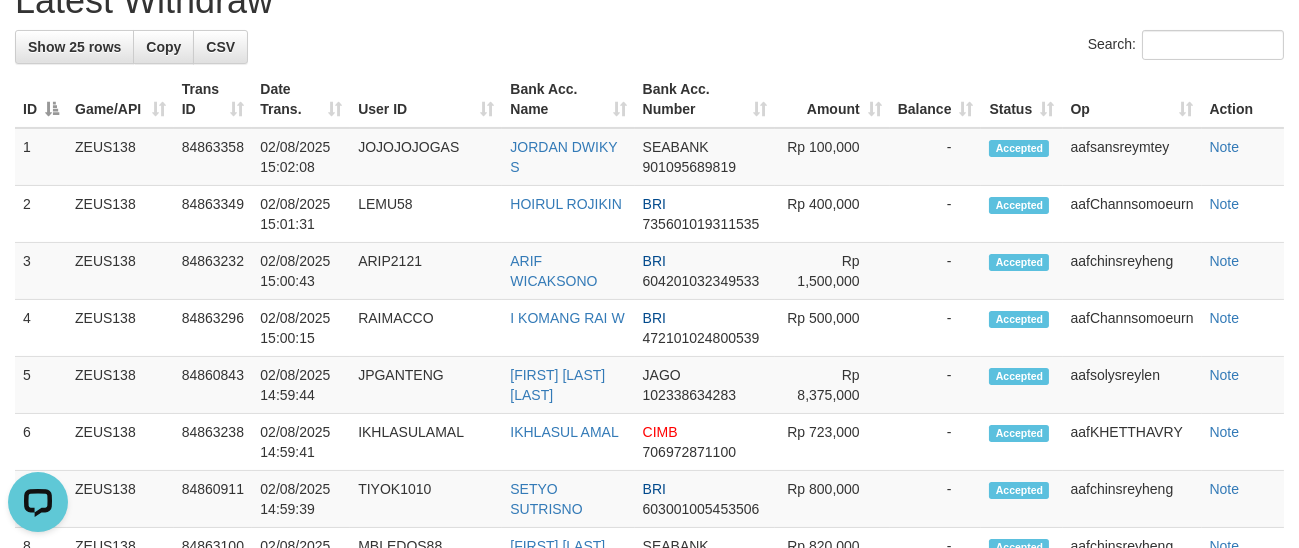 scroll, scrollTop: 0, scrollLeft: 0, axis: both 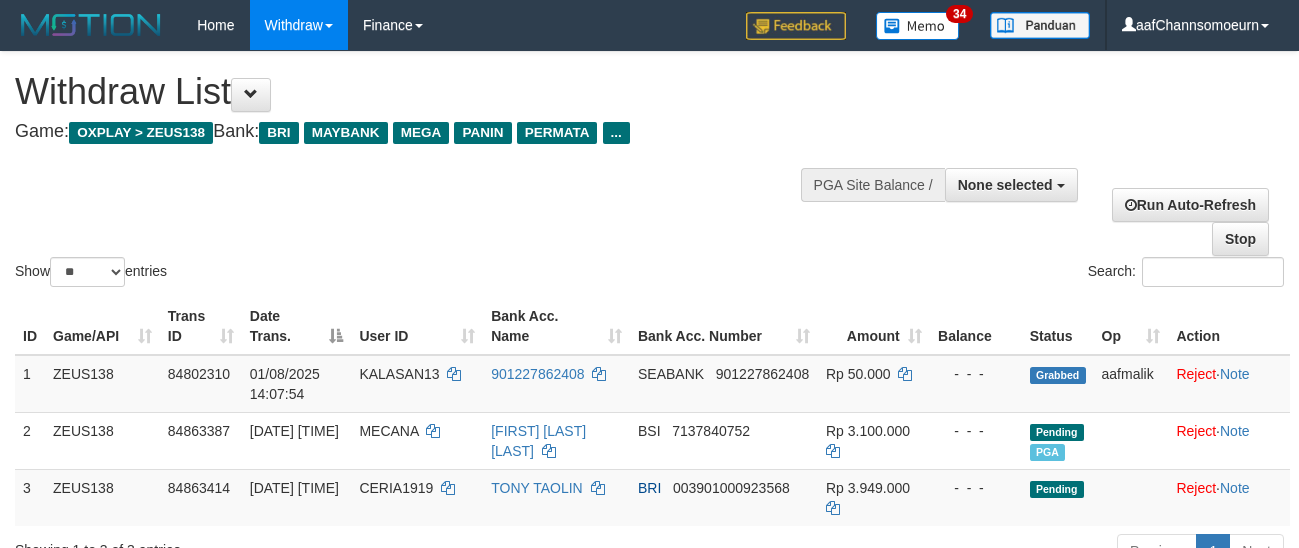 select 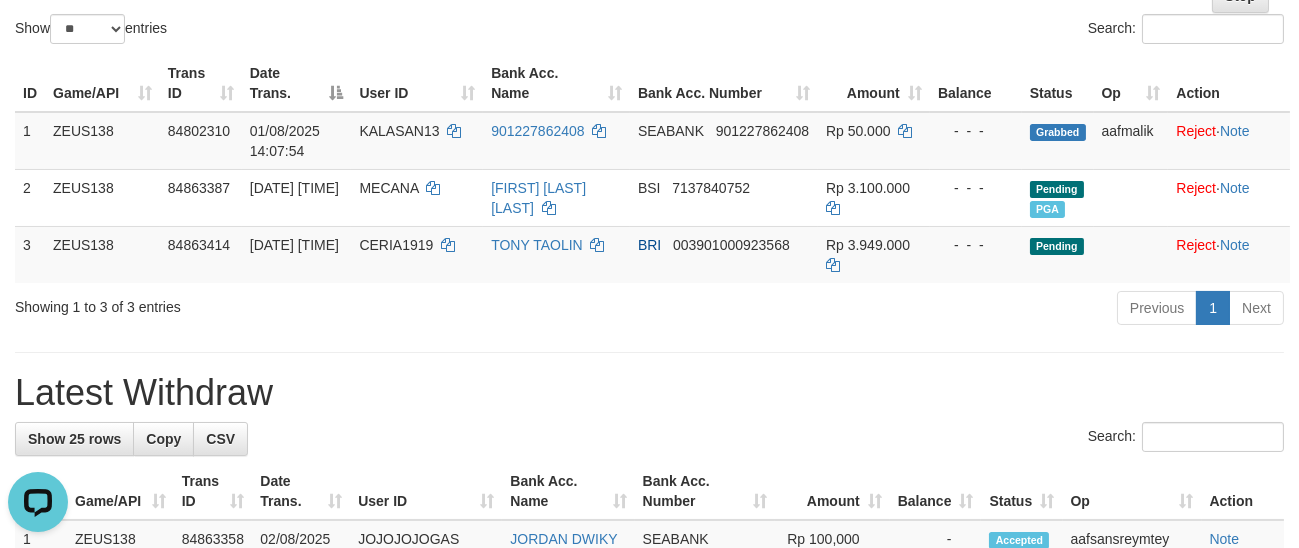 scroll, scrollTop: 0, scrollLeft: 0, axis: both 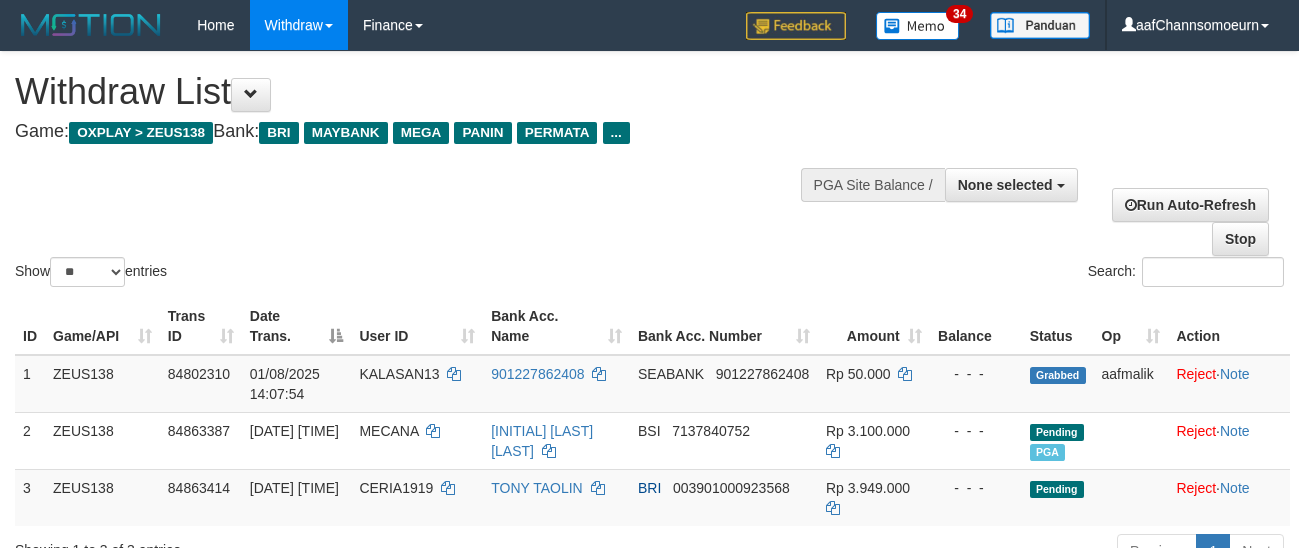 select 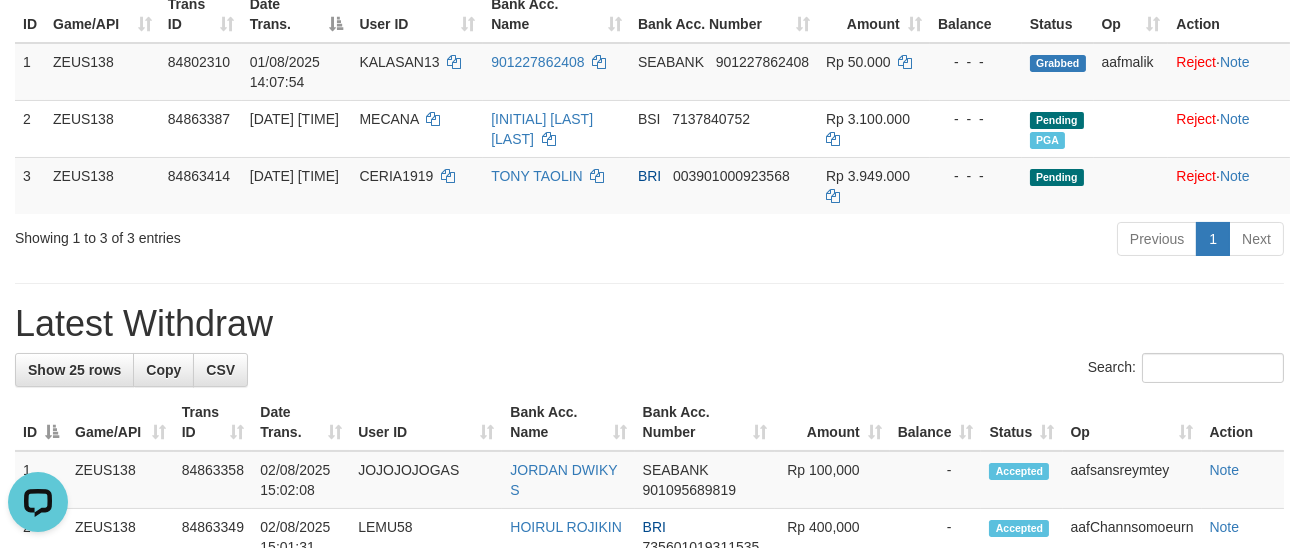 scroll, scrollTop: 0, scrollLeft: 0, axis: both 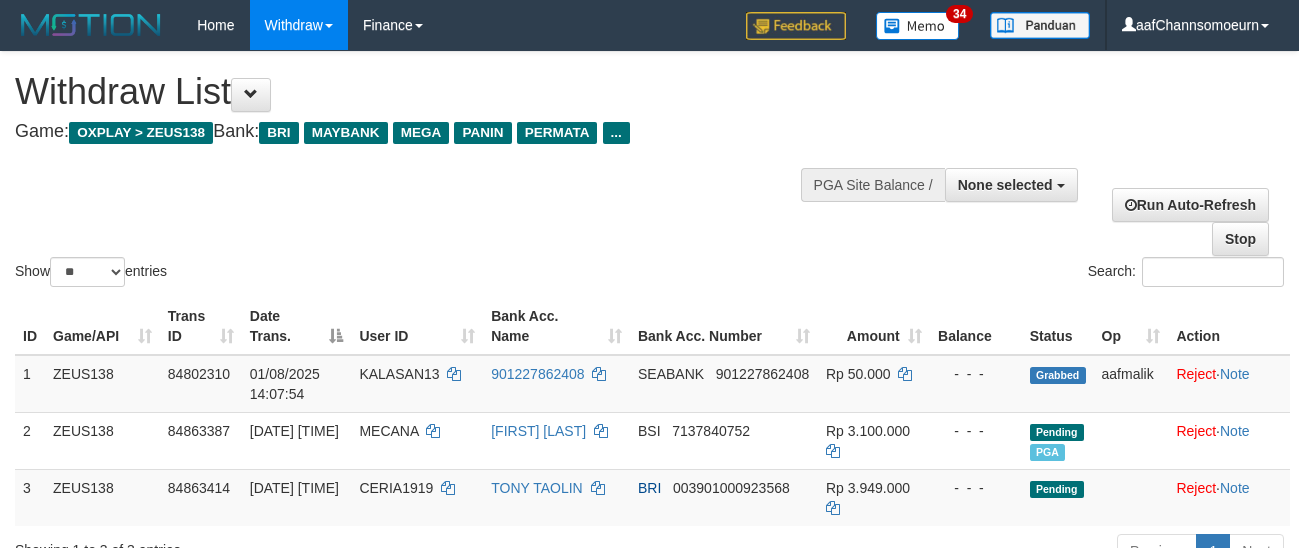 select 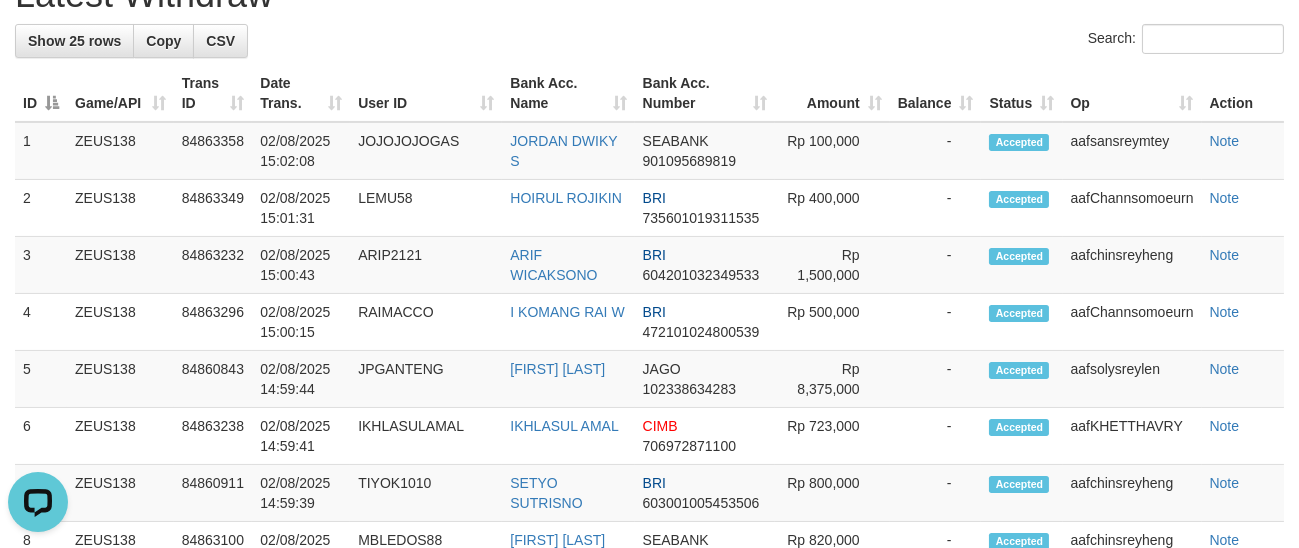 scroll, scrollTop: 0, scrollLeft: 0, axis: both 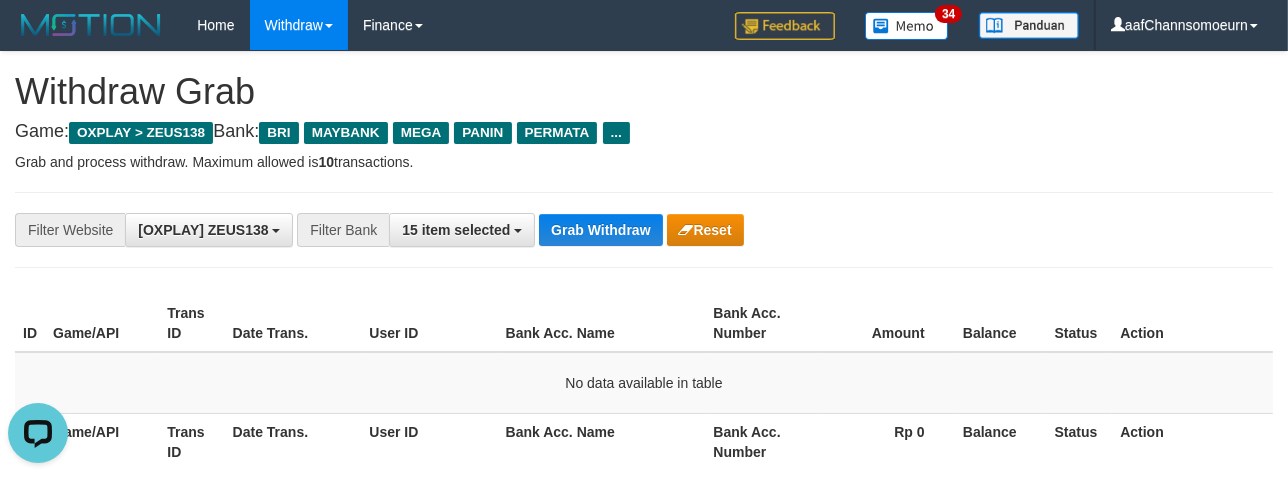 click on "**********" at bounding box center (644, 230) 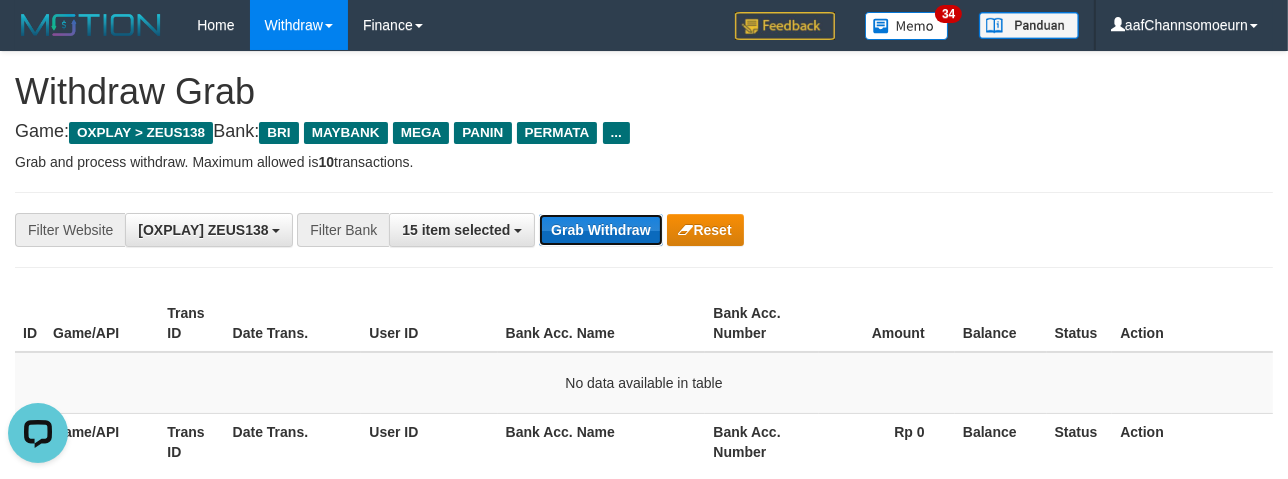 click on "Grab Withdraw" at bounding box center (600, 230) 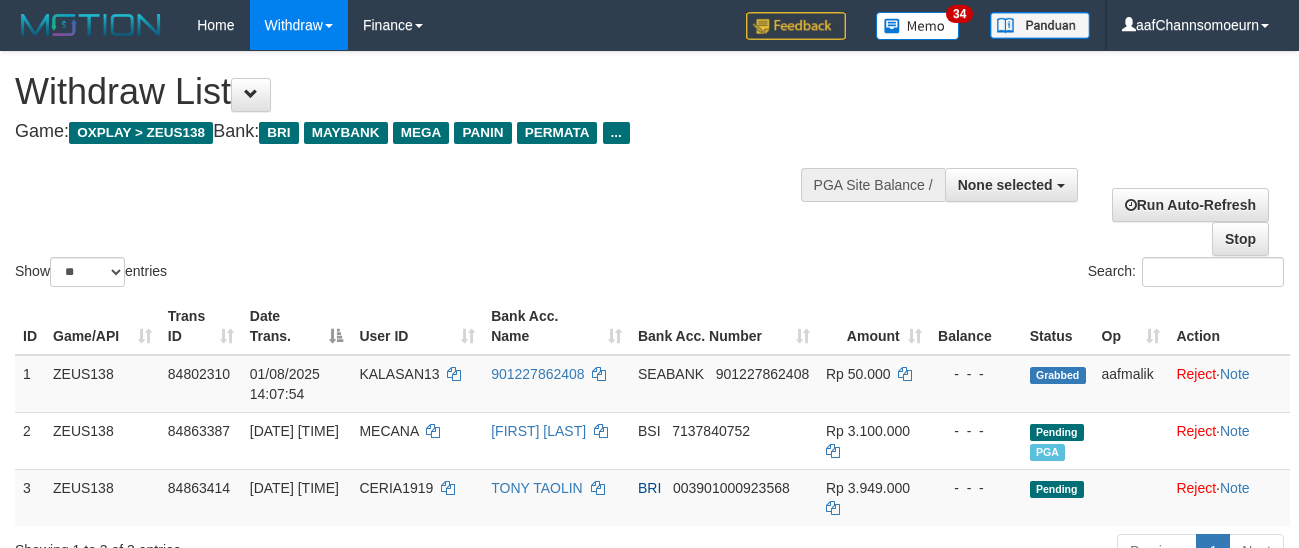 select 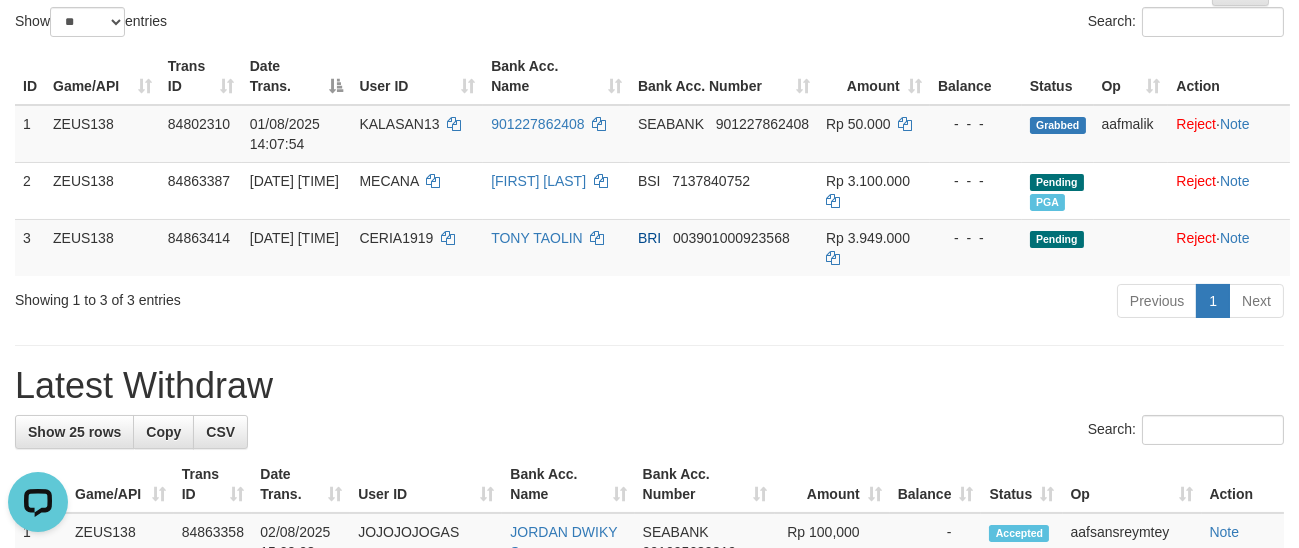 scroll, scrollTop: 0, scrollLeft: 0, axis: both 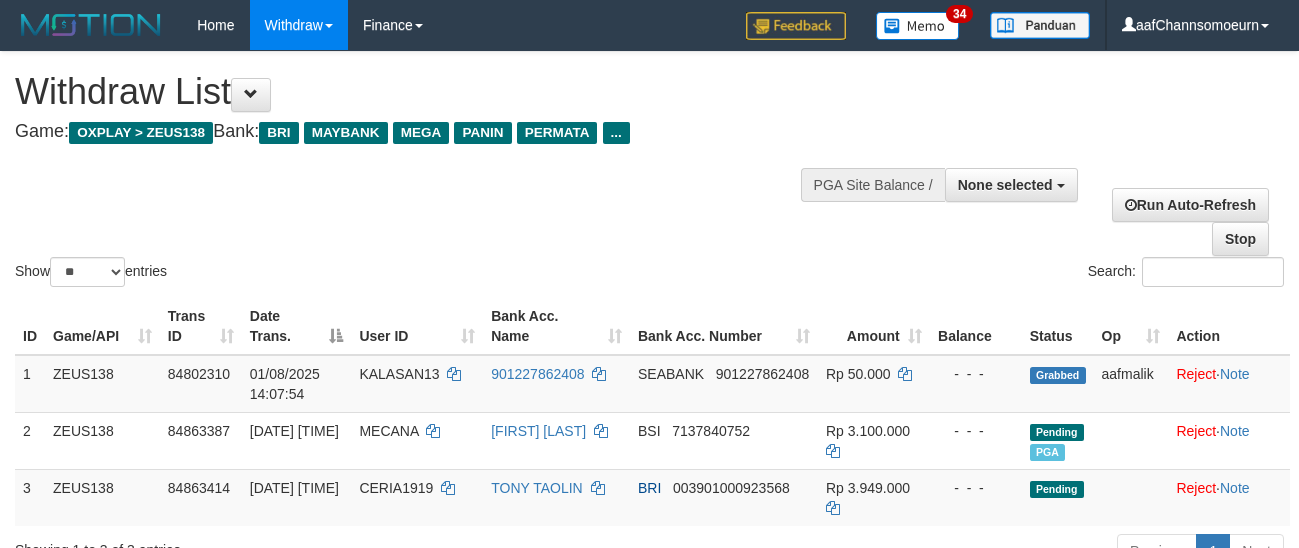 select 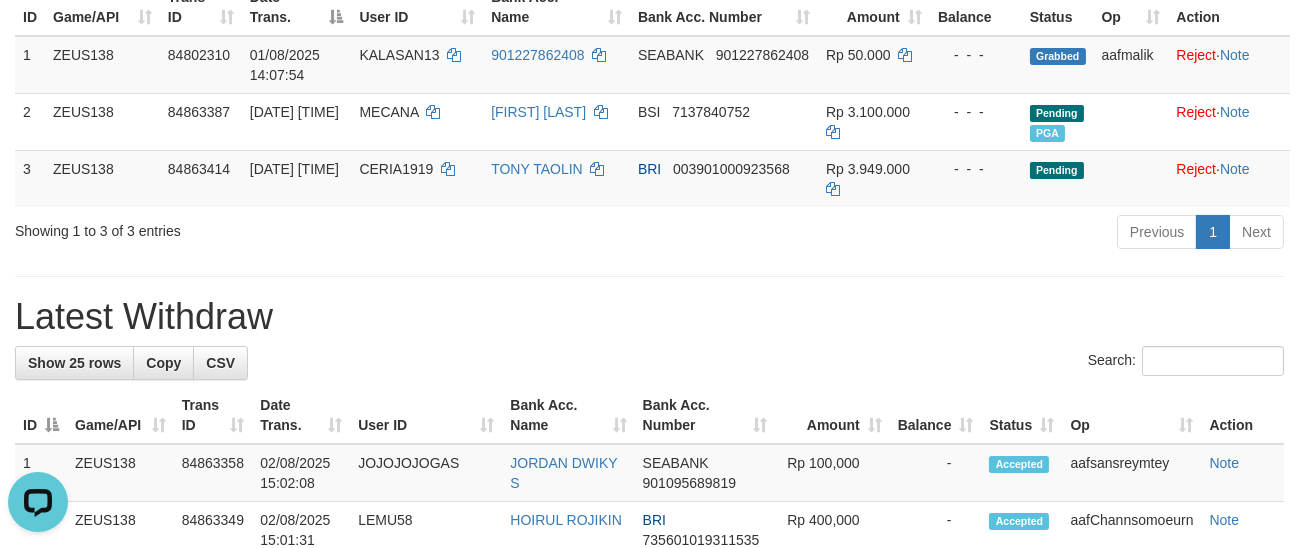 scroll, scrollTop: 0, scrollLeft: 0, axis: both 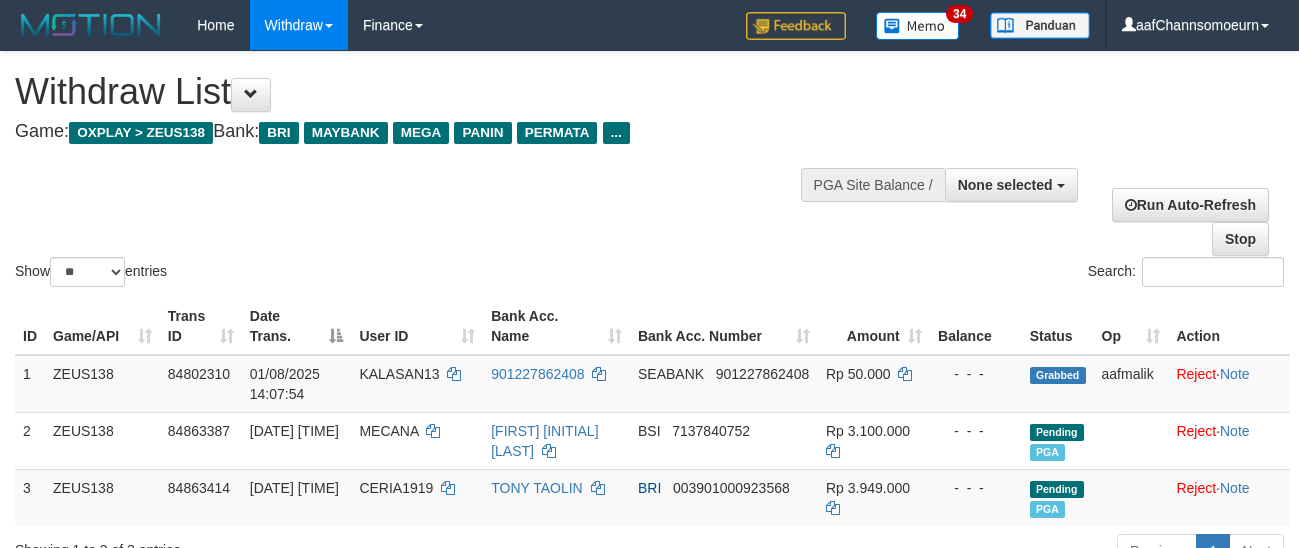 select 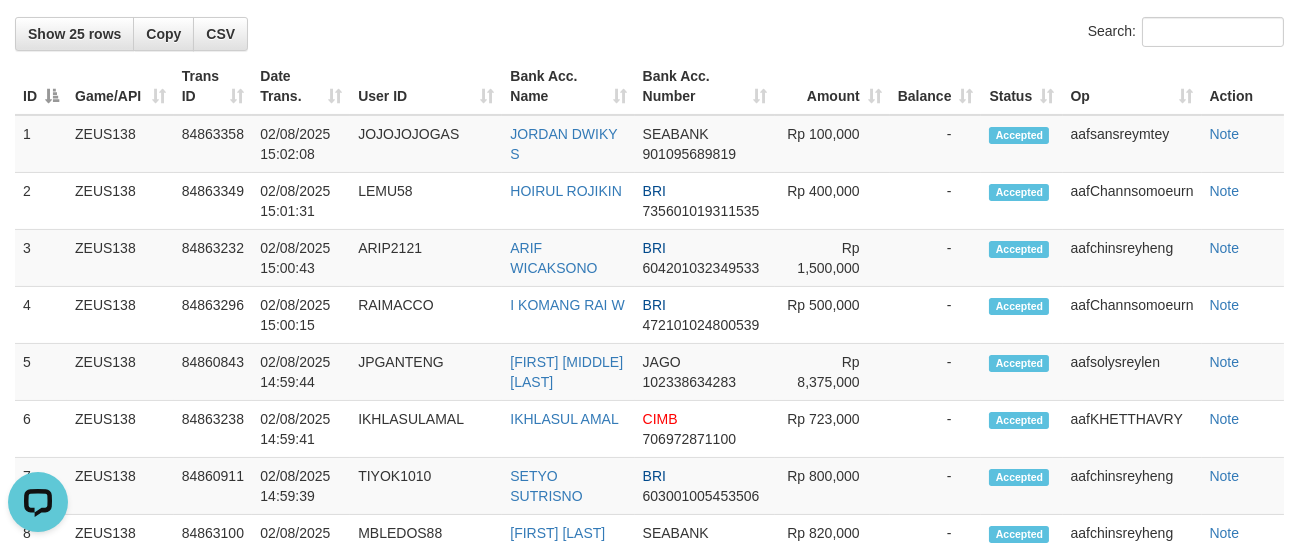 scroll, scrollTop: 0, scrollLeft: 0, axis: both 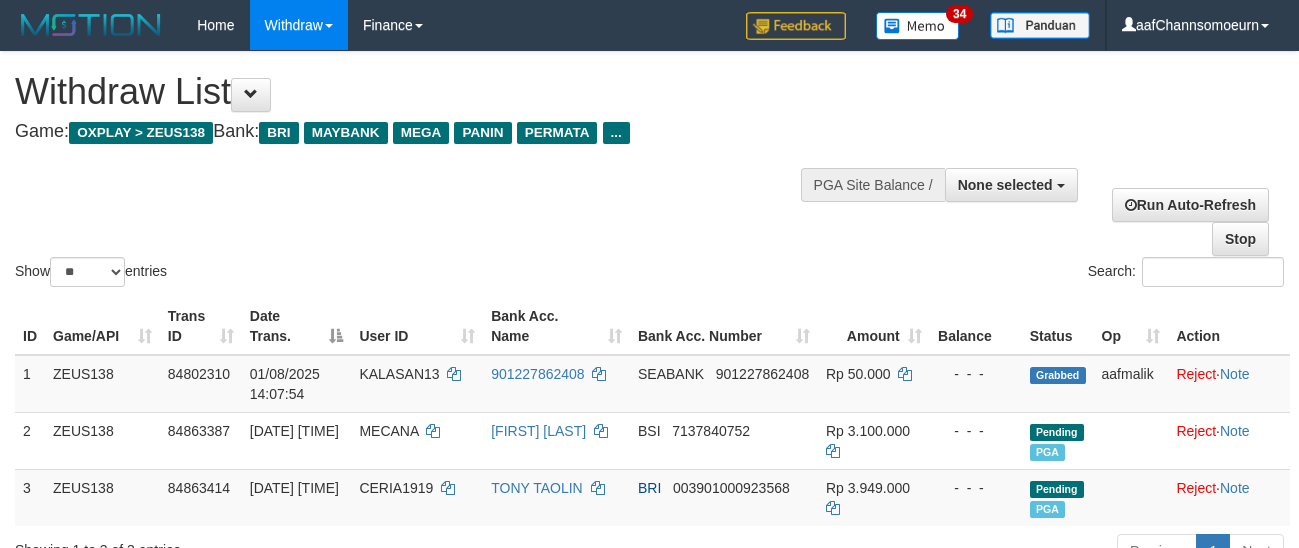 select 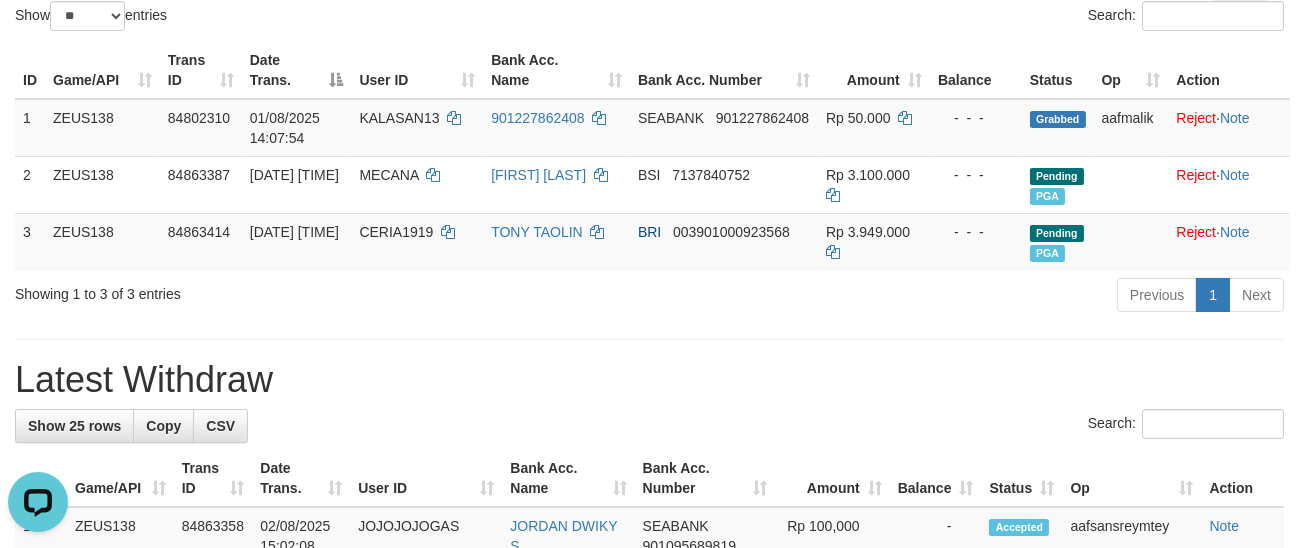 scroll, scrollTop: 0, scrollLeft: 0, axis: both 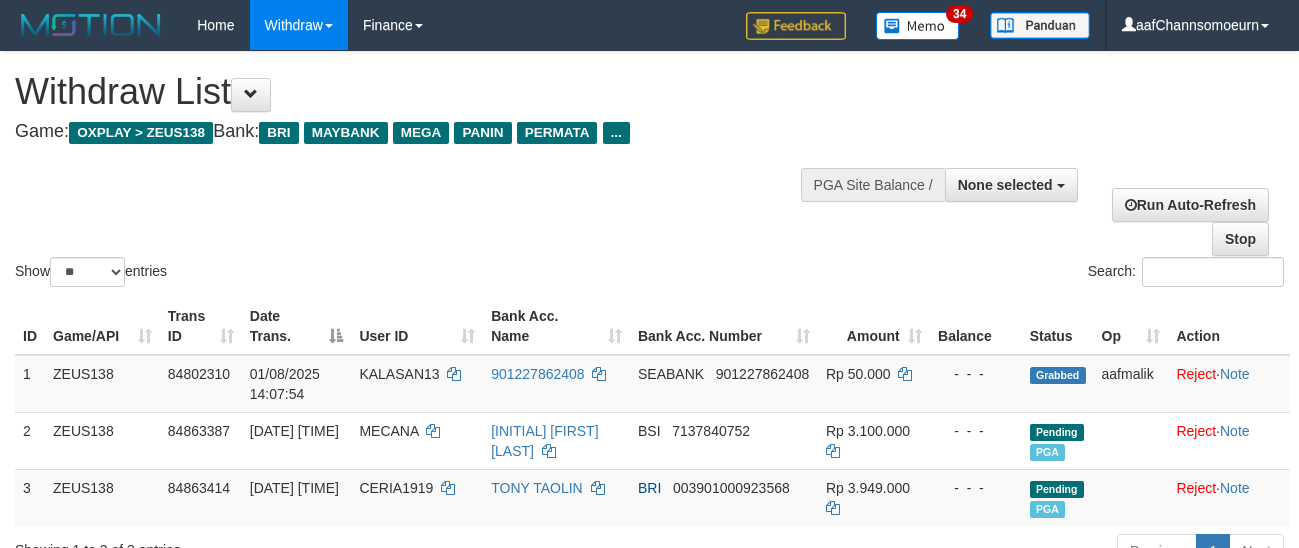 select 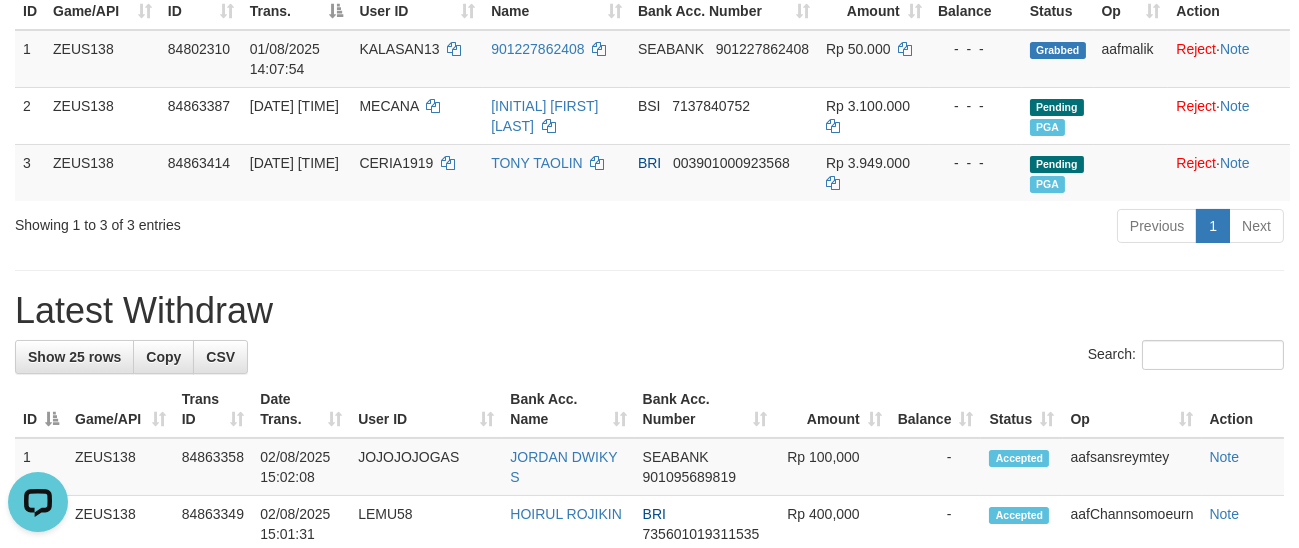 scroll, scrollTop: 0, scrollLeft: 0, axis: both 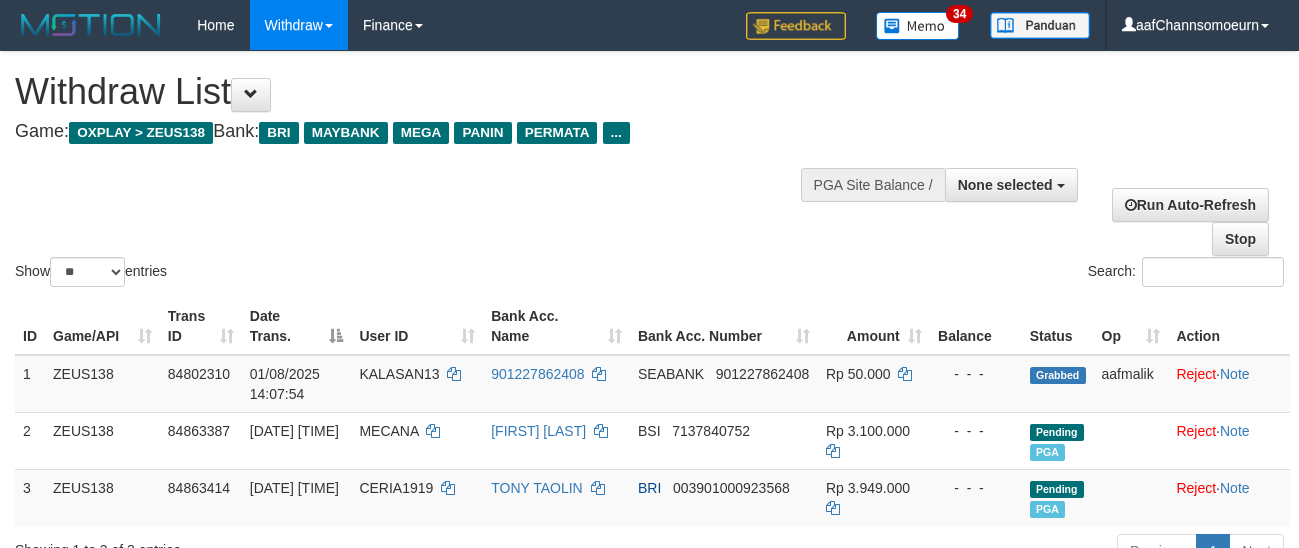 select 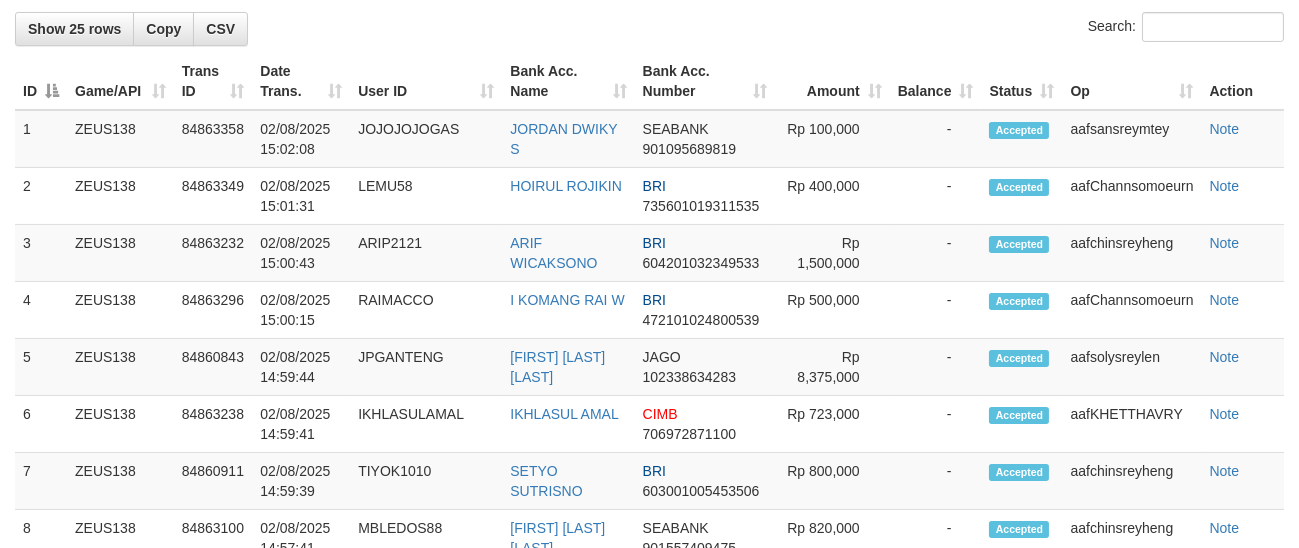 scroll, scrollTop: 325, scrollLeft: 0, axis: vertical 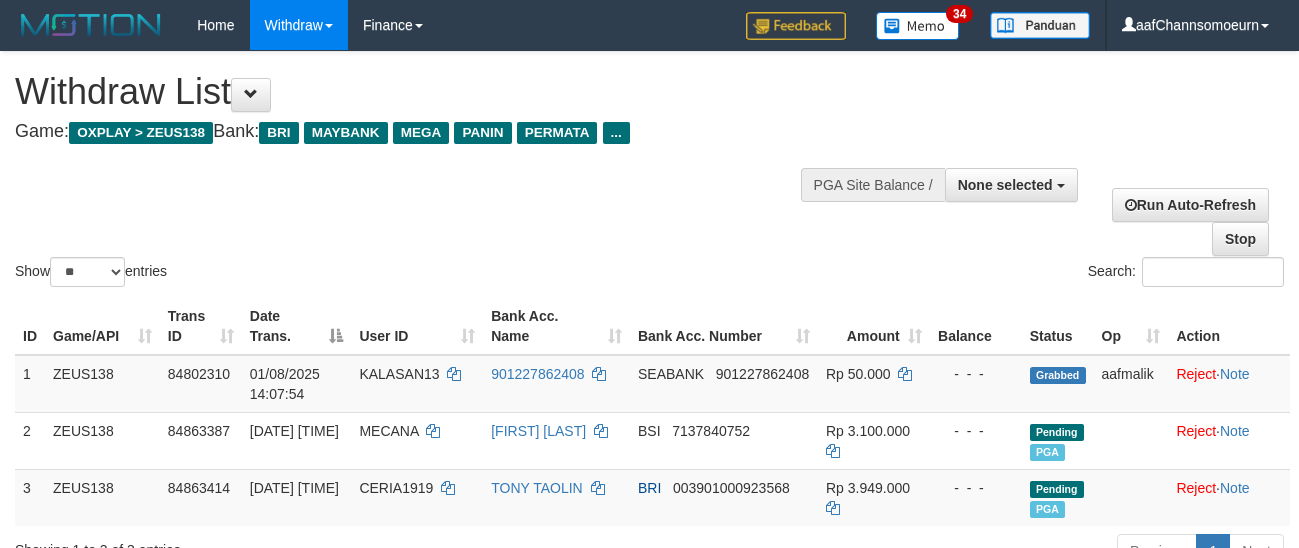 select 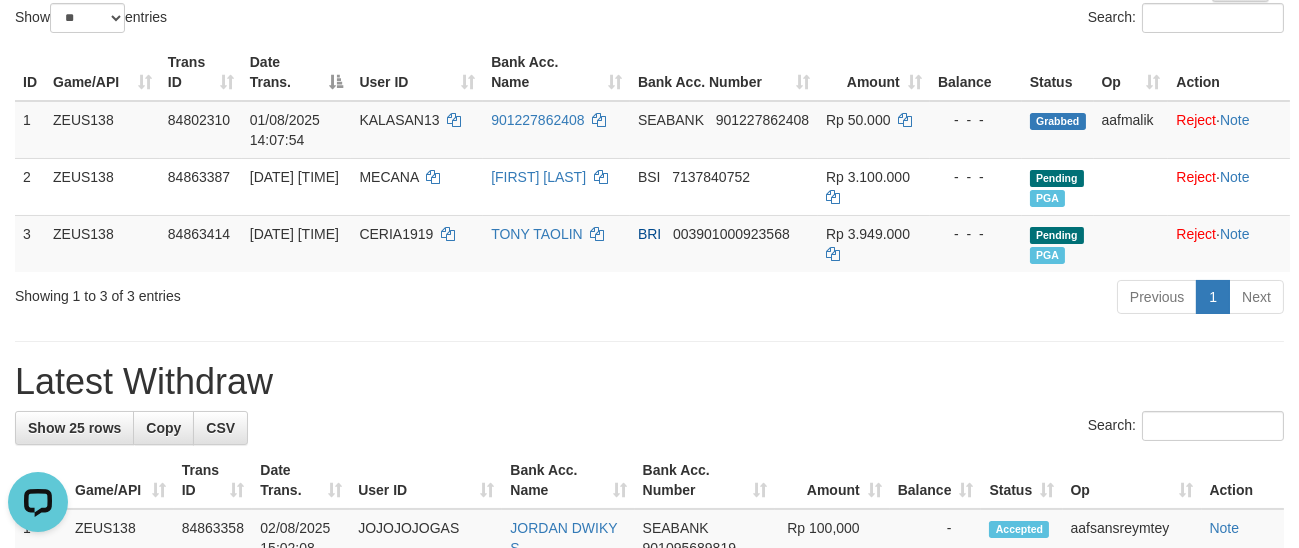 scroll, scrollTop: 0, scrollLeft: 0, axis: both 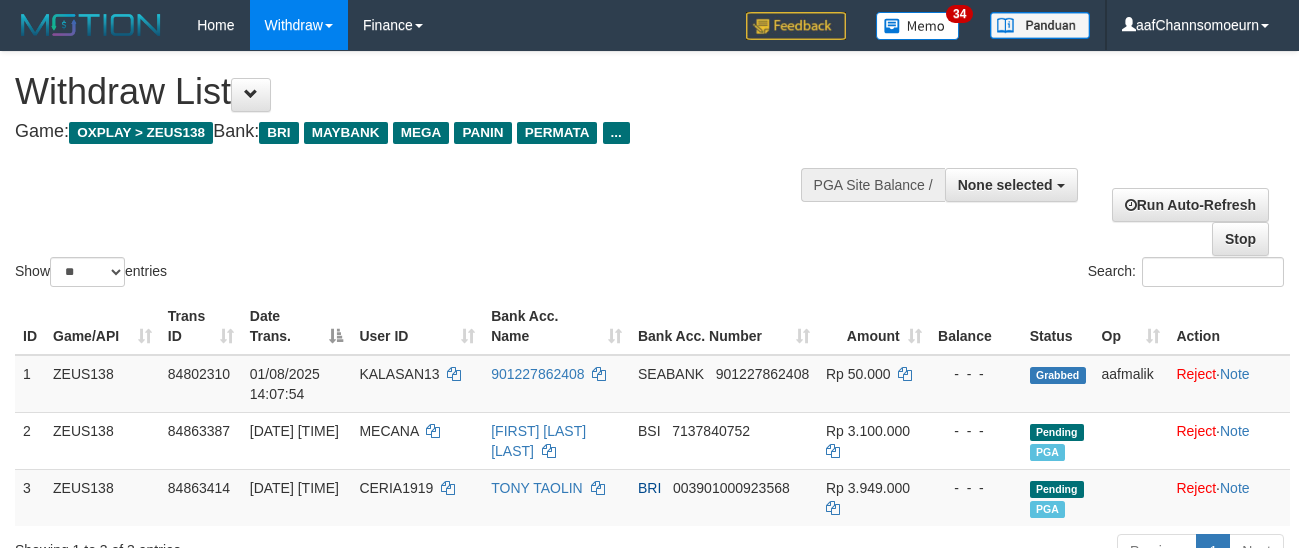 select 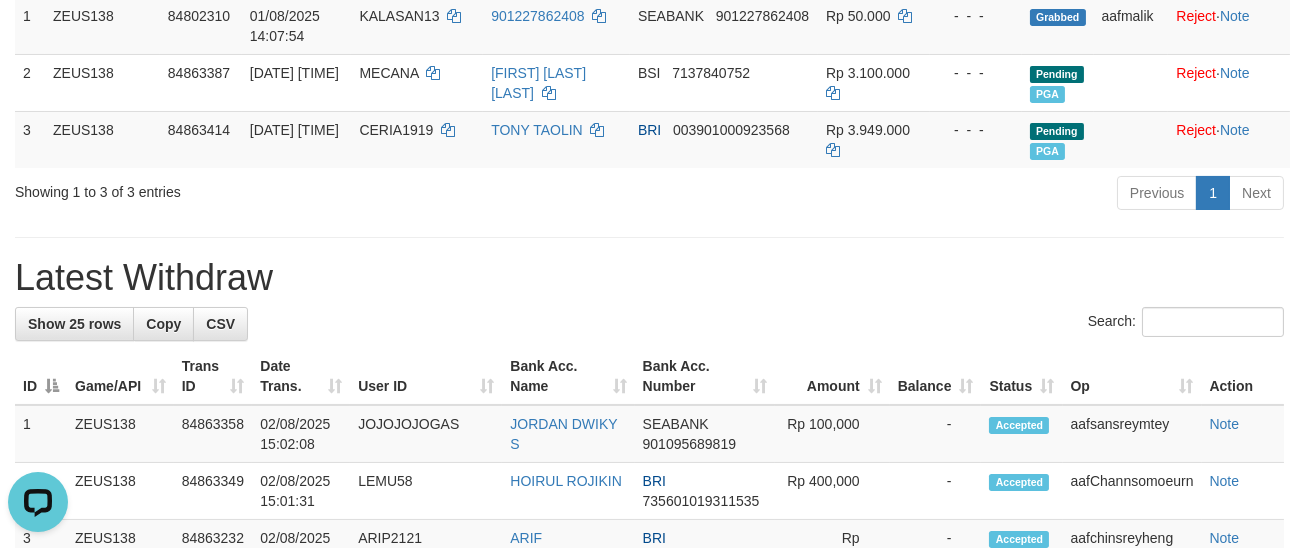 scroll, scrollTop: 0, scrollLeft: 0, axis: both 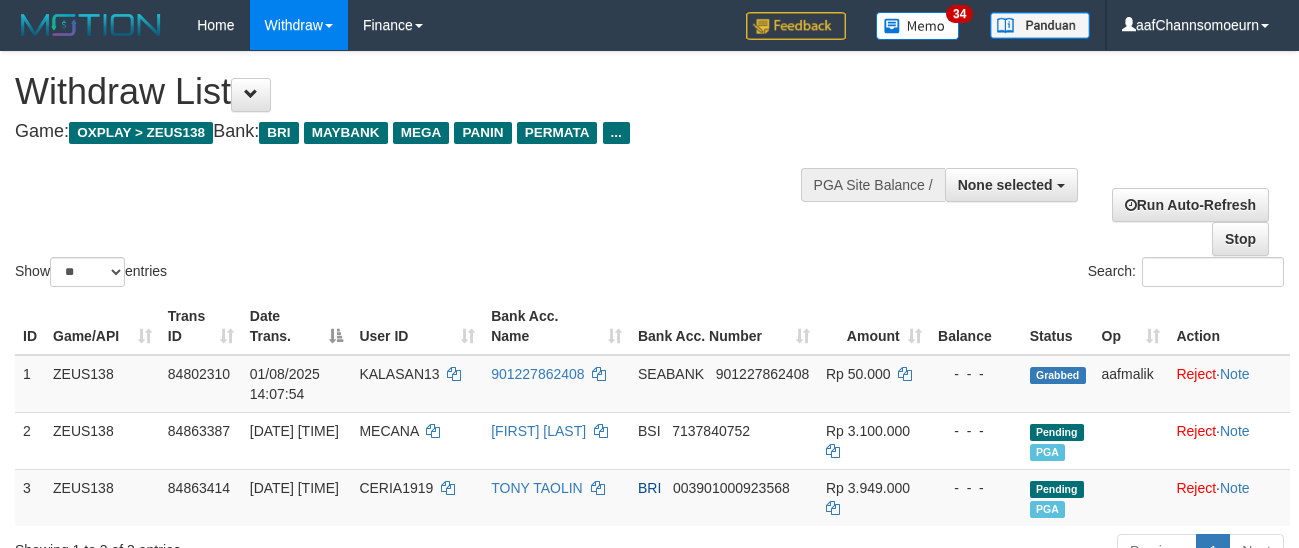 select 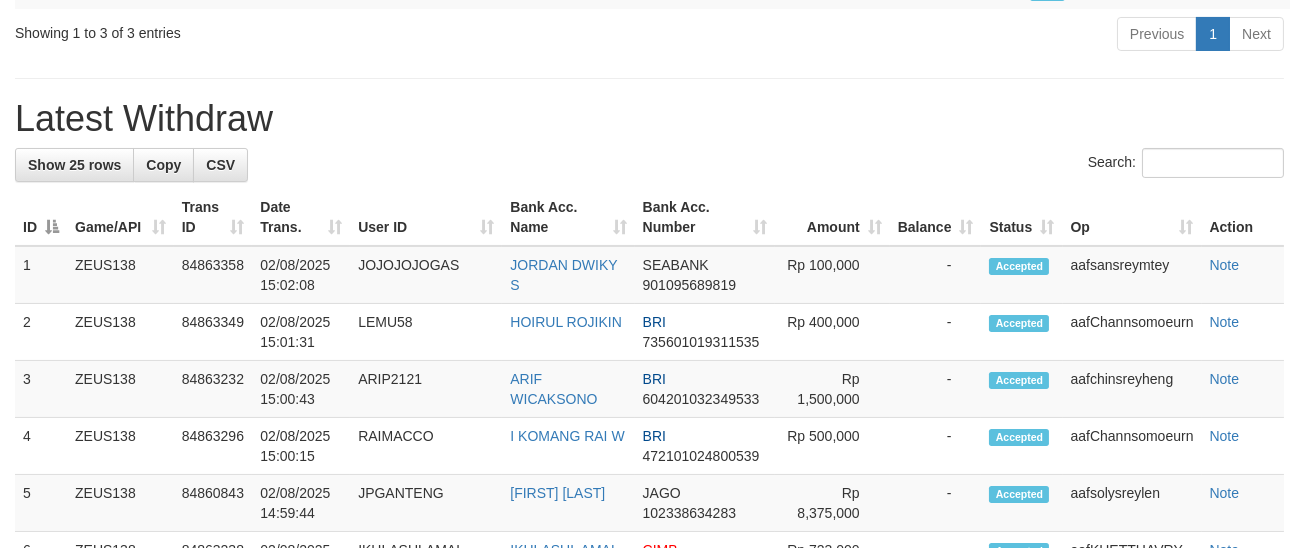 scroll, scrollTop: 358, scrollLeft: 0, axis: vertical 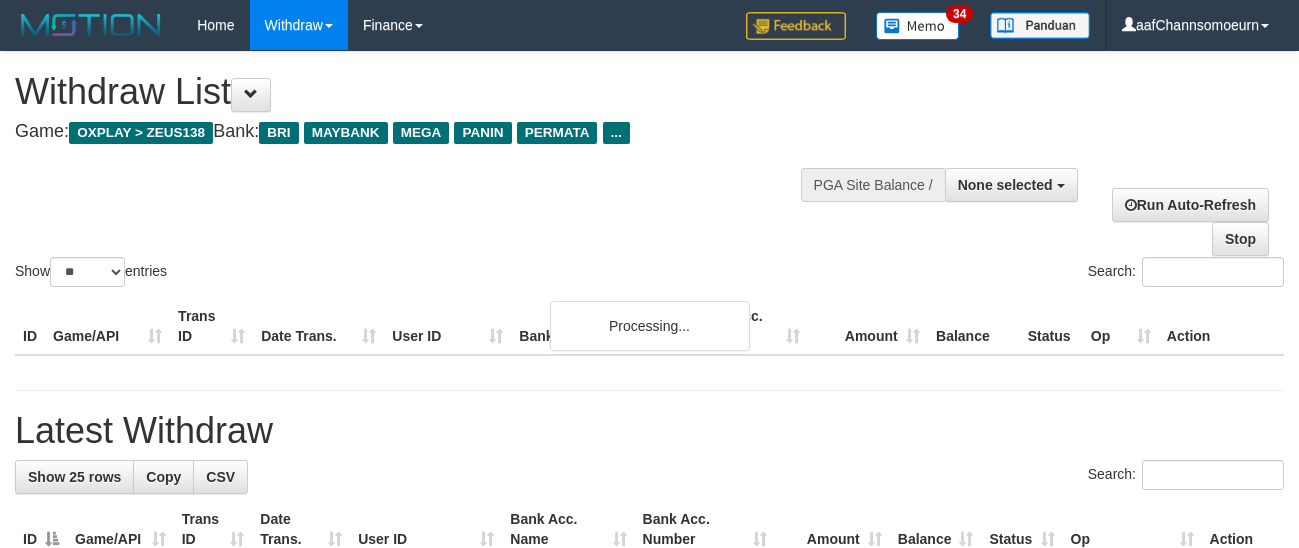 select 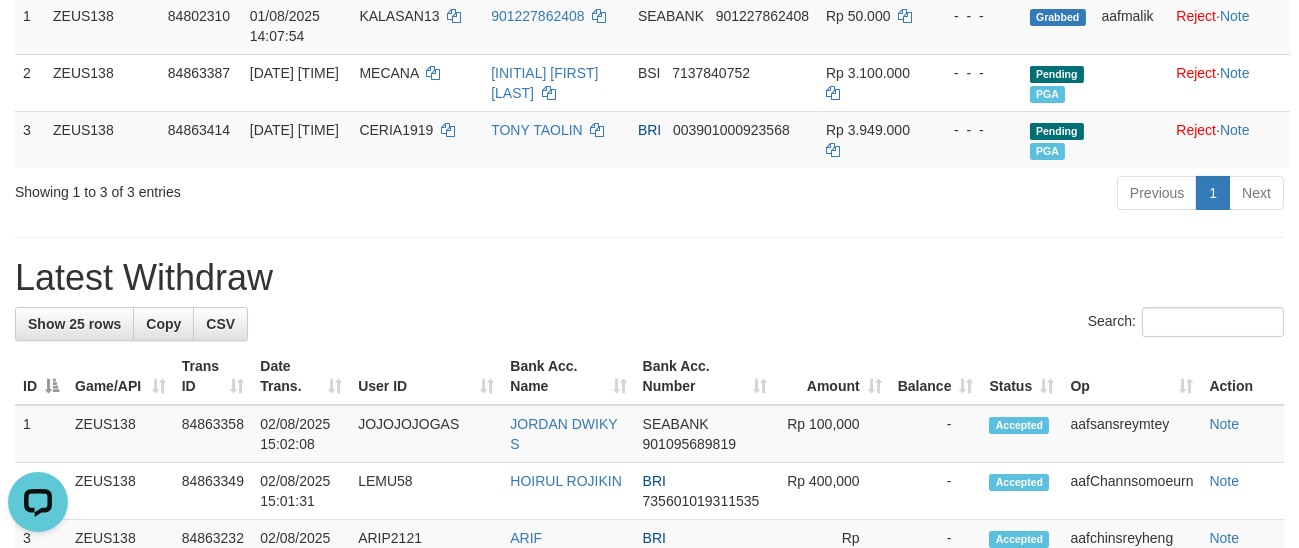 scroll, scrollTop: 0, scrollLeft: 0, axis: both 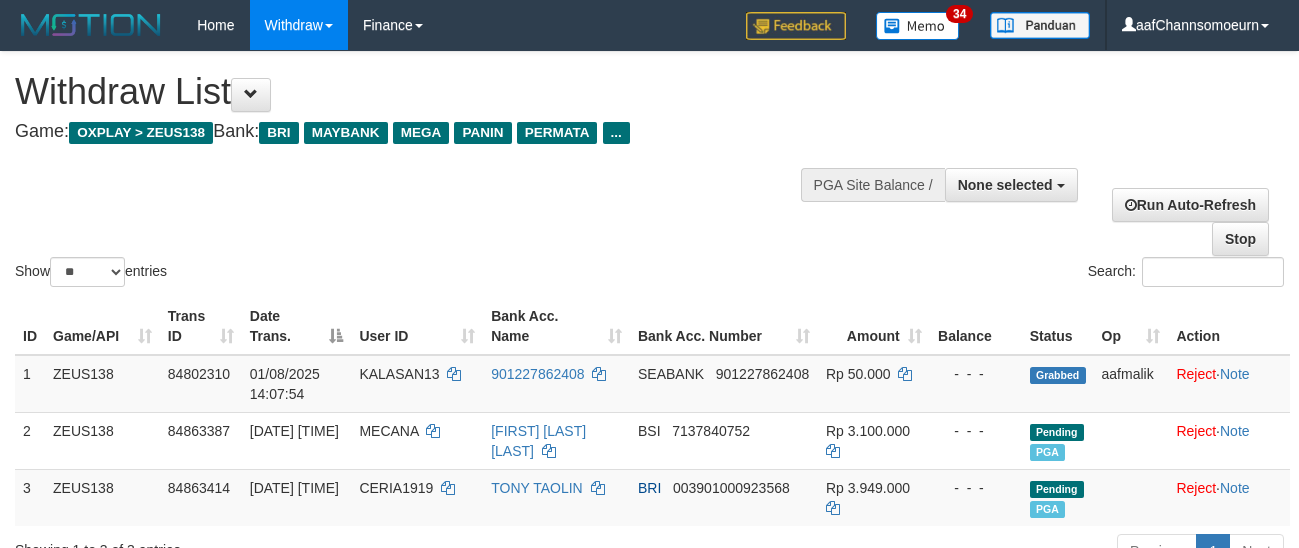 select 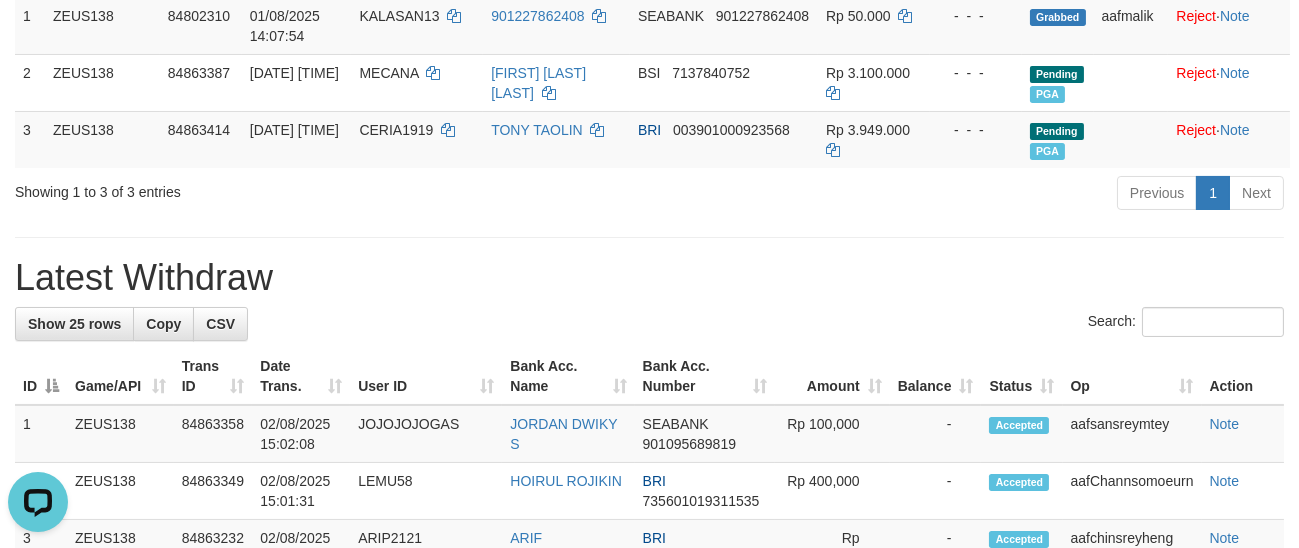 scroll, scrollTop: 0, scrollLeft: 0, axis: both 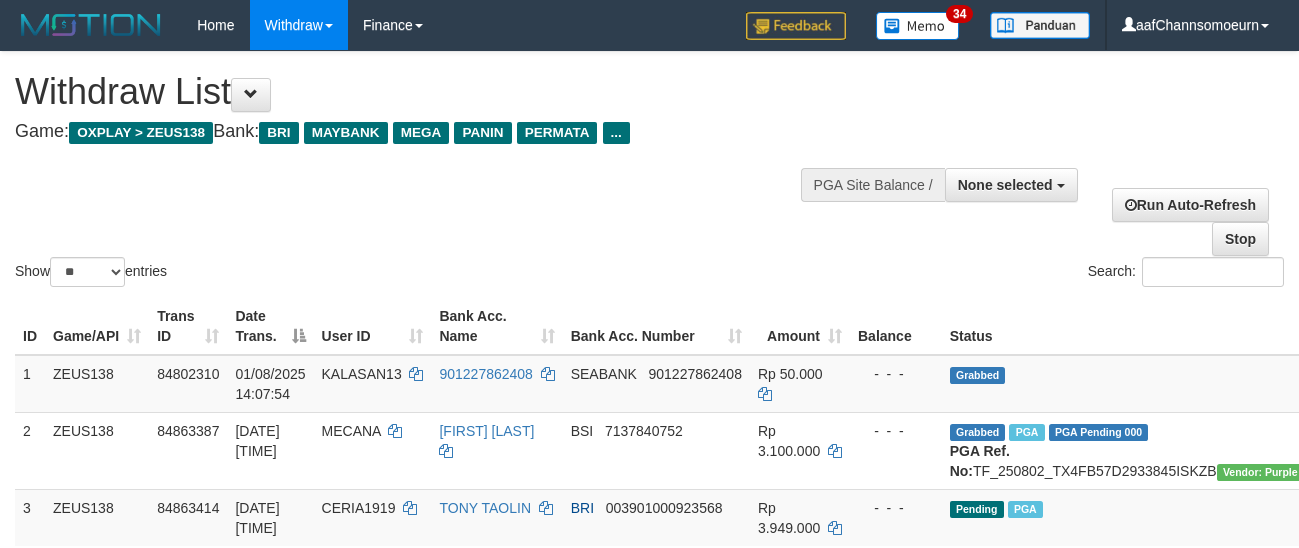 select 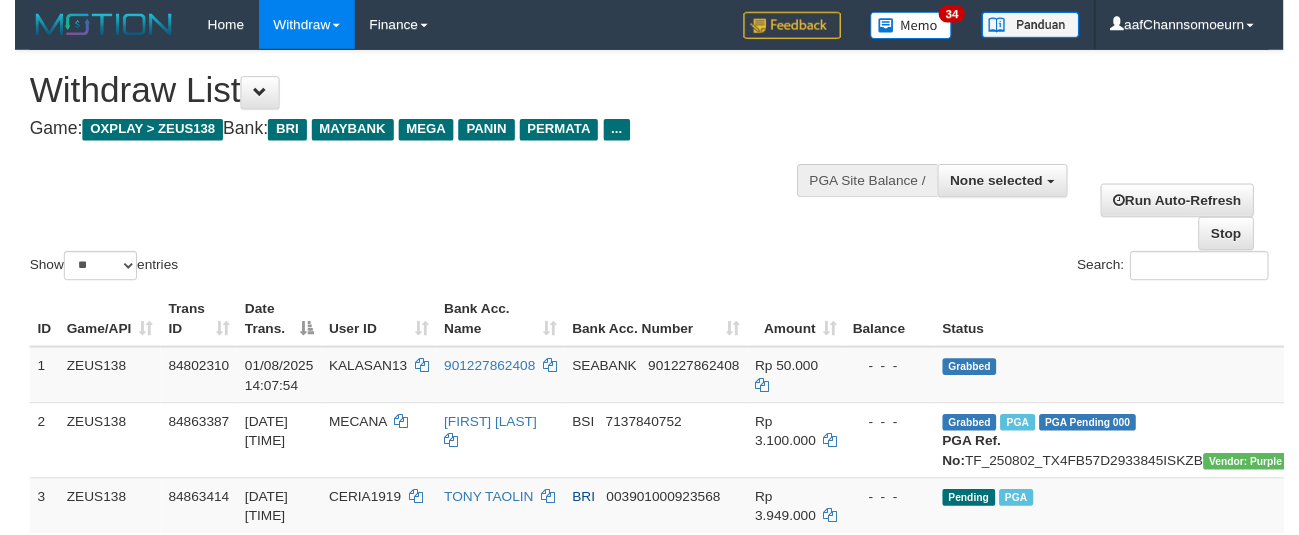 scroll, scrollTop: 358, scrollLeft: 0, axis: vertical 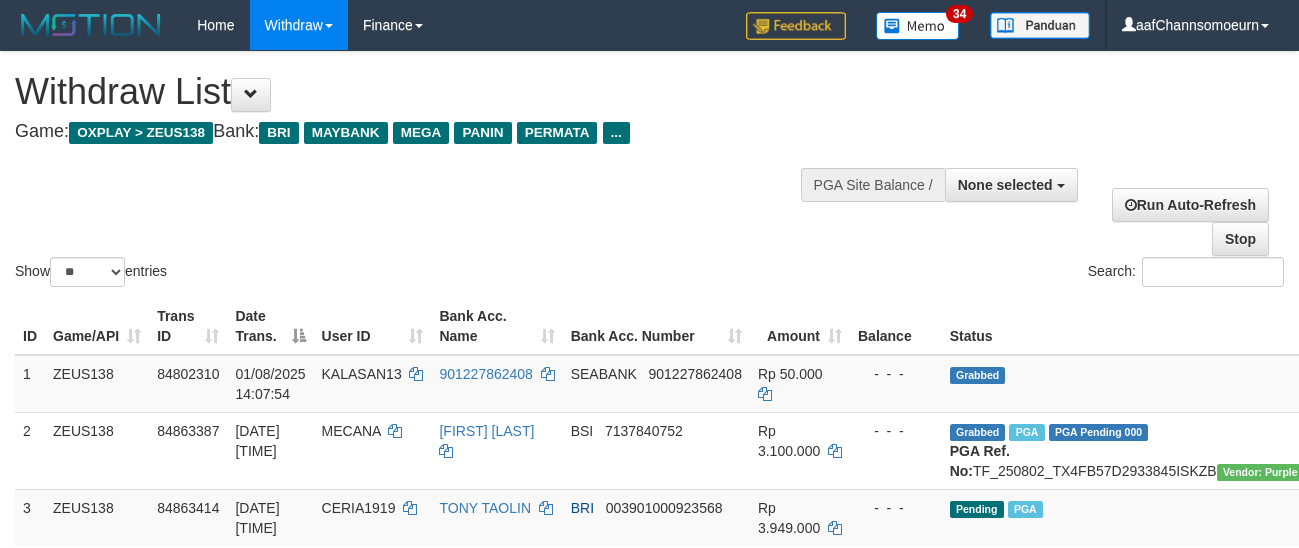 select 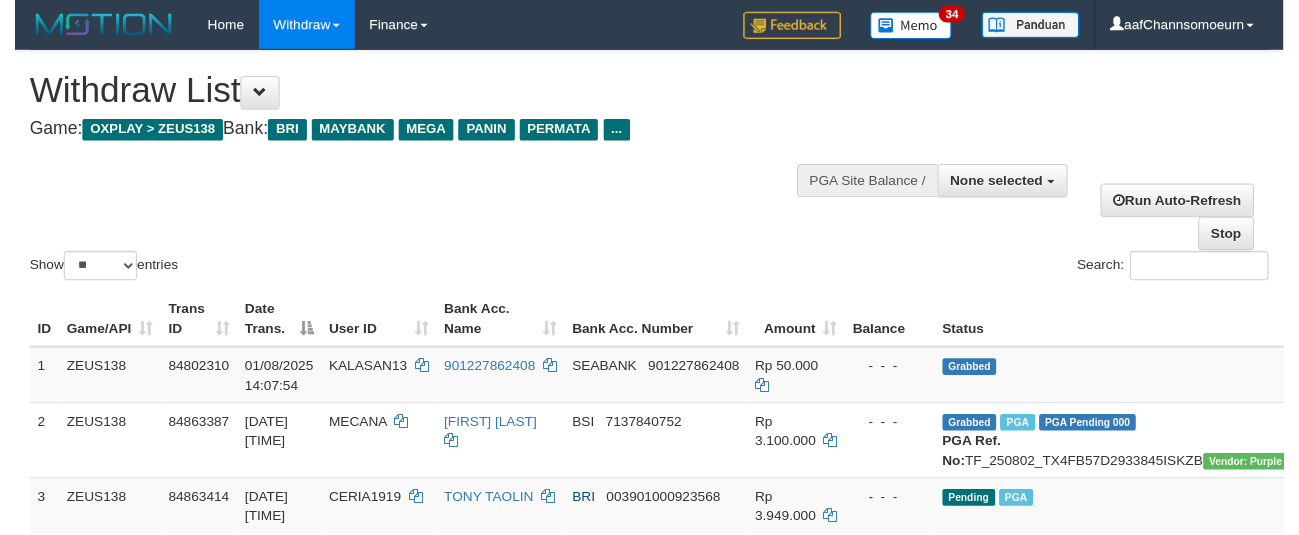 scroll, scrollTop: 358, scrollLeft: 0, axis: vertical 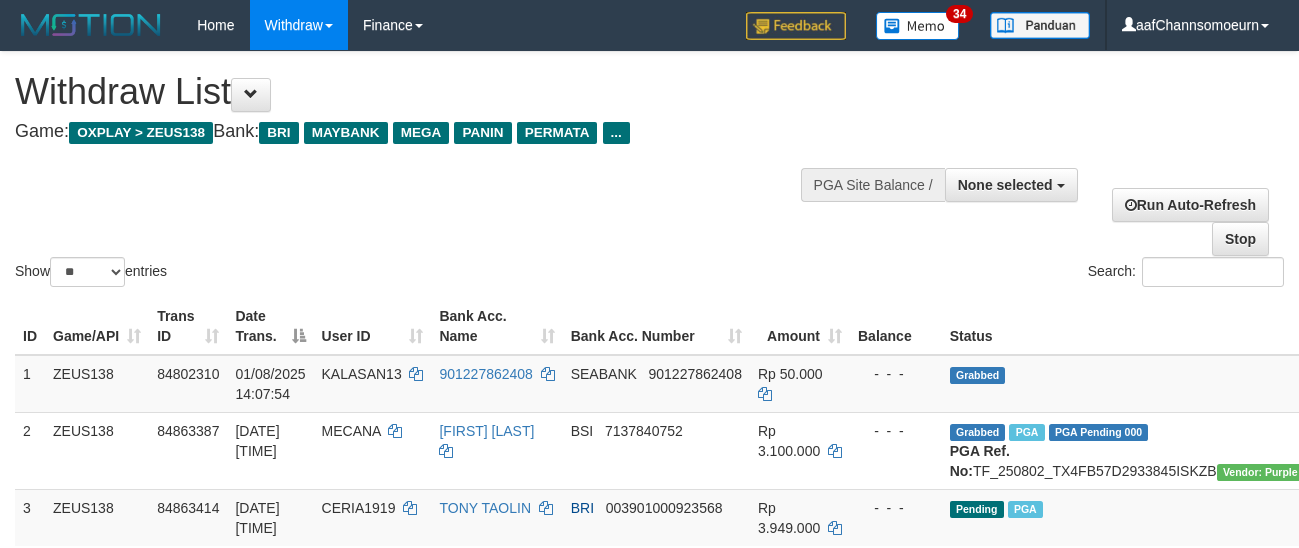 select 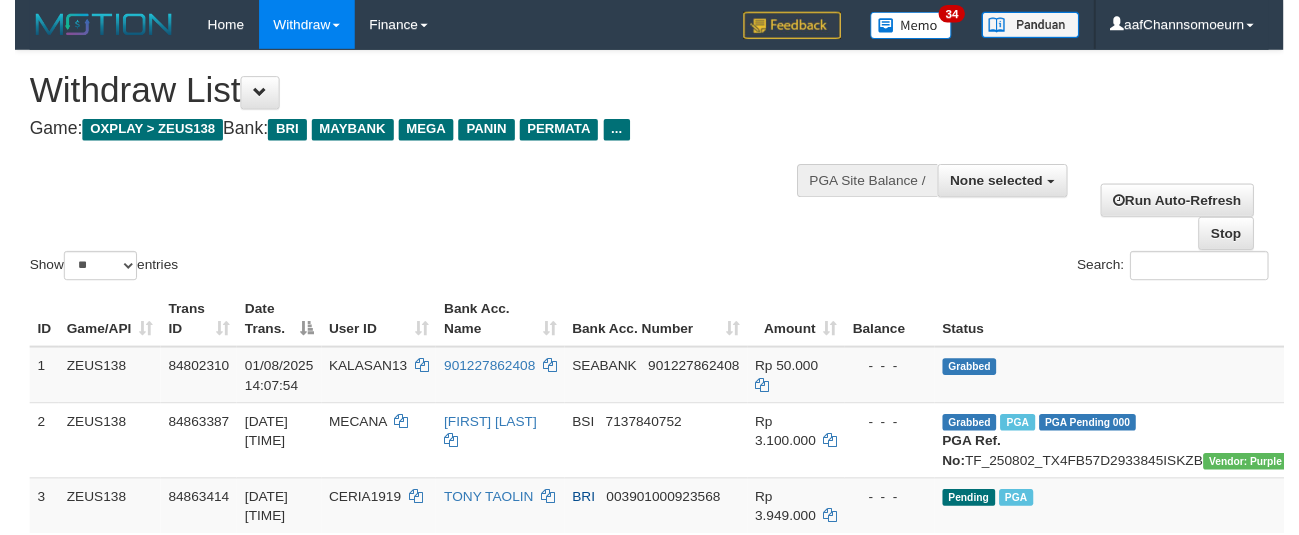 scroll, scrollTop: 358, scrollLeft: 0, axis: vertical 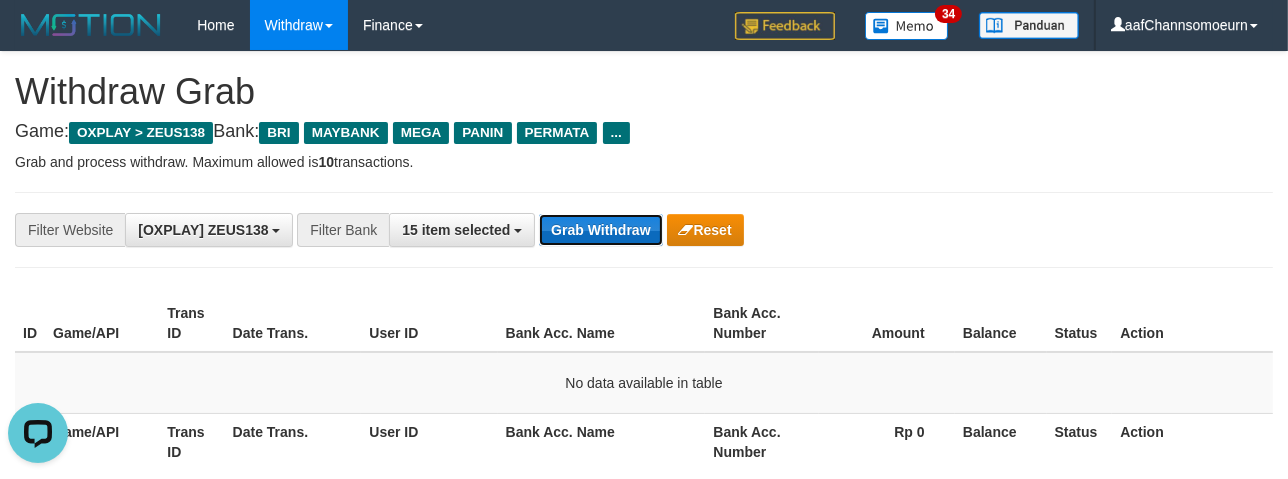 click on "Grab Withdraw" at bounding box center [600, 230] 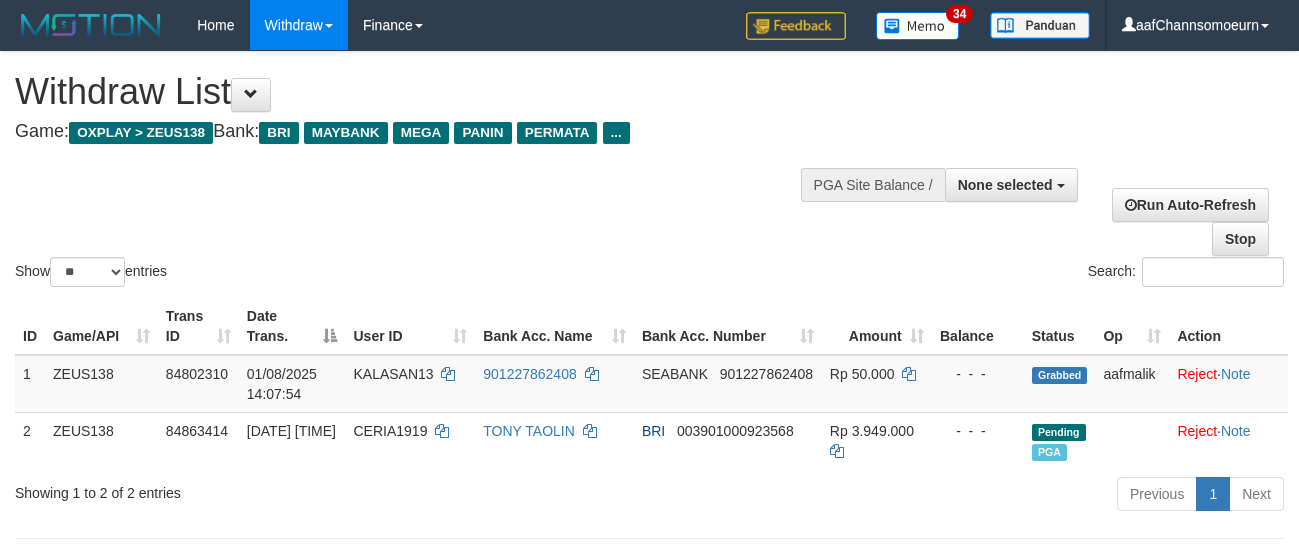 select 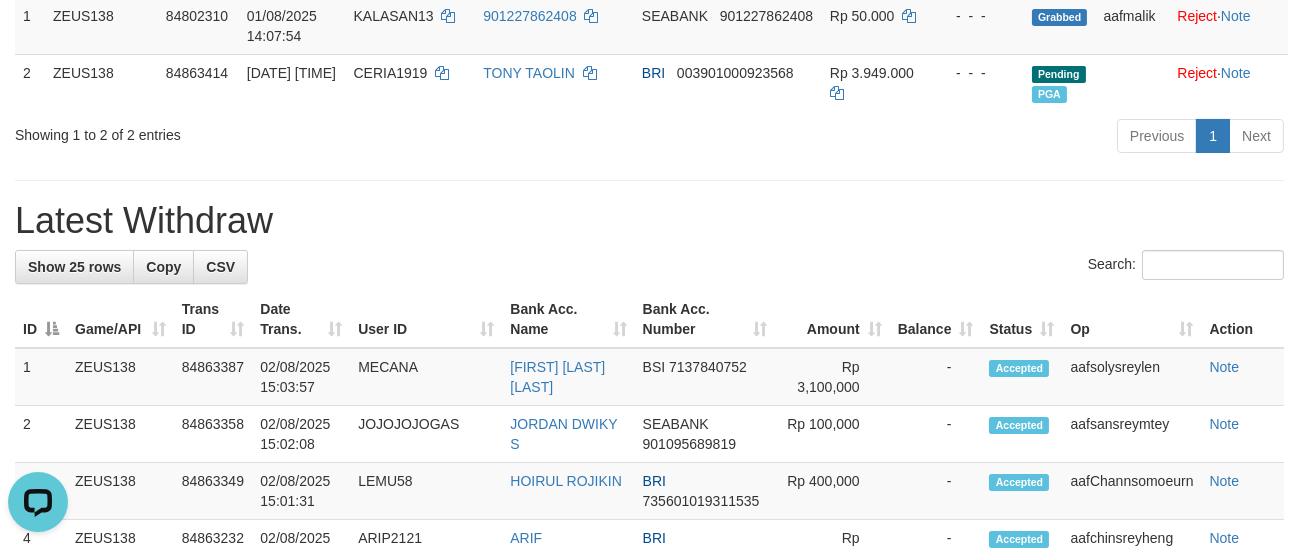 scroll, scrollTop: 0, scrollLeft: 0, axis: both 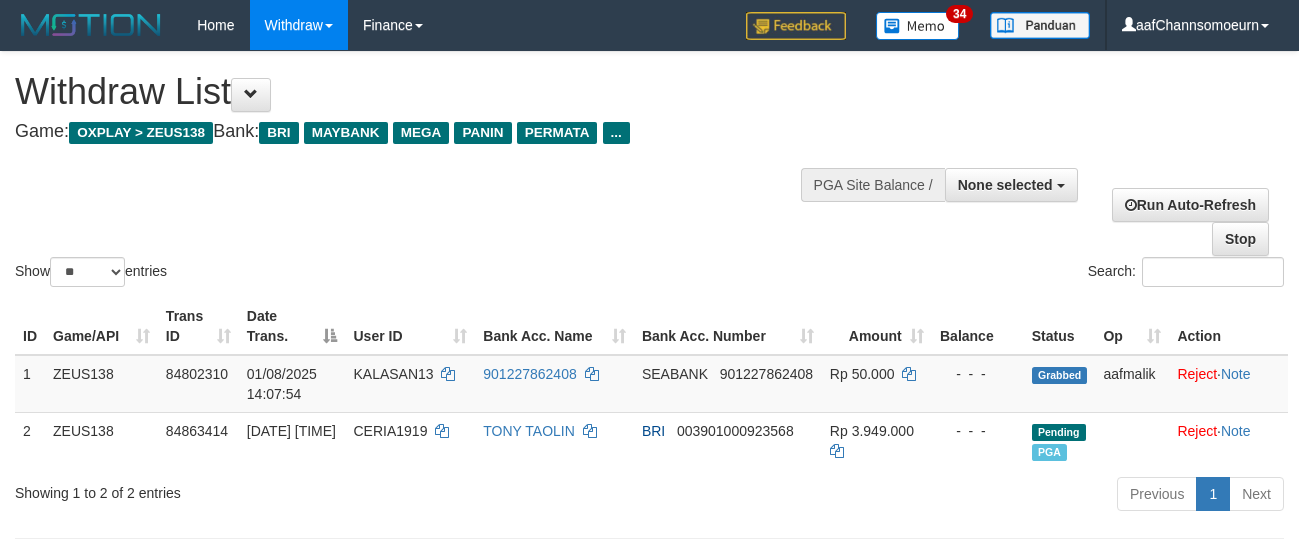 select 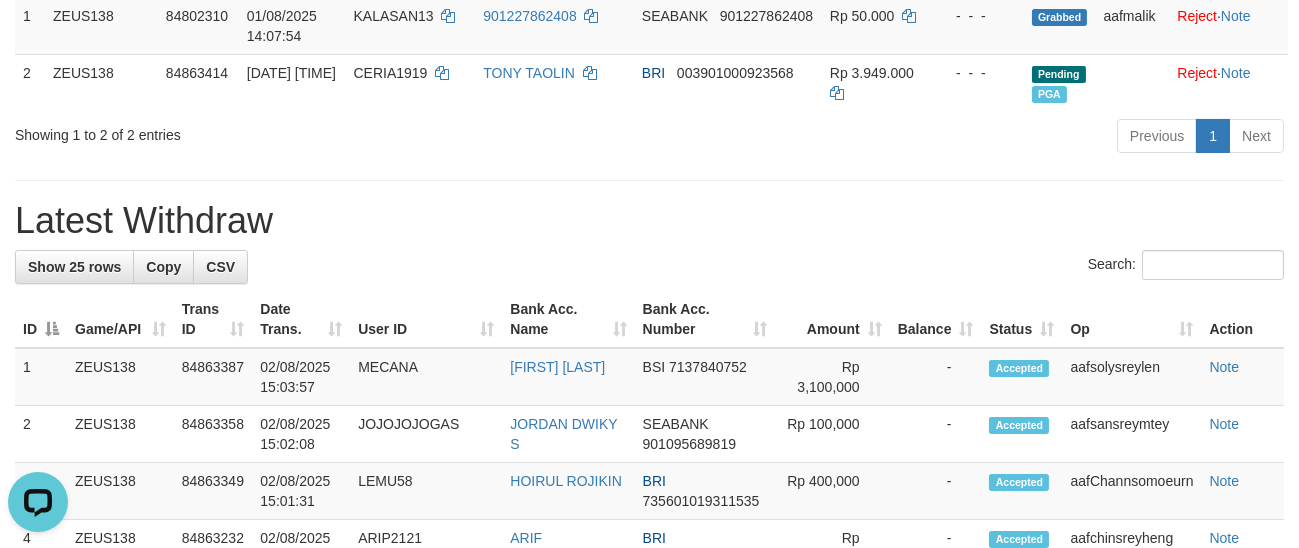 scroll, scrollTop: 0, scrollLeft: 0, axis: both 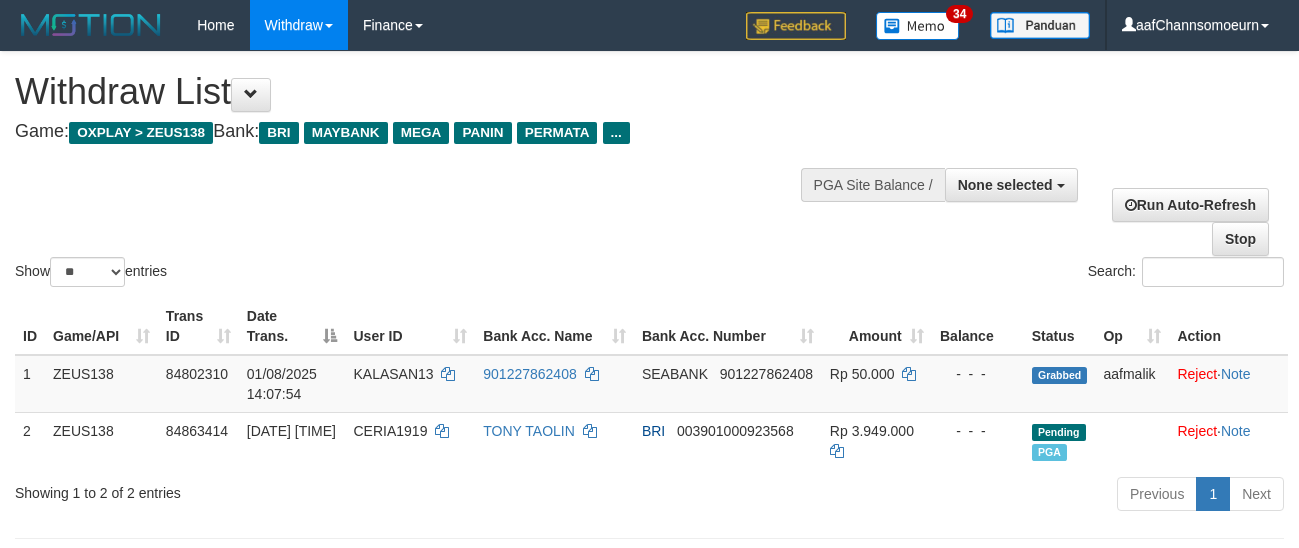 select 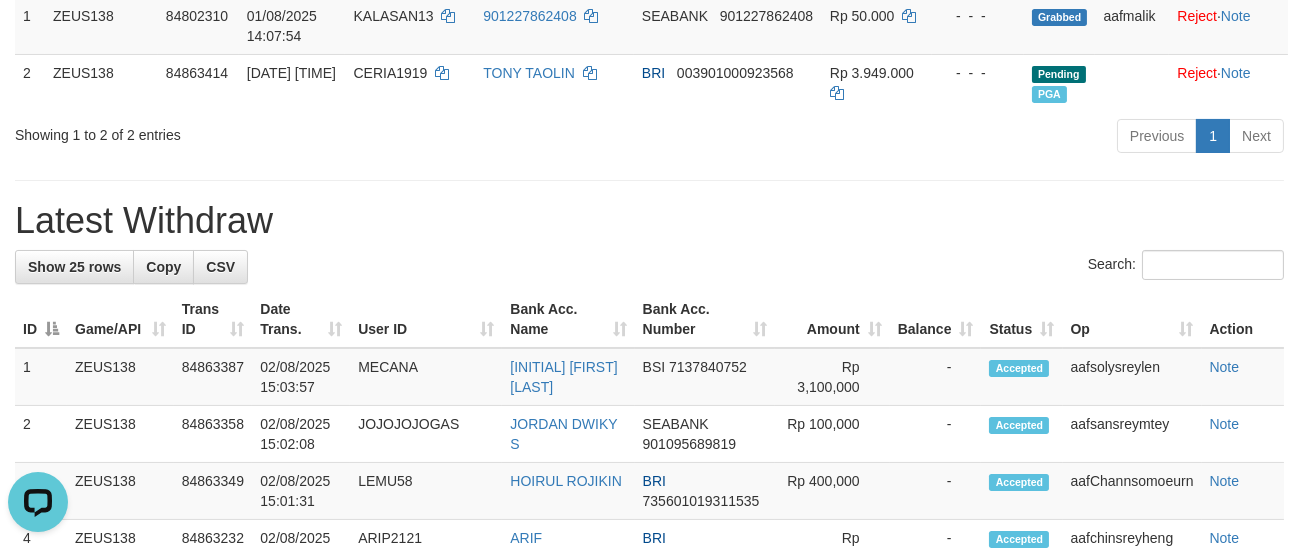 scroll, scrollTop: 0, scrollLeft: 0, axis: both 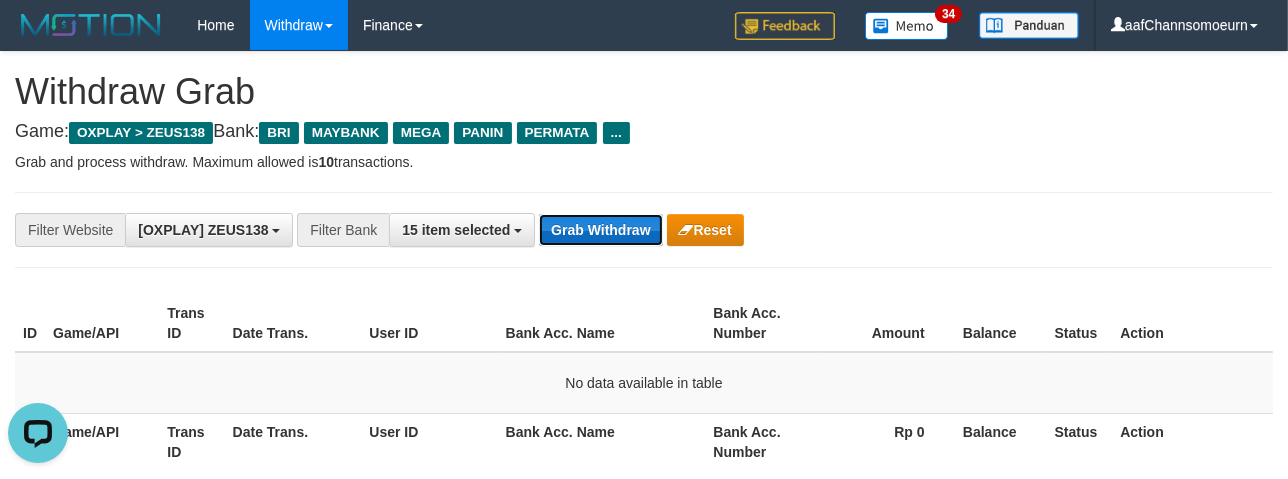 click on "Grab Withdraw" at bounding box center (600, 230) 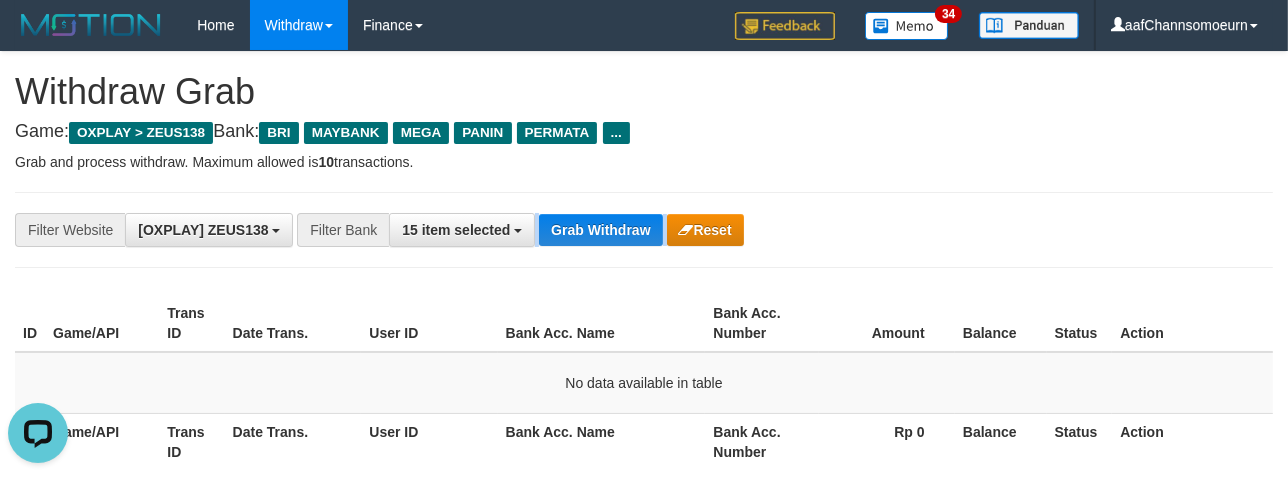 click on "**********" at bounding box center (536, 230) 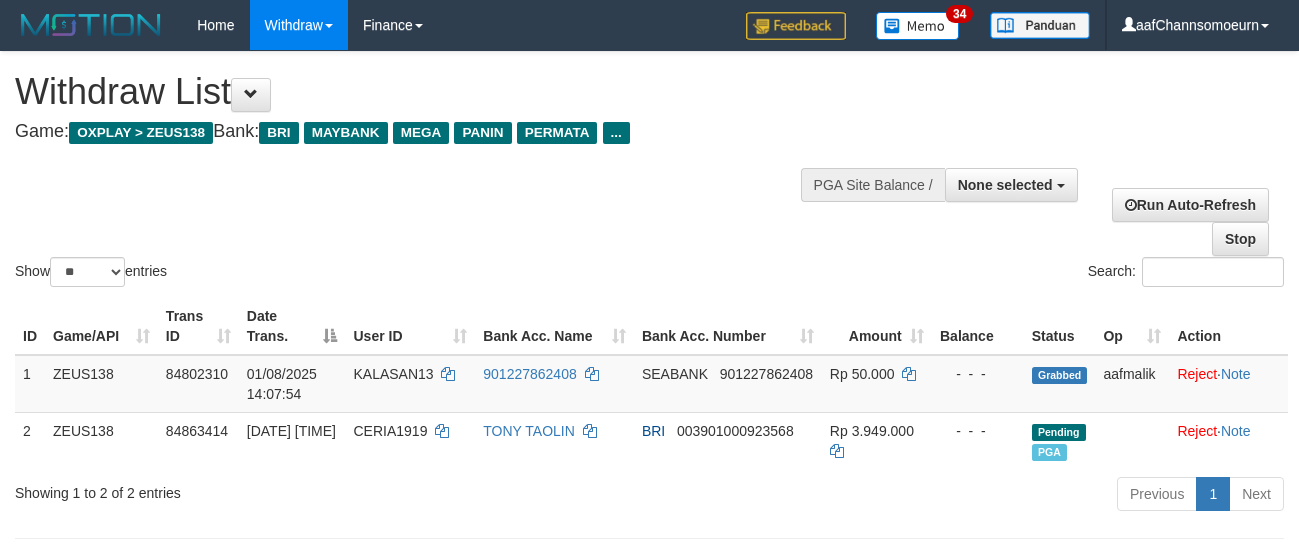 select 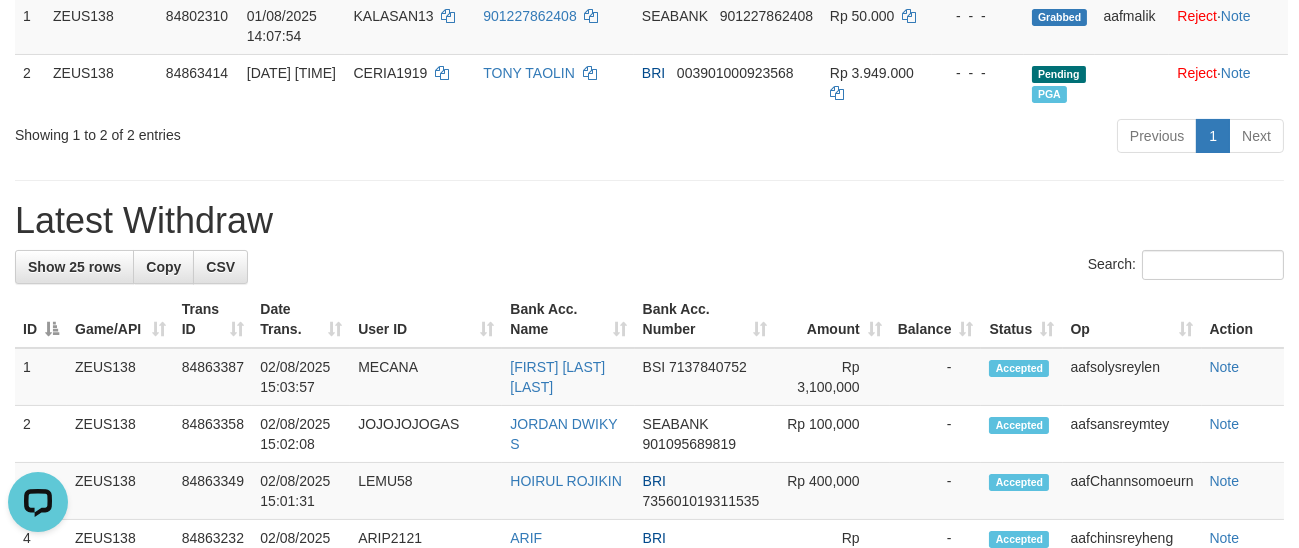 scroll, scrollTop: 0, scrollLeft: 0, axis: both 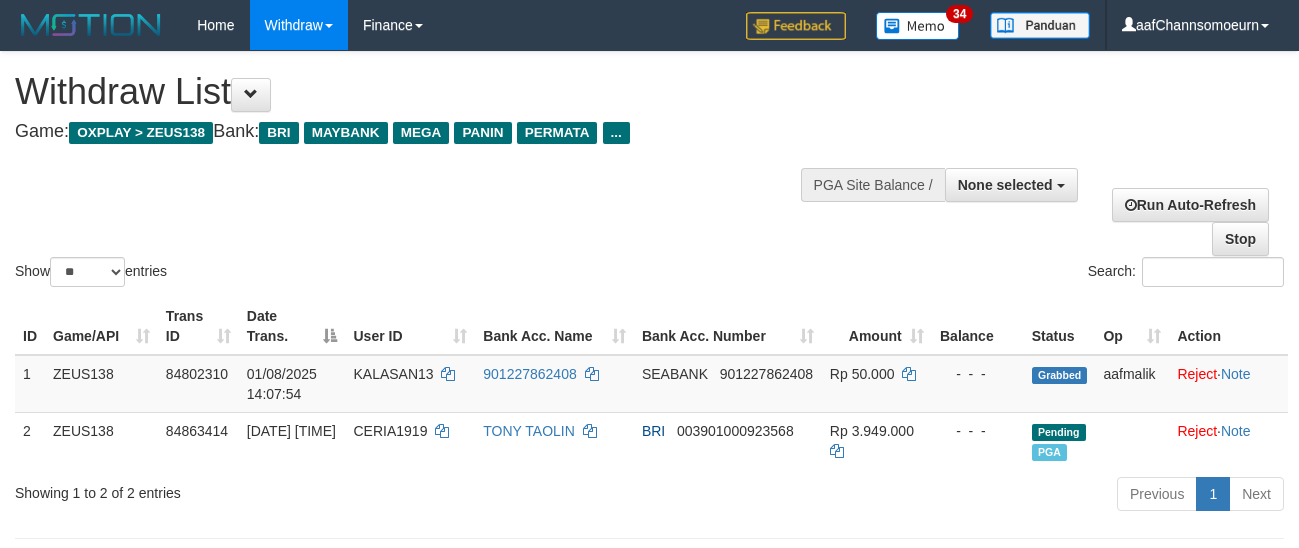 select 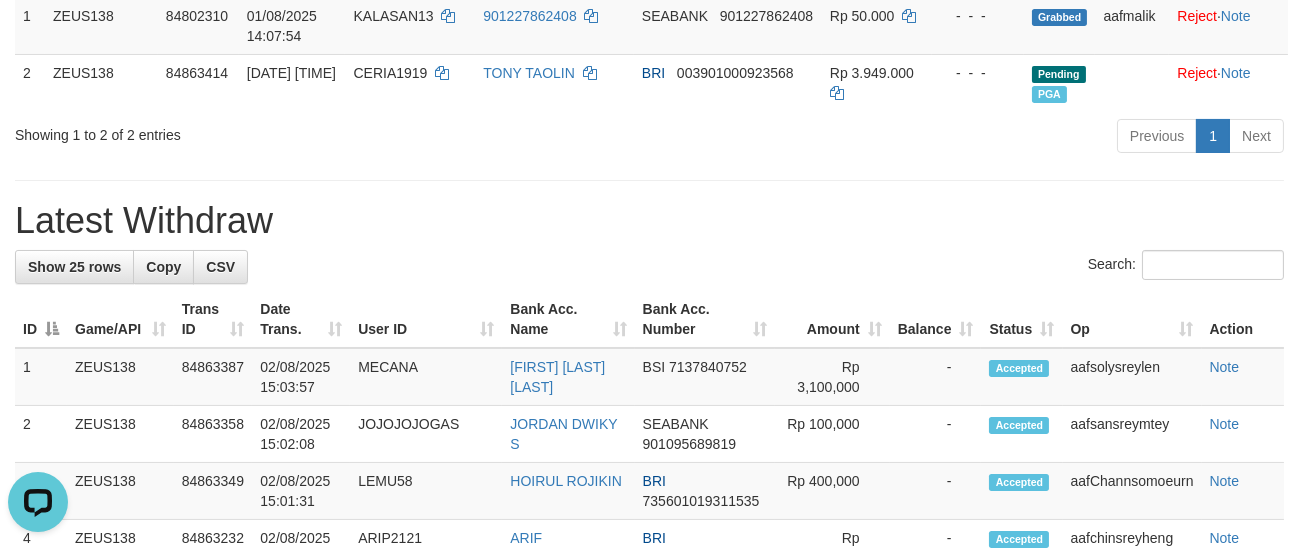 scroll, scrollTop: 0, scrollLeft: 0, axis: both 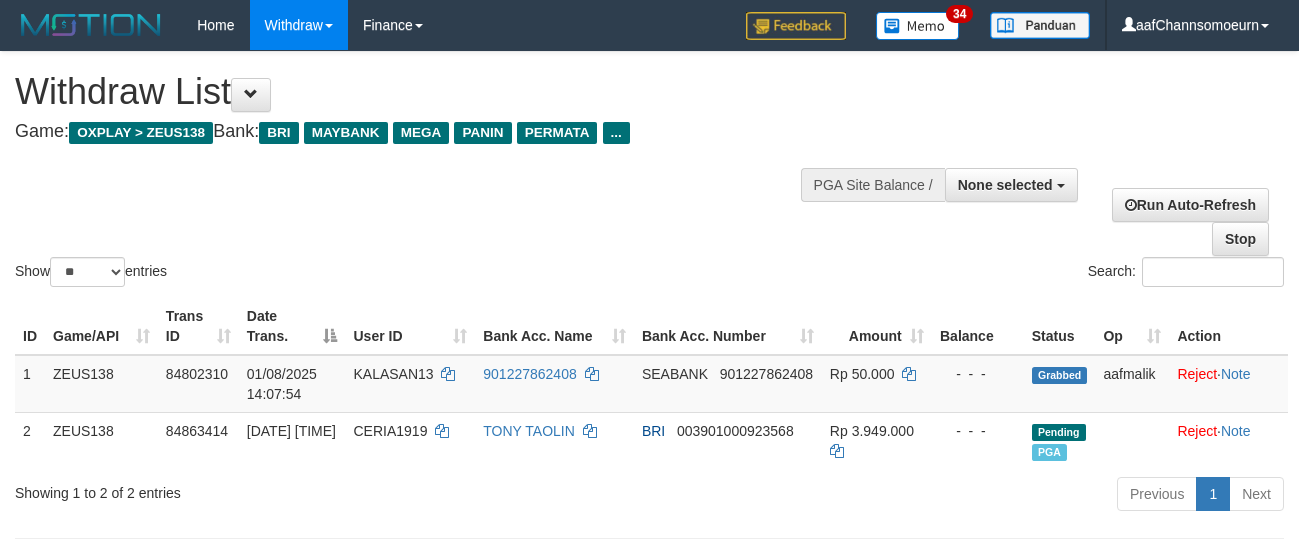select 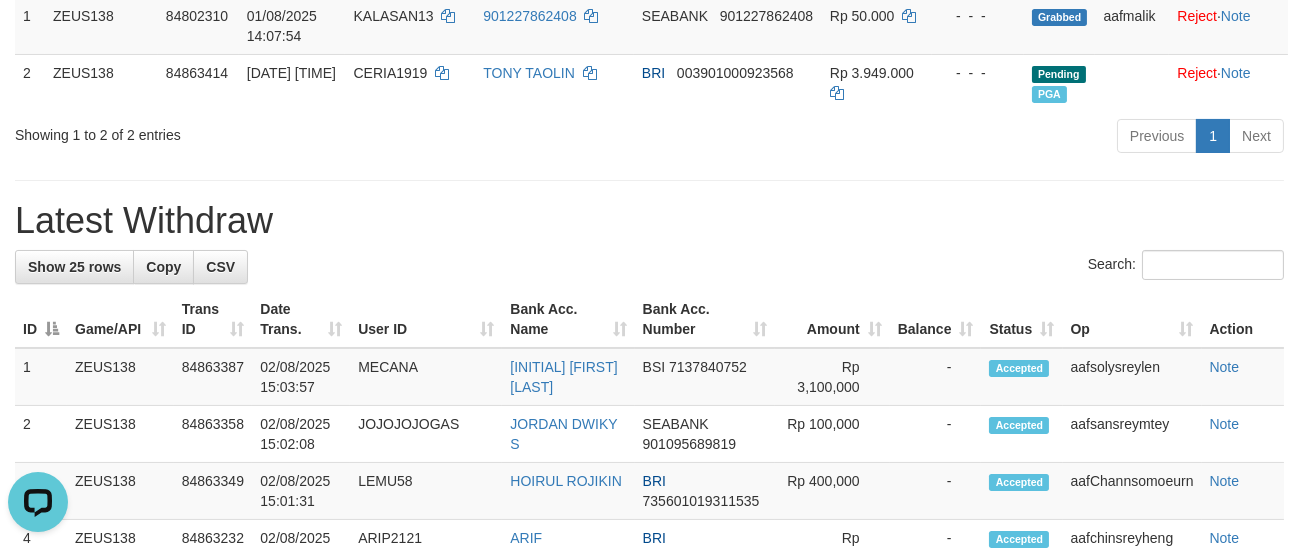 scroll, scrollTop: 0, scrollLeft: 0, axis: both 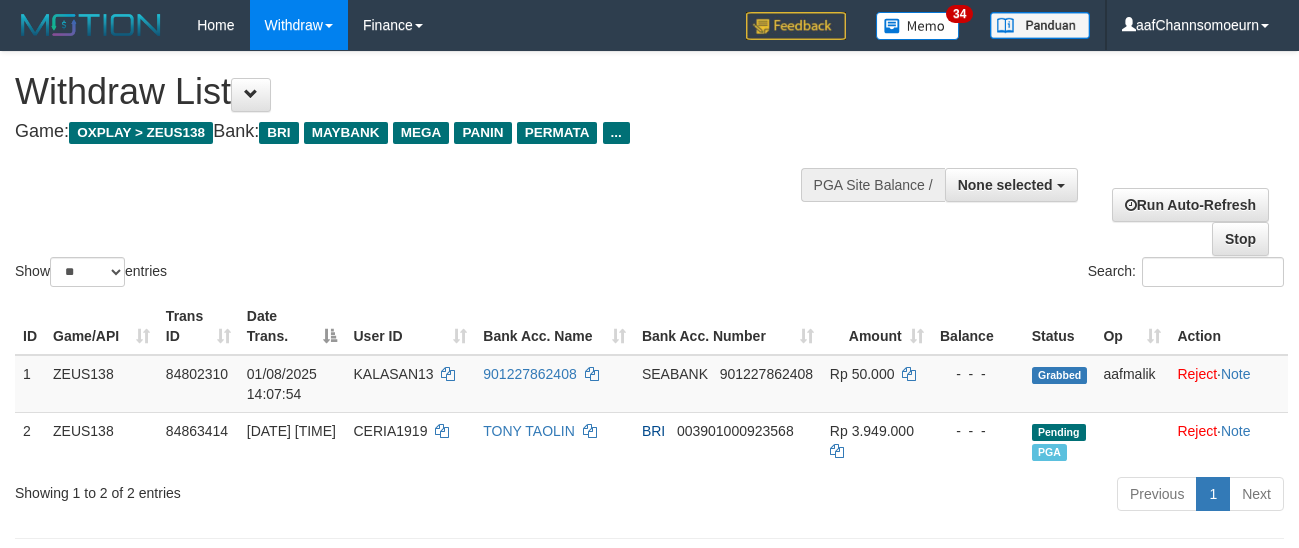 select 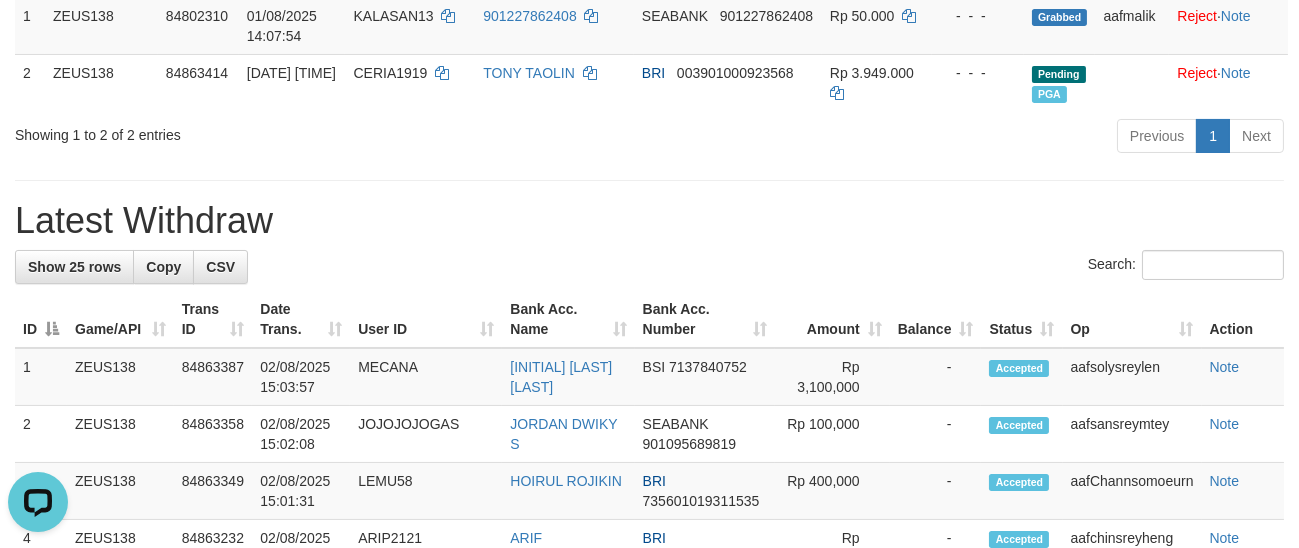 scroll, scrollTop: 0, scrollLeft: 0, axis: both 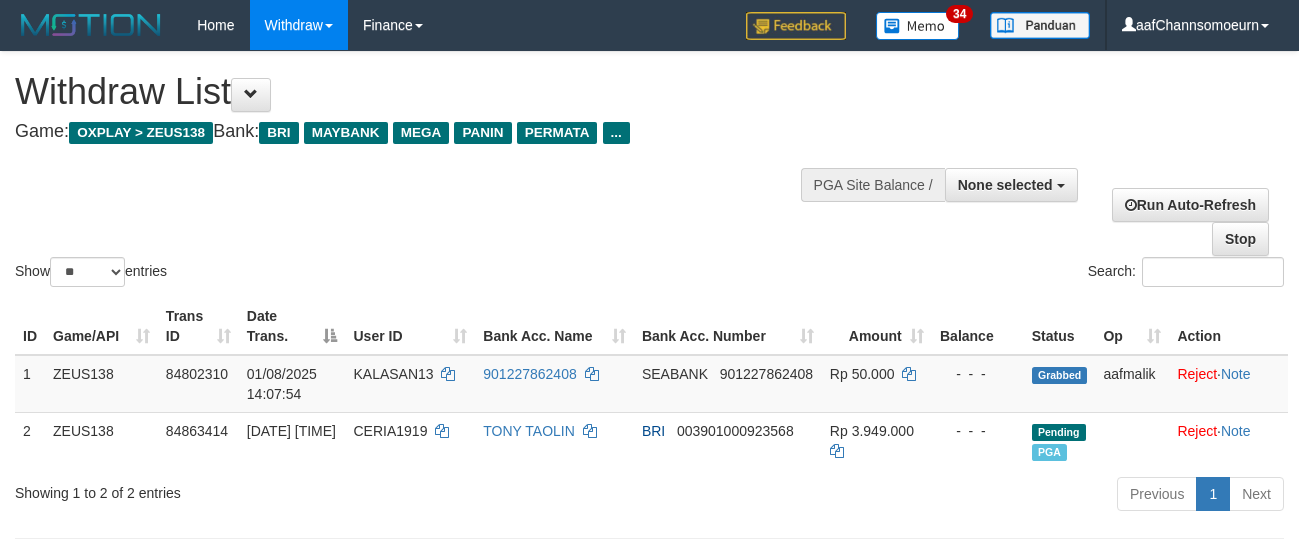 select 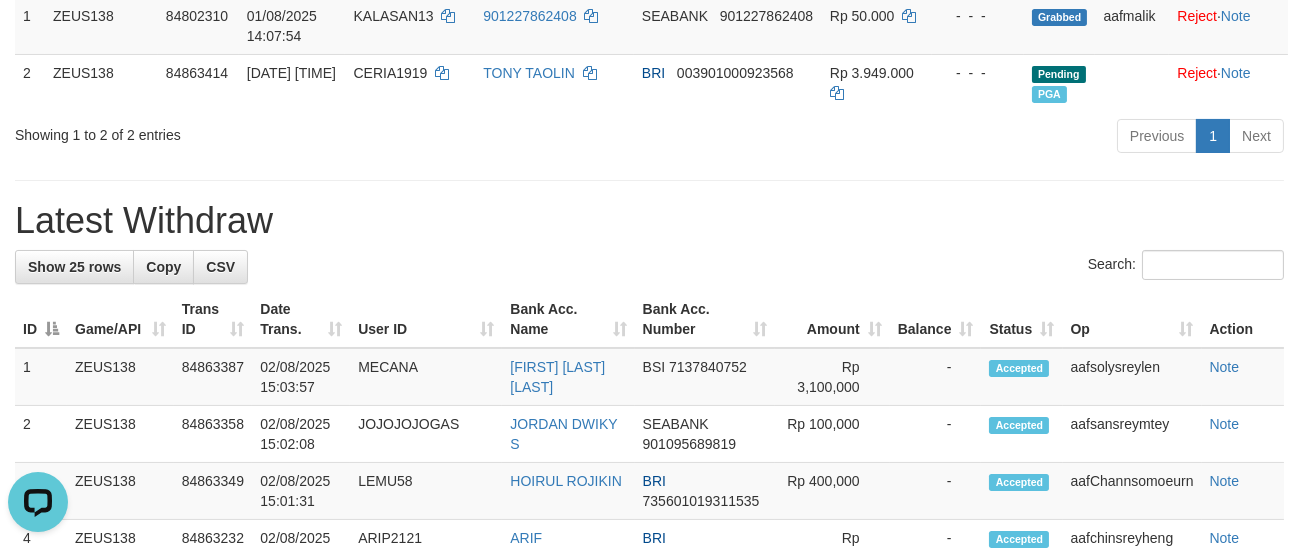 scroll, scrollTop: 0, scrollLeft: 0, axis: both 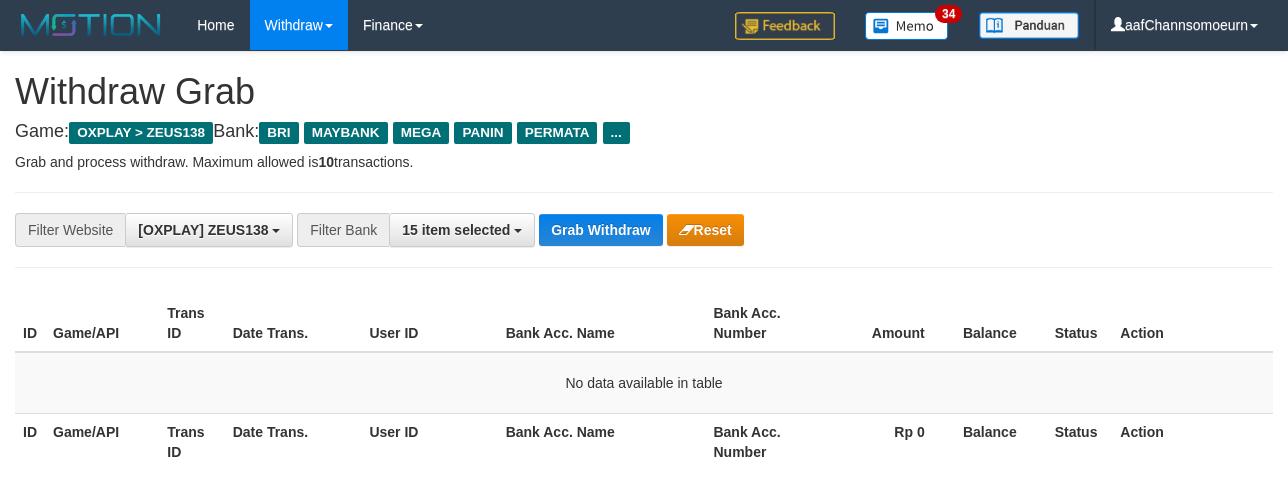click on "**********" at bounding box center (644, 230) 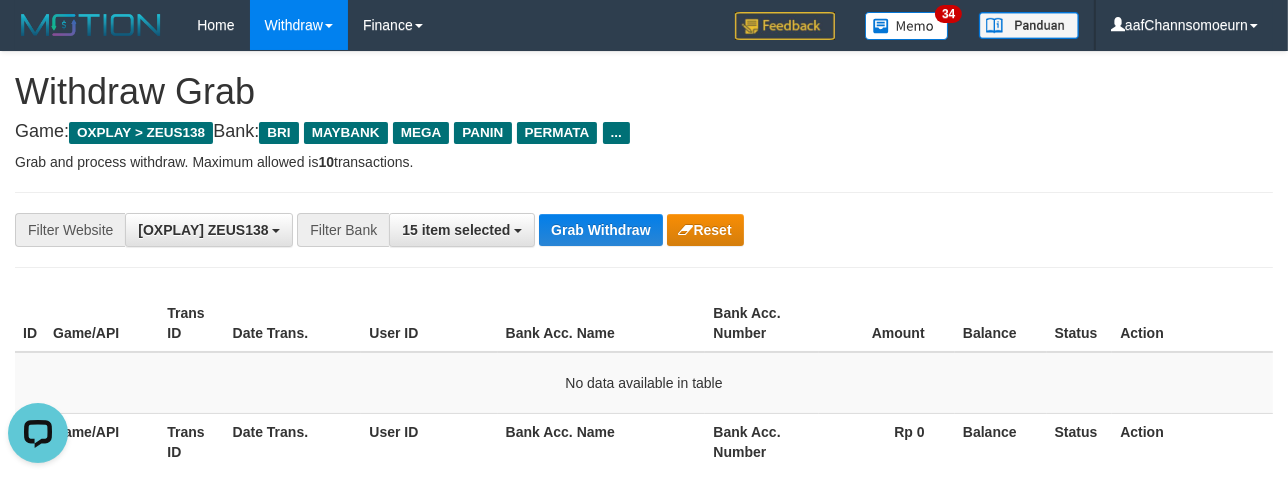 scroll, scrollTop: 0, scrollLeft: 0, axis: both 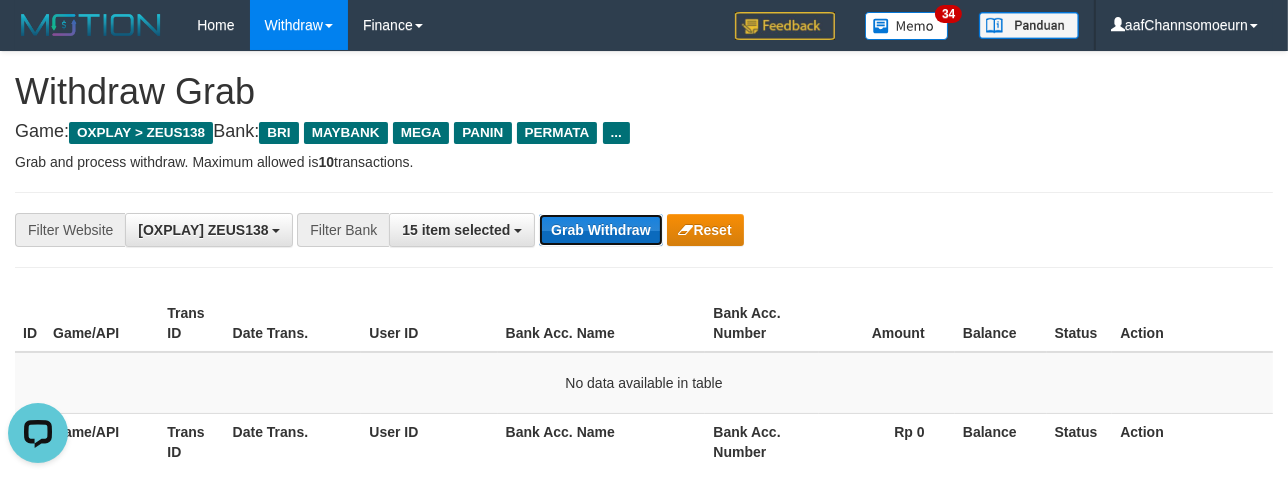 click on "Grab Withdraw" at bounding box center [600, 230] 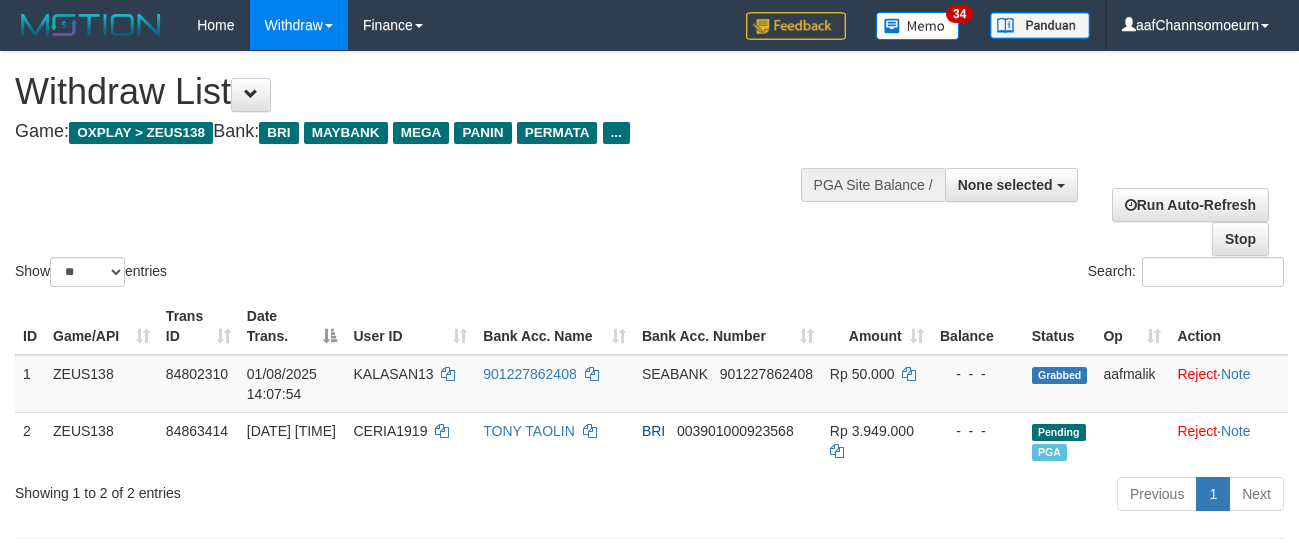 select 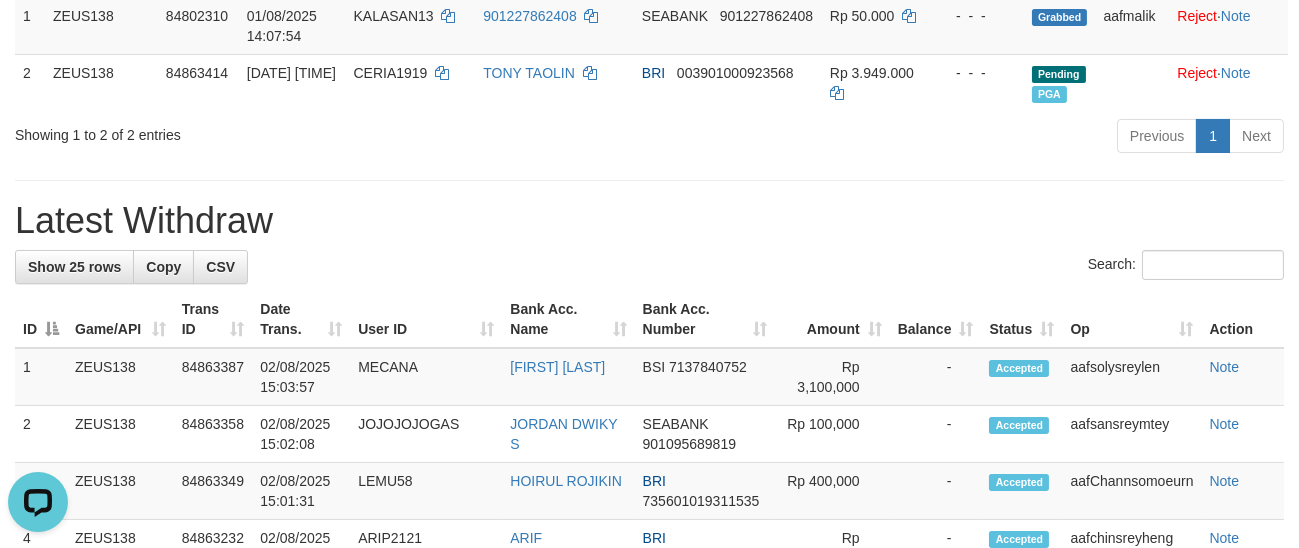 scroll, scrollTop: 0, scrollLeft: 0, axis: both 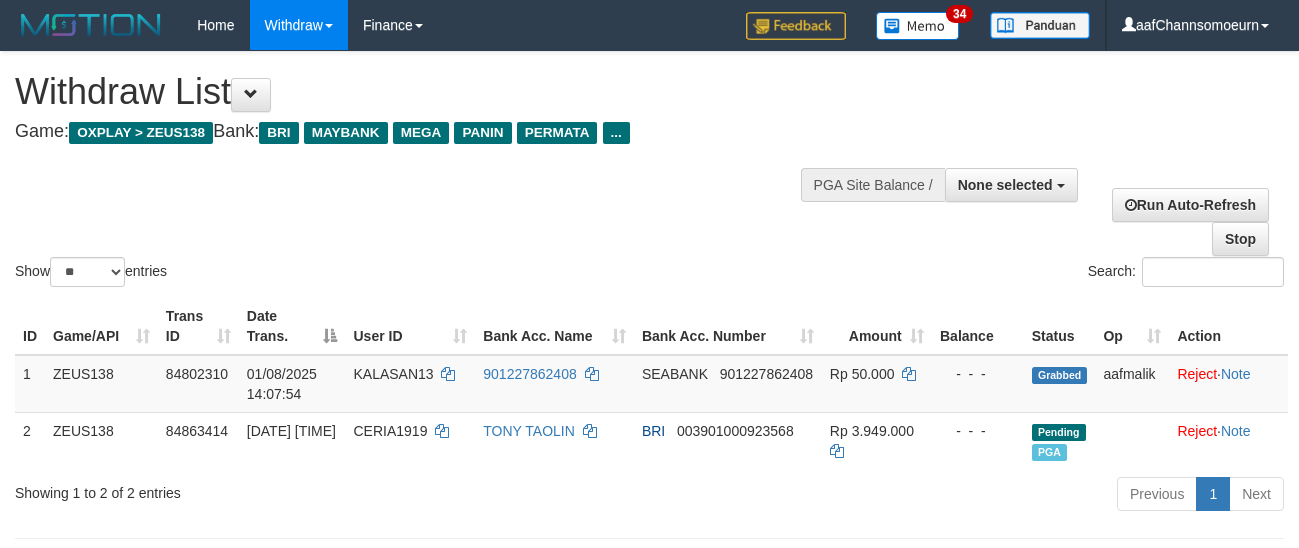 select 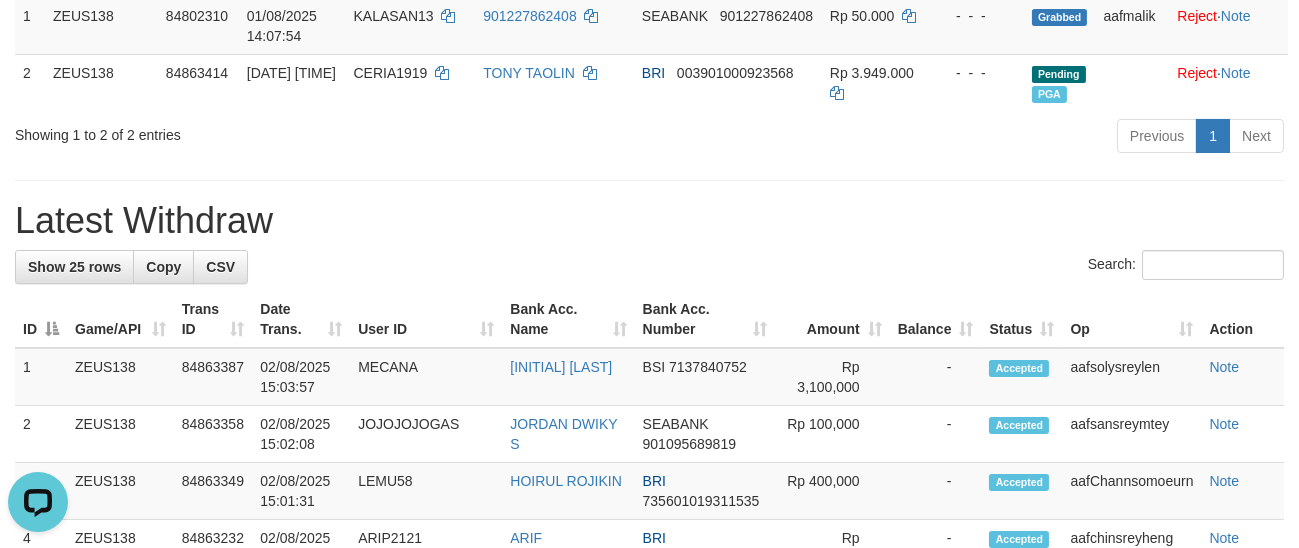 scroll, scrollTop: 0, scrollLeft: 0, axis: both 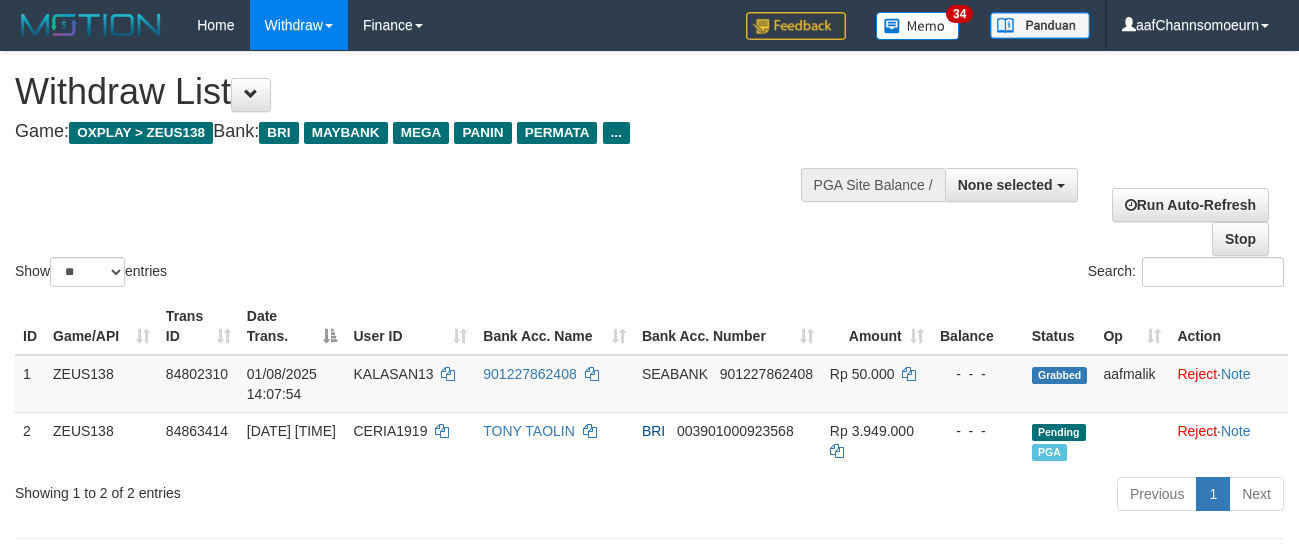 select 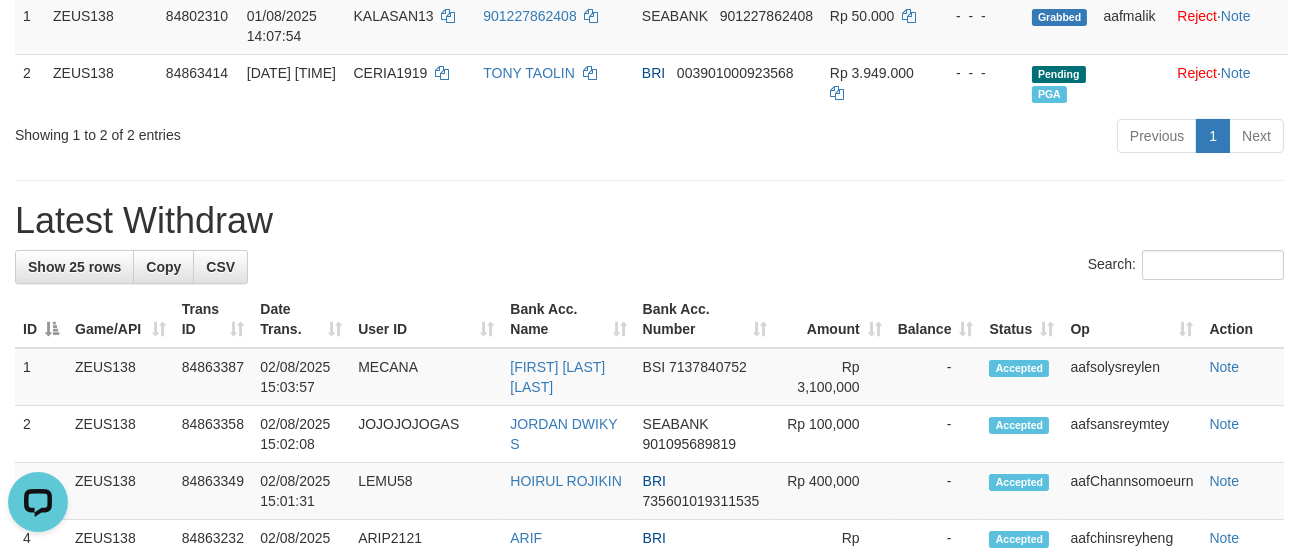 scroll, scrollTop: 0, scrollLeft: 0, axis: both 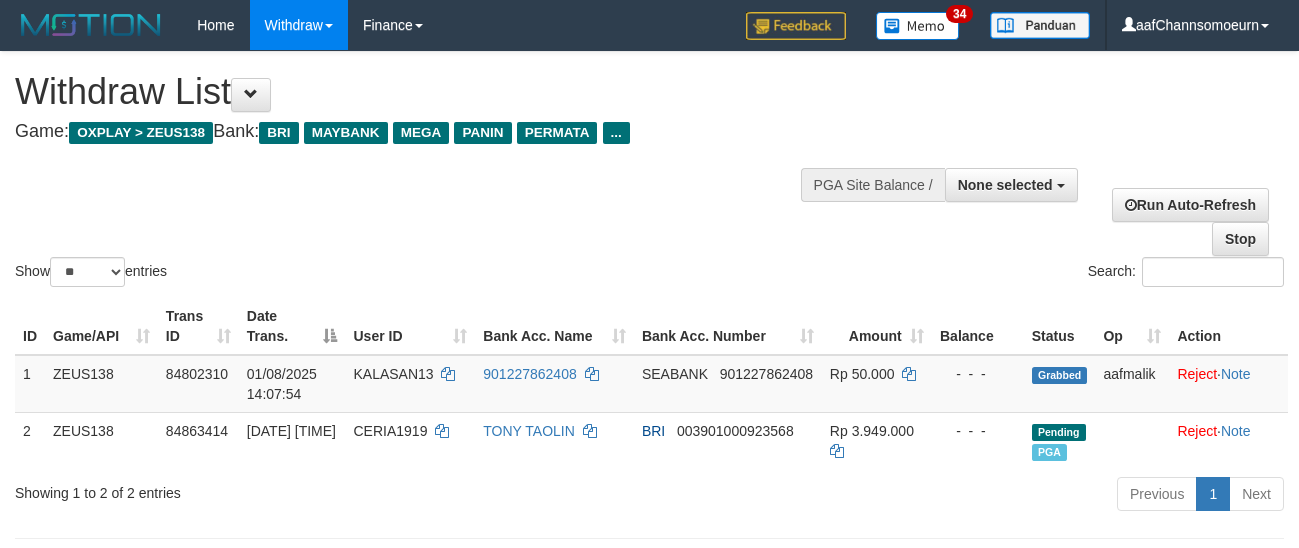 select 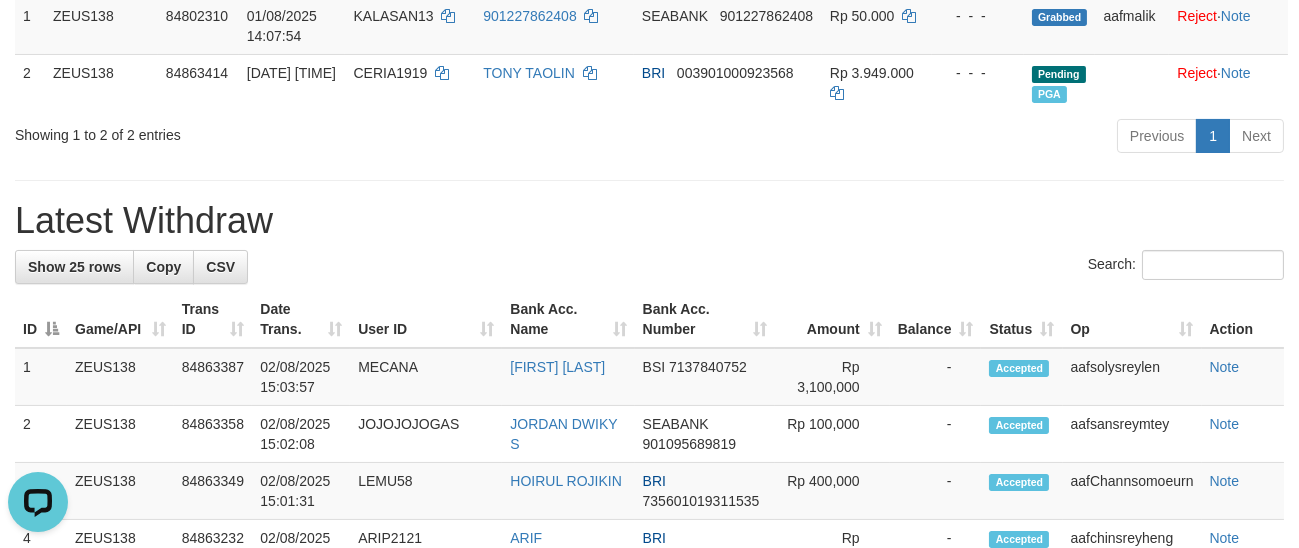 scroll, scrollTop: 0, scrollLeft: 0, axis: both 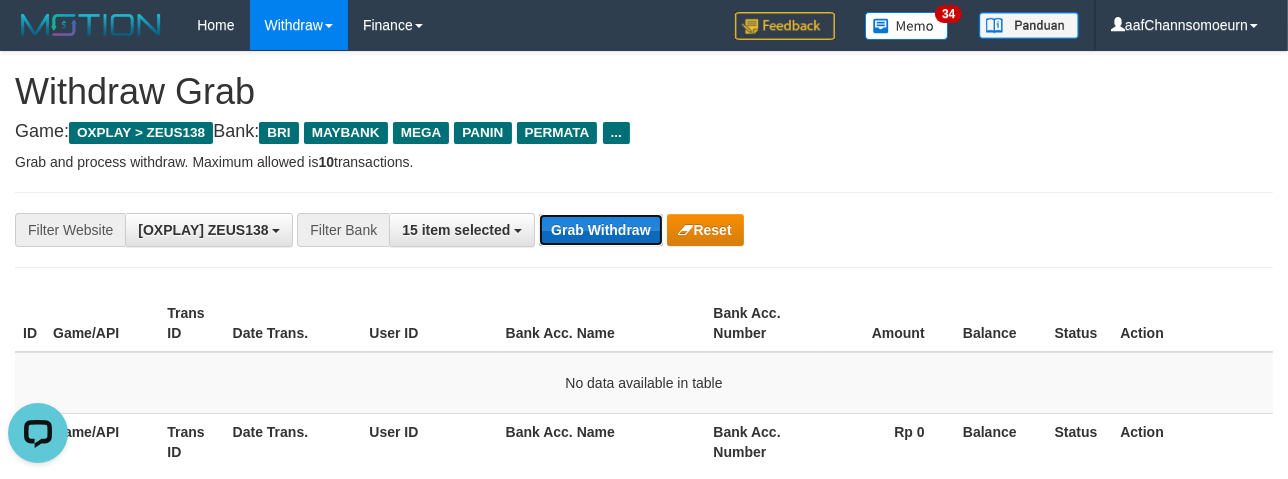 click on "Grab Withdraw" at bounding box center [600, 230] 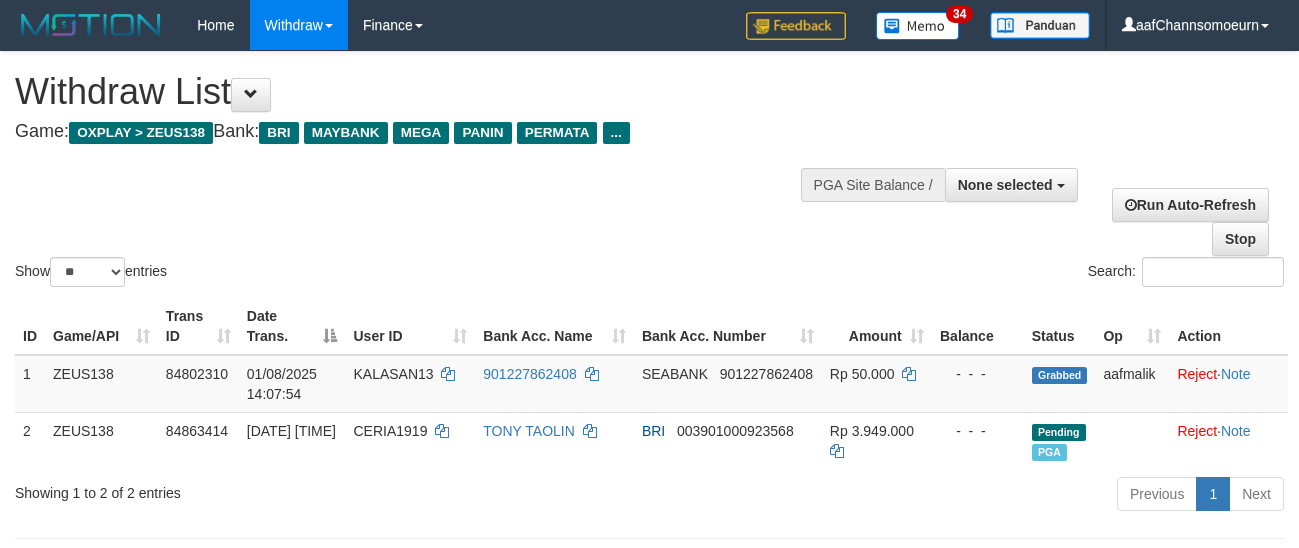 select 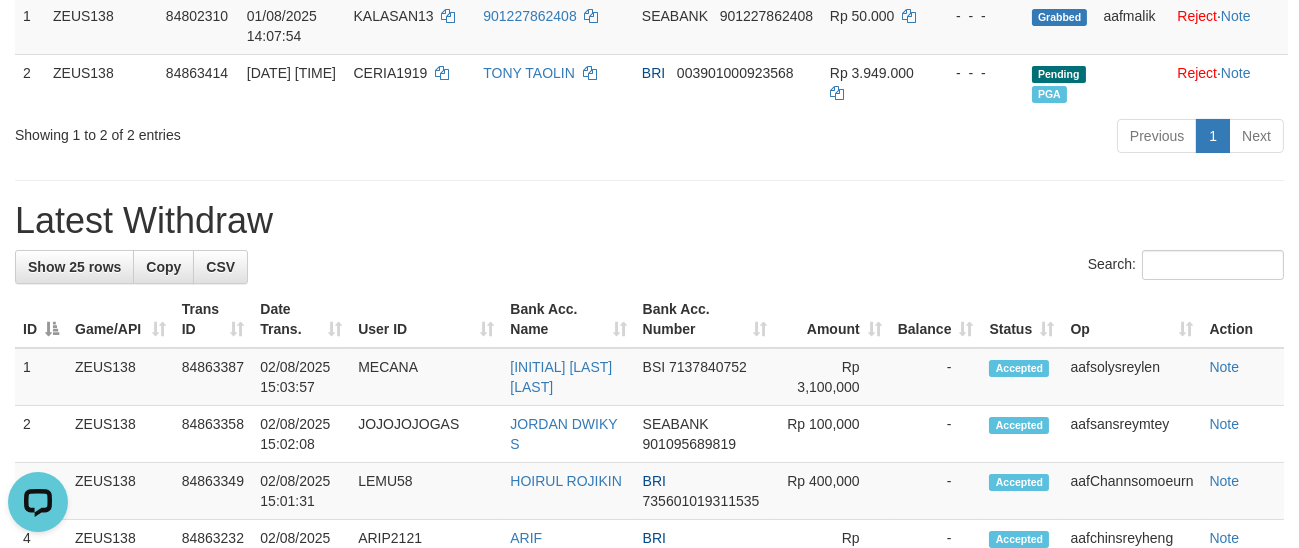 scroll, scrollTop: 0, scrollLeft: 0, axis: both 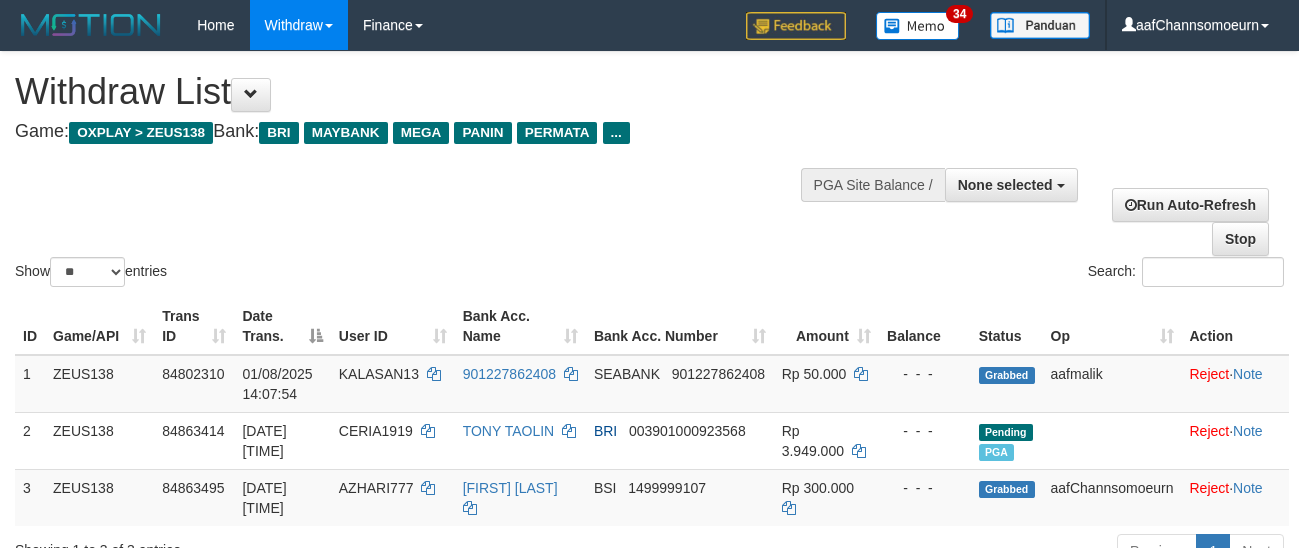 select 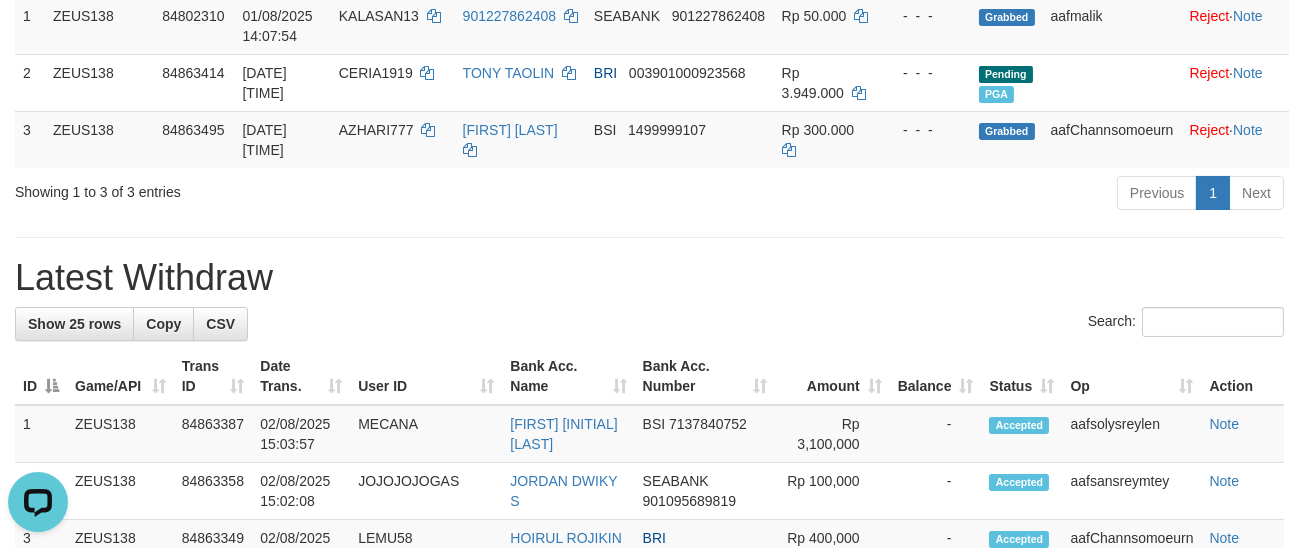 scroll, scrollTop: 0, scrollLeft: 0, axis: both 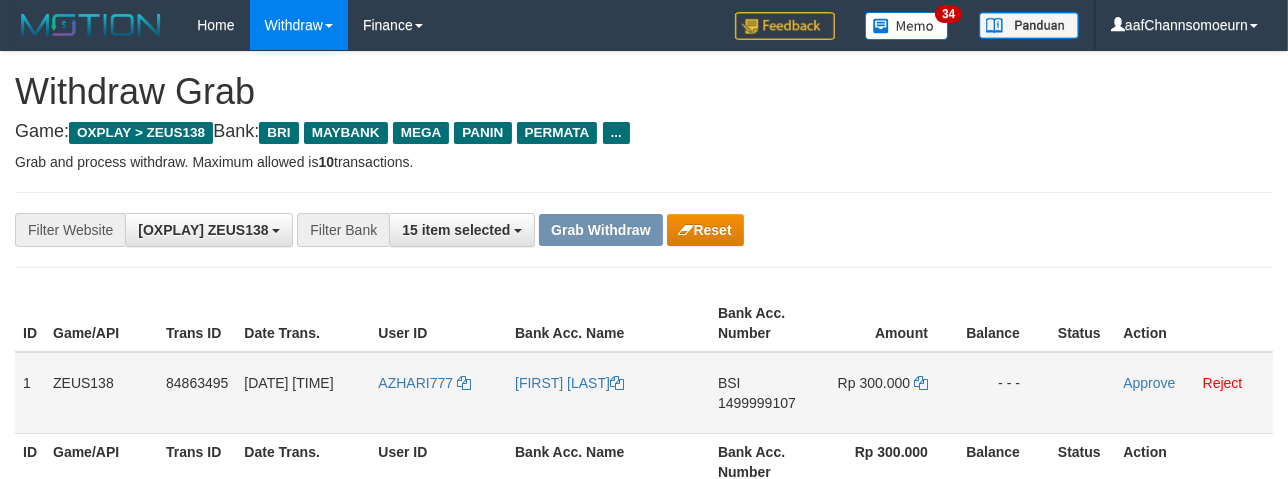 click on "AZHARI777" at bounding box center (438, 393) 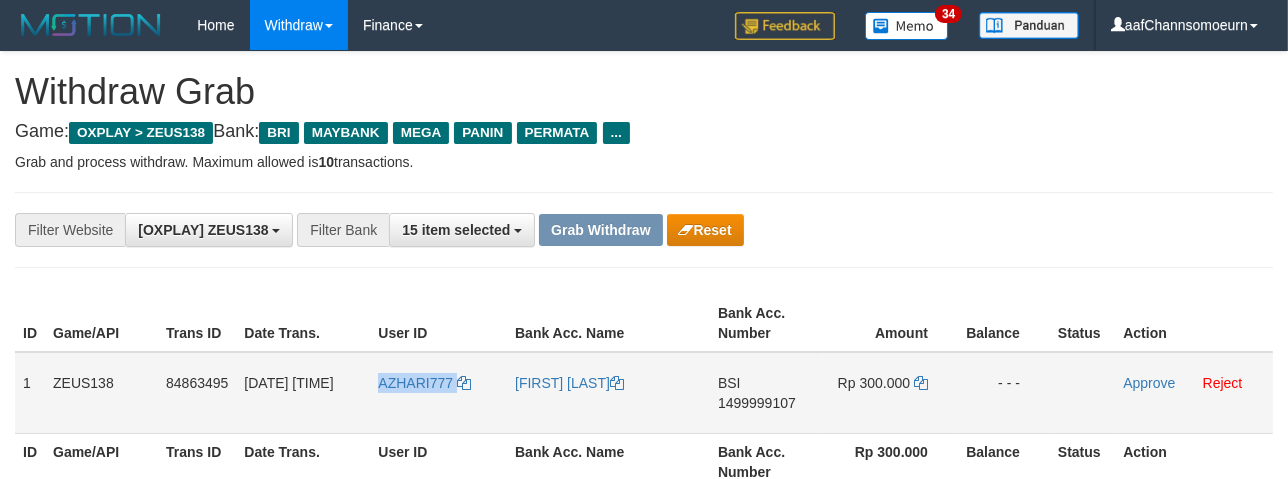 click on "AZHARI777" at bounding box center (438, 393) 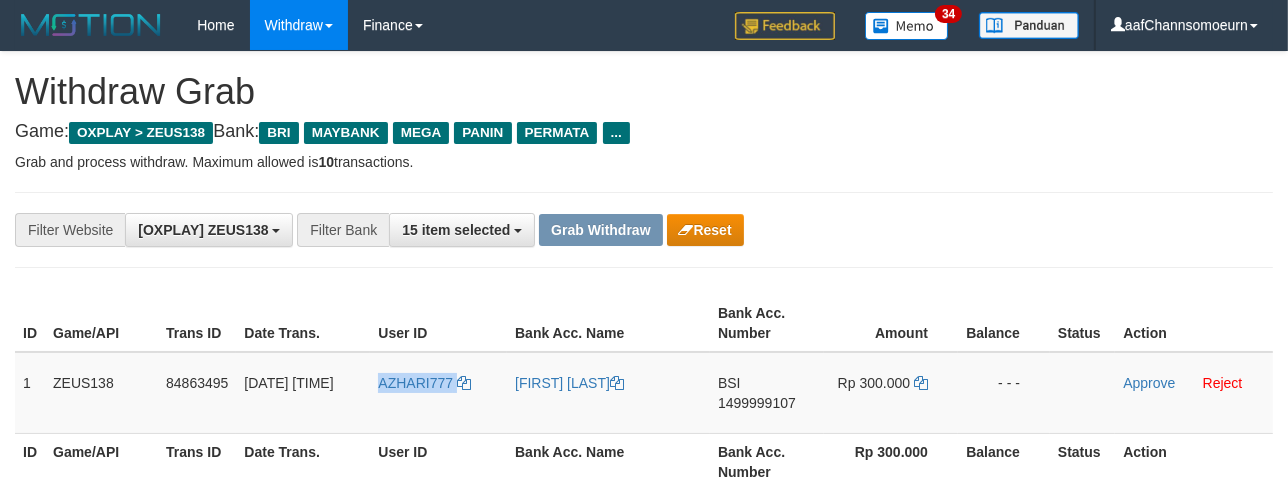 copy on "AZHARI777" 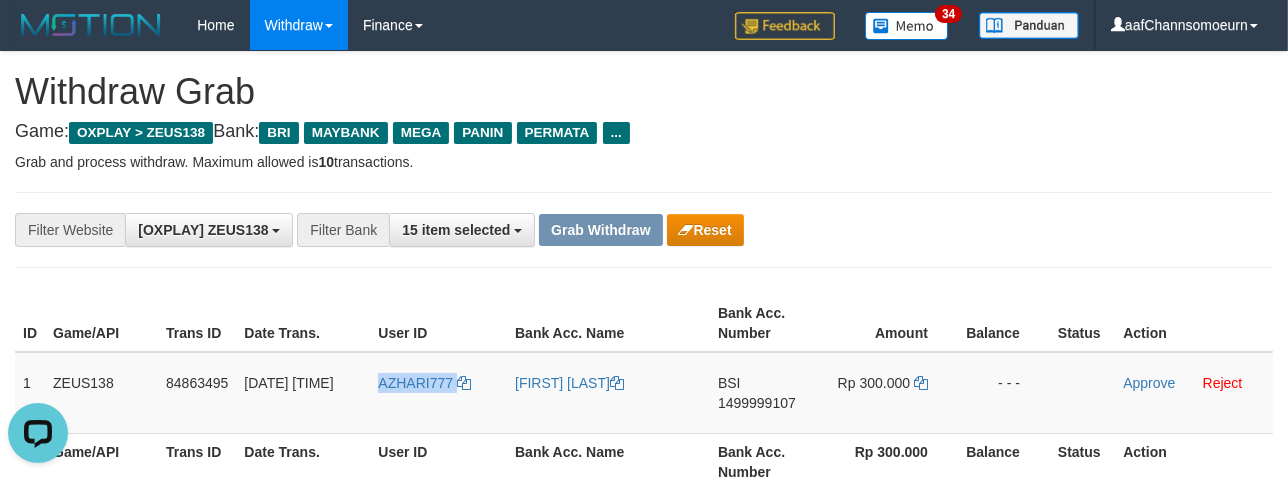 scroll, scrollTop: 0, scrollLeft: 0, axis: both 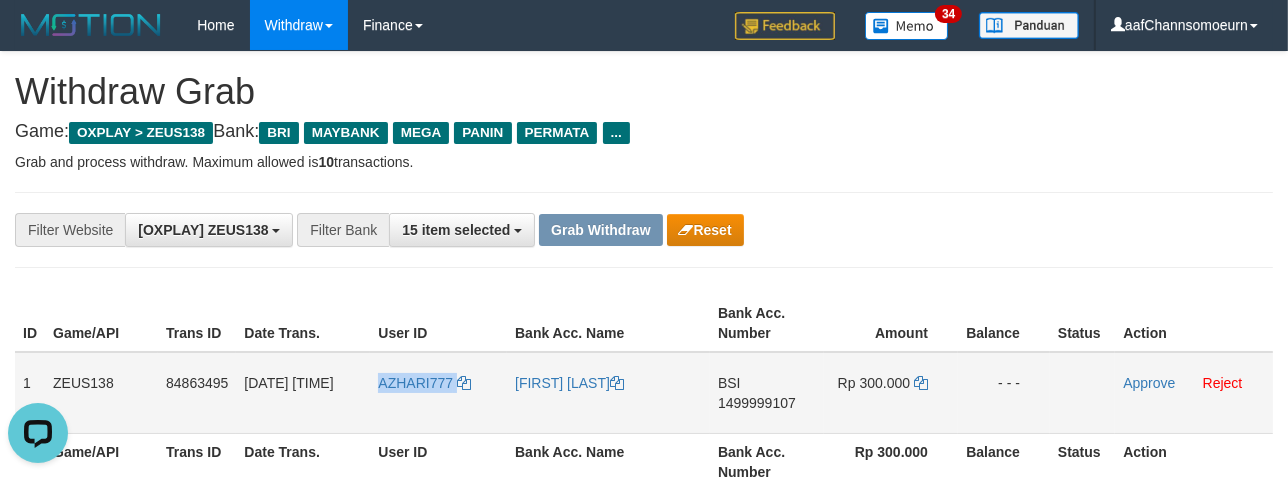 click on "AZHARI777" at bounding box center (438, 393) 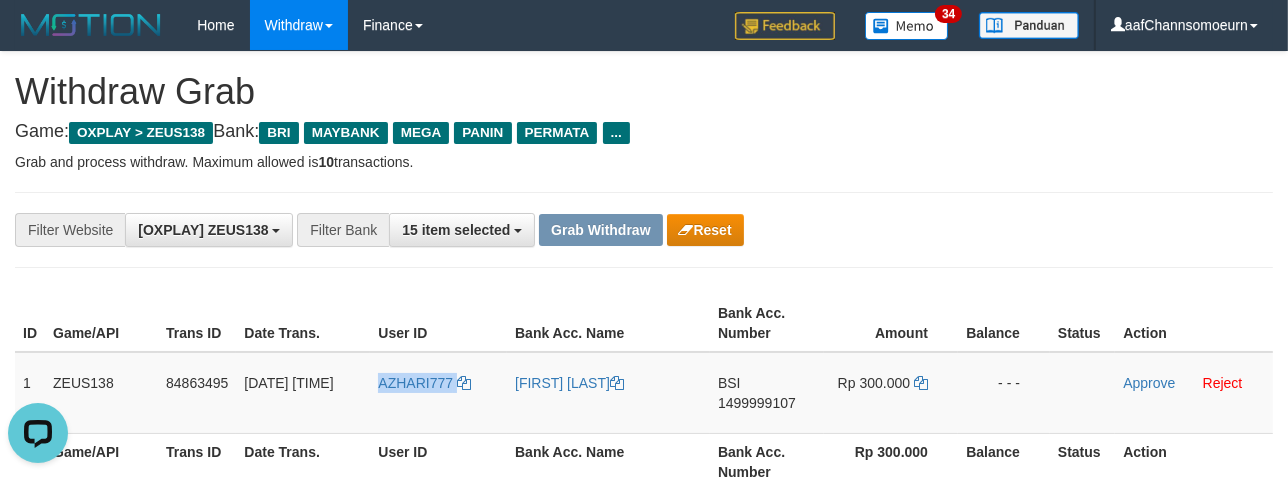 copy on "AZHARI777" 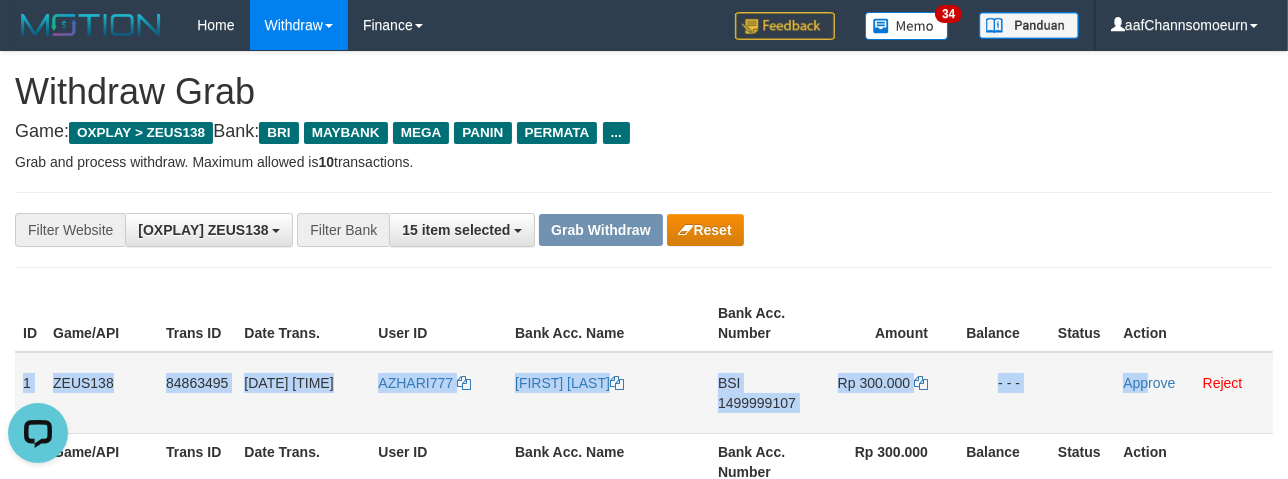 drag, startPoint x: 18, startPoint y: 362, endPoint x: 1150, endPoint y: 397, distance: 1132.5409 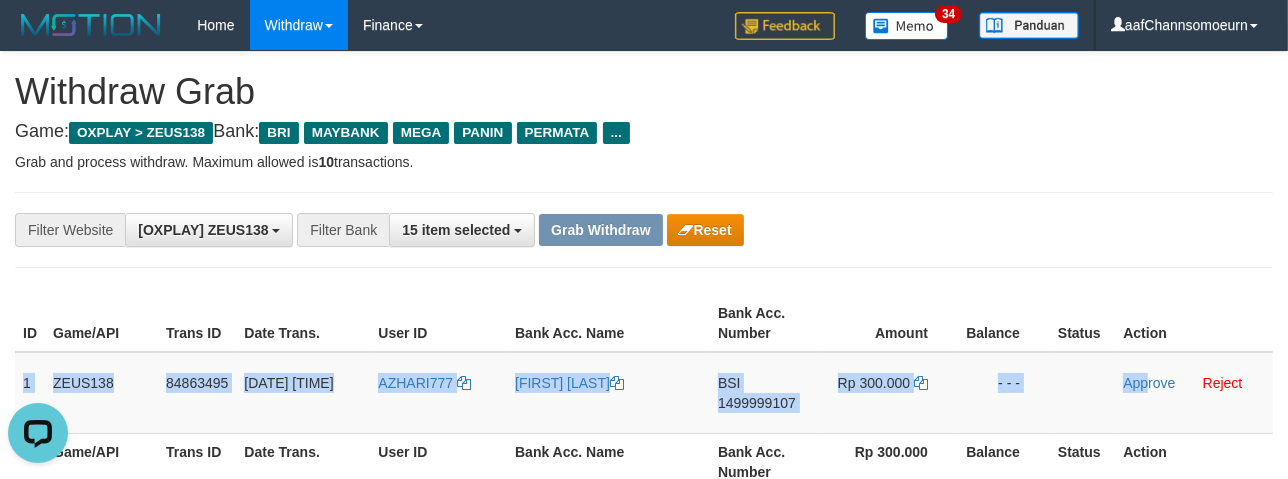copy on "1
ZEUS138
84863495
[DATE] [TIME]
AZHARI777
[FIRST] [LAST]
BSI
1499999107
Rp 300.000
- - -
App" 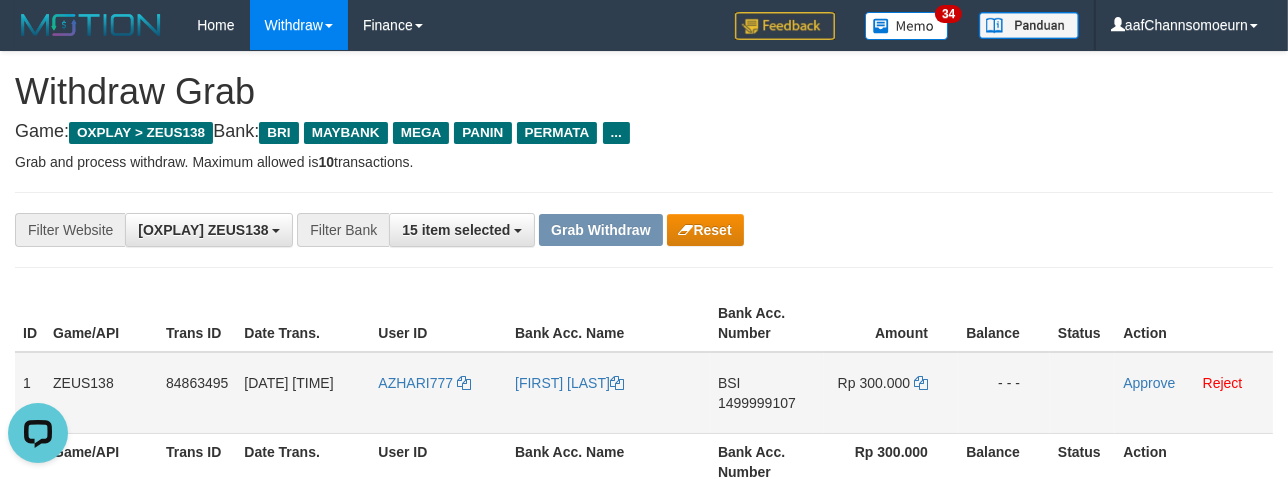 click on "1499999107" at bounding box center [757, 403] 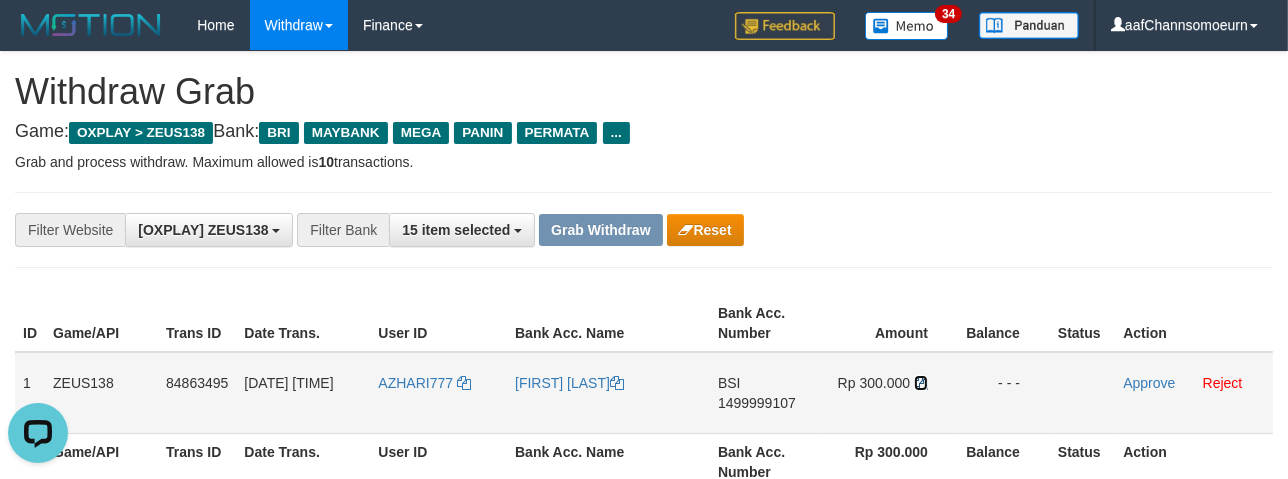 click at bounding box center [921, 383] 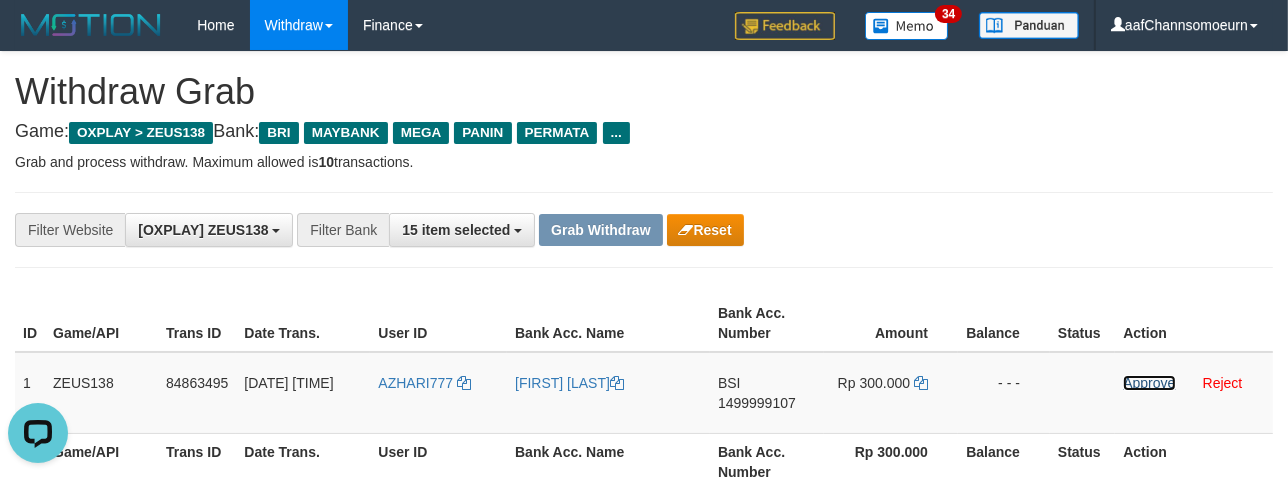 click on "Approve" at bounding box center (1149, 383) 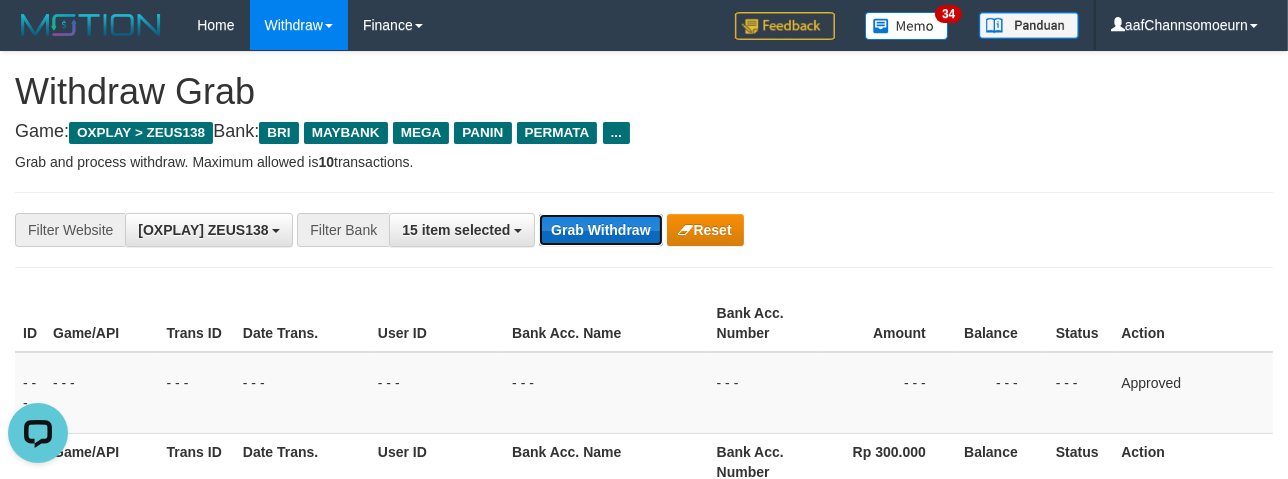 click on "Grab Withdraw" at bounding box center [600, 230] 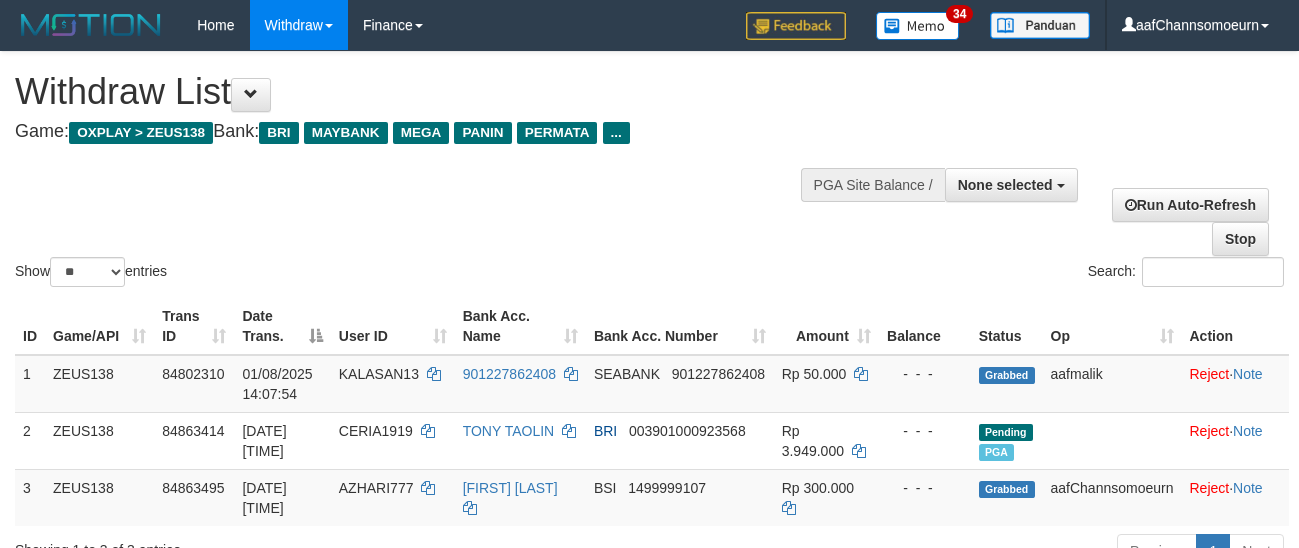 select 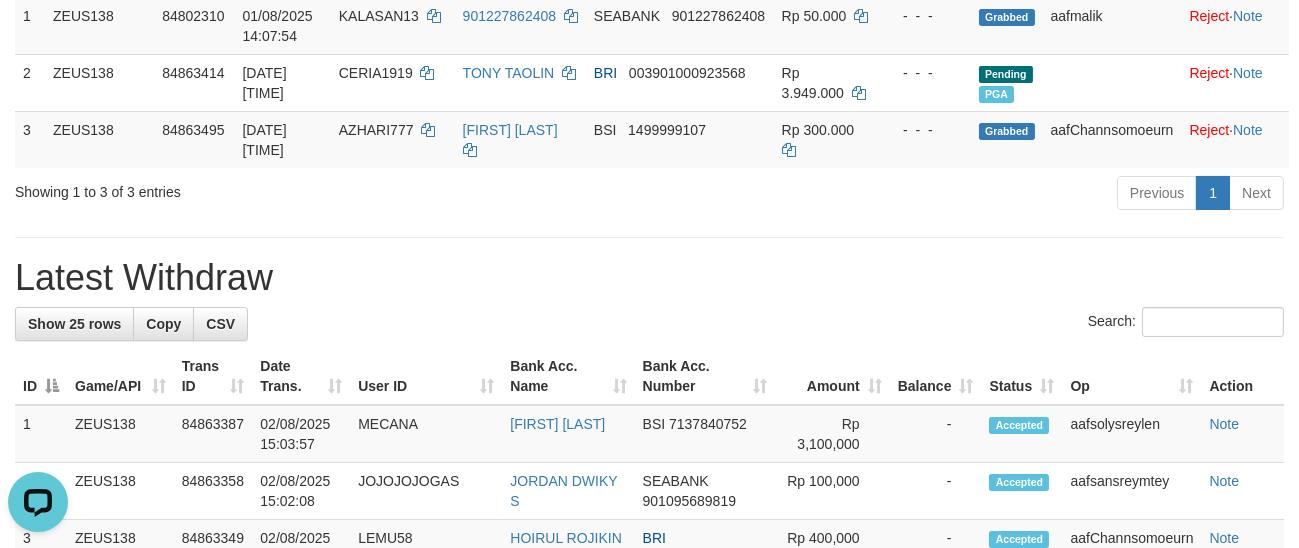 scroll, scrollTop: 0, scrollLeft: 0, axis: both 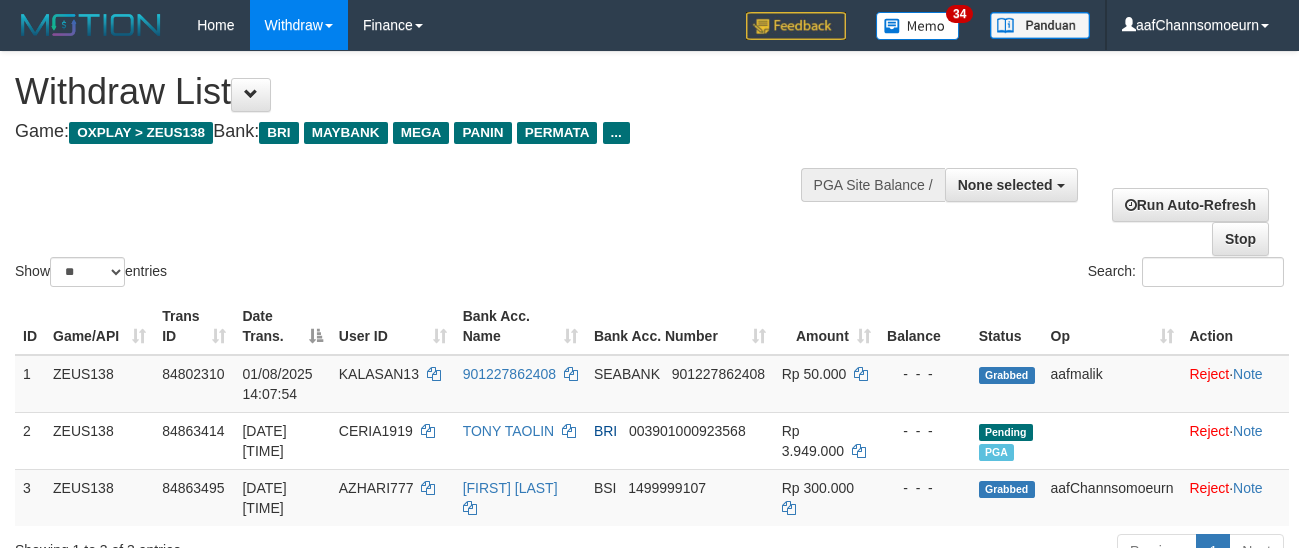 select 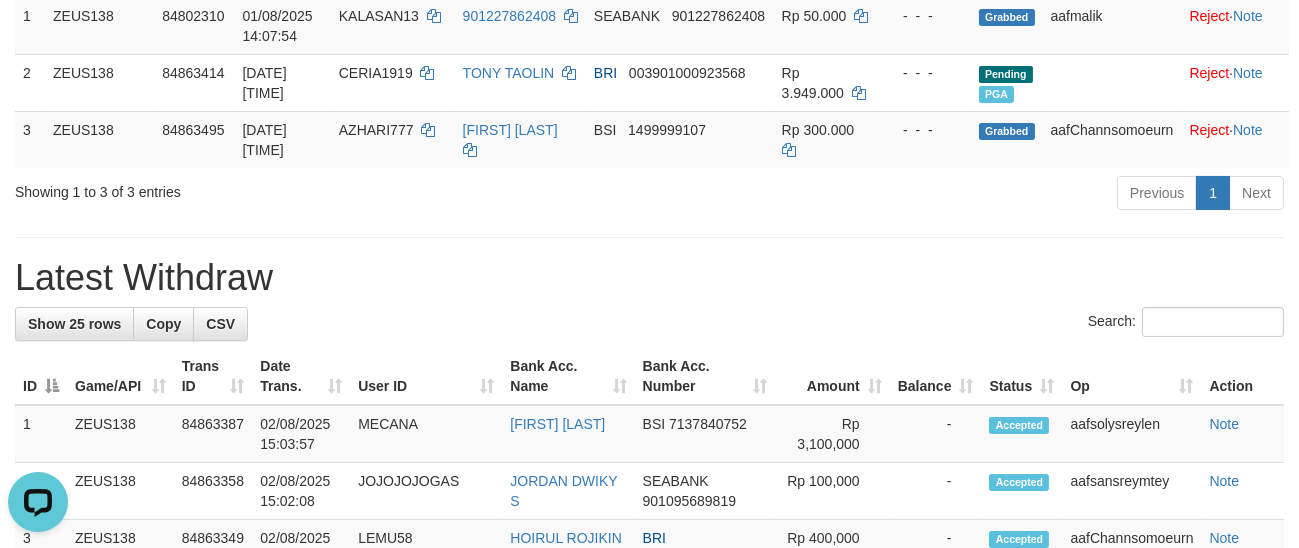 scroll, scrollTop: 0, scrollLeft: 0, axis: both 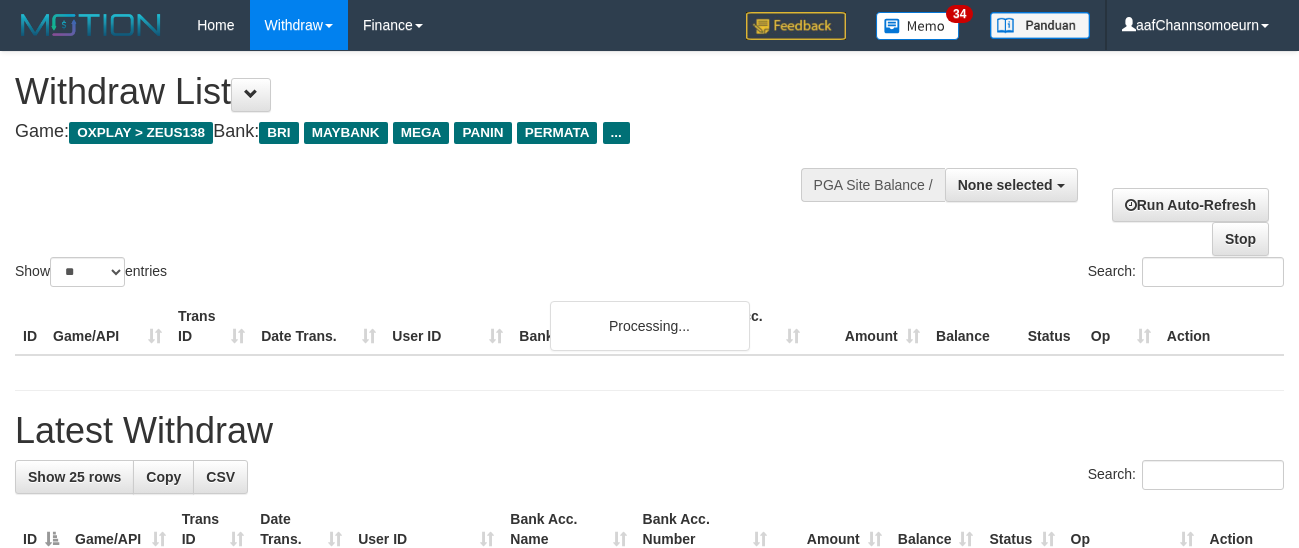 select 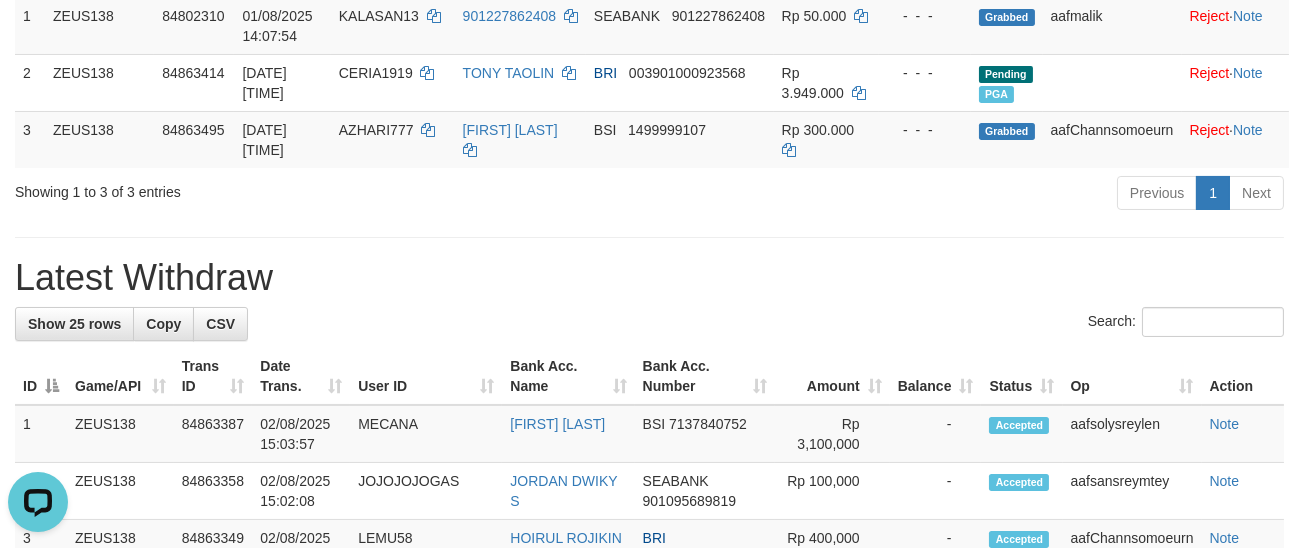 scroll, scrollTop: 0, scrollLeft: 0, axis: both 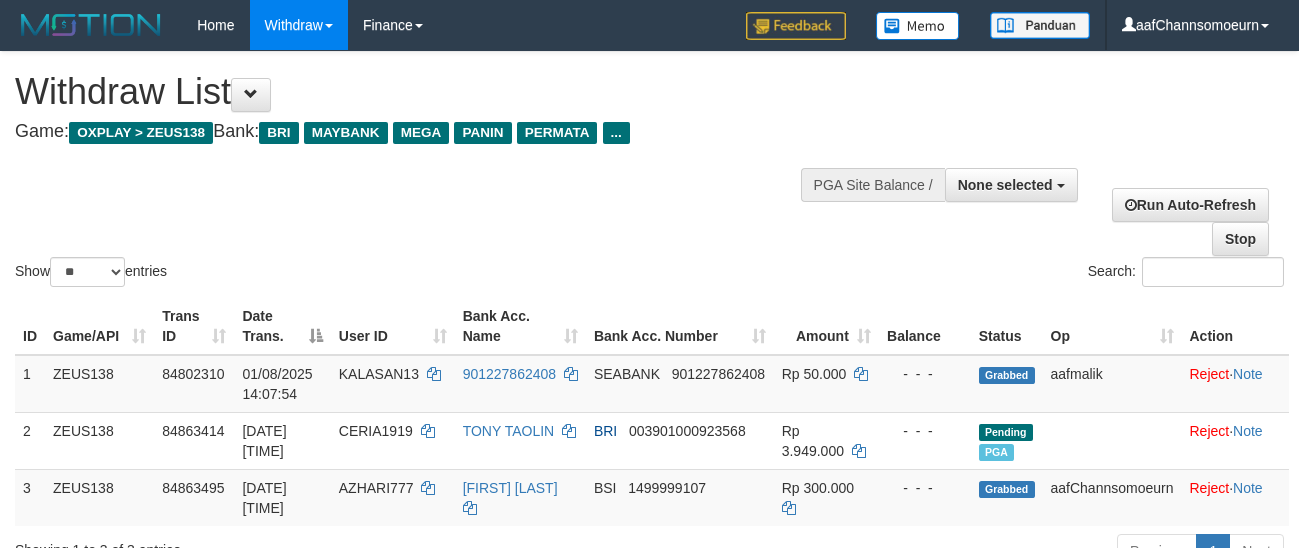 select 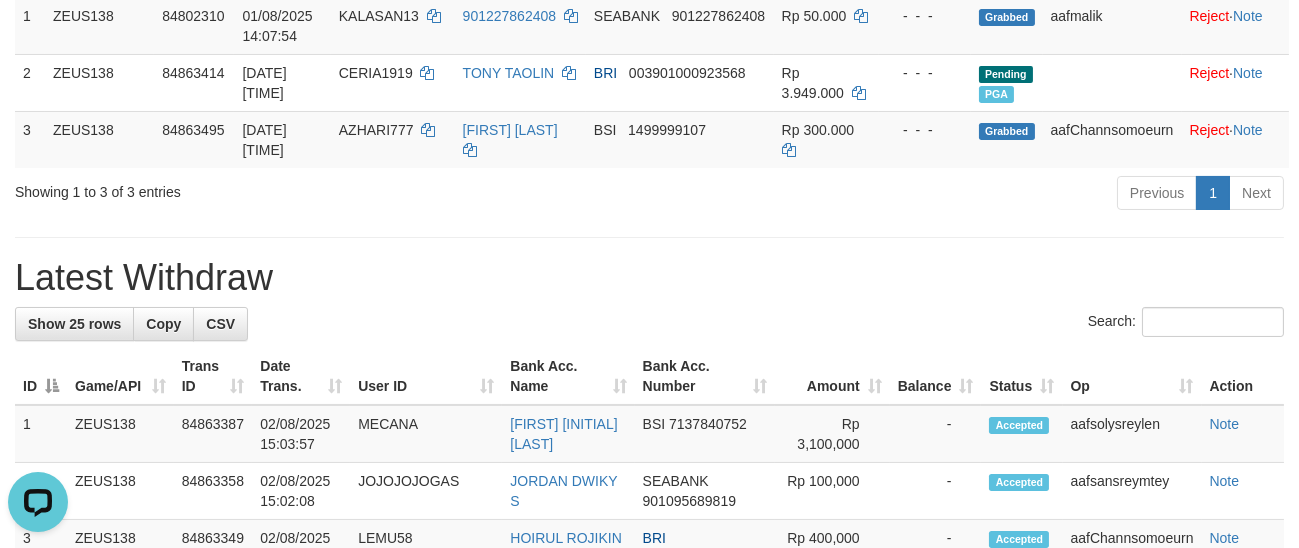 scroll, scrollTop: 0, scrollLeft: 0, axis: both 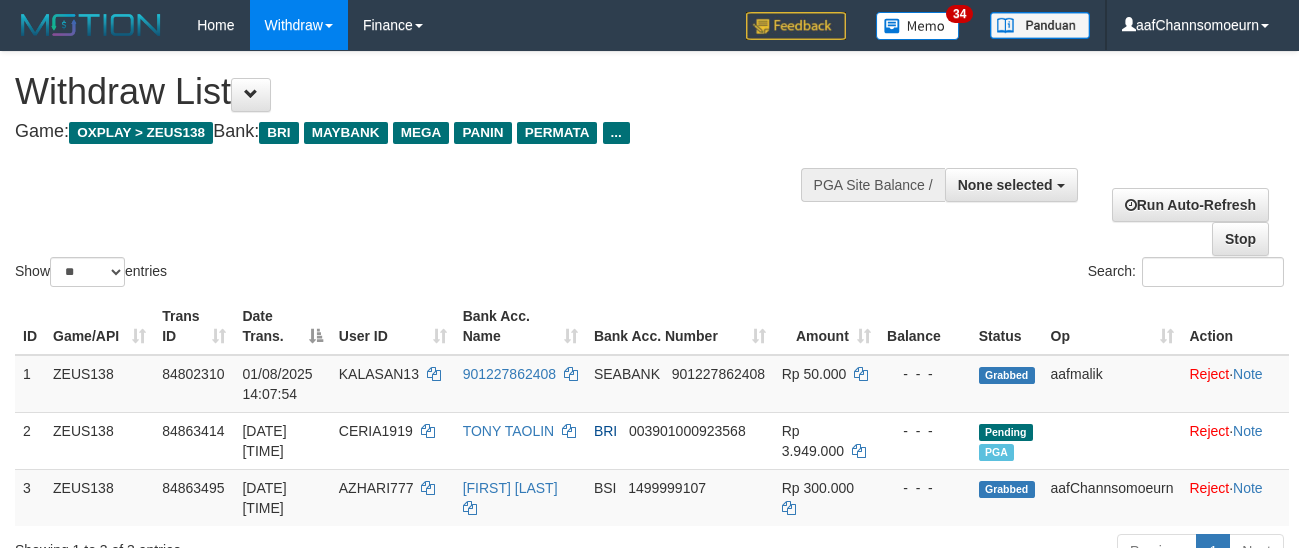 select 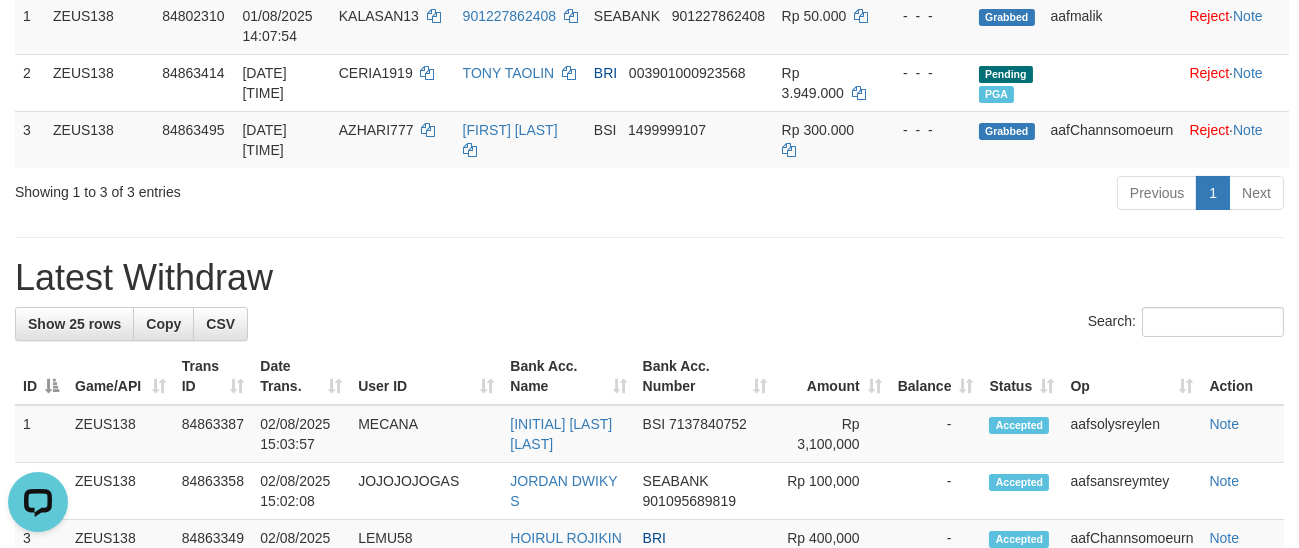 scroll, scrollTop: 0, scrollLeft: 0, axis: both 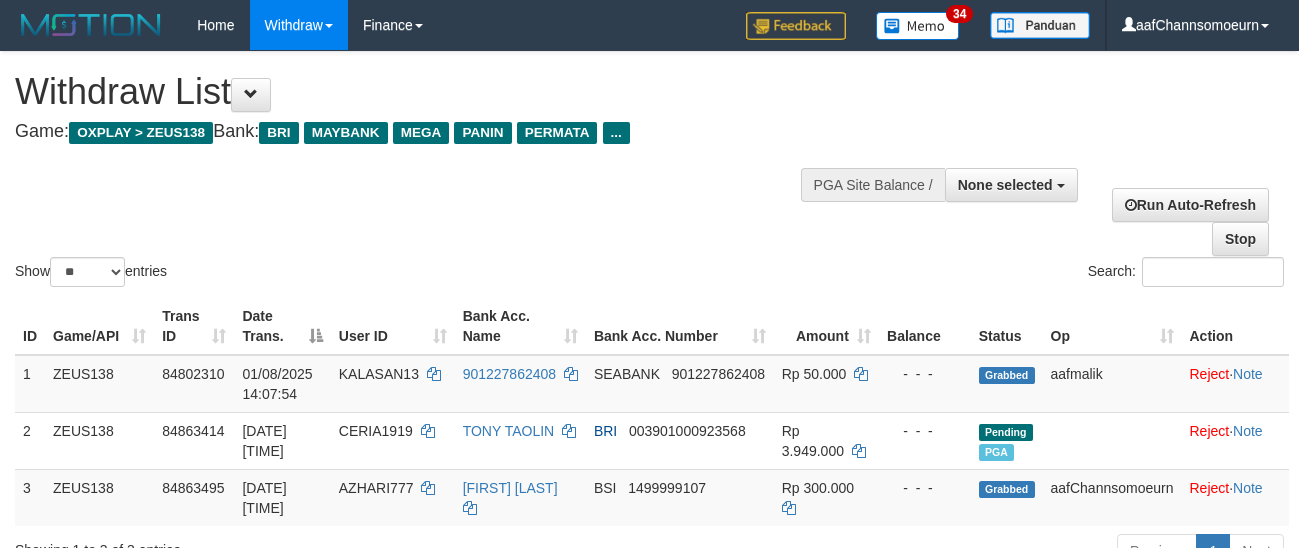 select 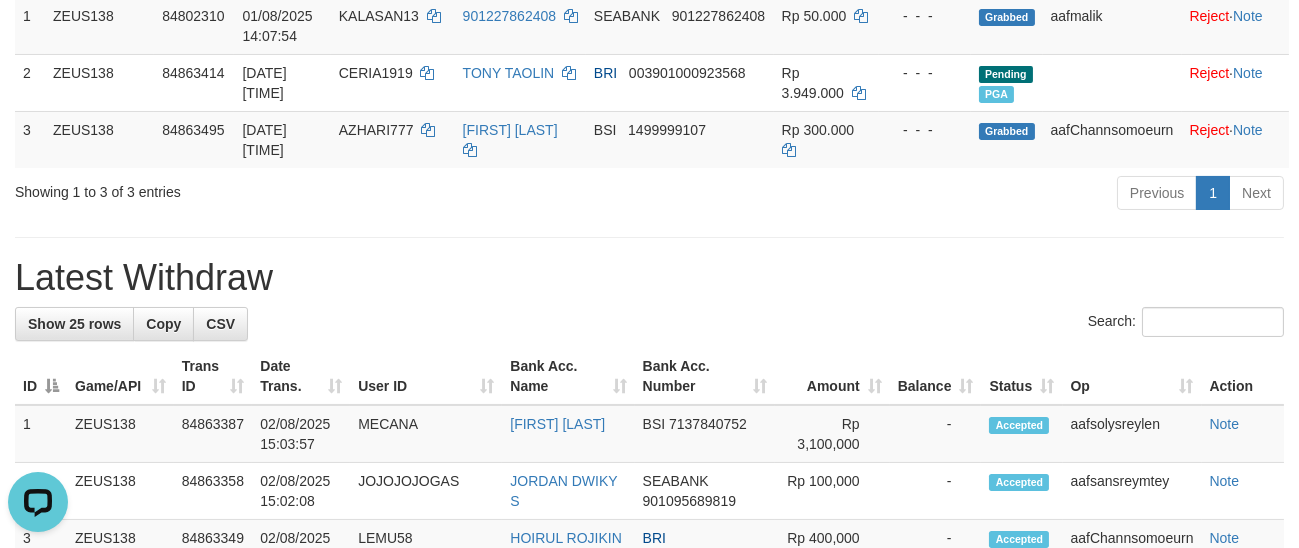 scroll, scrollTop: 0, scrollLeft: 0, axis: both 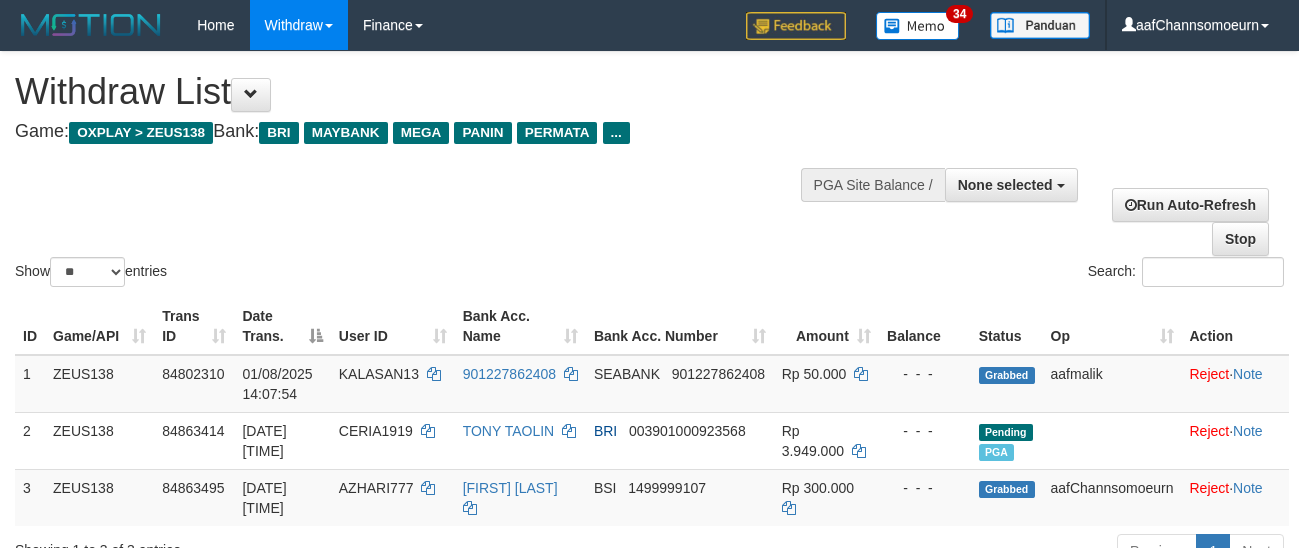 select 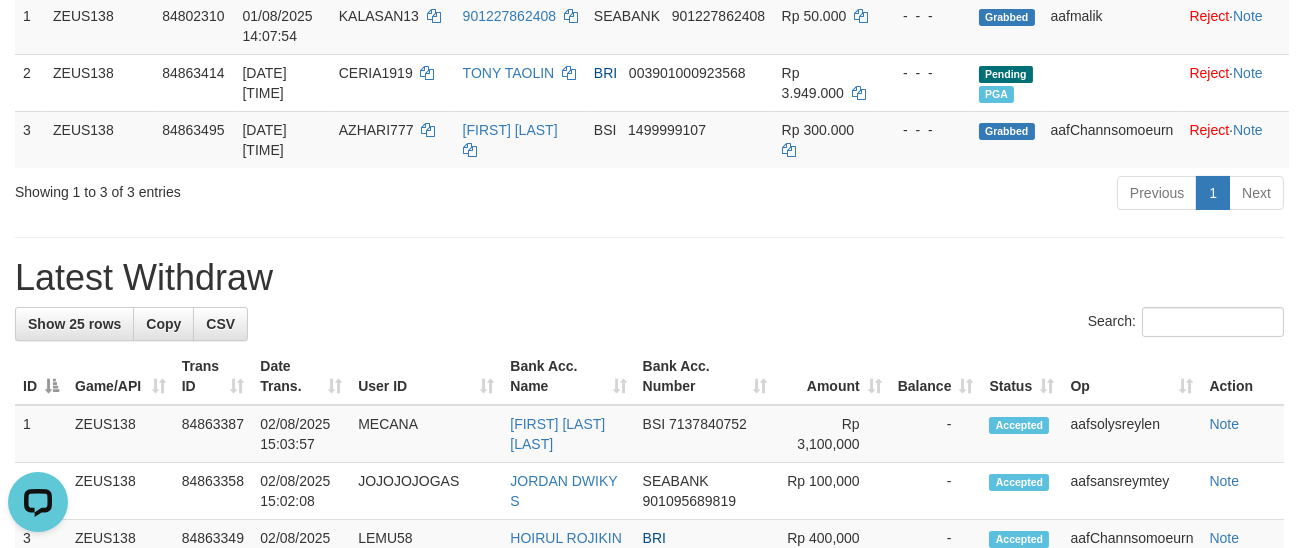 scroll, scrollTop: 0, scrollLeft: 0, axis: both 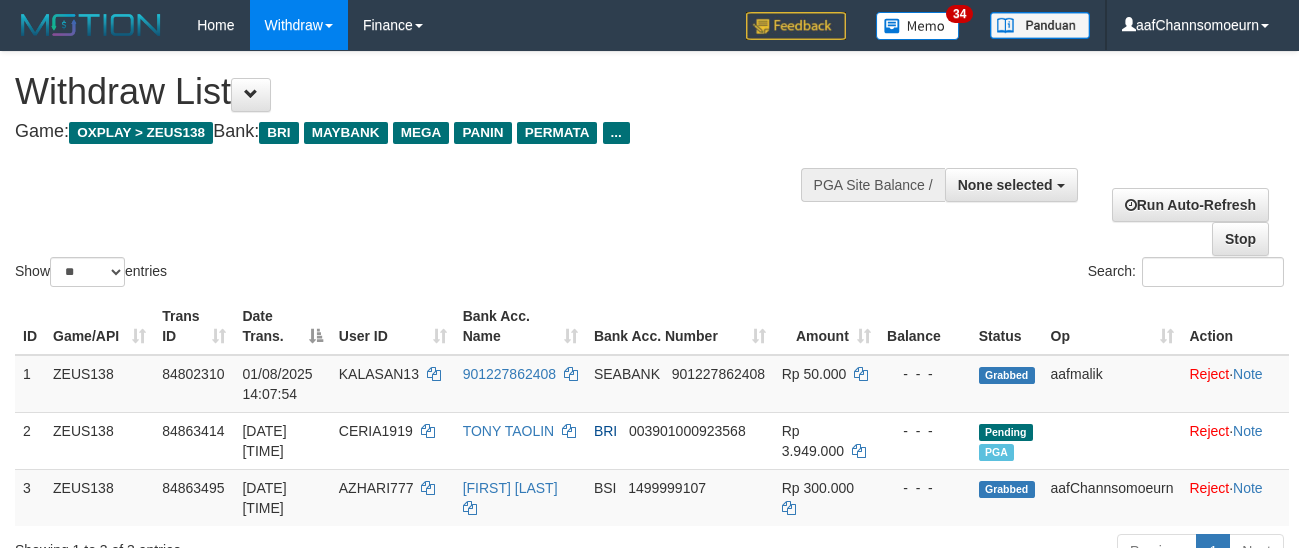 select 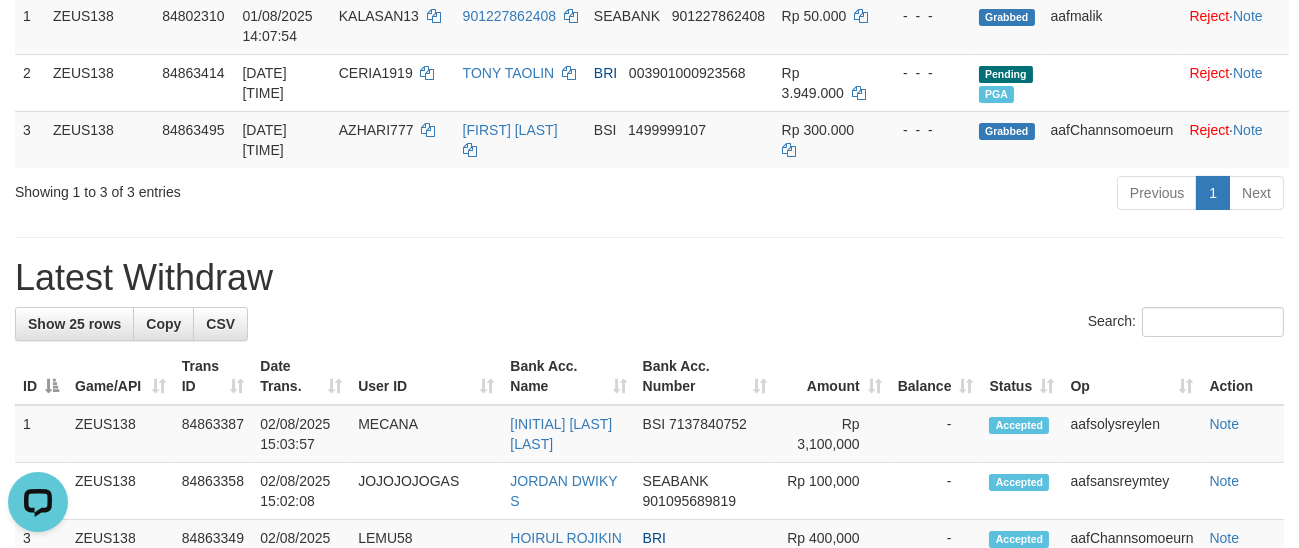 scroll, scrollTop: 0, scrollLeft: 0, axis: both 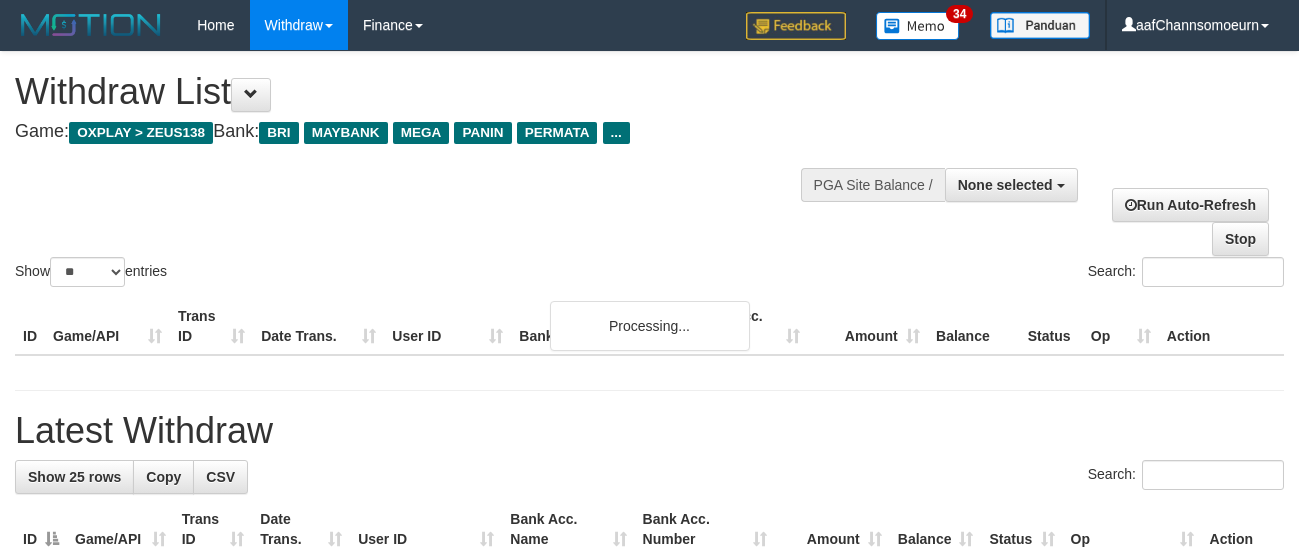 select 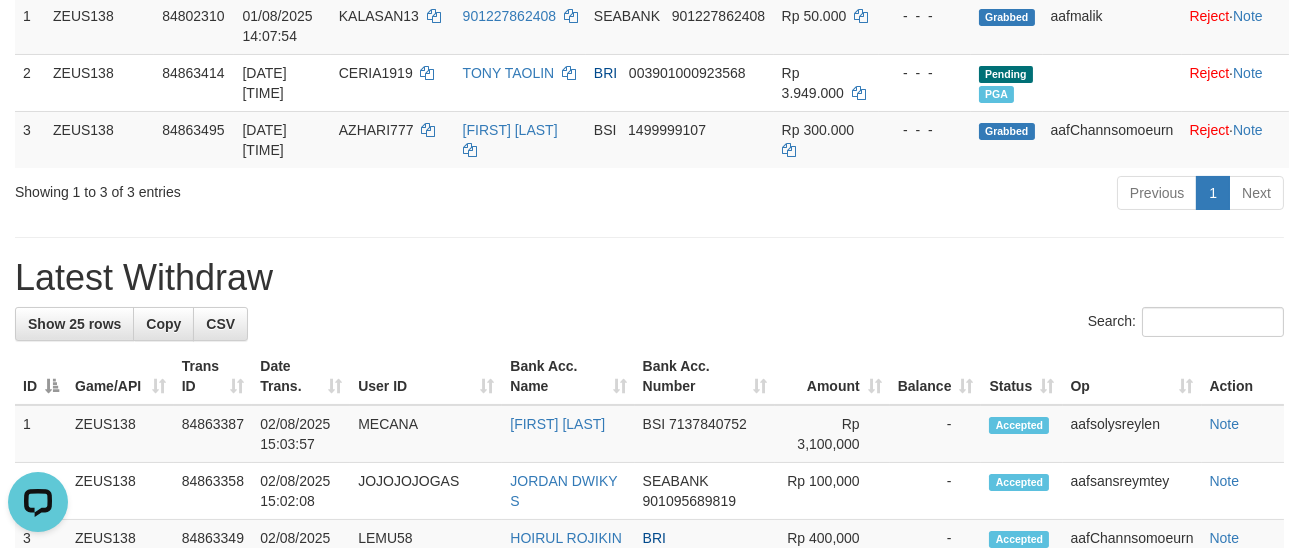 scroll, scrollTop: 0, scrollLeft: 0, axis: both 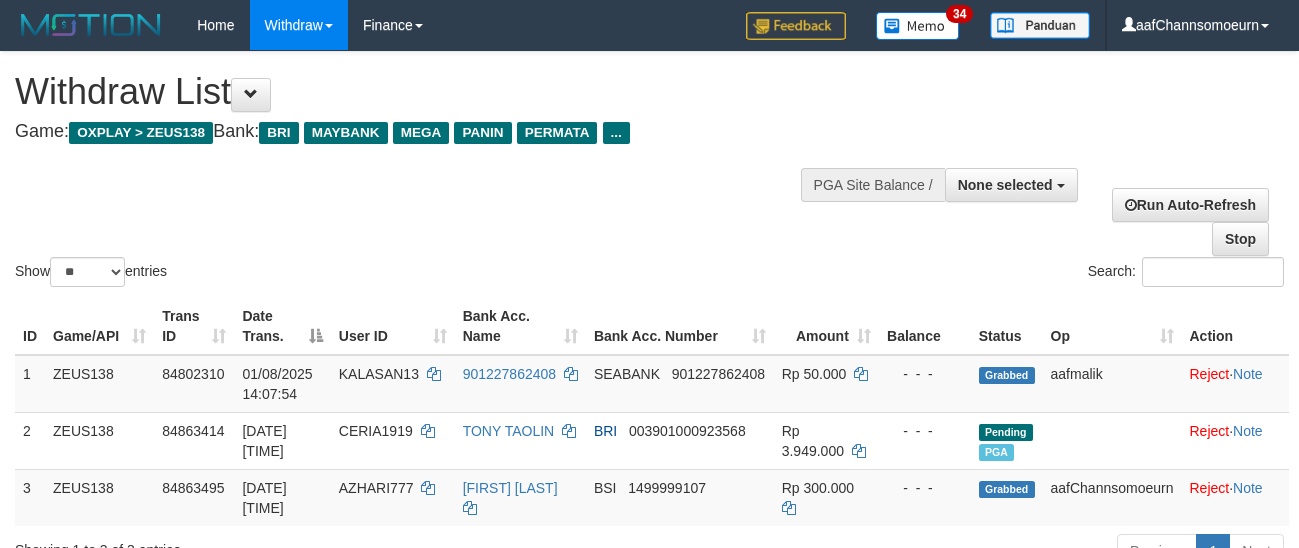select 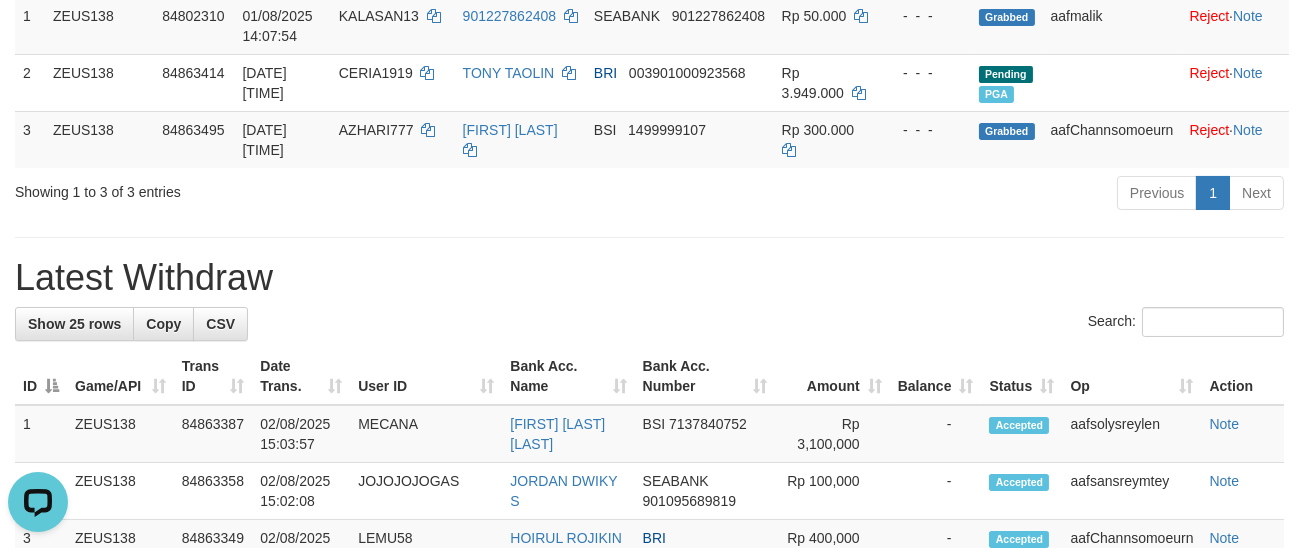 scroll, scrollTop: 0, scrollLeft: 0, axis: both 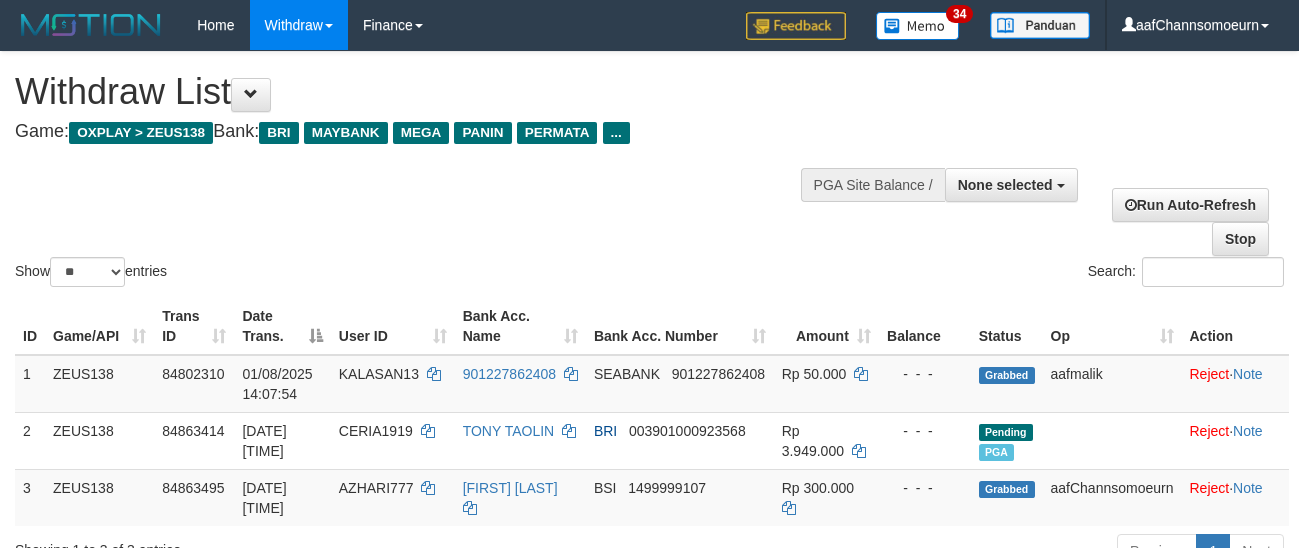 select 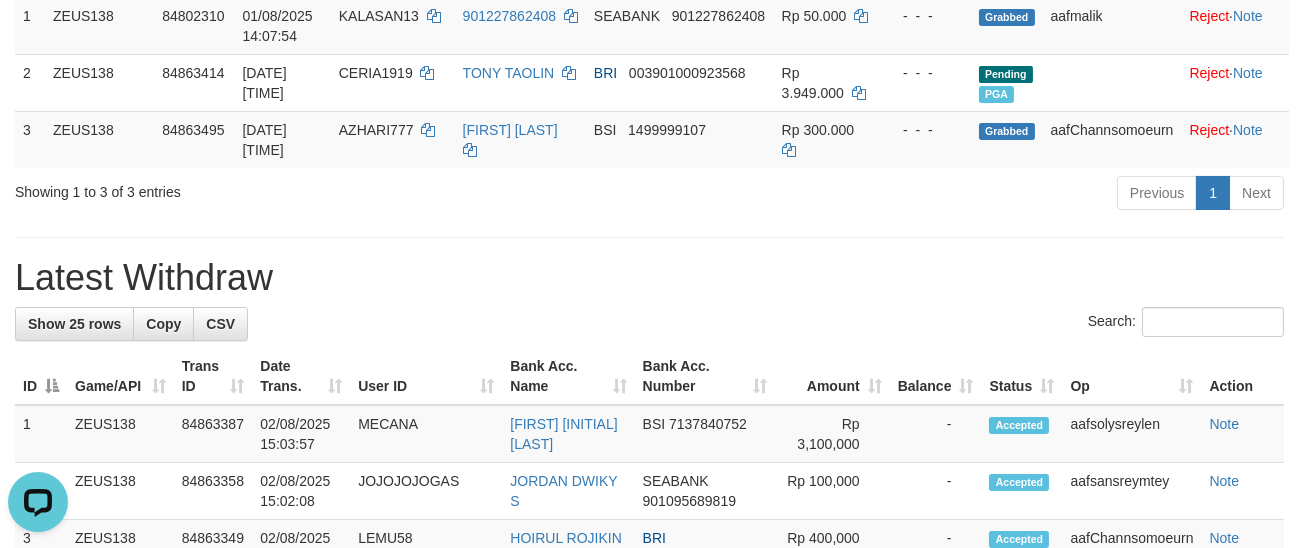 scroll, scrollTop: 0, scrollLeft: 0, axis: both 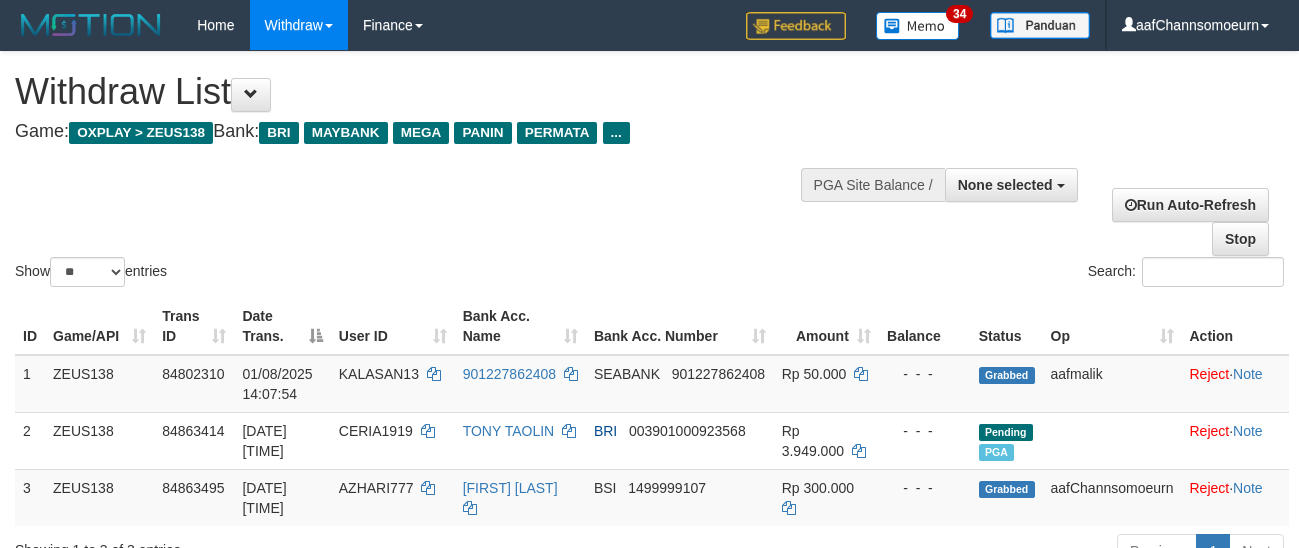 select 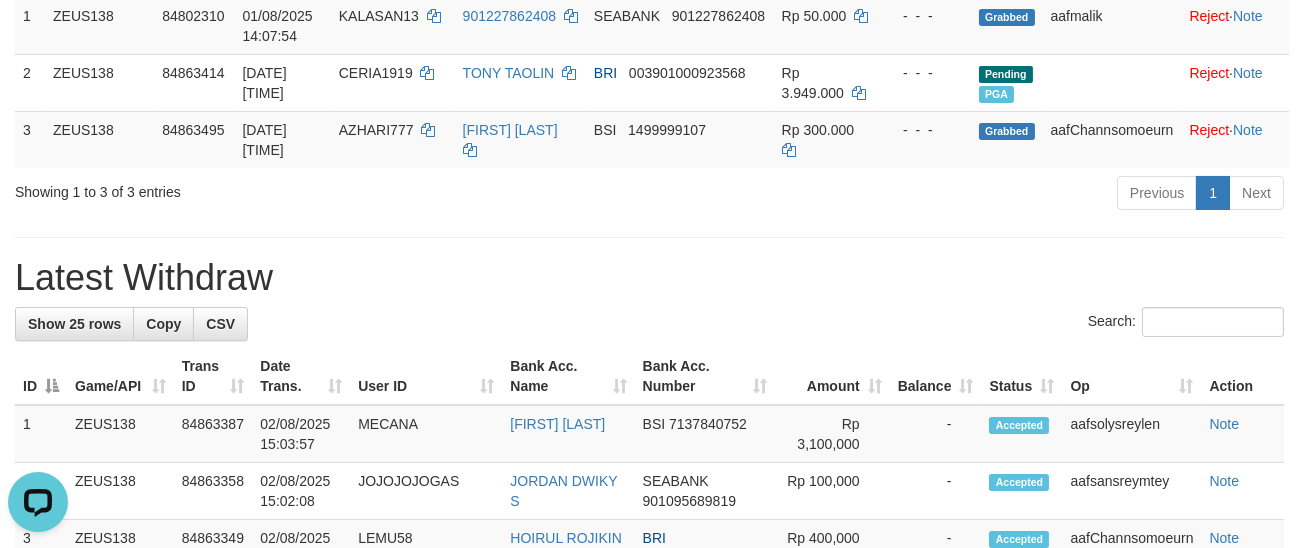 scroll, scrollTop: 0, scrollLeft: 0, axis: both 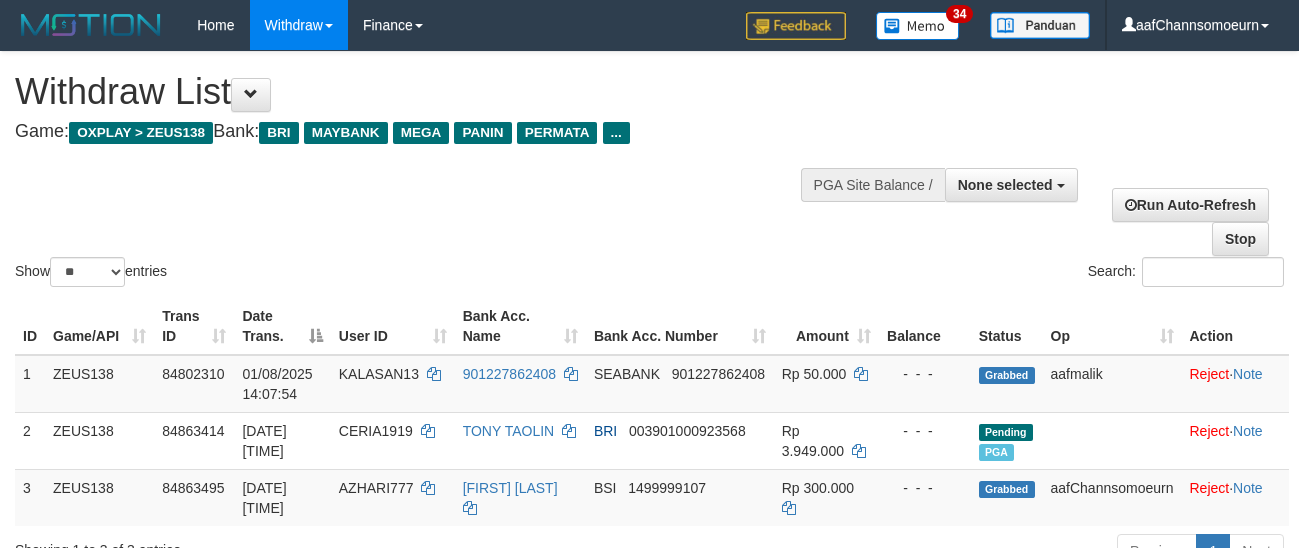 select 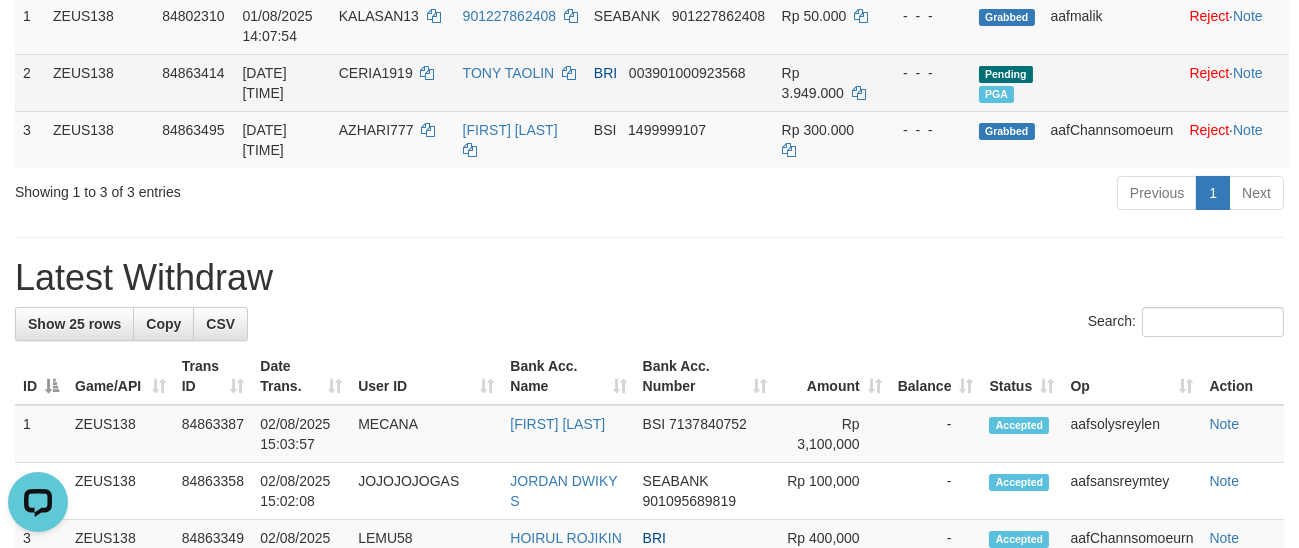 scroll, scrollTop: 0, scrollLeft: 0, axis: both 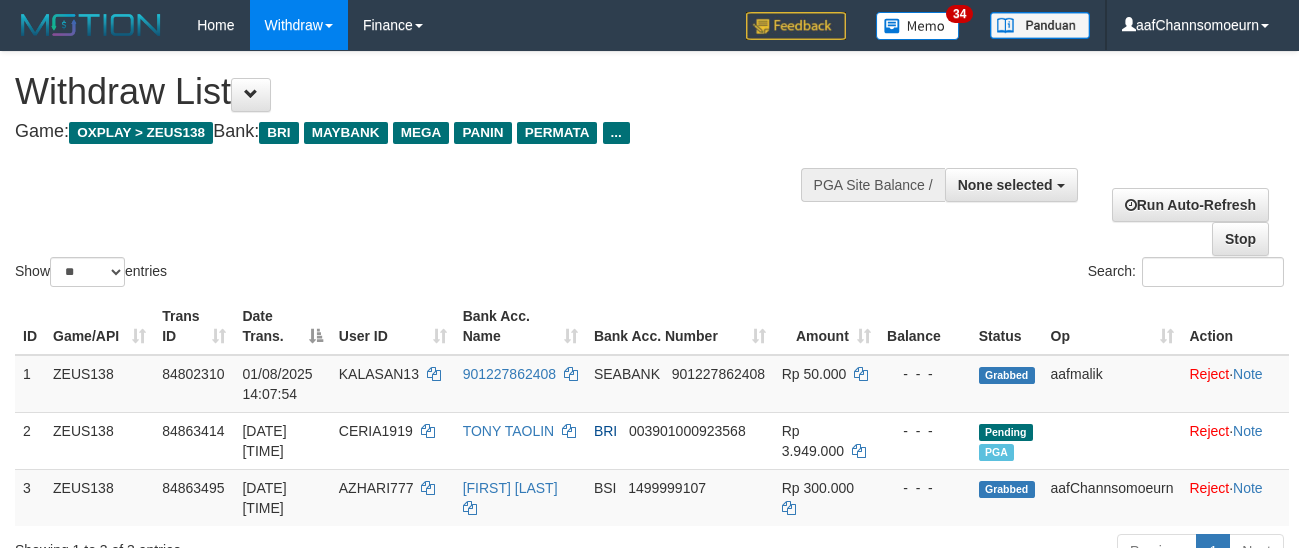 select 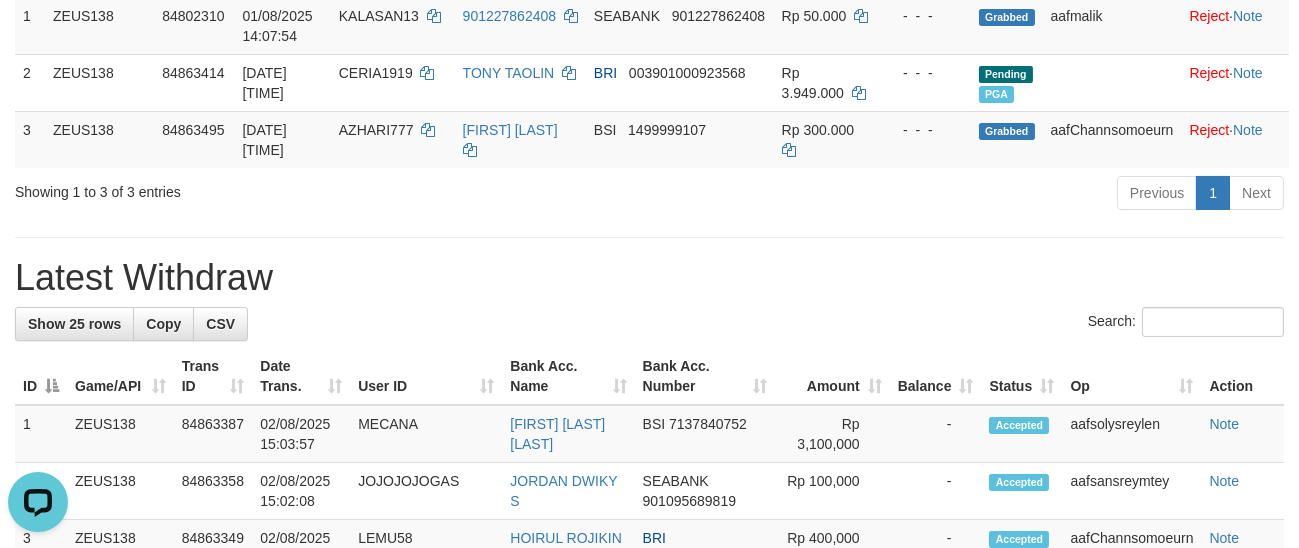 scroll, scrollTop: 0, scrollLeft: 0, axis: both 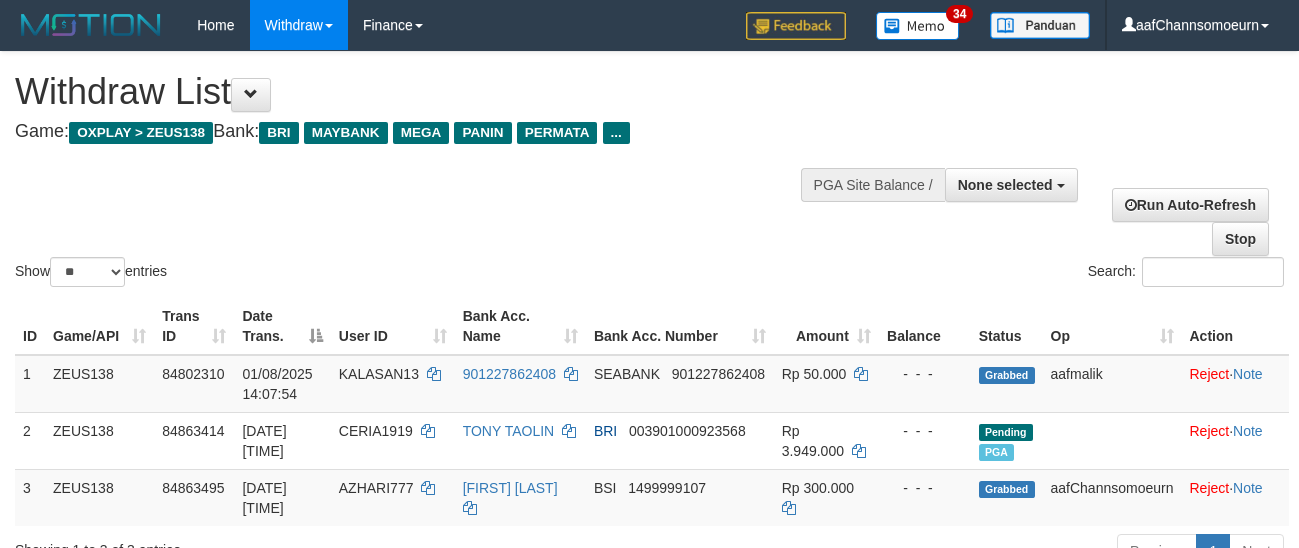 select 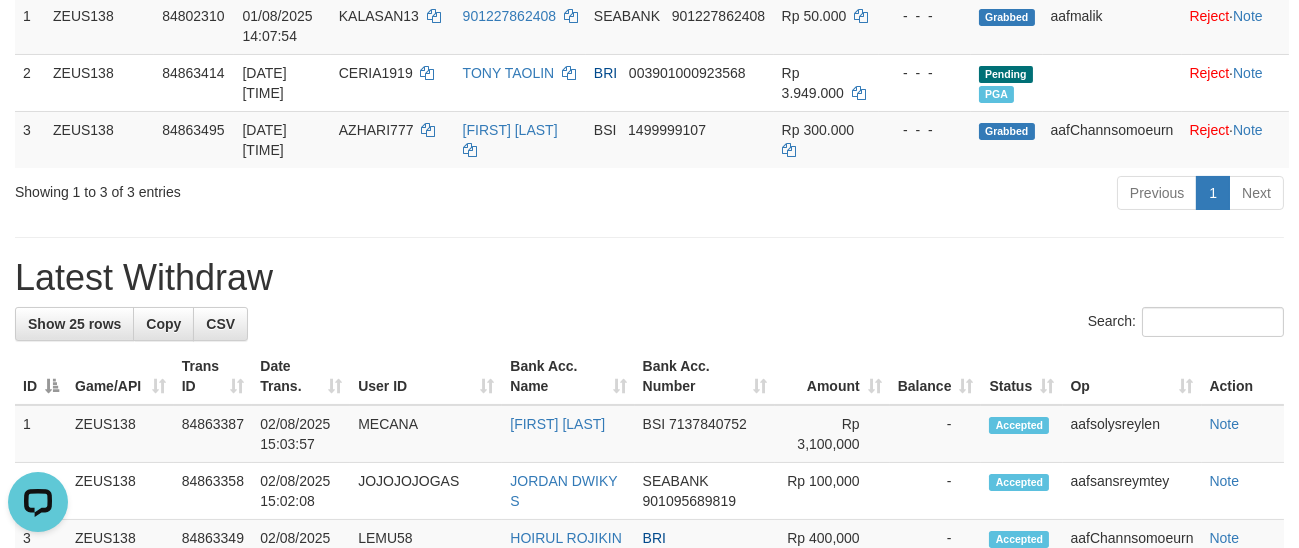 scroll, scrollTop: 0, scrollLeft: 0, axis: both 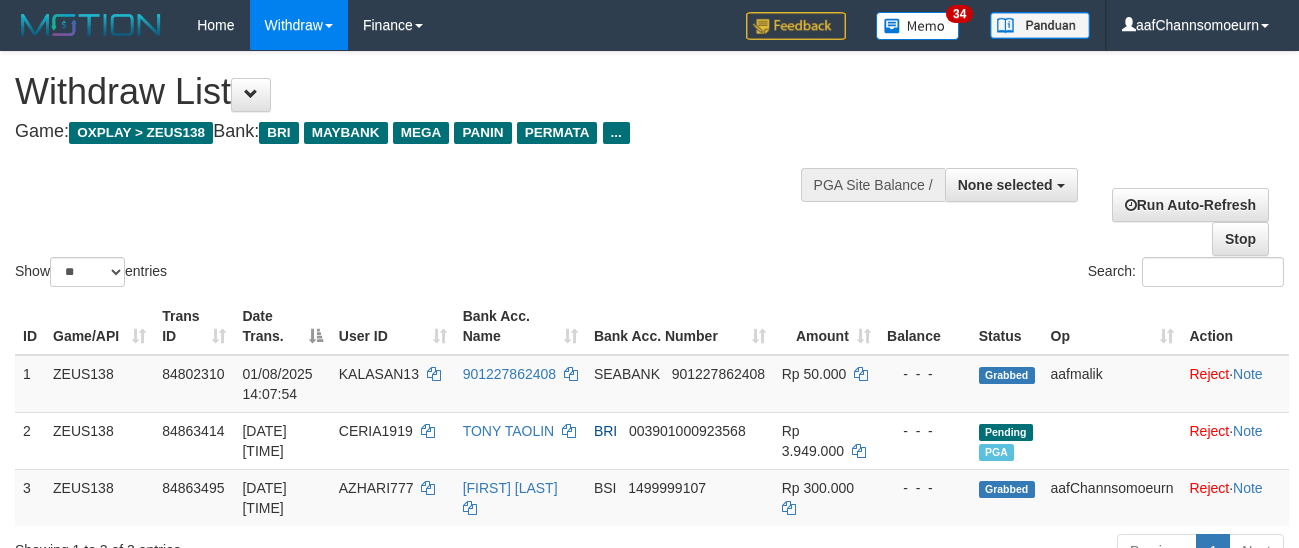 select 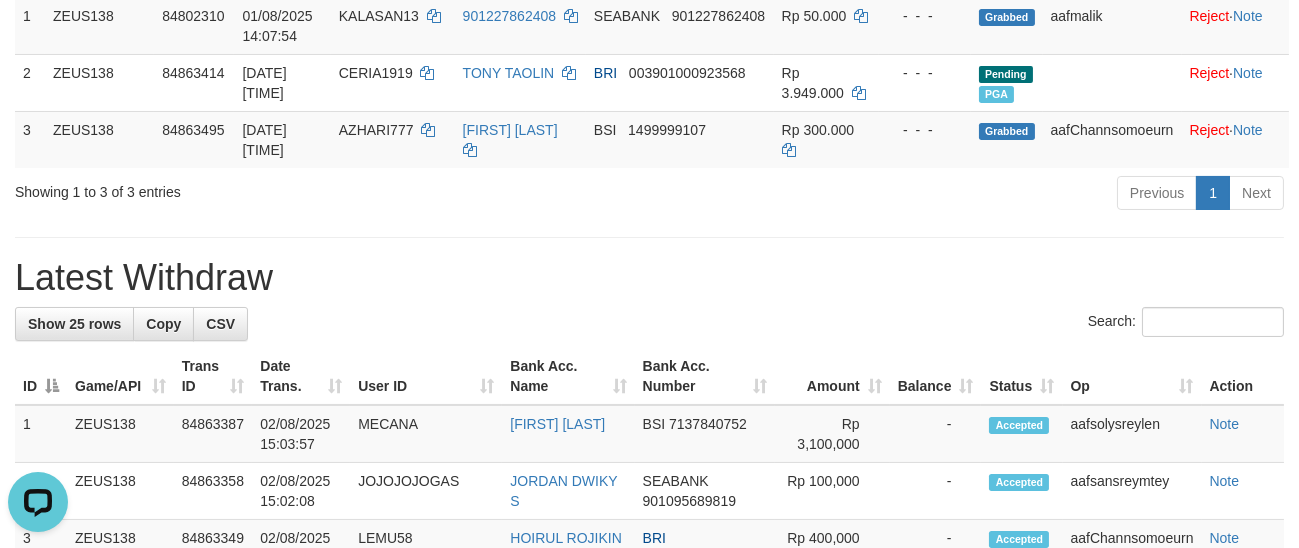 scroll, scrollTop: 0, scrollLeft: 0, axis: both 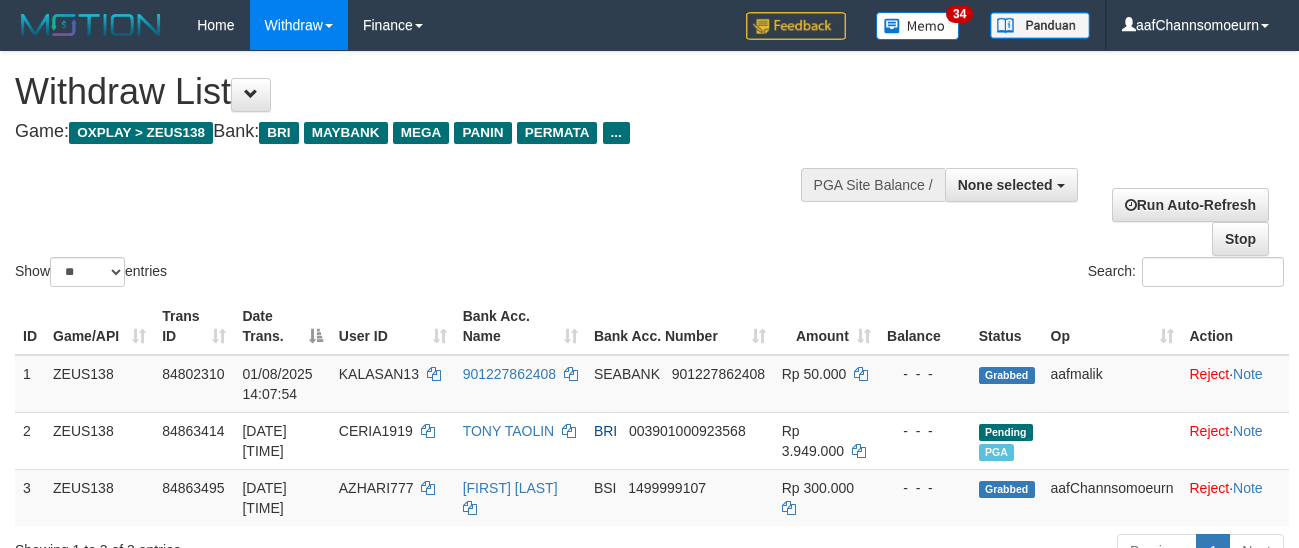 select 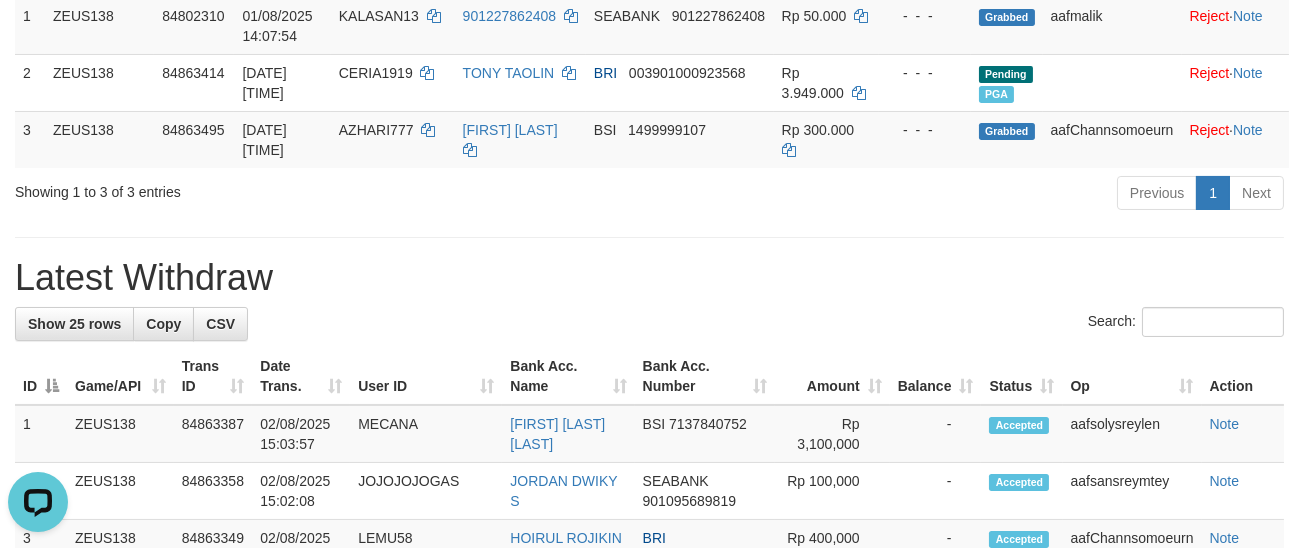 scroll, scrollTop: 0, scrollLeft: 0, axis: both 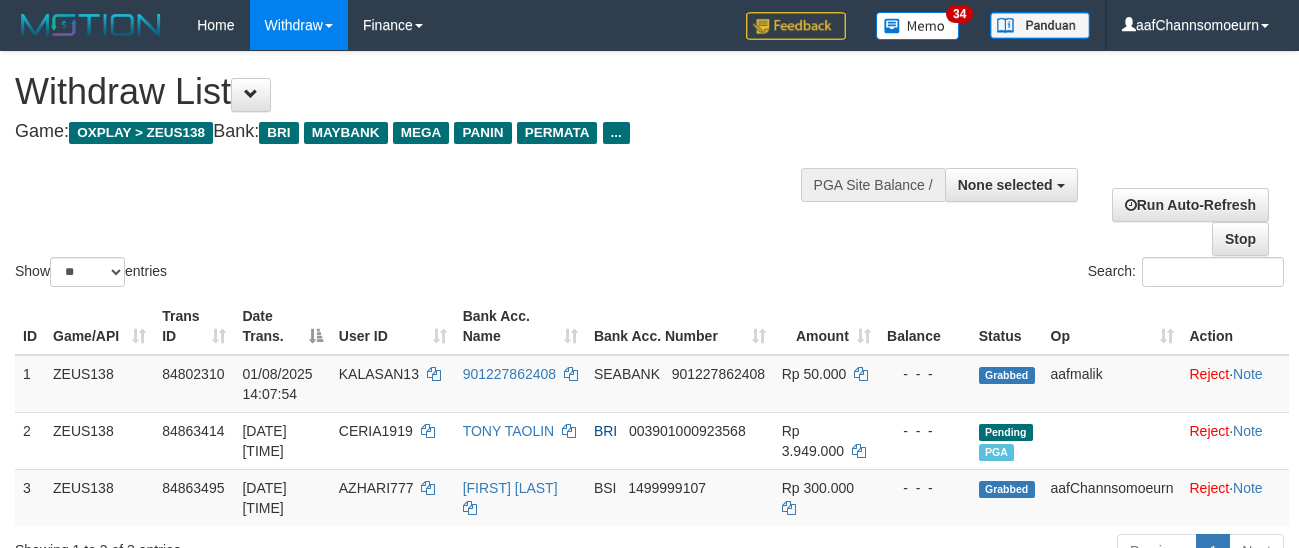 select 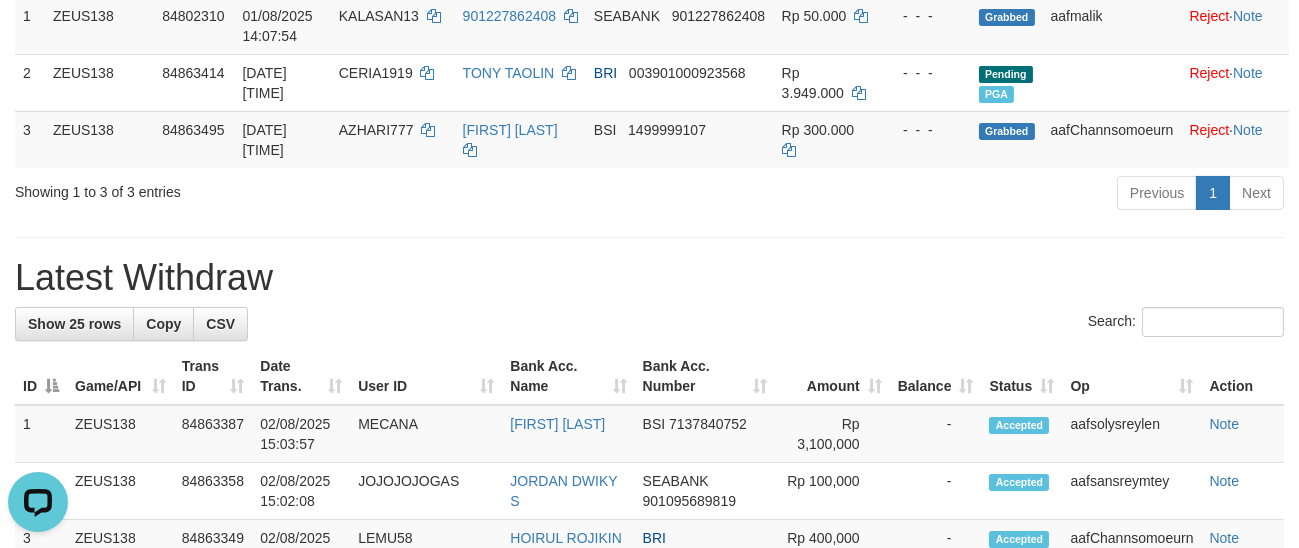 scroll, scrollTop: 0, scrollLeft: 0, axis: both 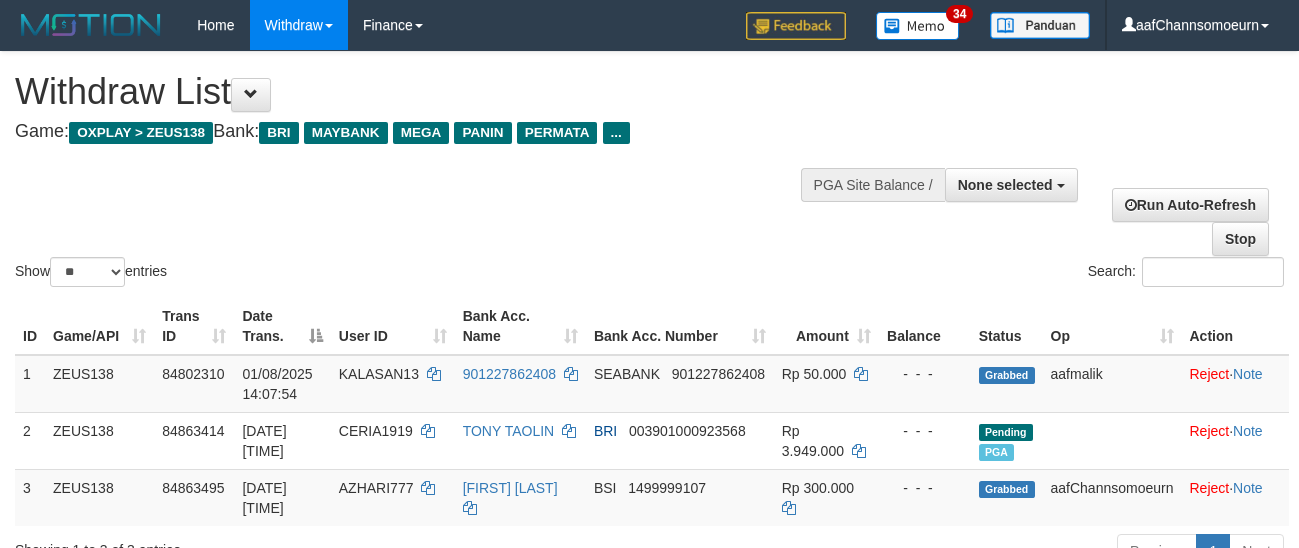 select 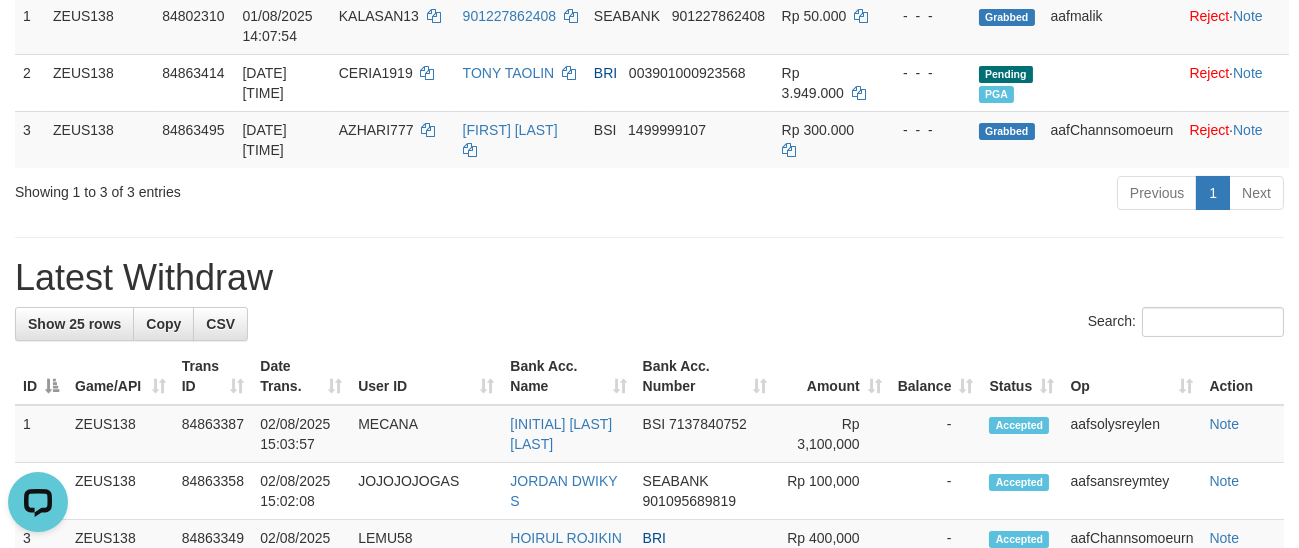 scroll, scrollTop: 0, scrollLeft: 0, axis: both 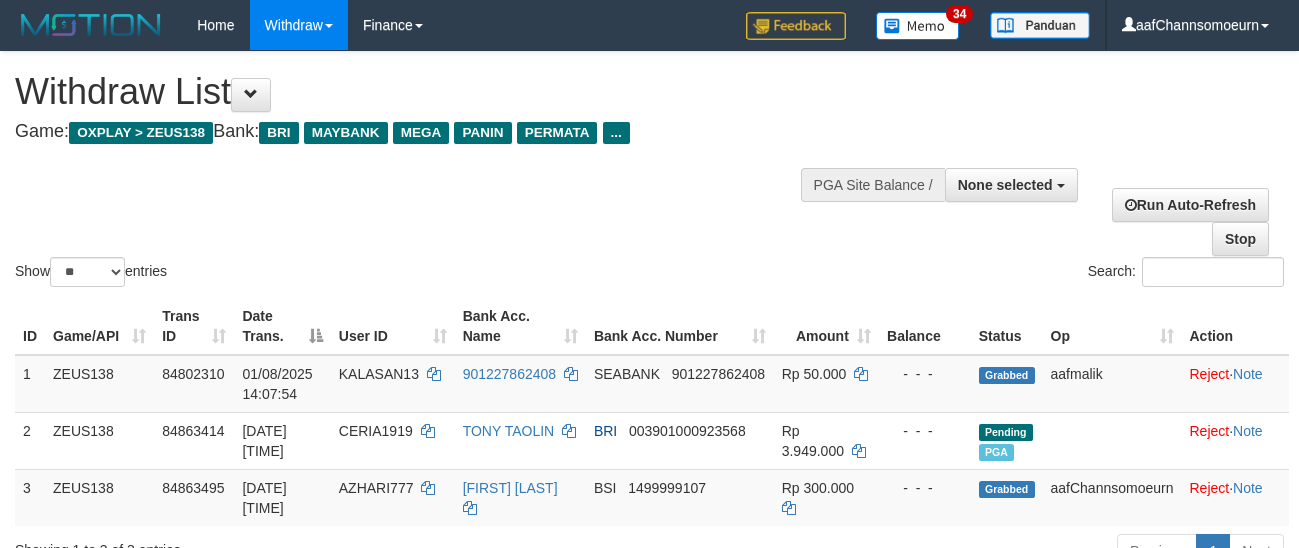 select 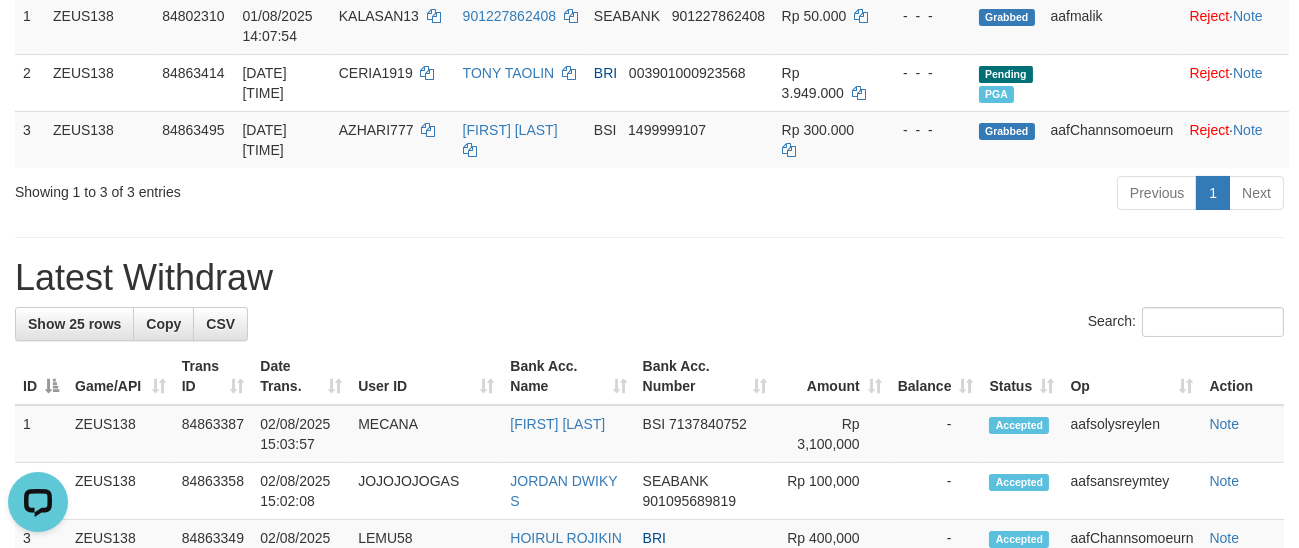 scroll, scrollTop: 0, scrollLeft: 0, axis: both 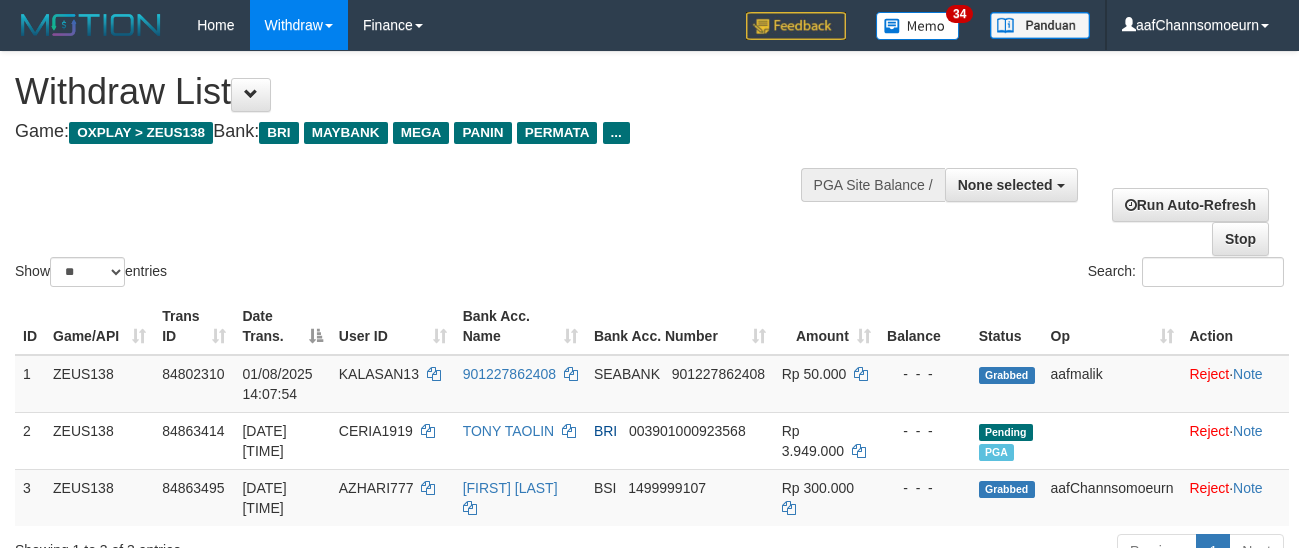 select 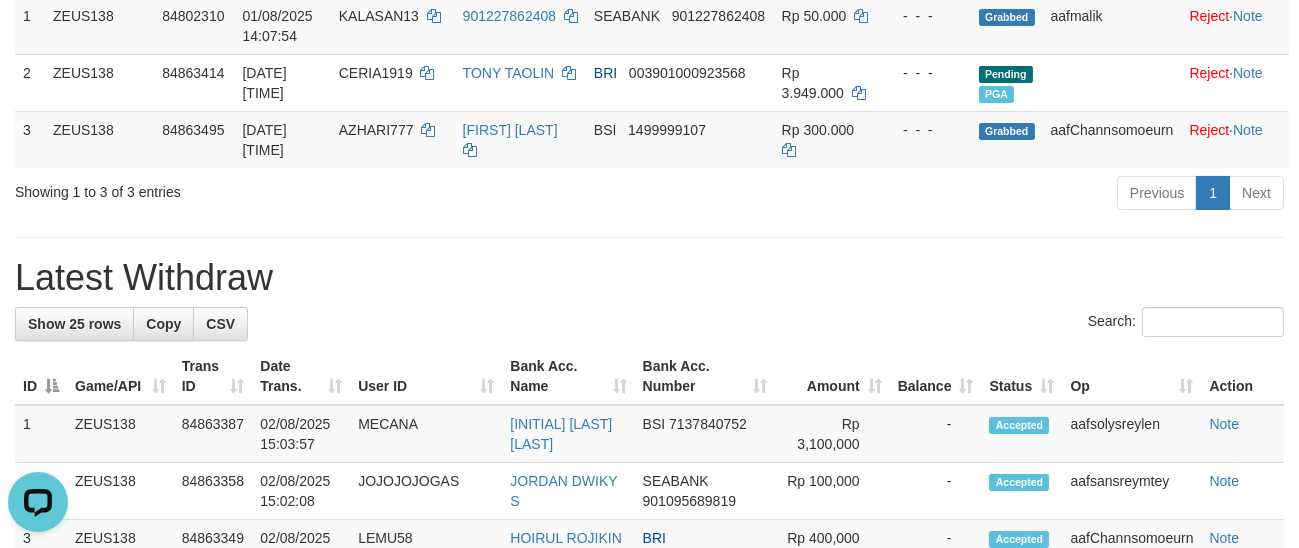 scroll, scrollTop: 0, scrollLeft: 0, axis: both 